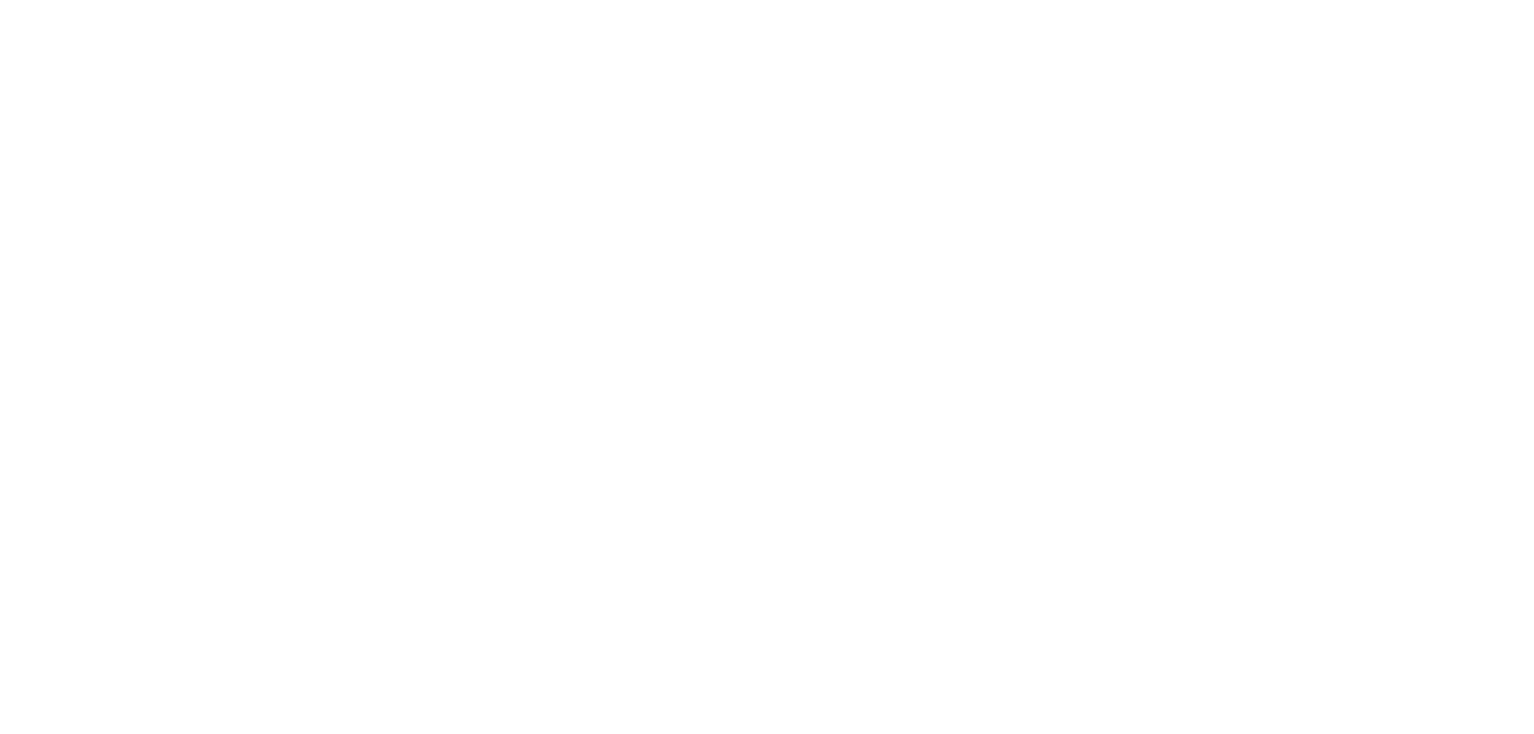 scroll, scrollTop: 0, scrollLeft: 0, axis: both 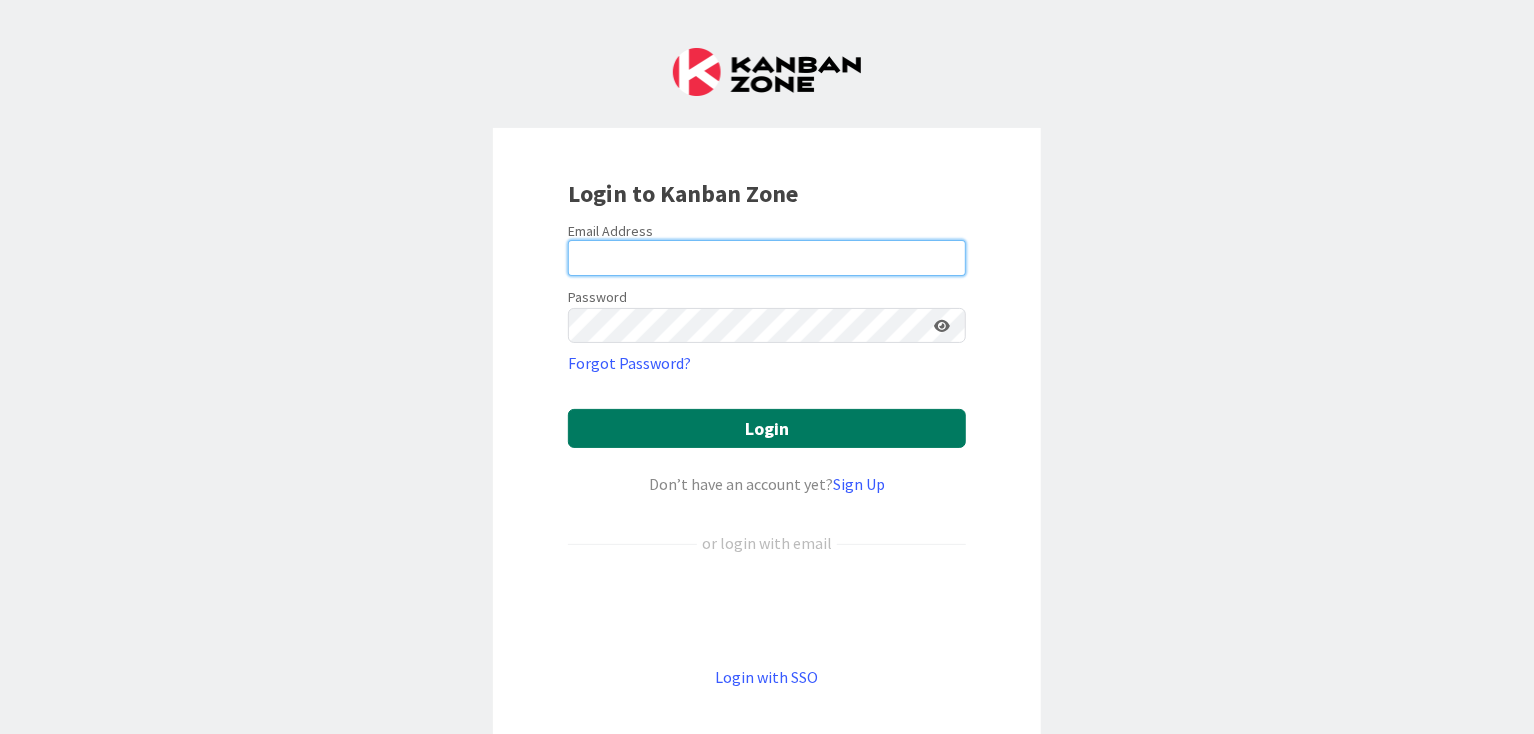 type on "[EMAIL]" 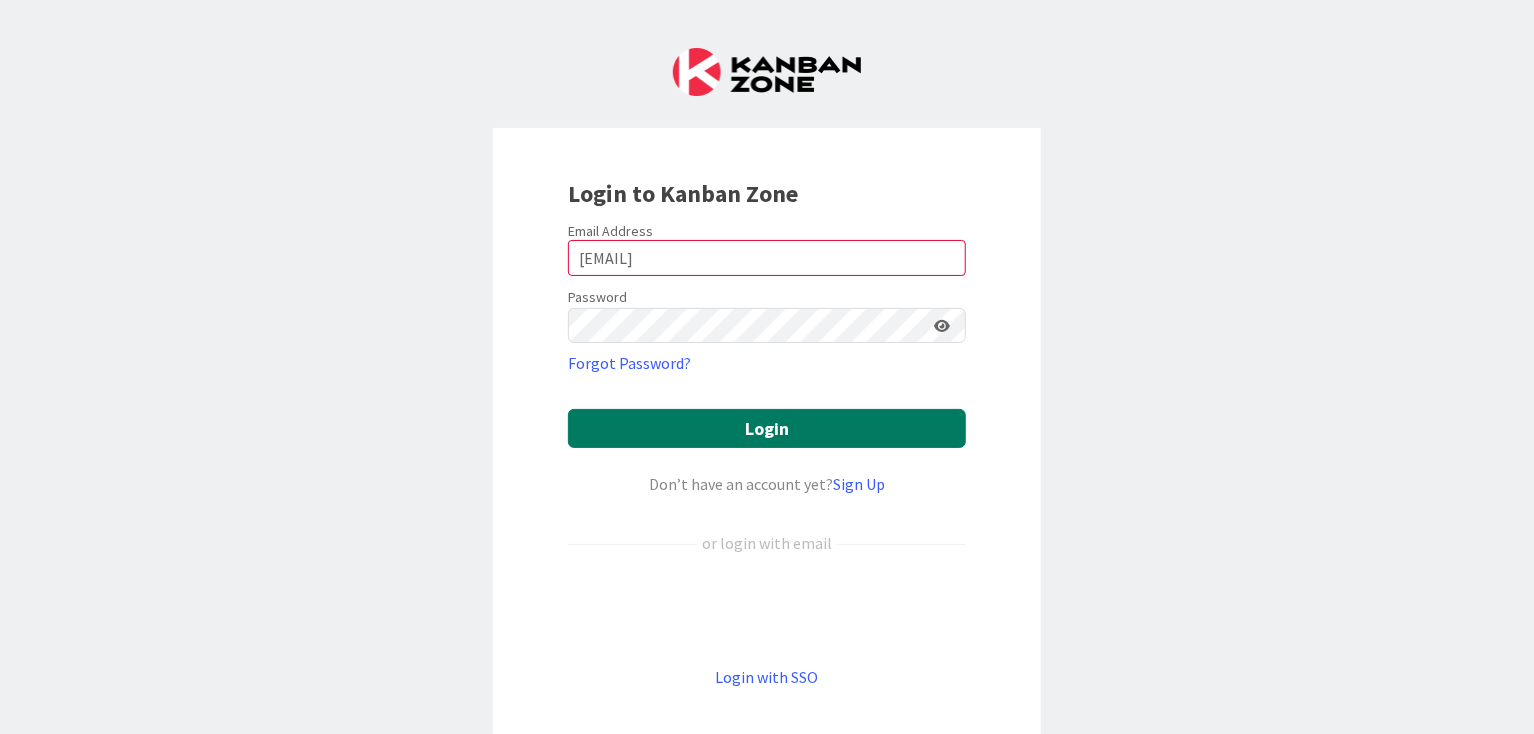 click on "Login" at bounding box center [767, 428] 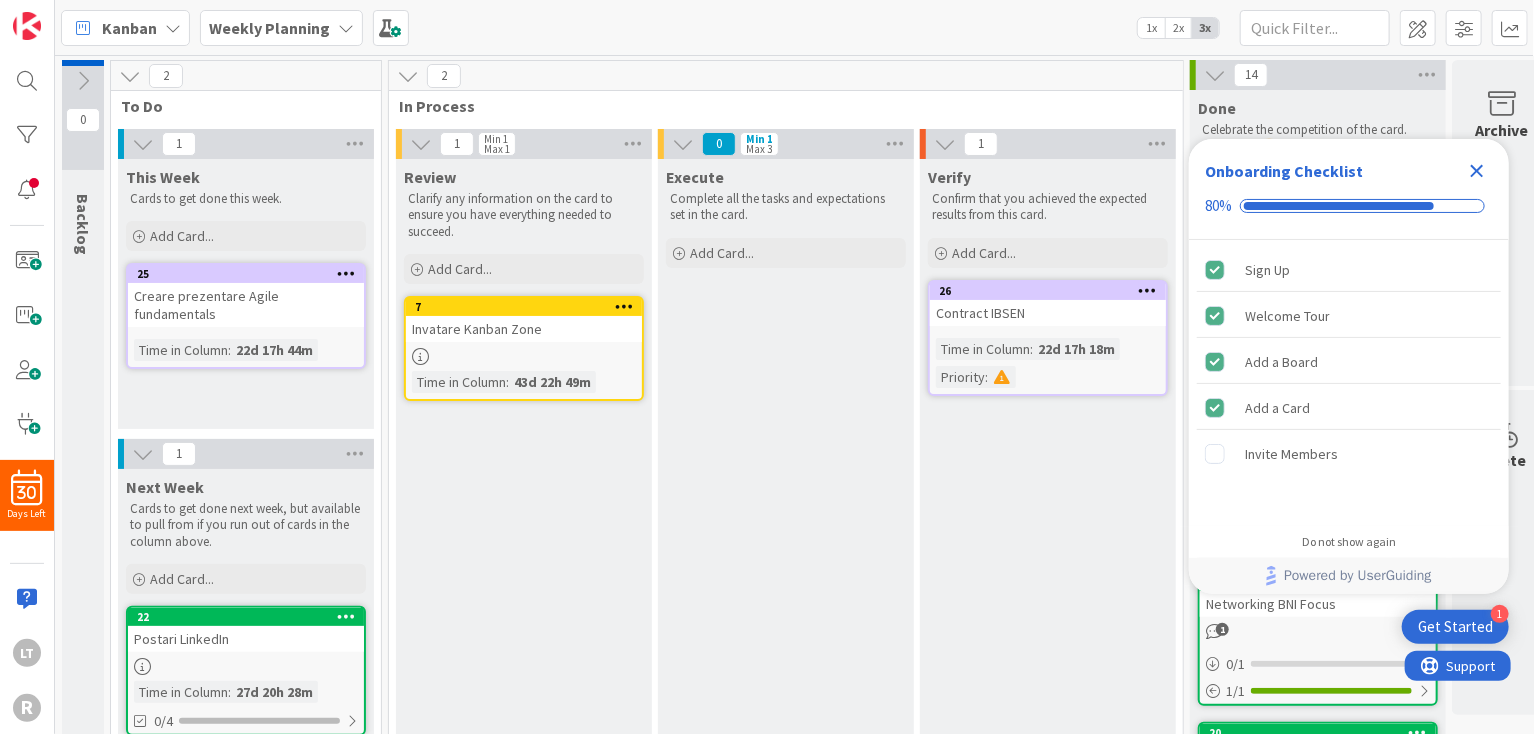 scroll, scrollTop: 0, scrollLeft: 0, axis: both 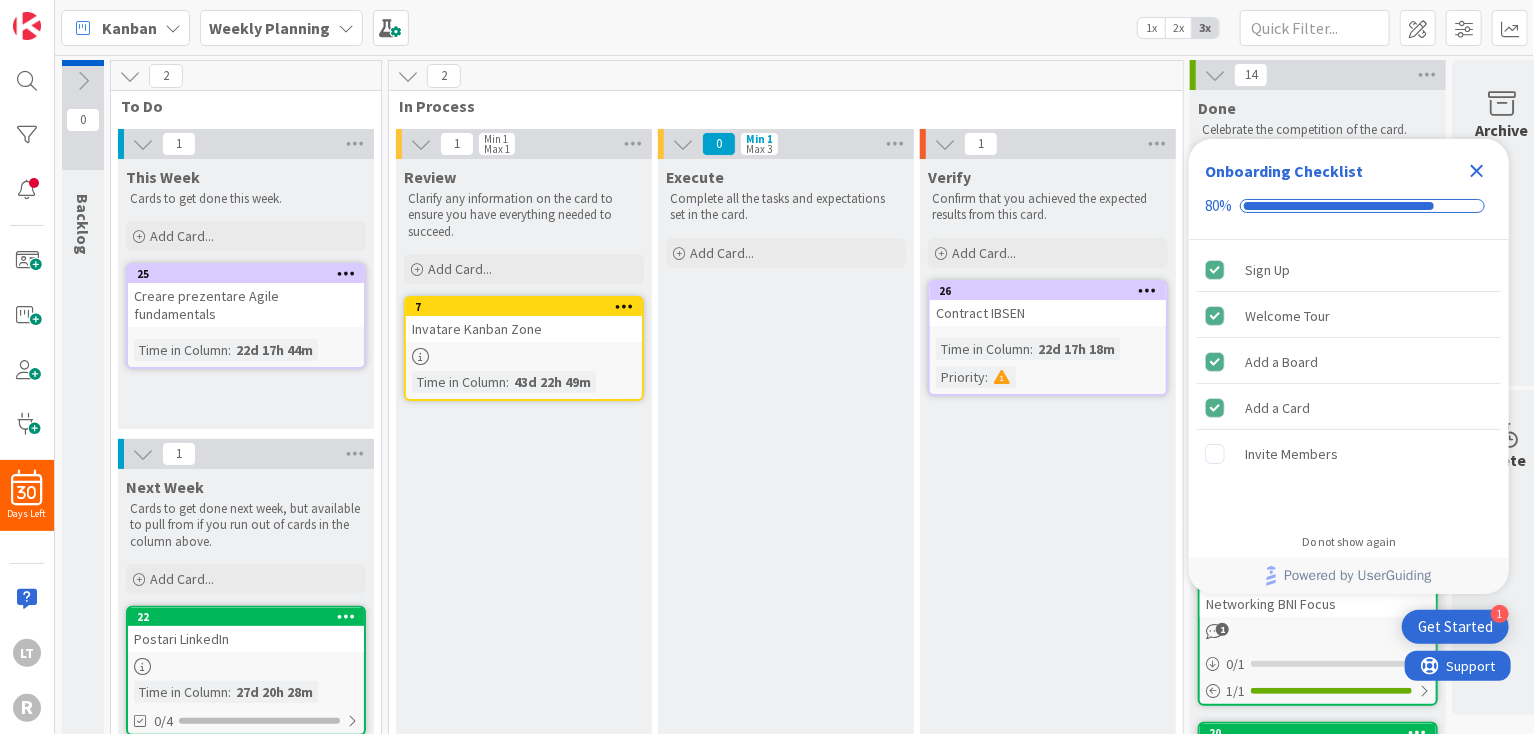click 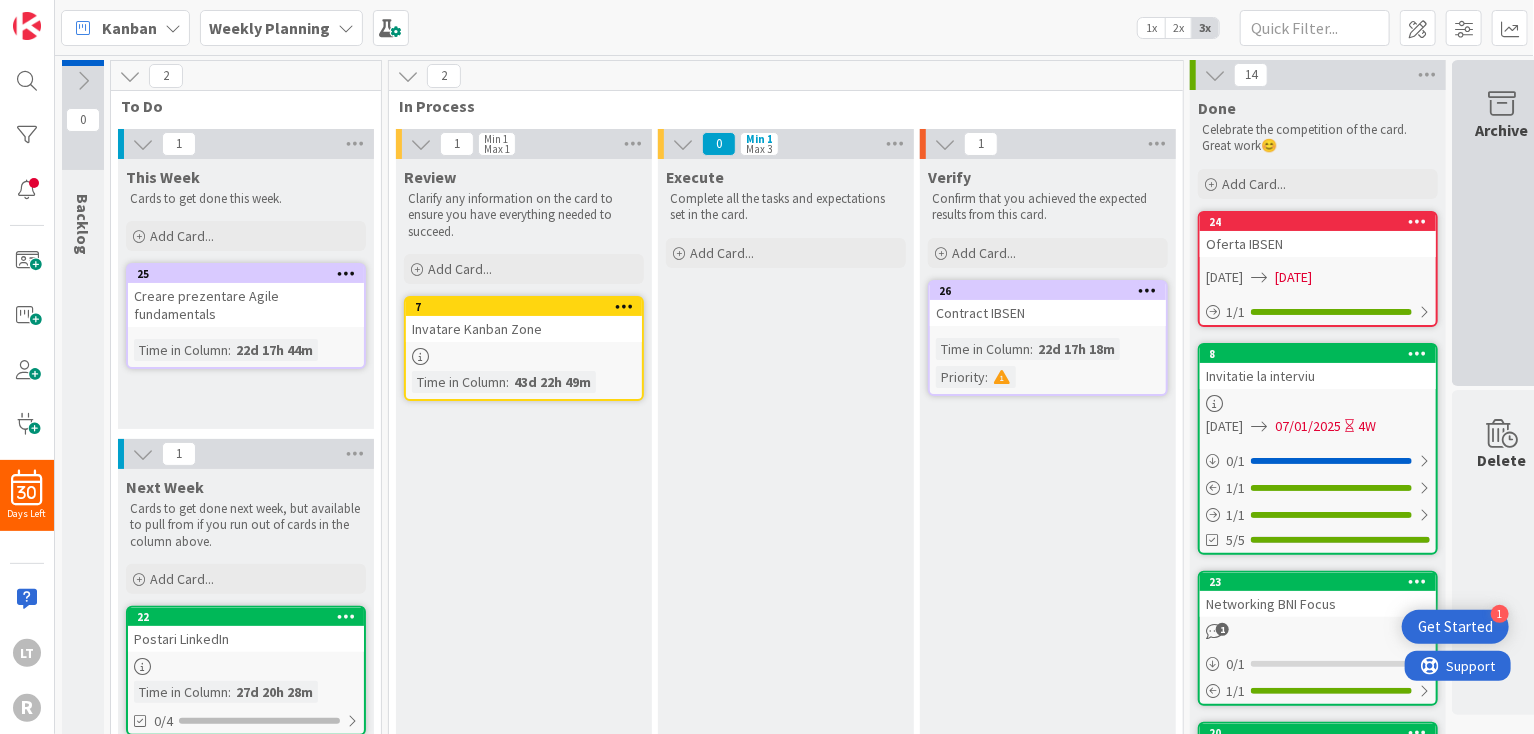 scroll, scrollTop: 0, scrollLeft: 0, axis: both 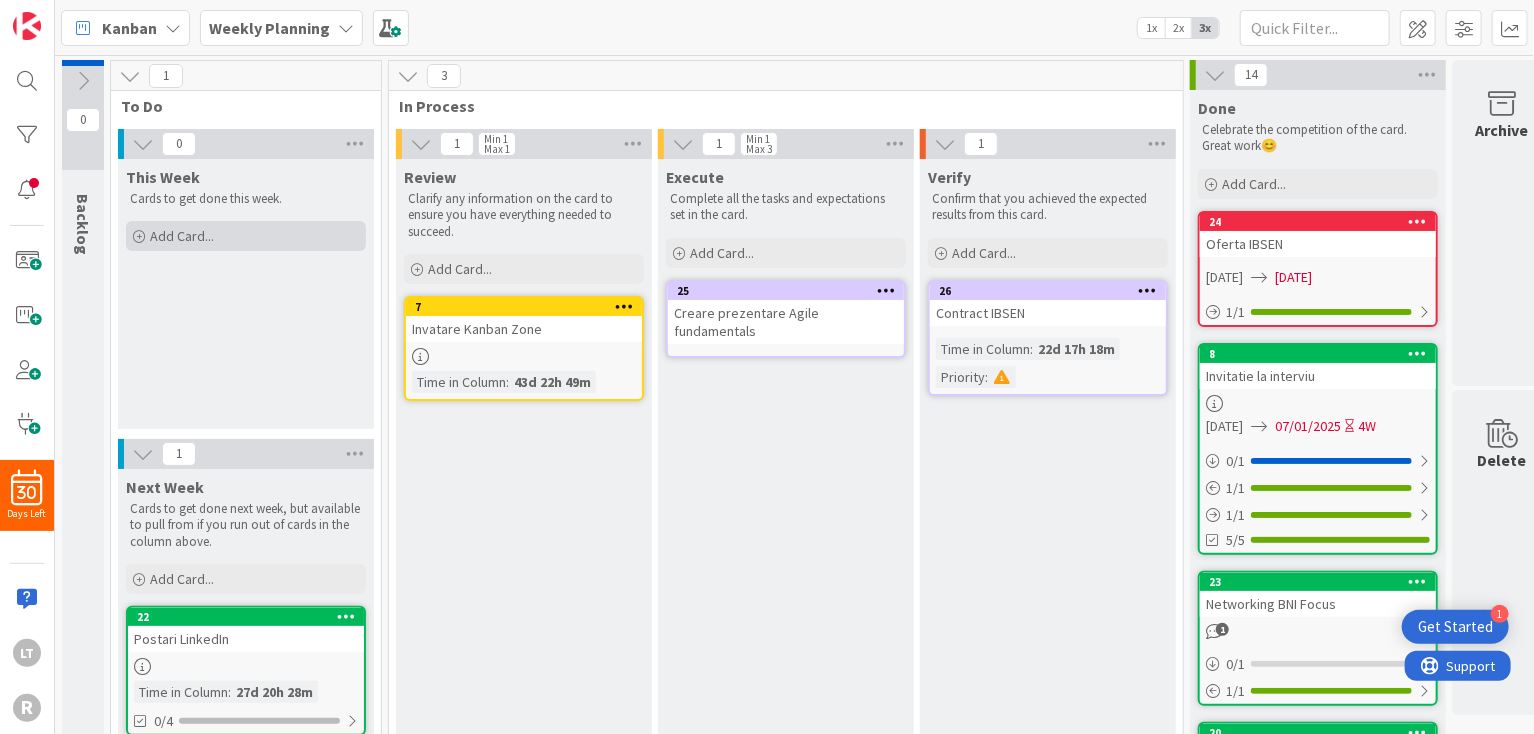 click on "Add Card..." at bounding box center [182, 236] 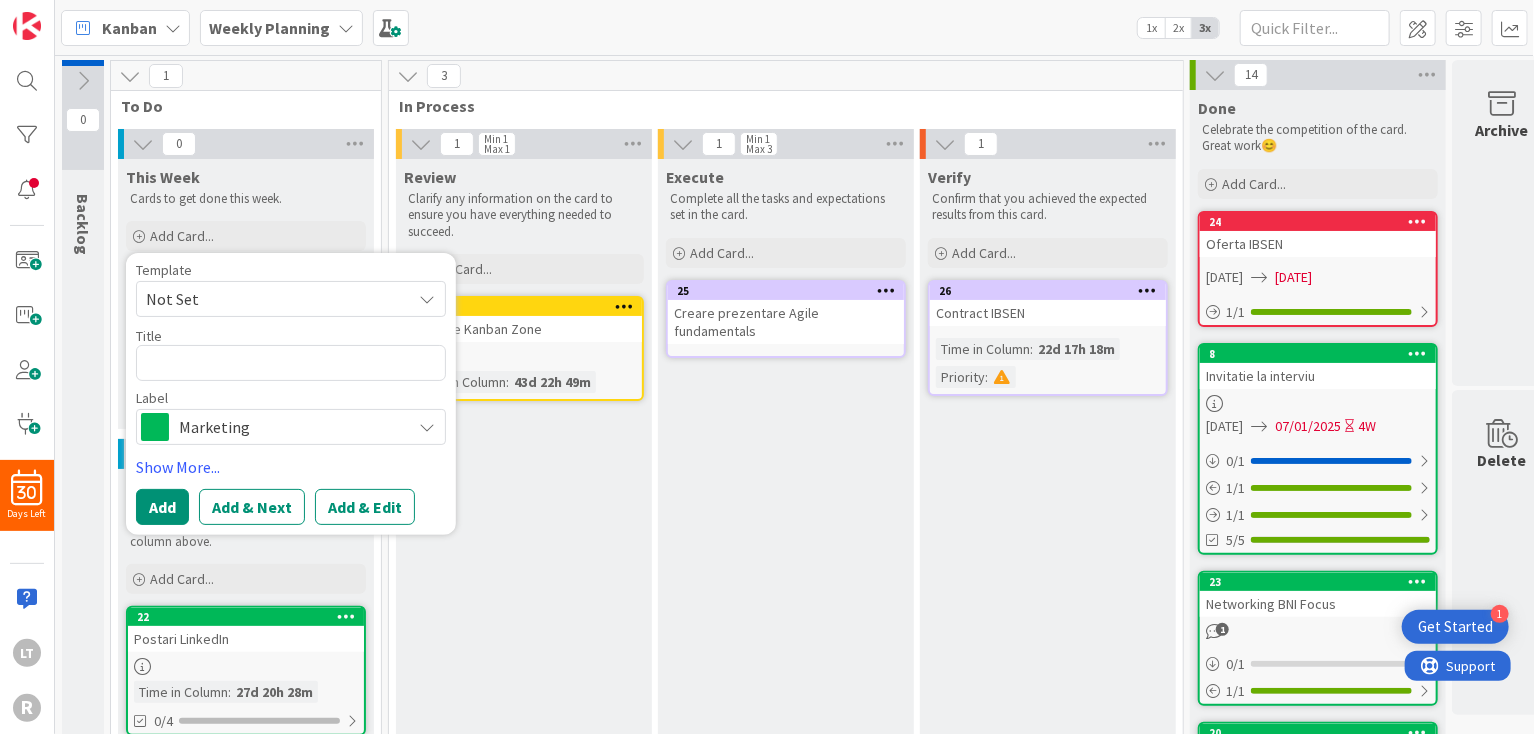 click at bounding box center (427, 427) 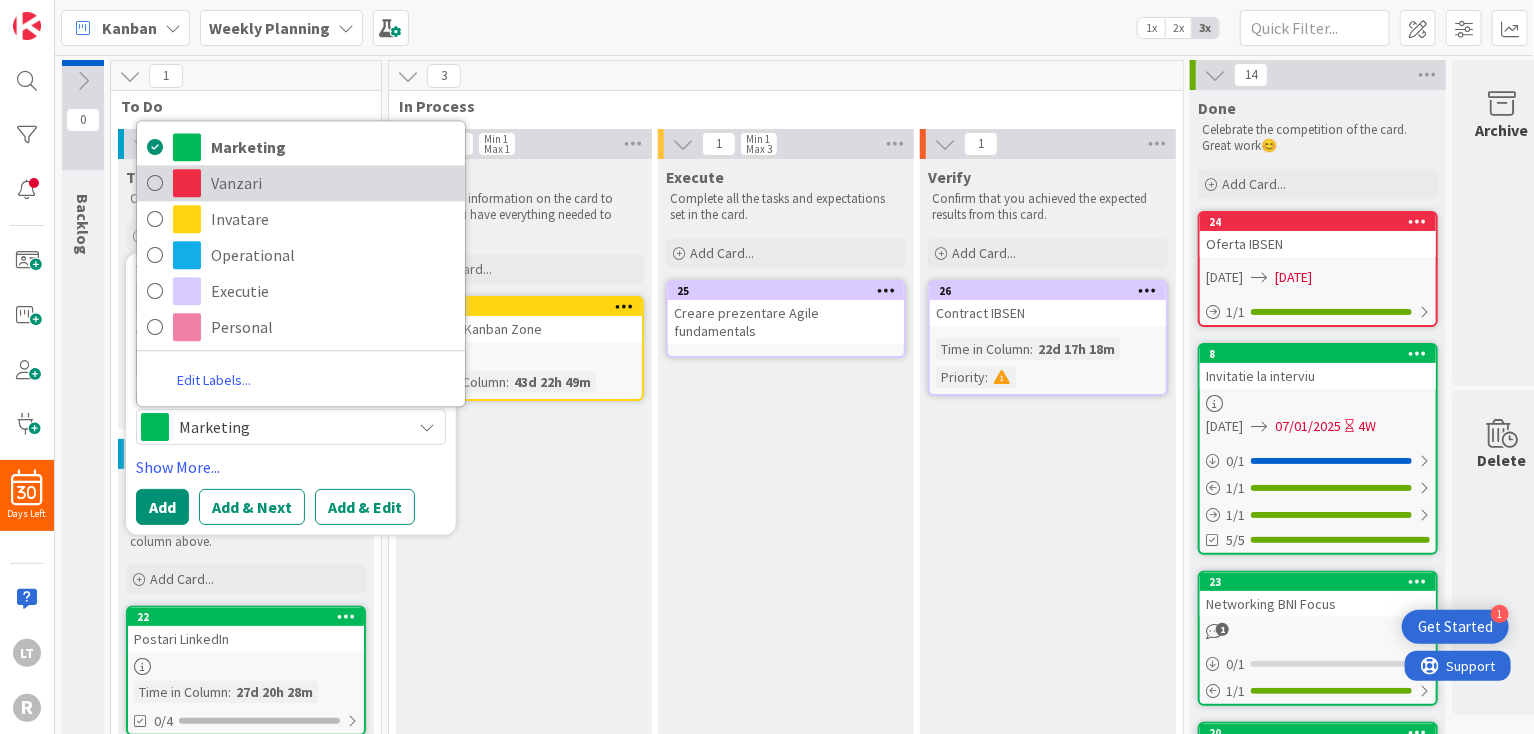 click on "Vanzari" at bounding box center (333, 184) 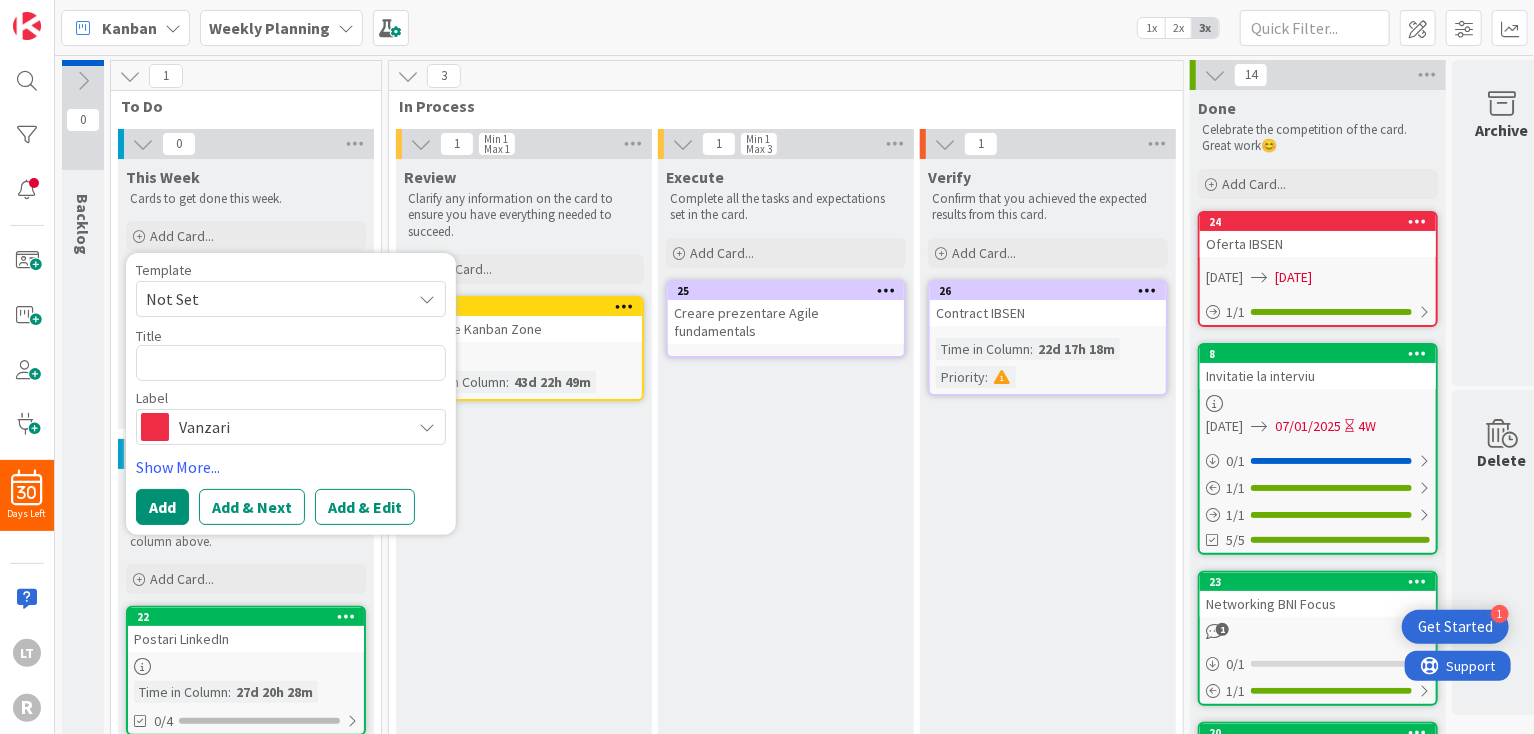 click on "Not Set" at bounding box center (271, 299) 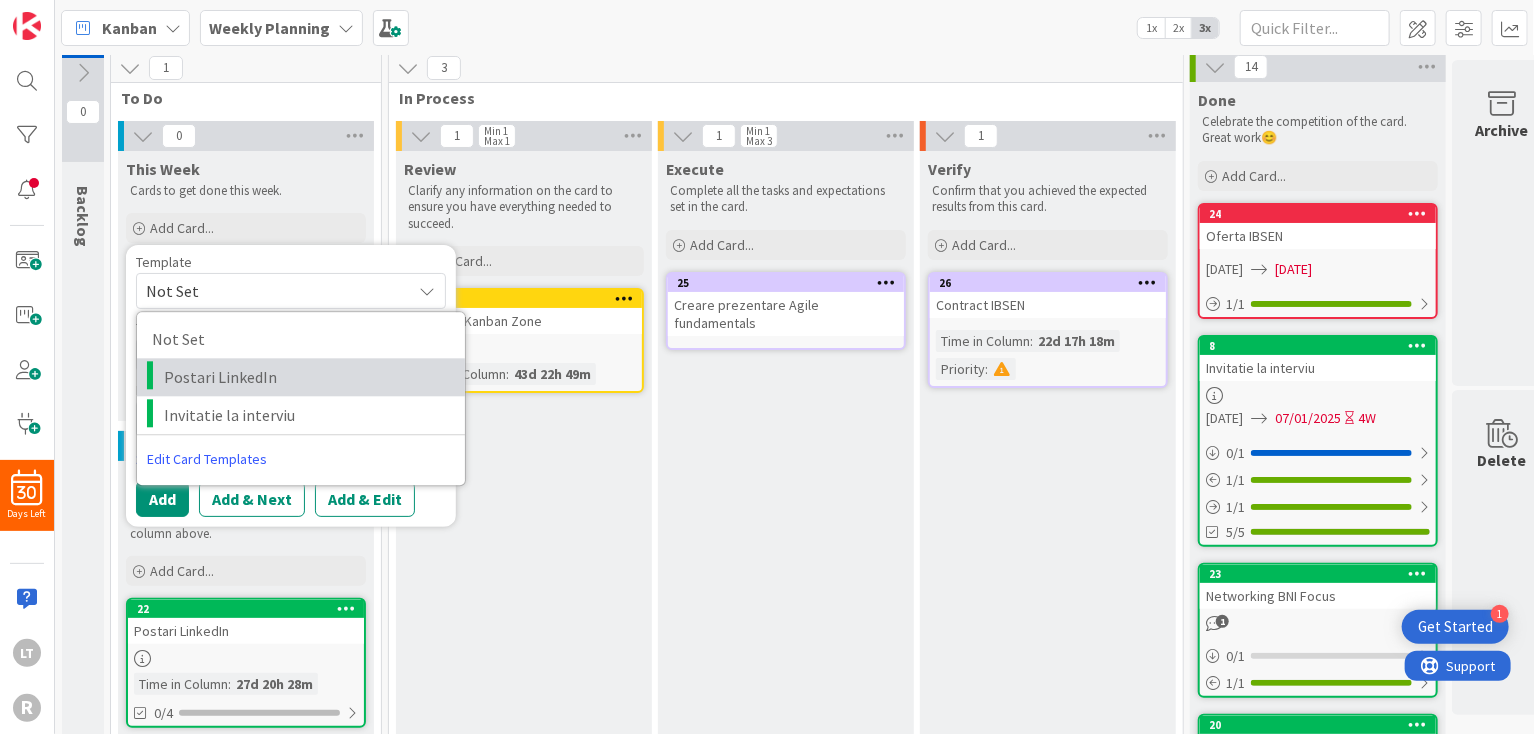 scroll, scrollTop: 0, scrollLeft: 0, axis: both 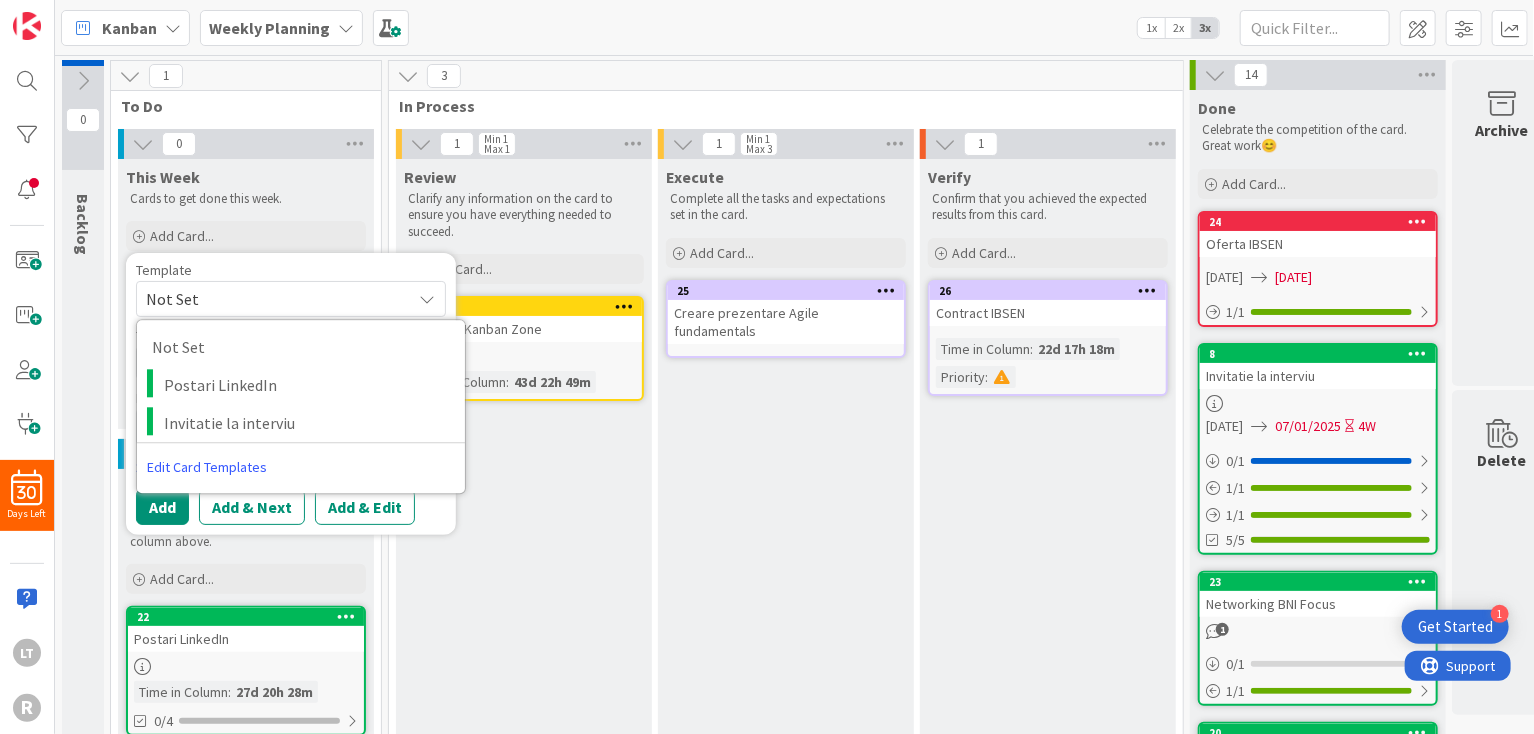 click on "Not Set" at bounding box center (271, 299) 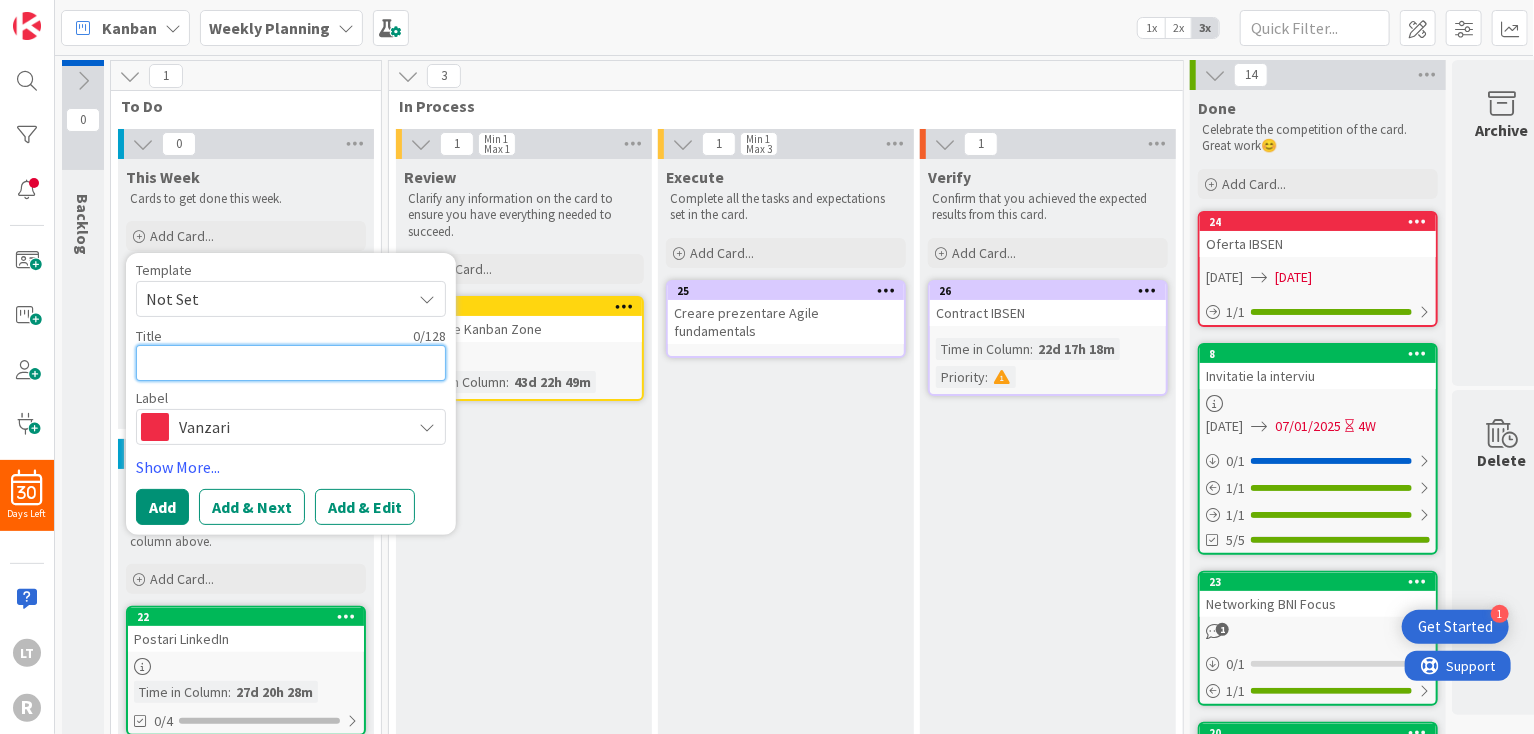 click at bounding box center (291, 363) 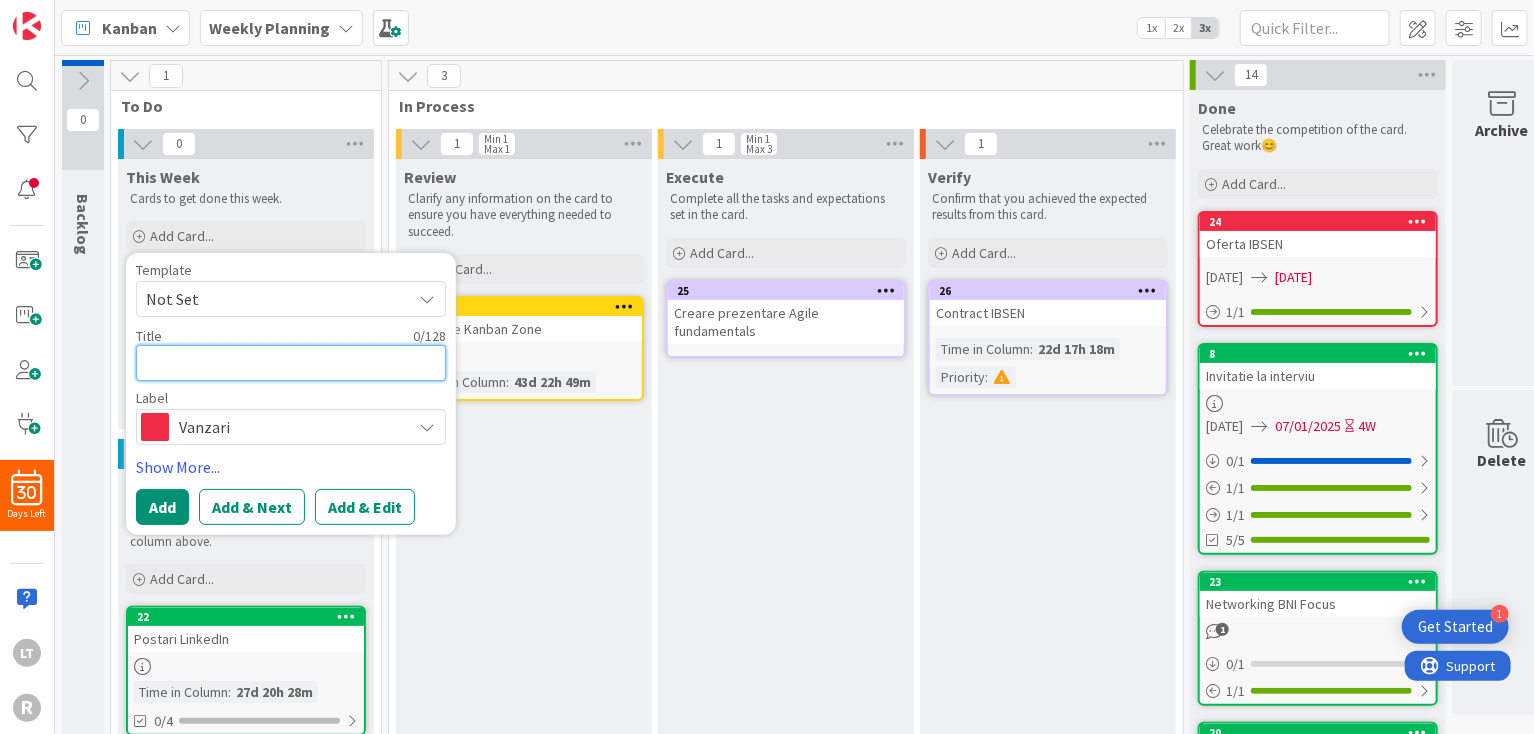 type on "x" 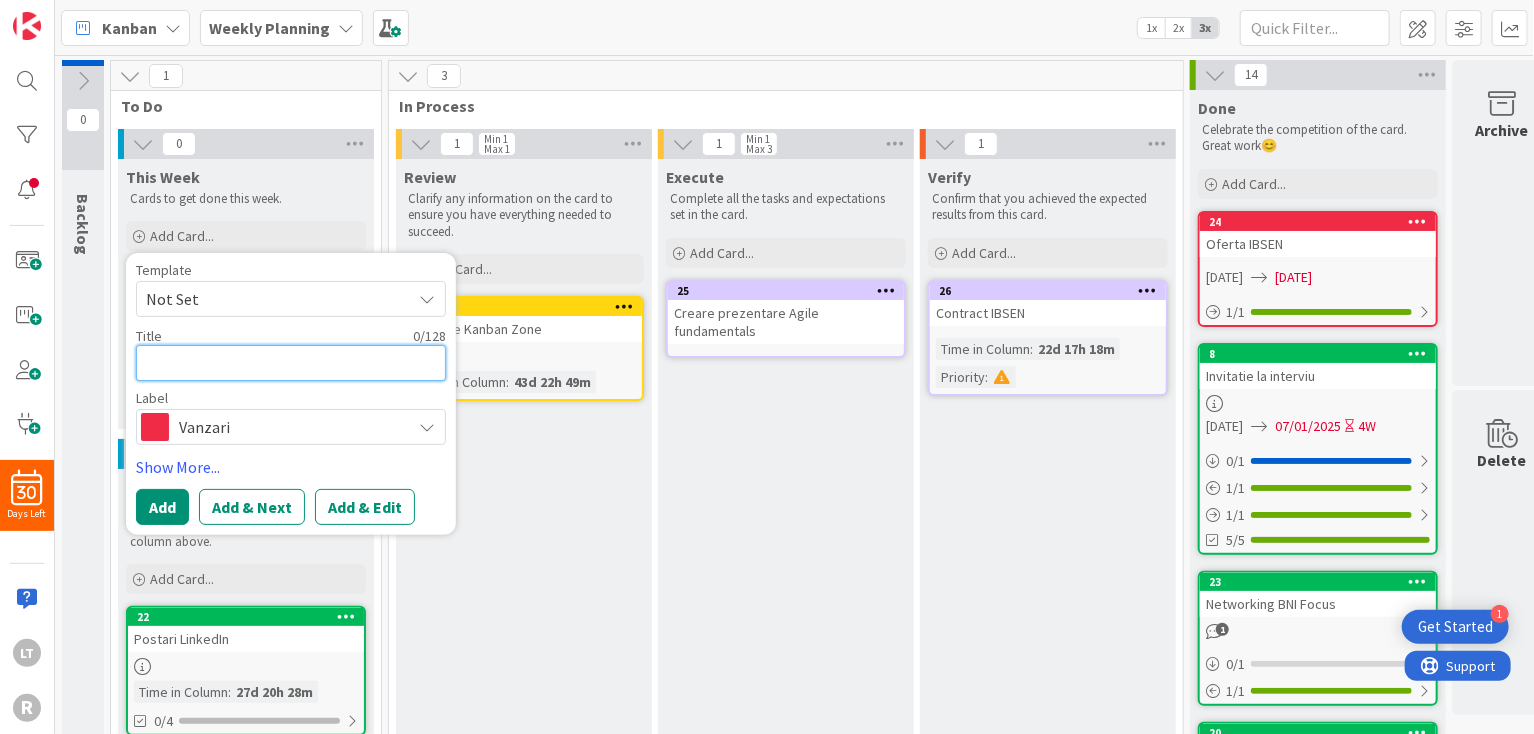 type on "O" 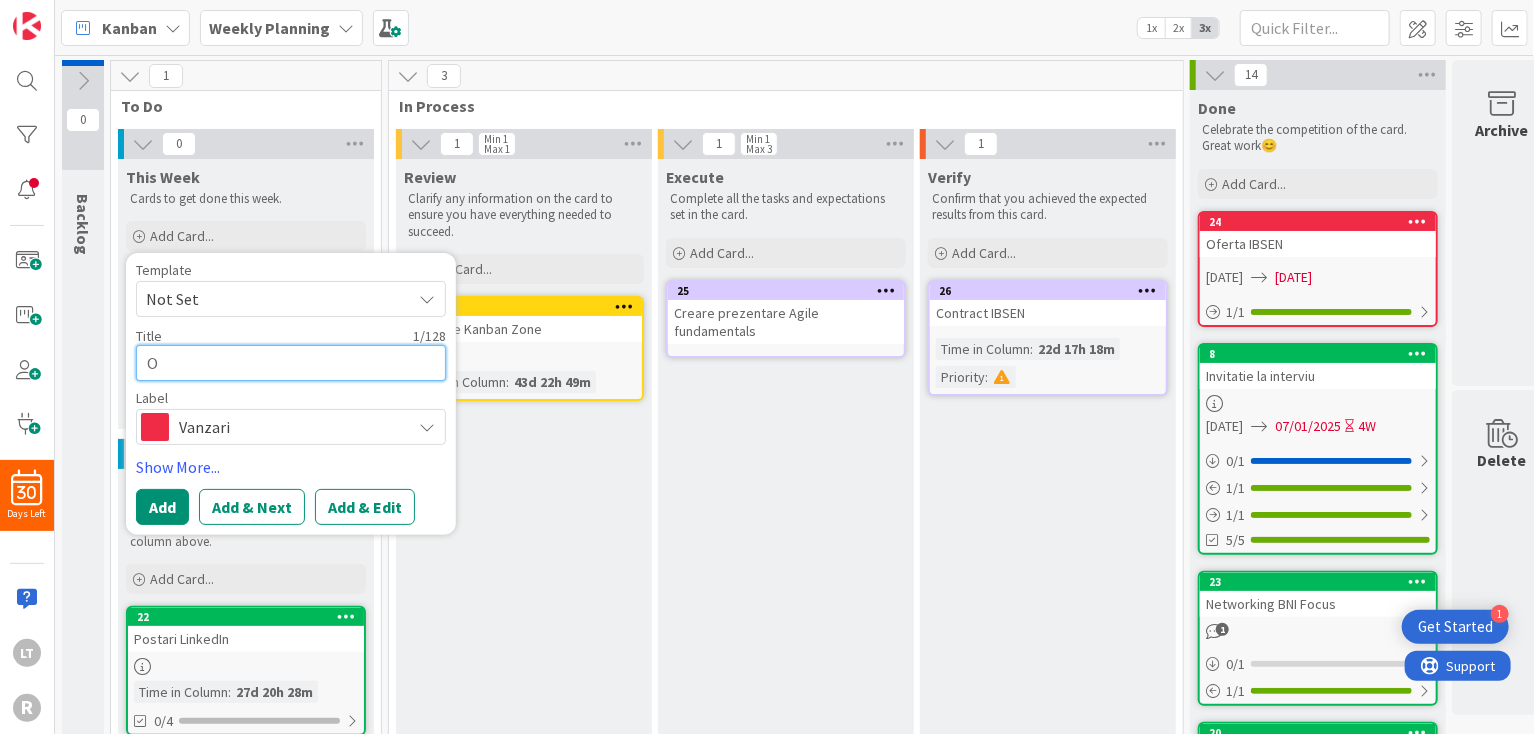 type on "x" 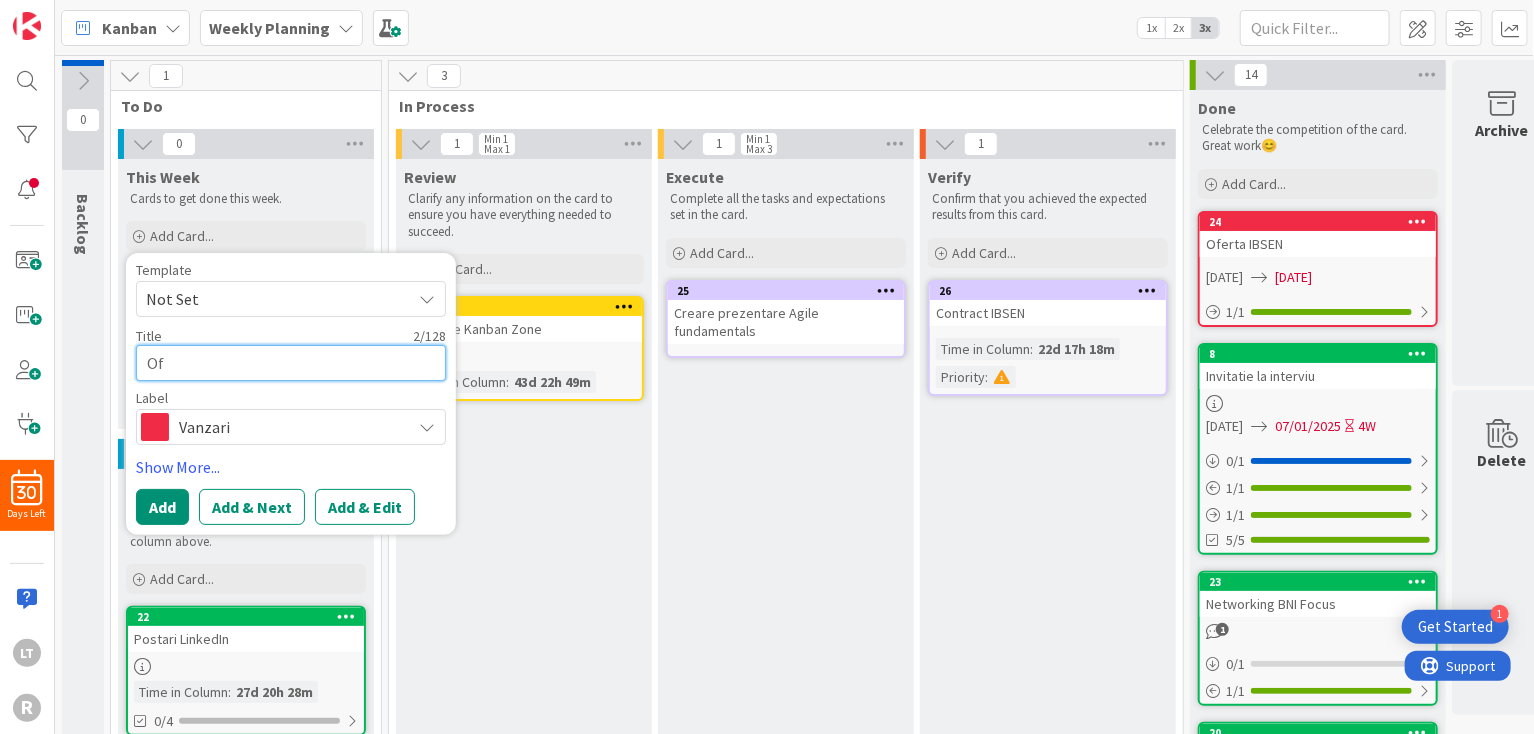 type on "x" 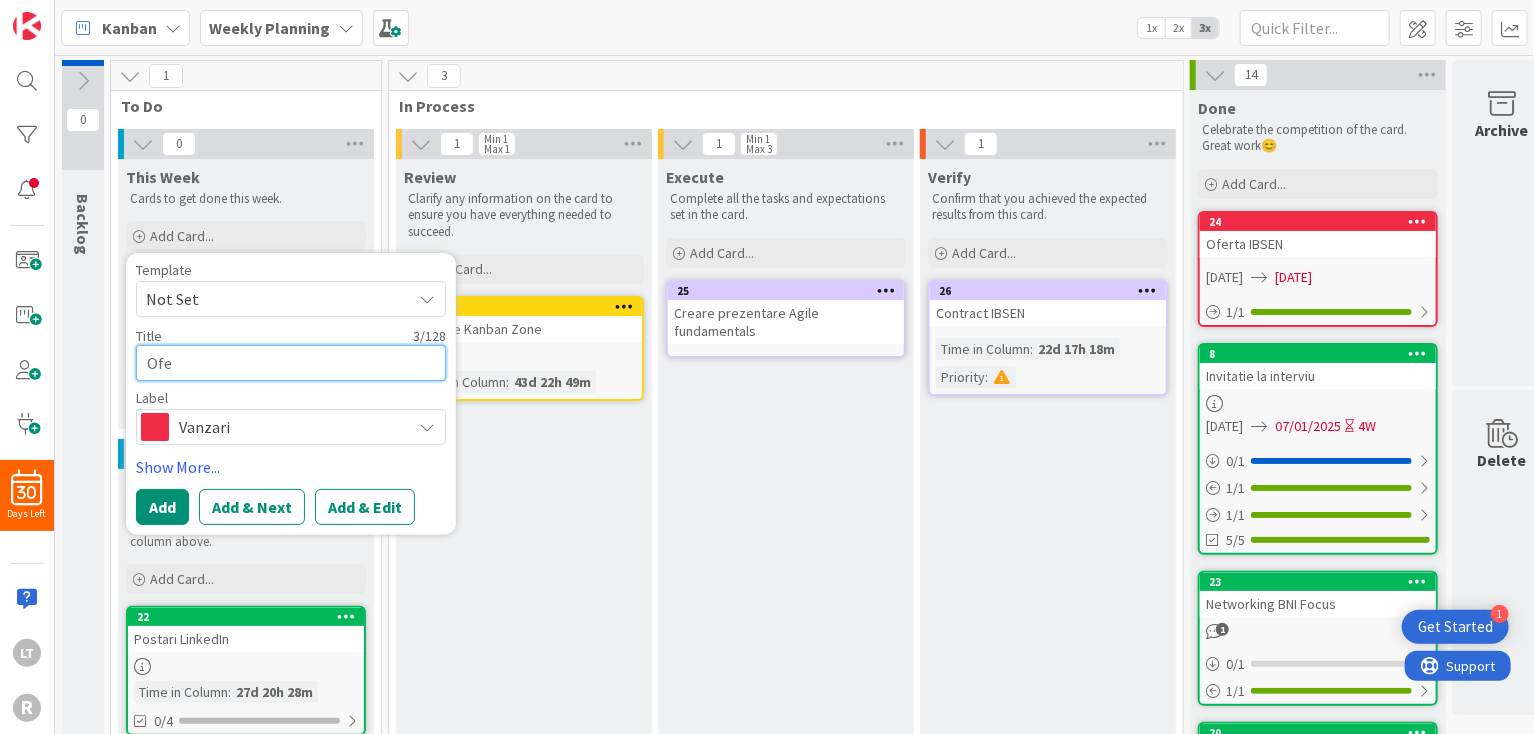 type on "x" 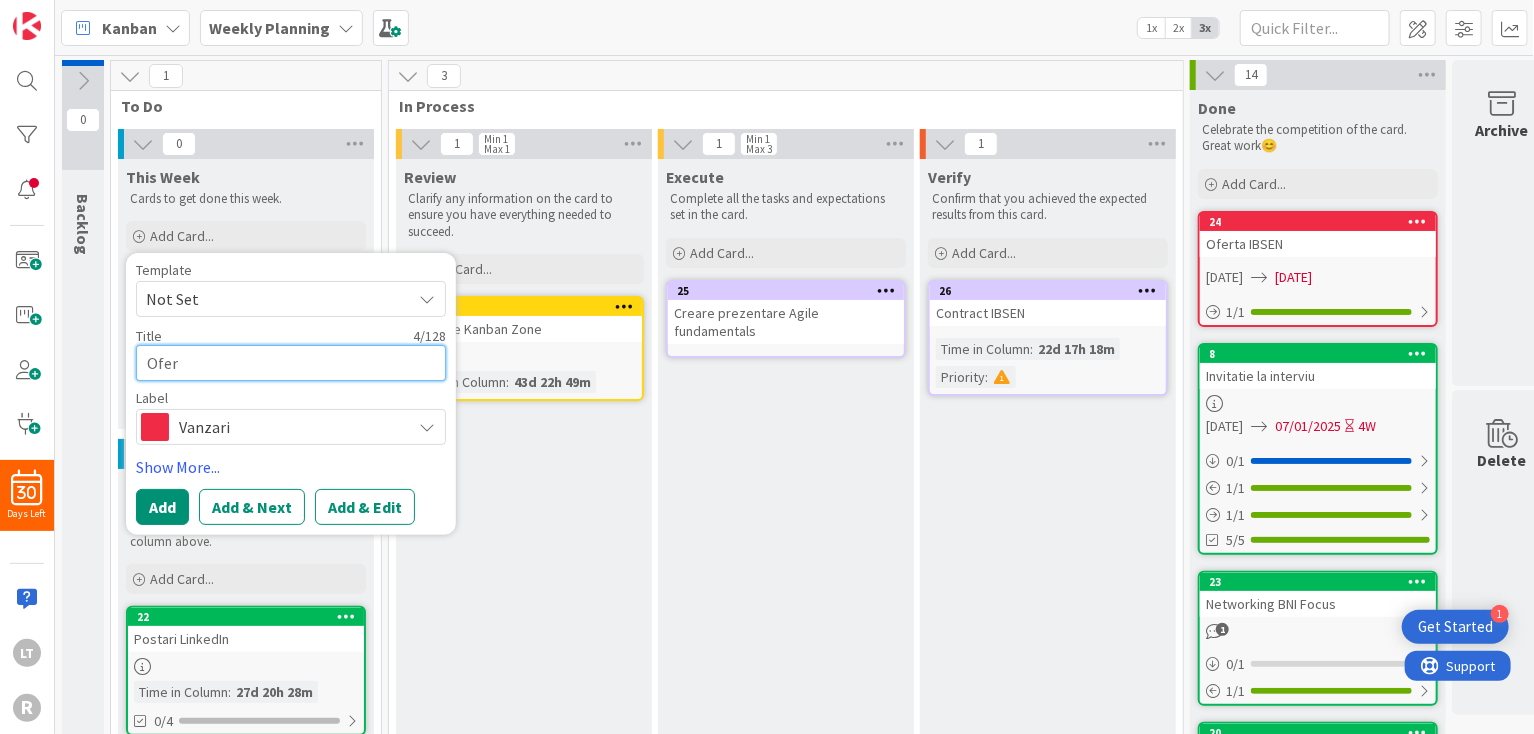 type on "x" 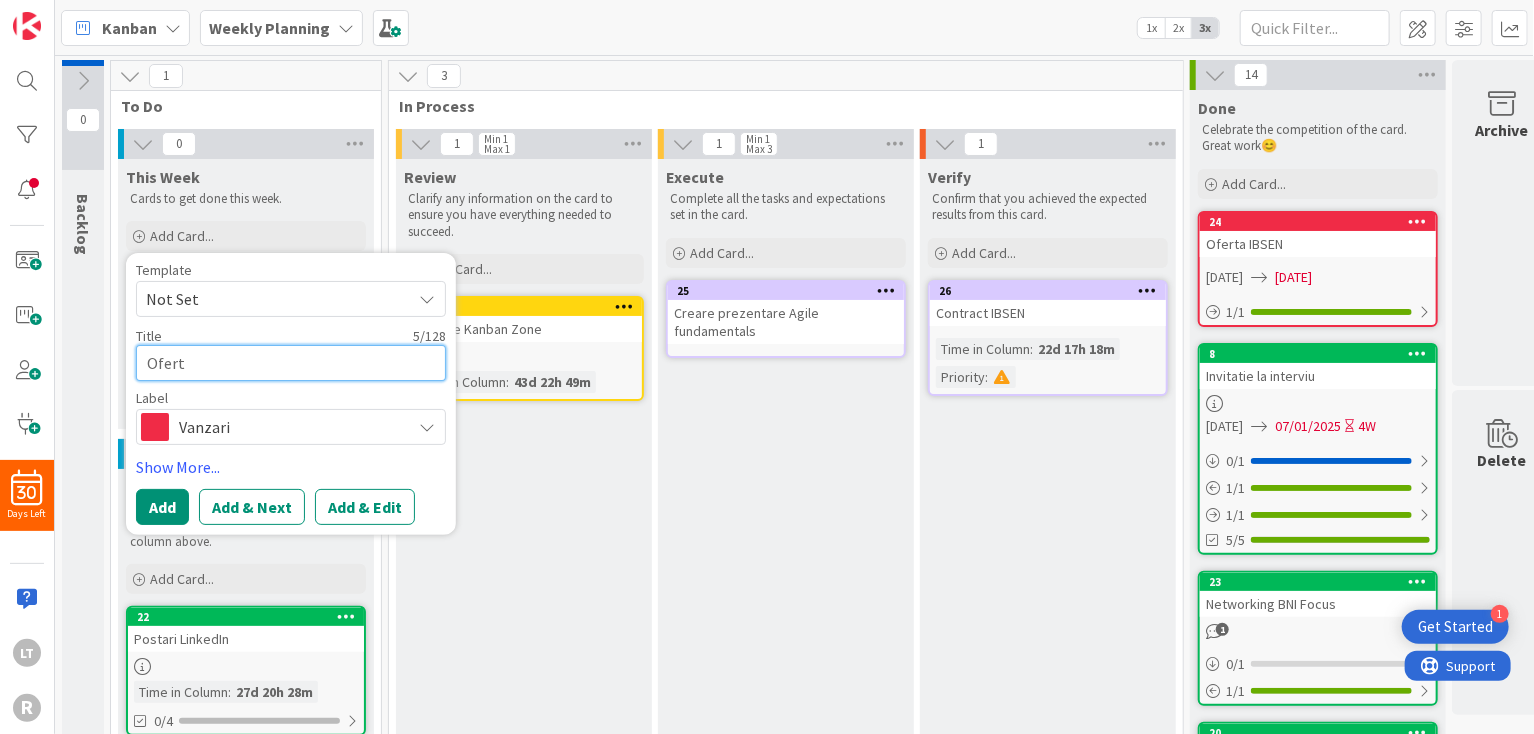 type on "x" 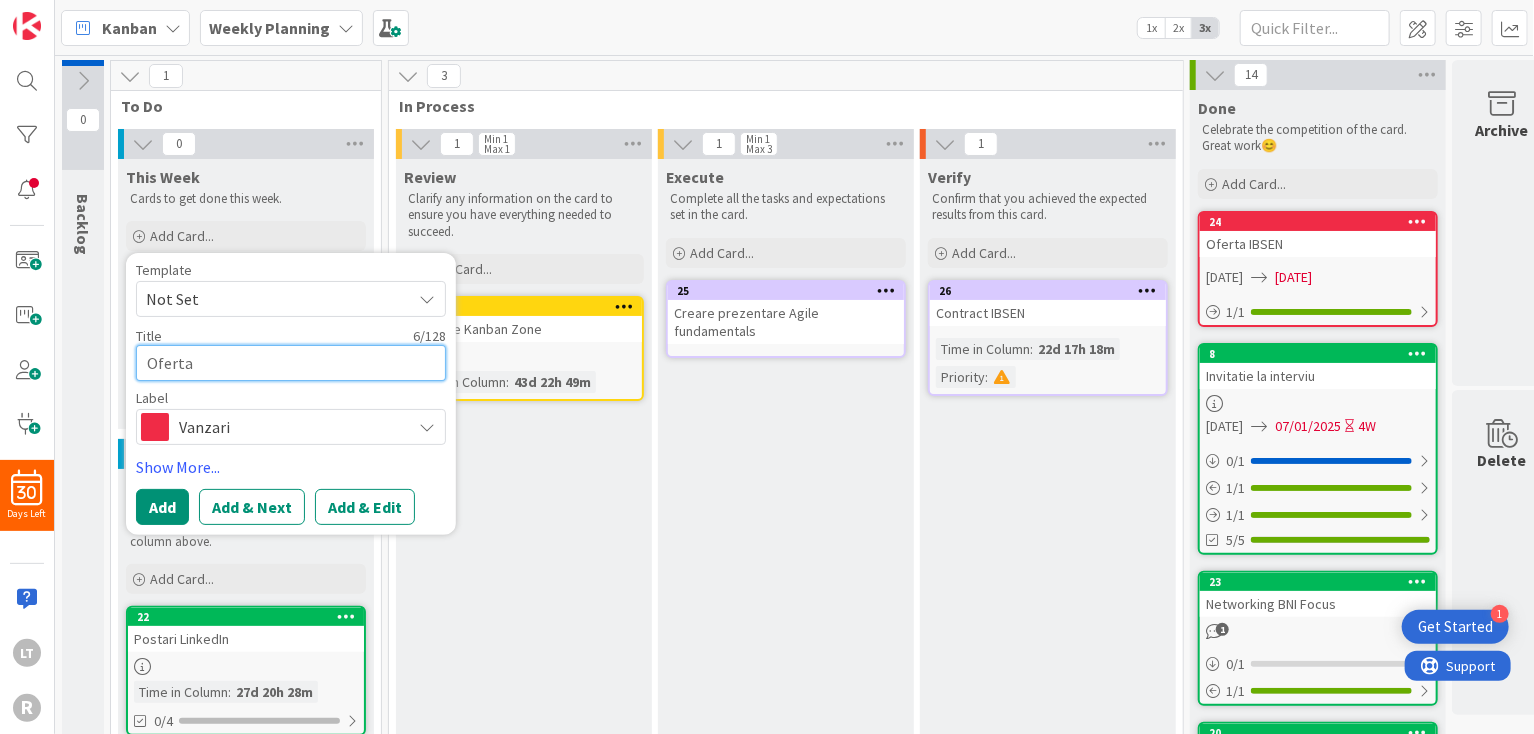 type on "x" 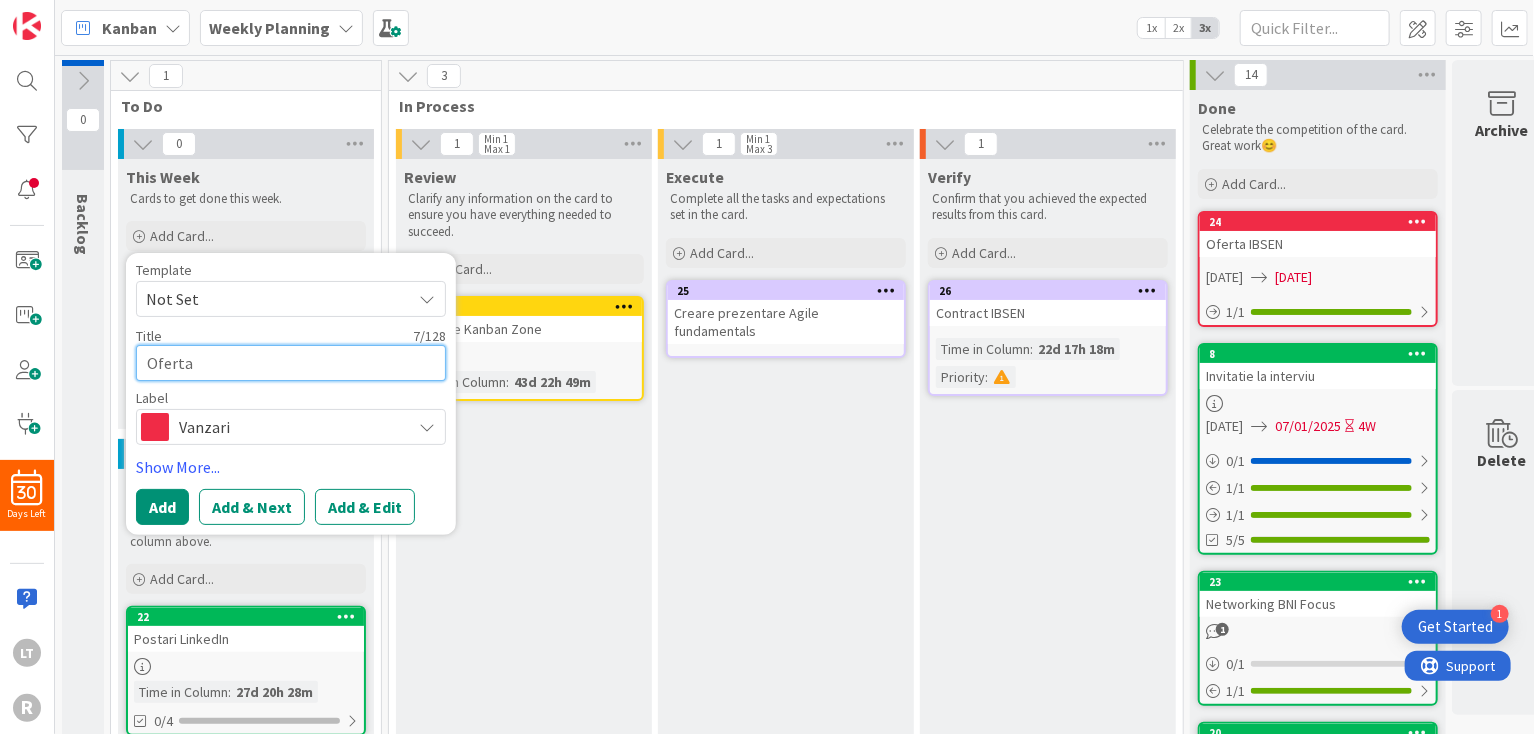 type on "x" 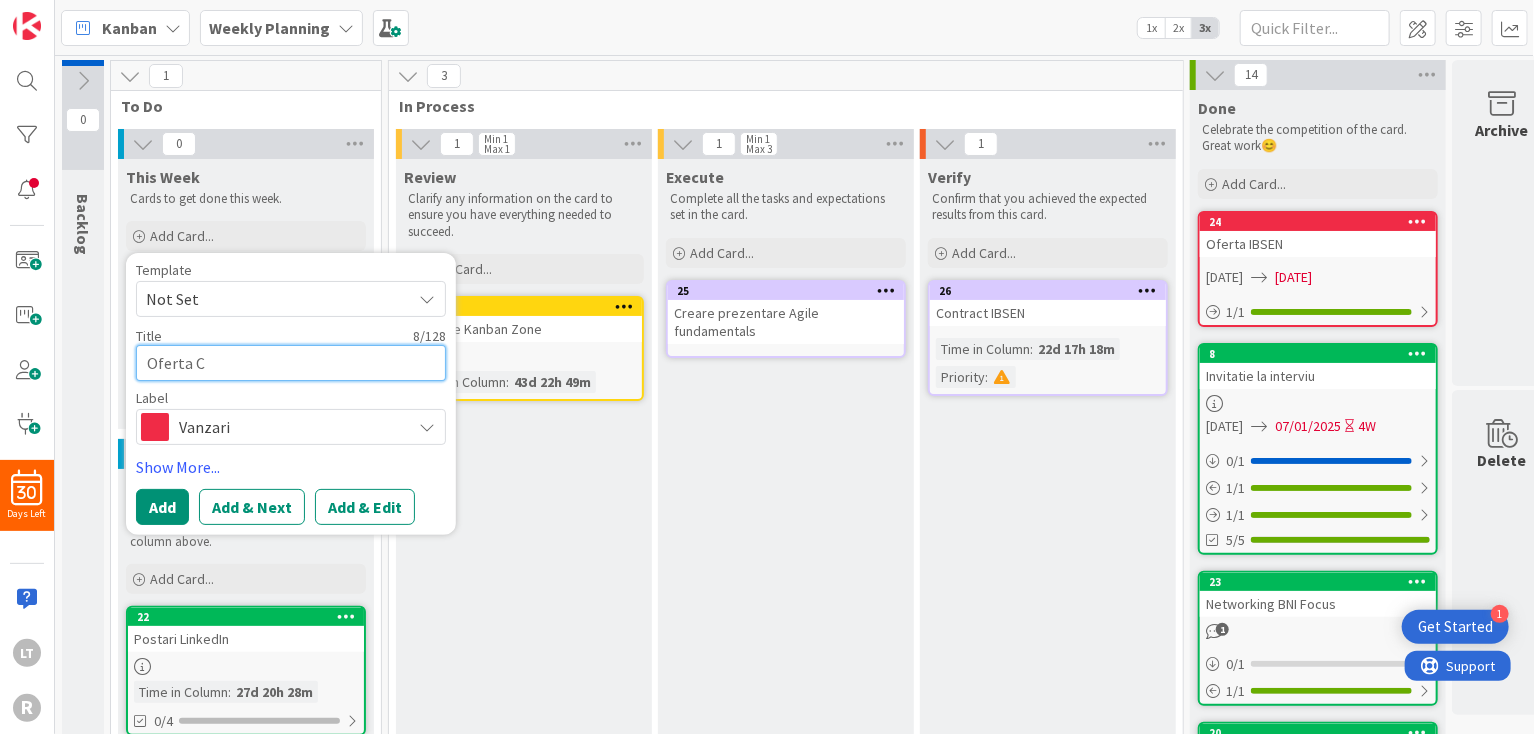 type on "x" 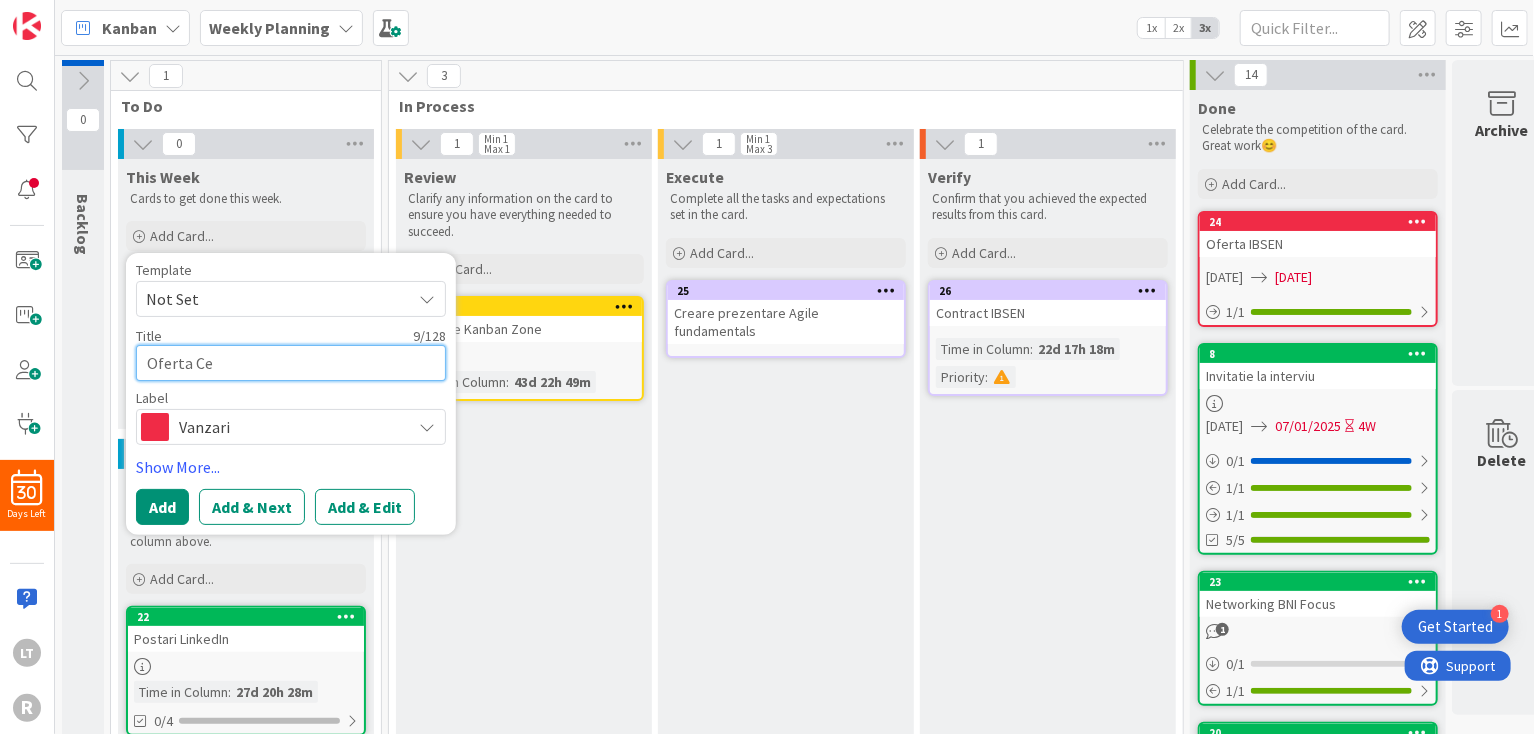 type on "x" 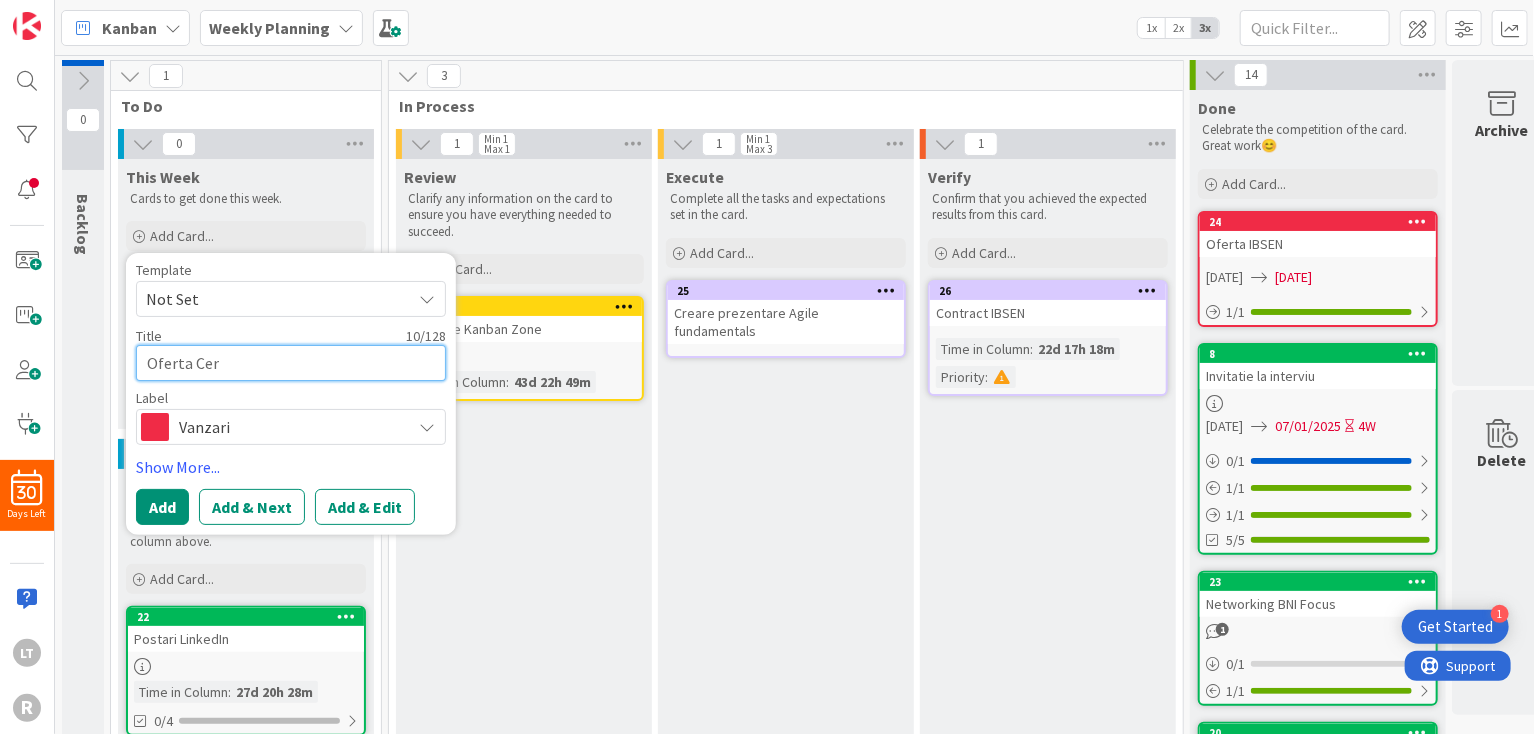 type on "x" 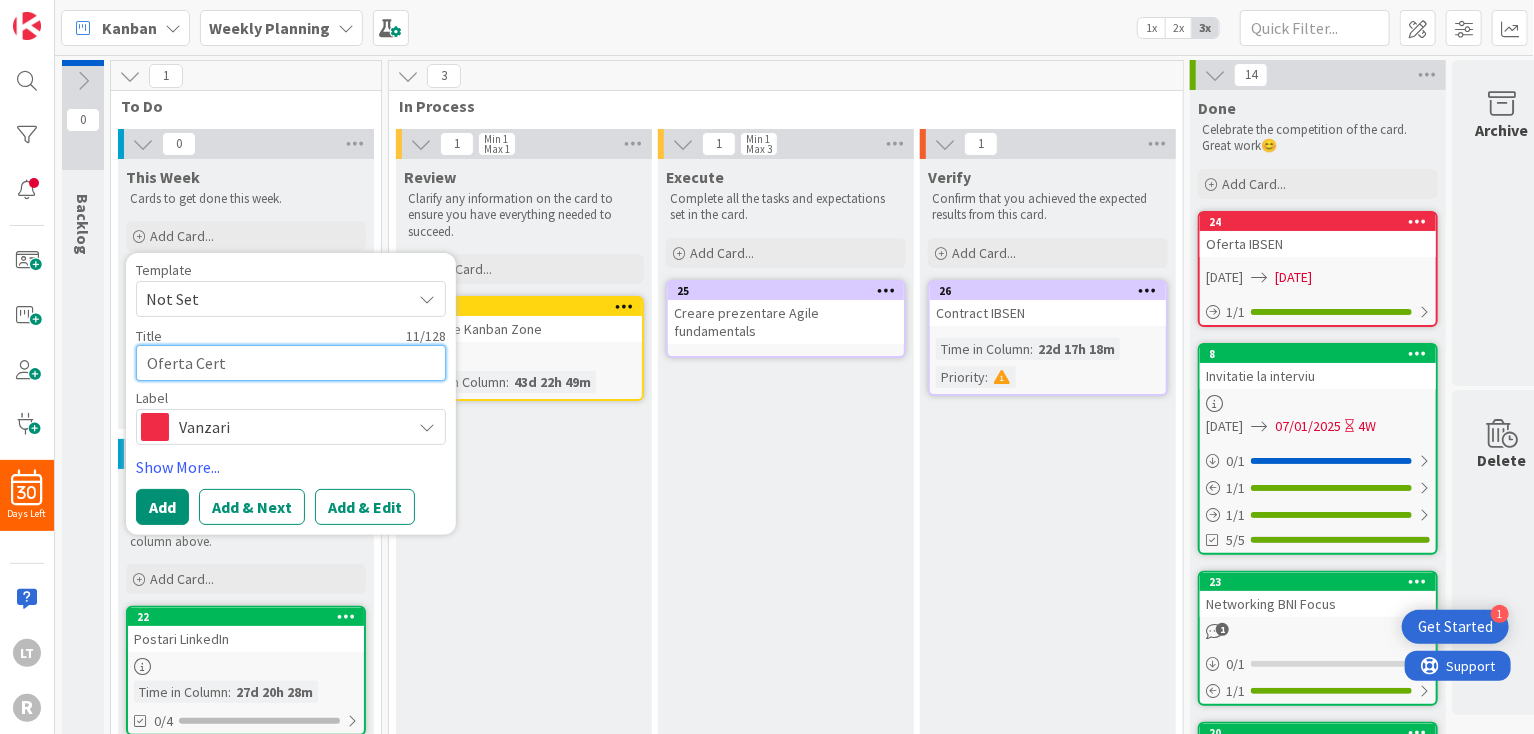 type on "x" 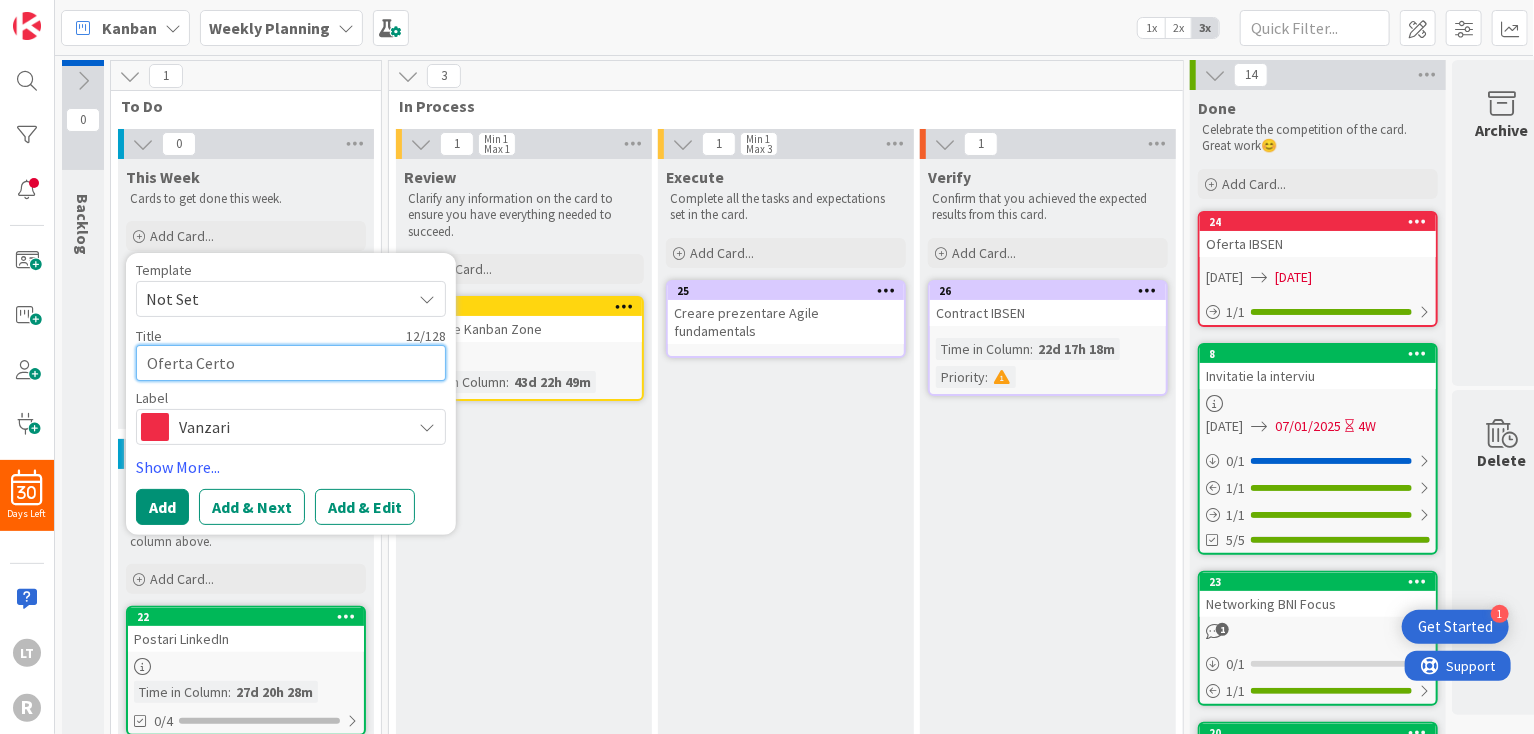 type on "x" 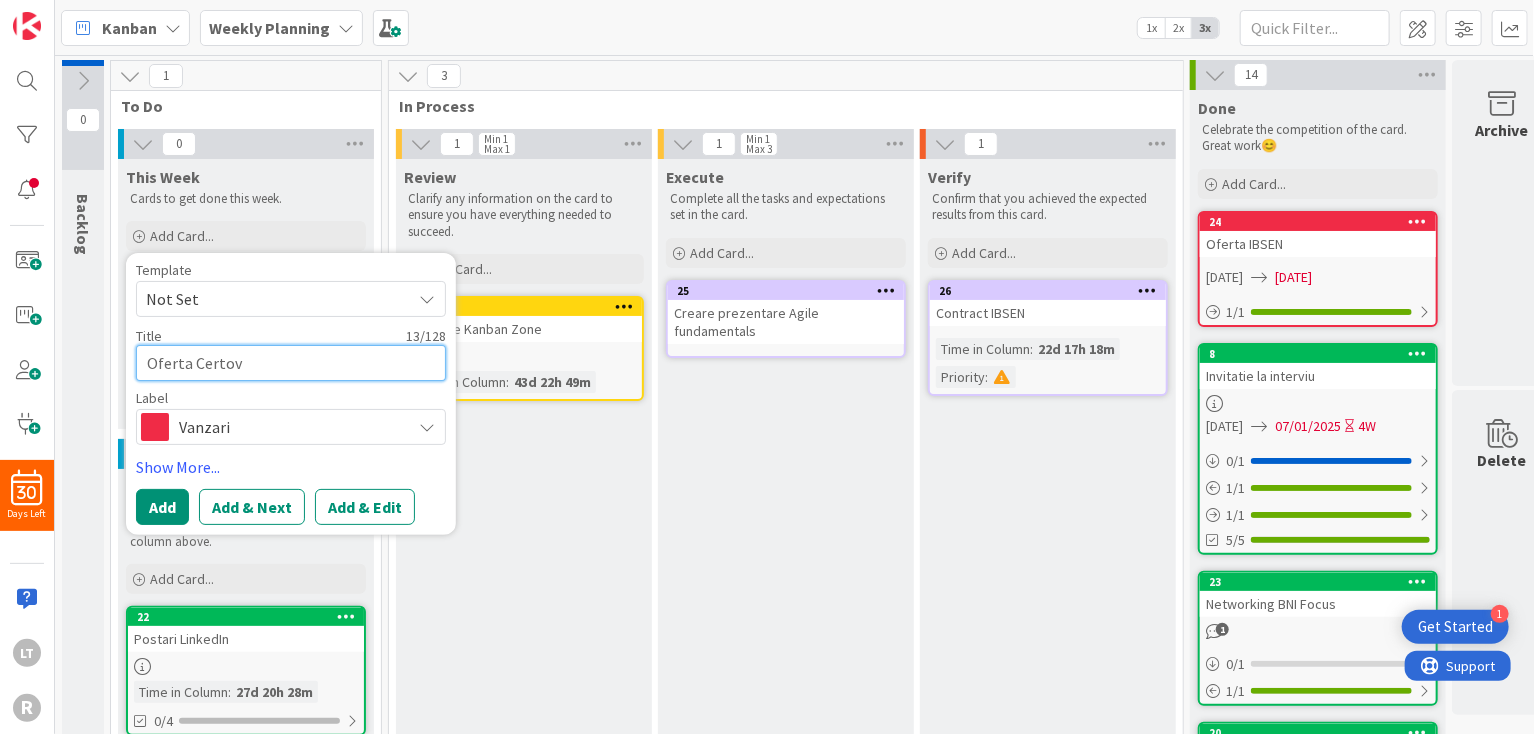 type on "x" 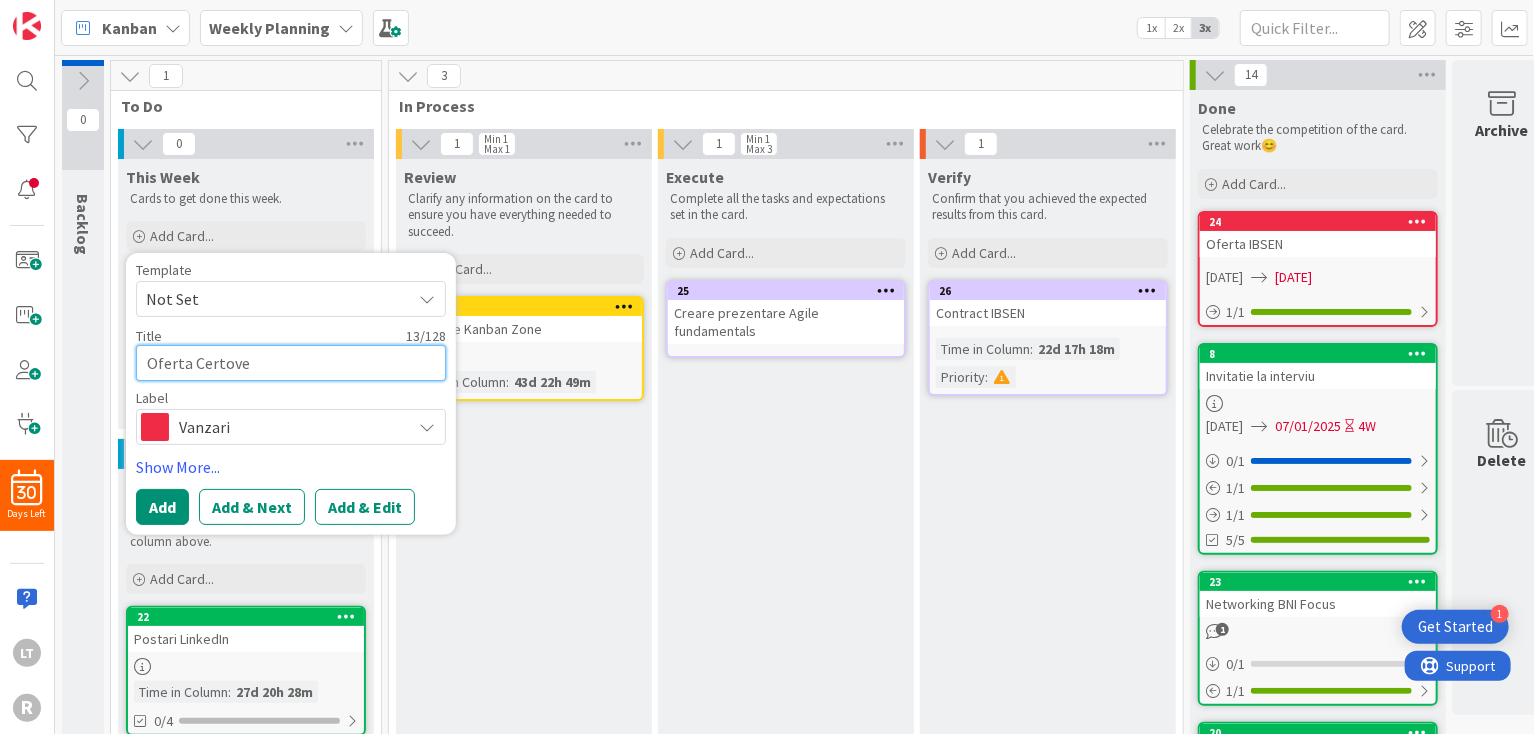 type on "x" 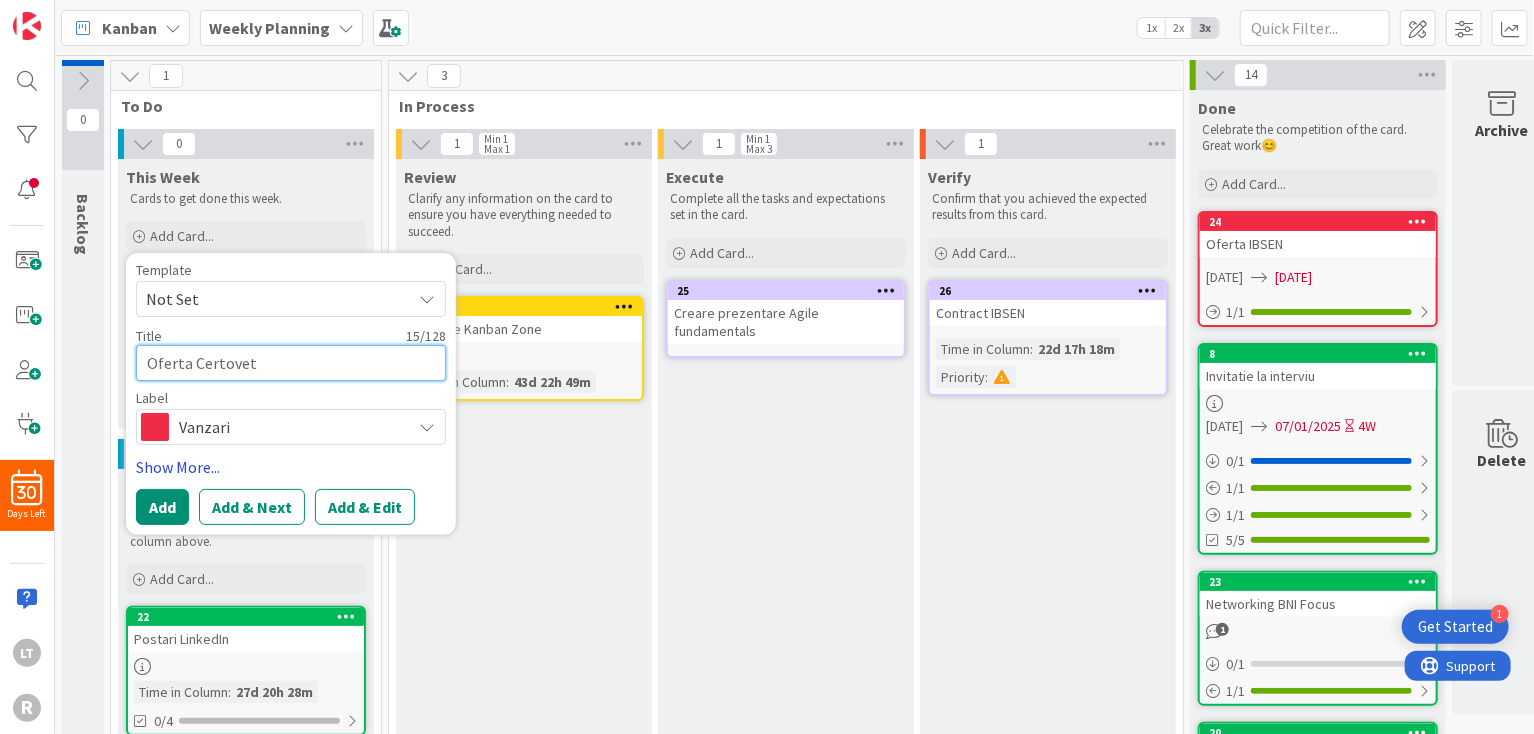 type on "Oferta Certovet" 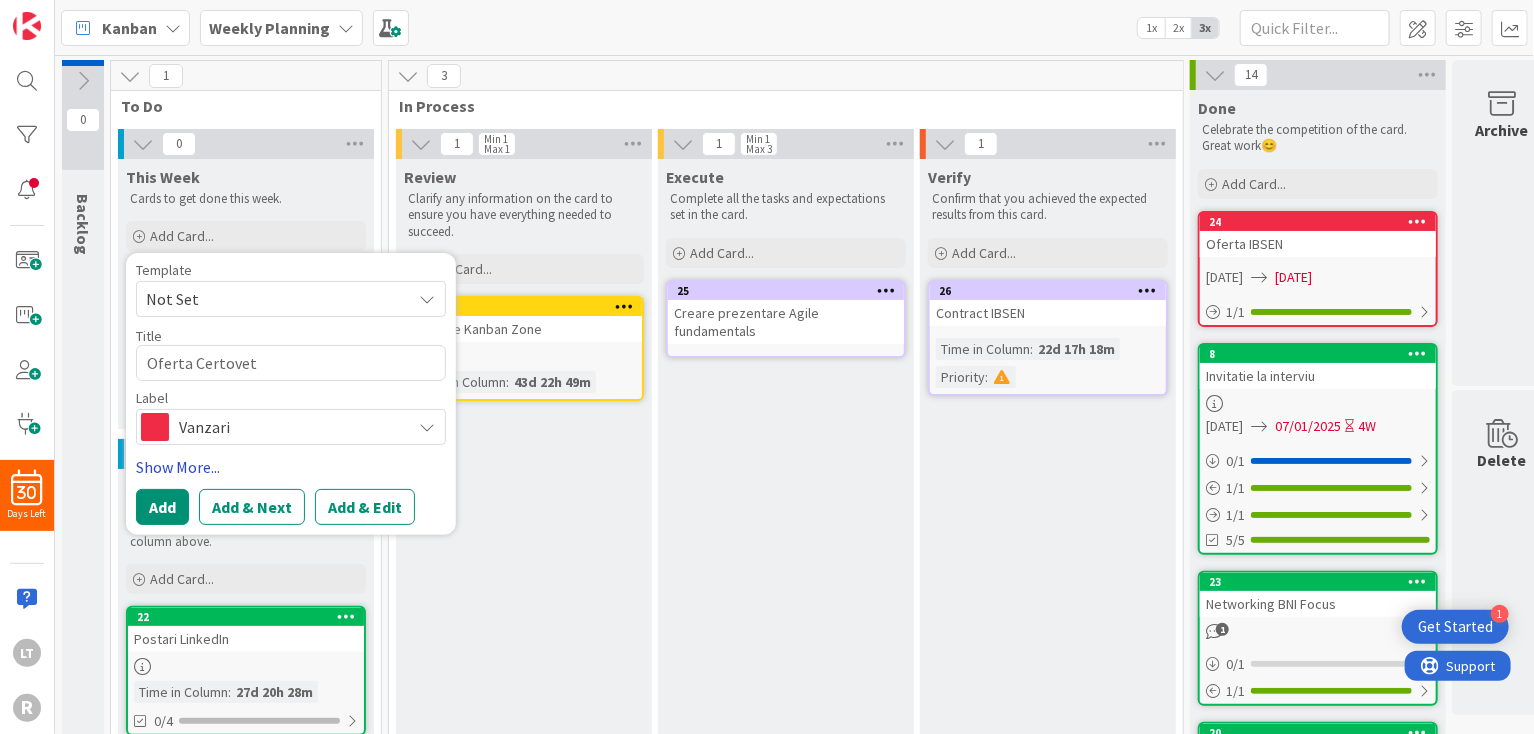 click on "Show More..." at bounding box center [291, 467] 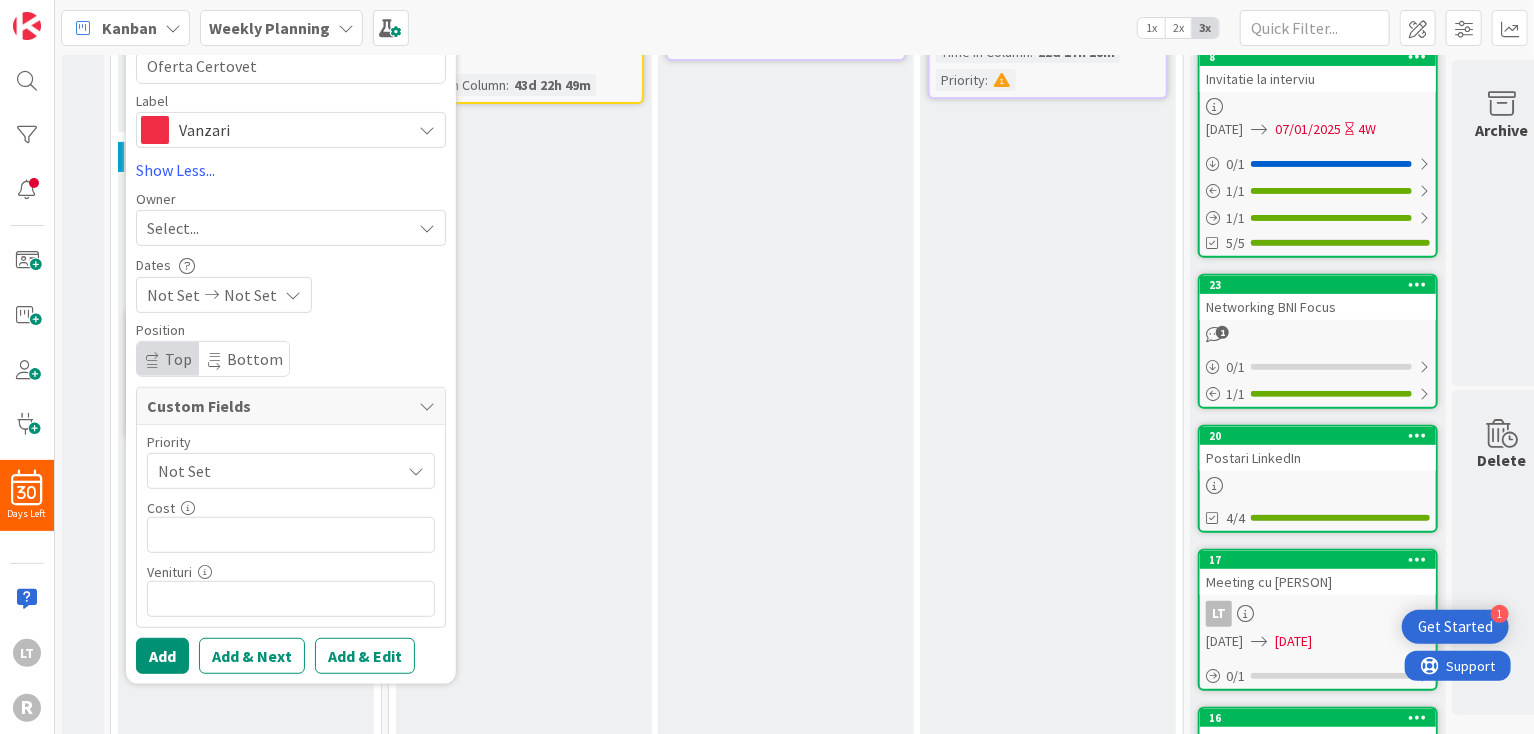 scroll, scrollTop: 400, scrollLeft: 0, axis: vertical 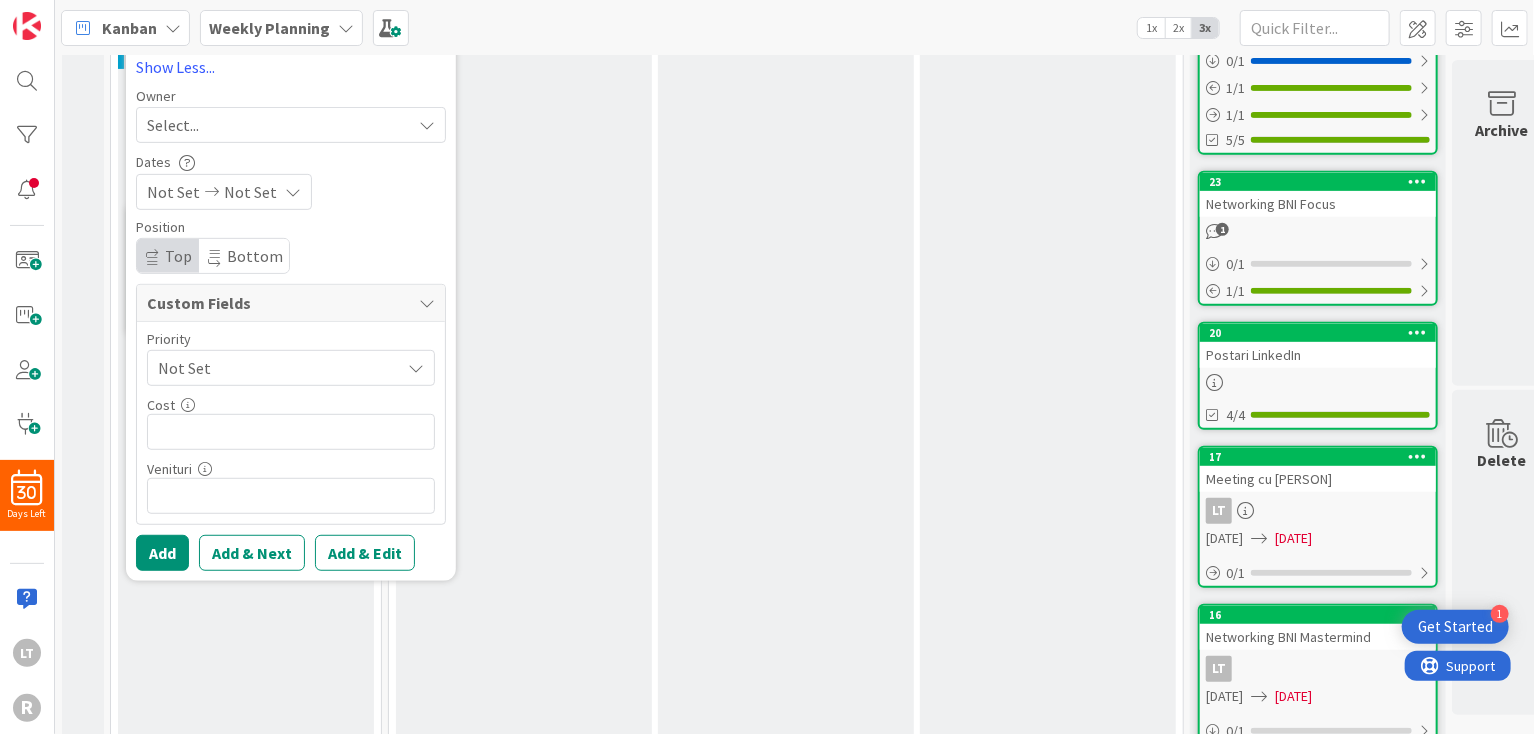 click on "Select..." at bounding box center (279, 125) 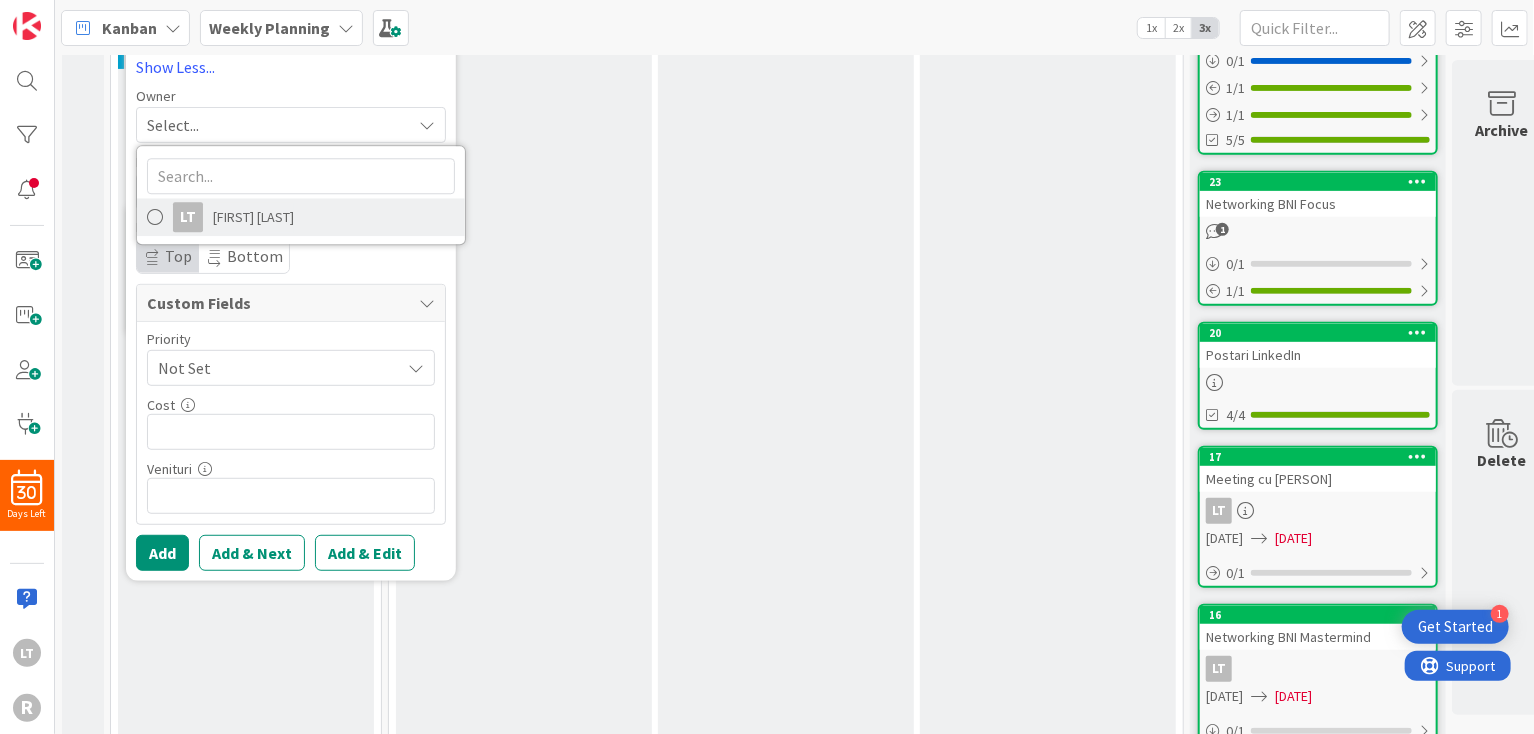 click on "[FIRST] [LAST]" at bounding box center (253, 218) 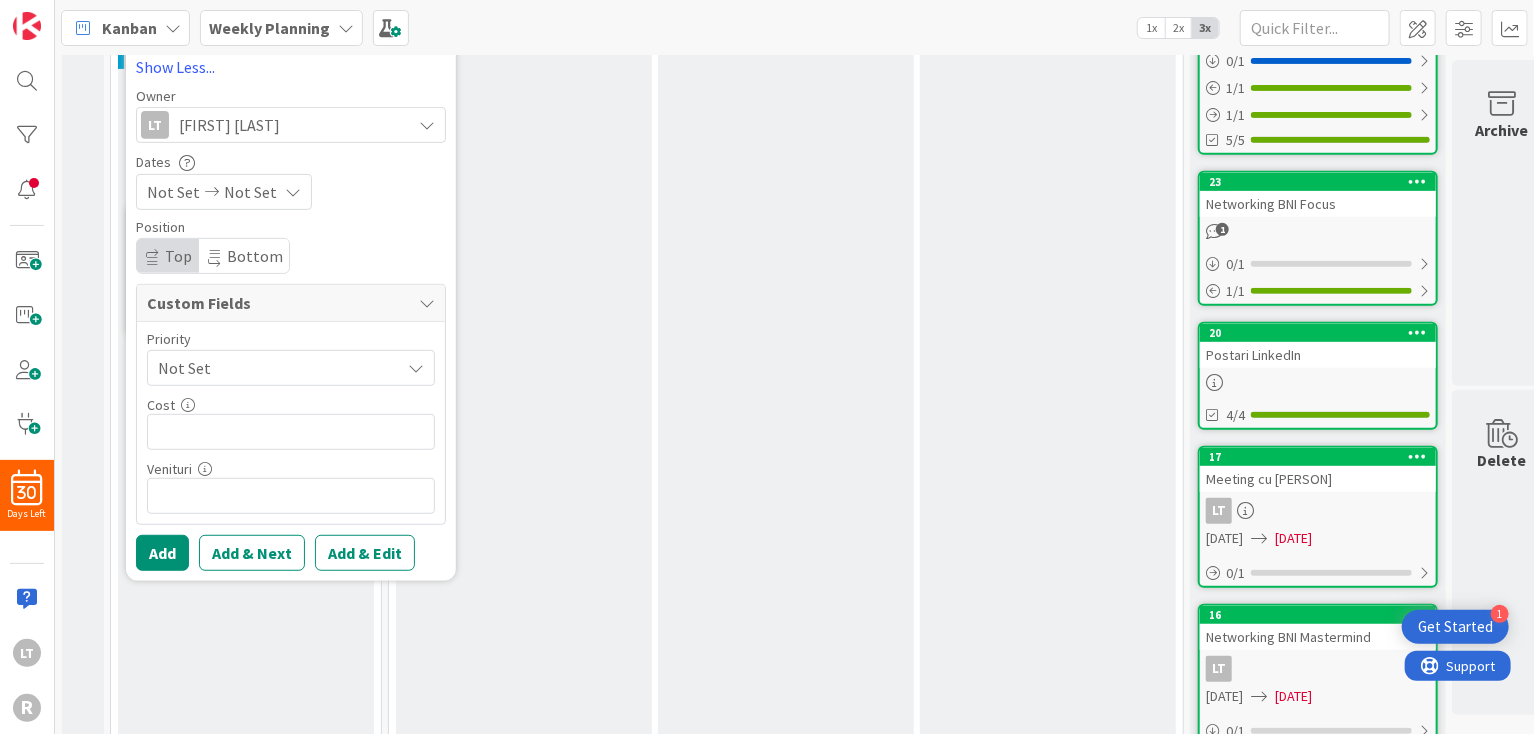 click on "Custom Fields" at bounding box center [278, 303] 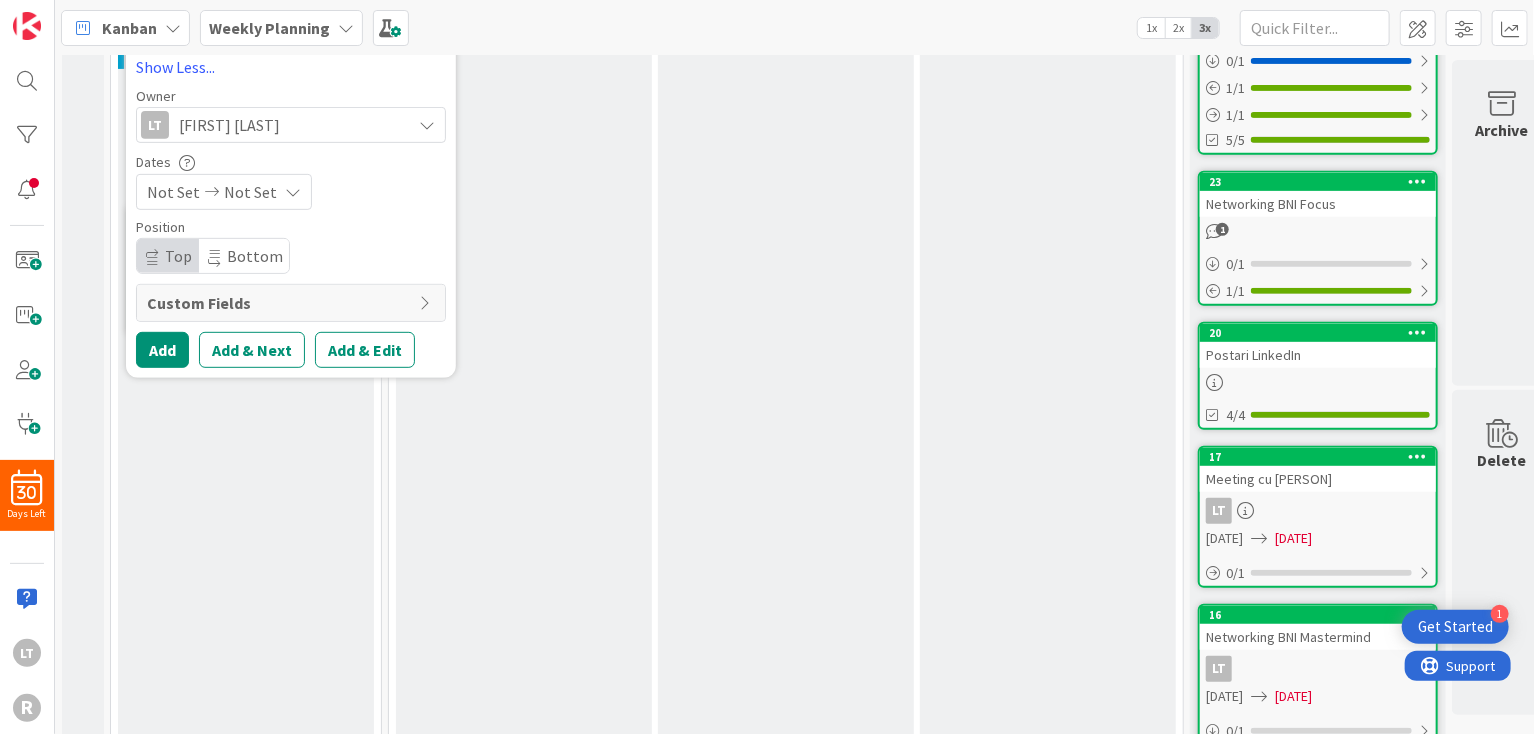 click on "Custom Fields" at bounding box center (278, 303) 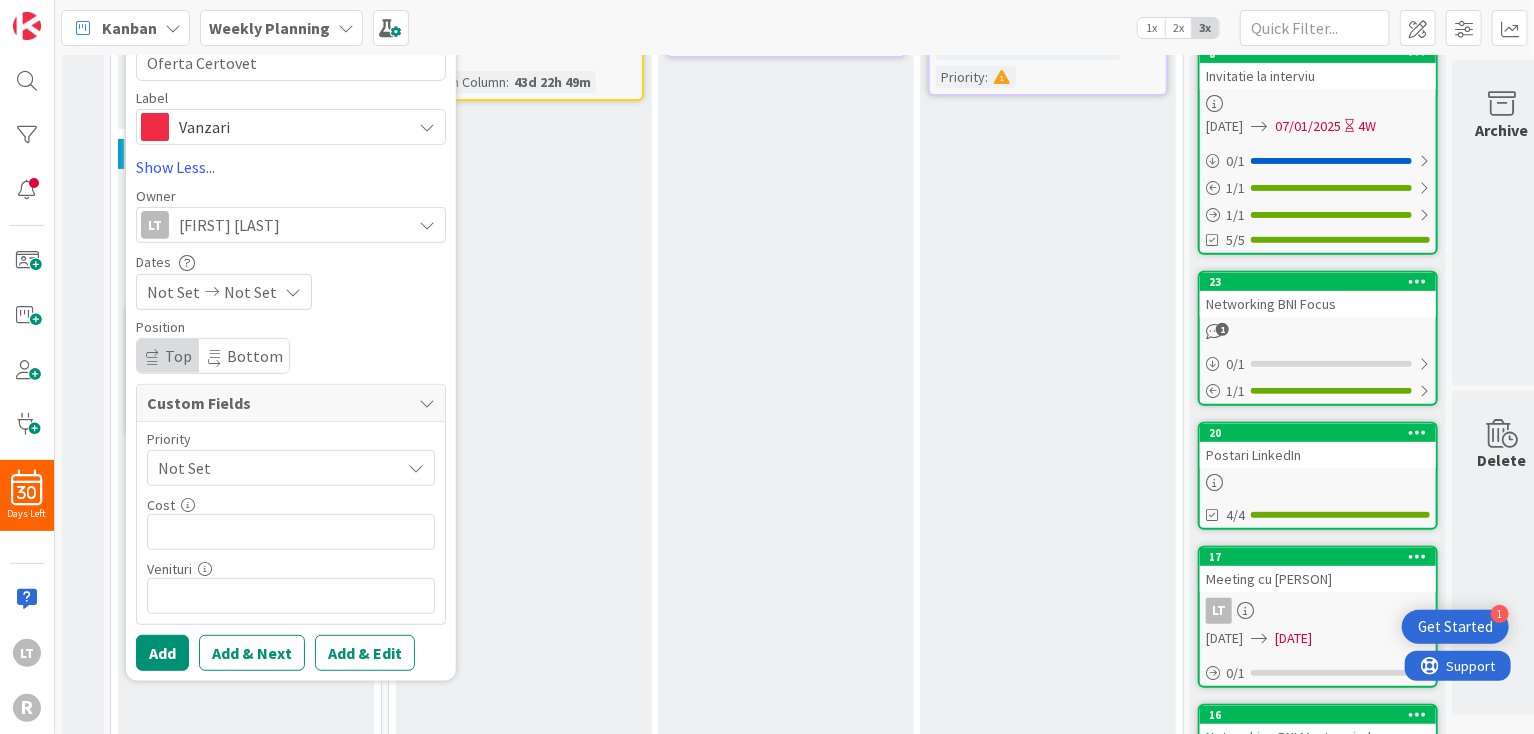 scroll, scrollTop: 500, scrollLeft: 0, axis: vertical 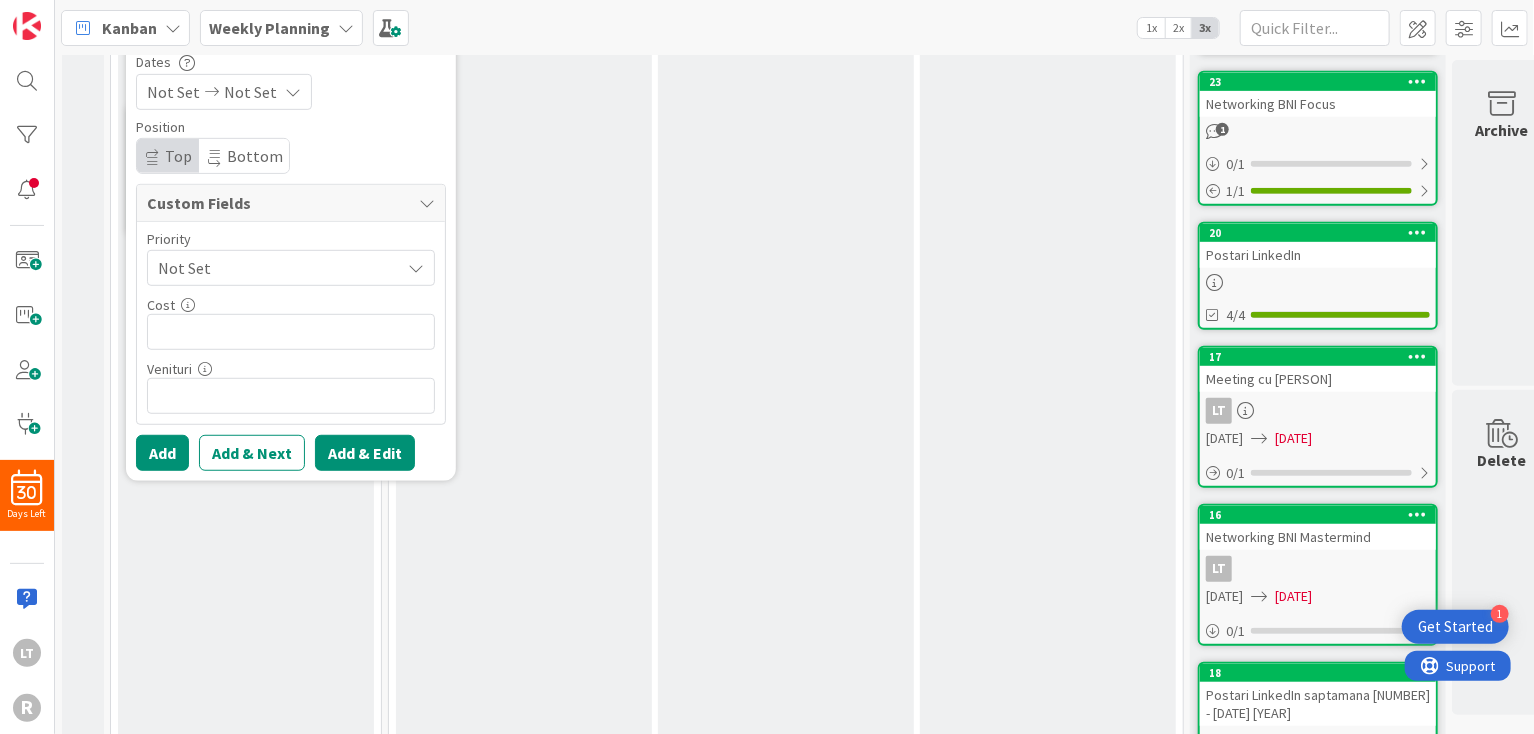 click on "Add & Edit" at bounding box center [365, 453] 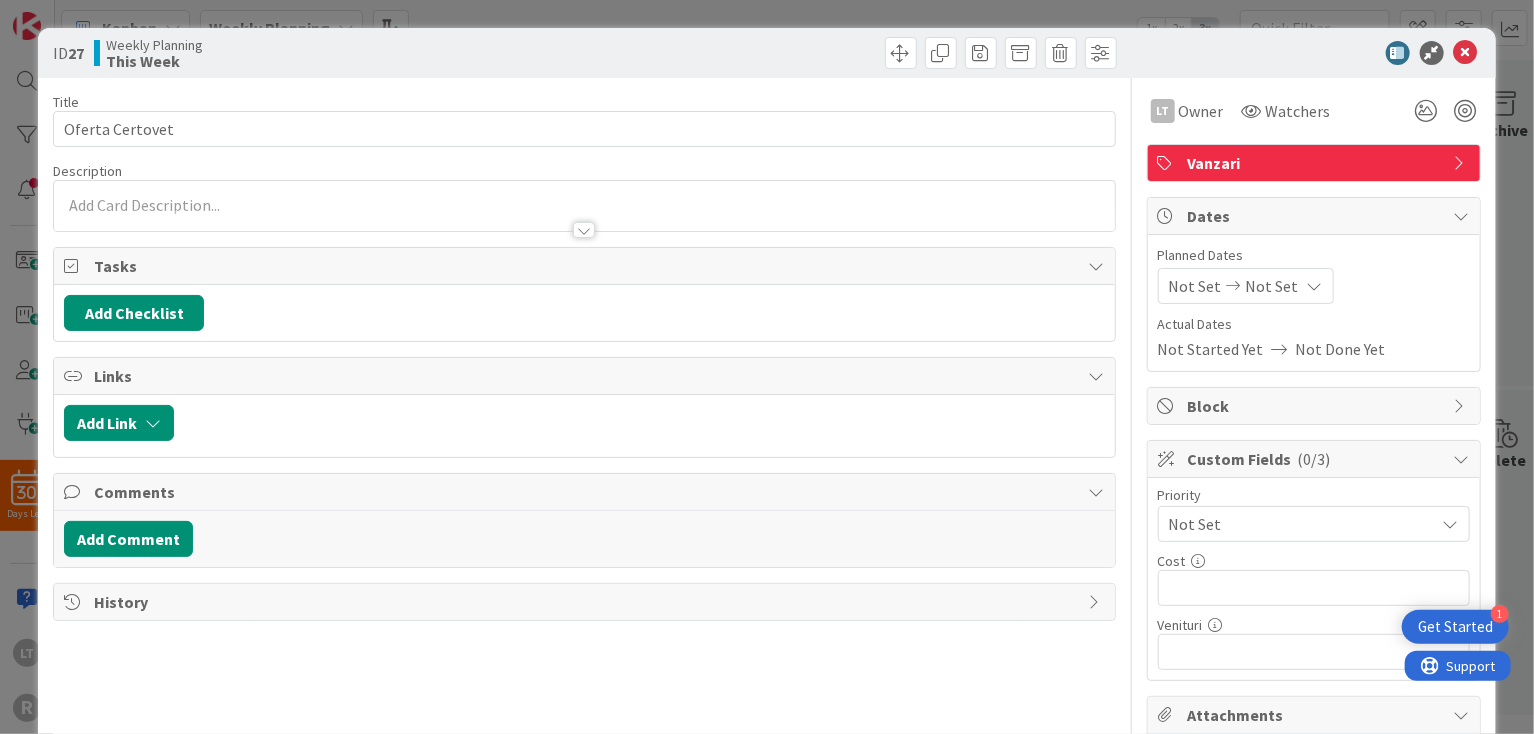 scroll, scrollTop: 0, scrollLeft: 0, axis: both 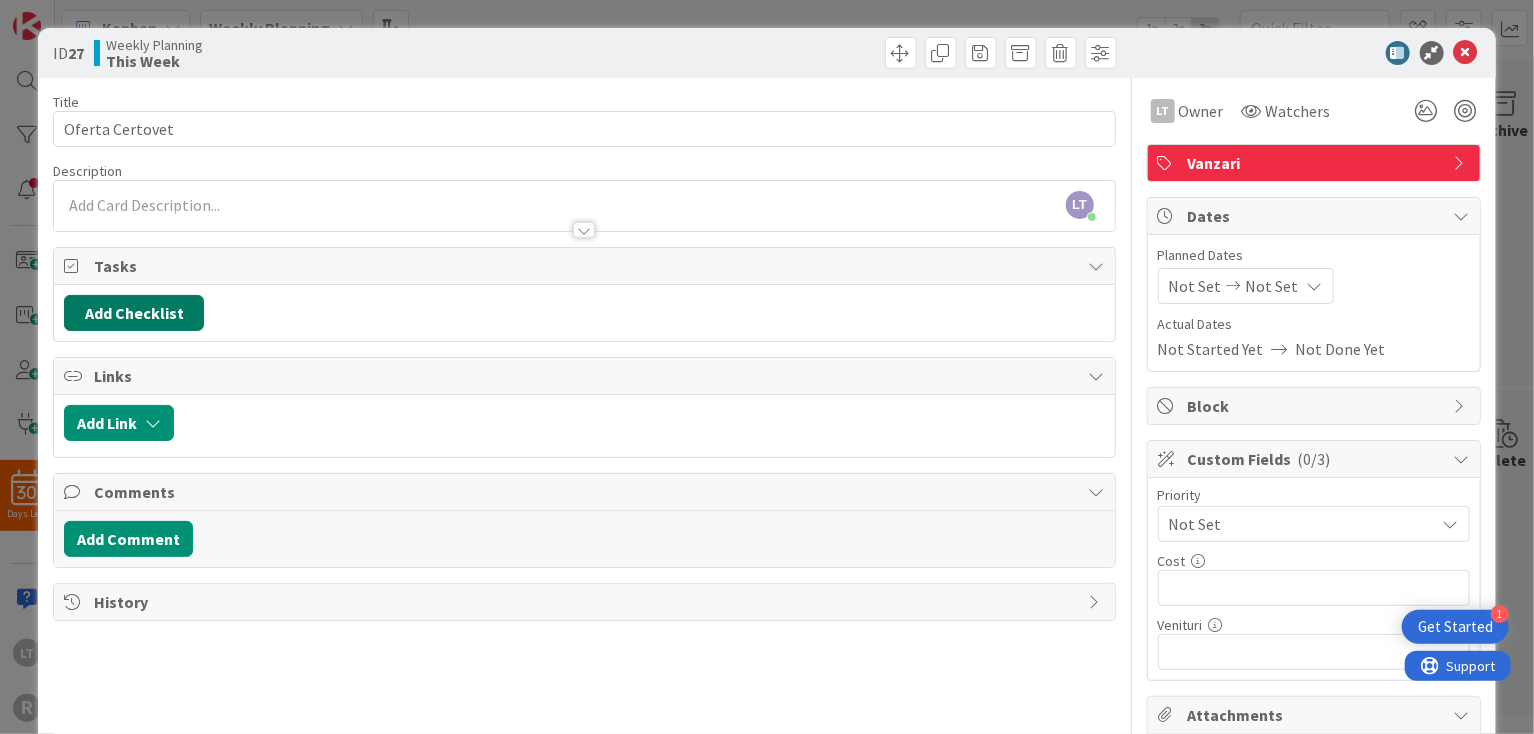 click on "Add Checklist" at bounding box center [134, 313] 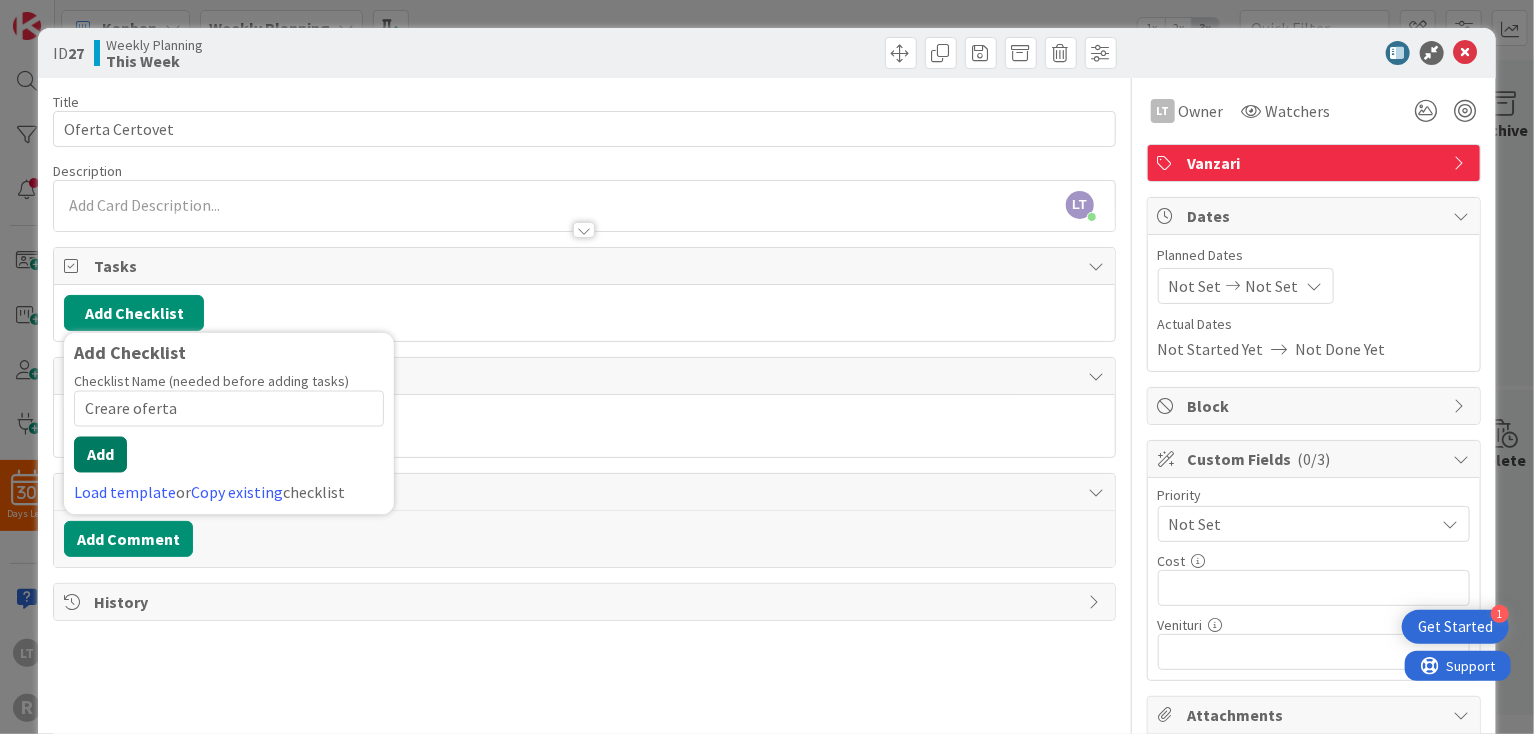 type on "Creare oferta" 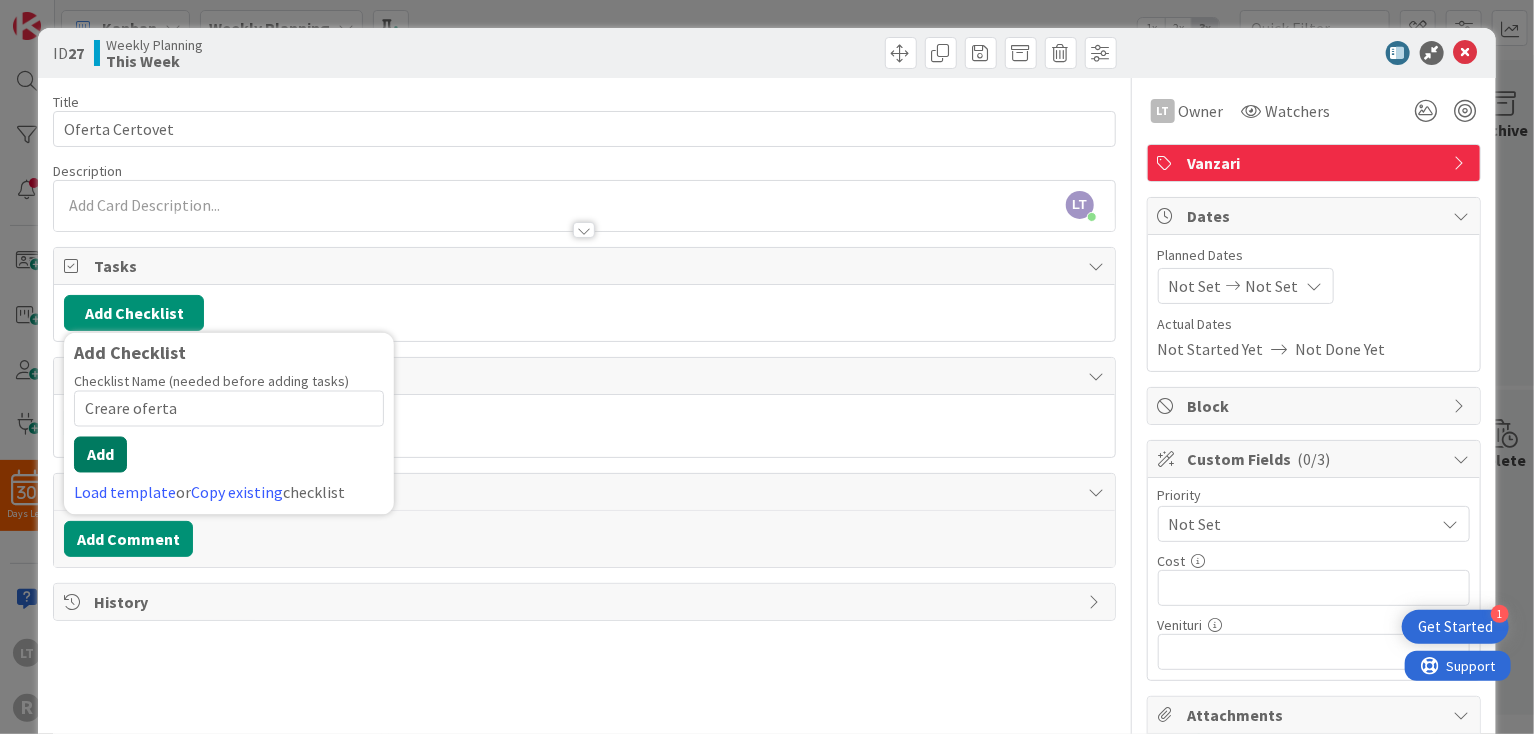 click on "Add" at bounding box center (100, 455) 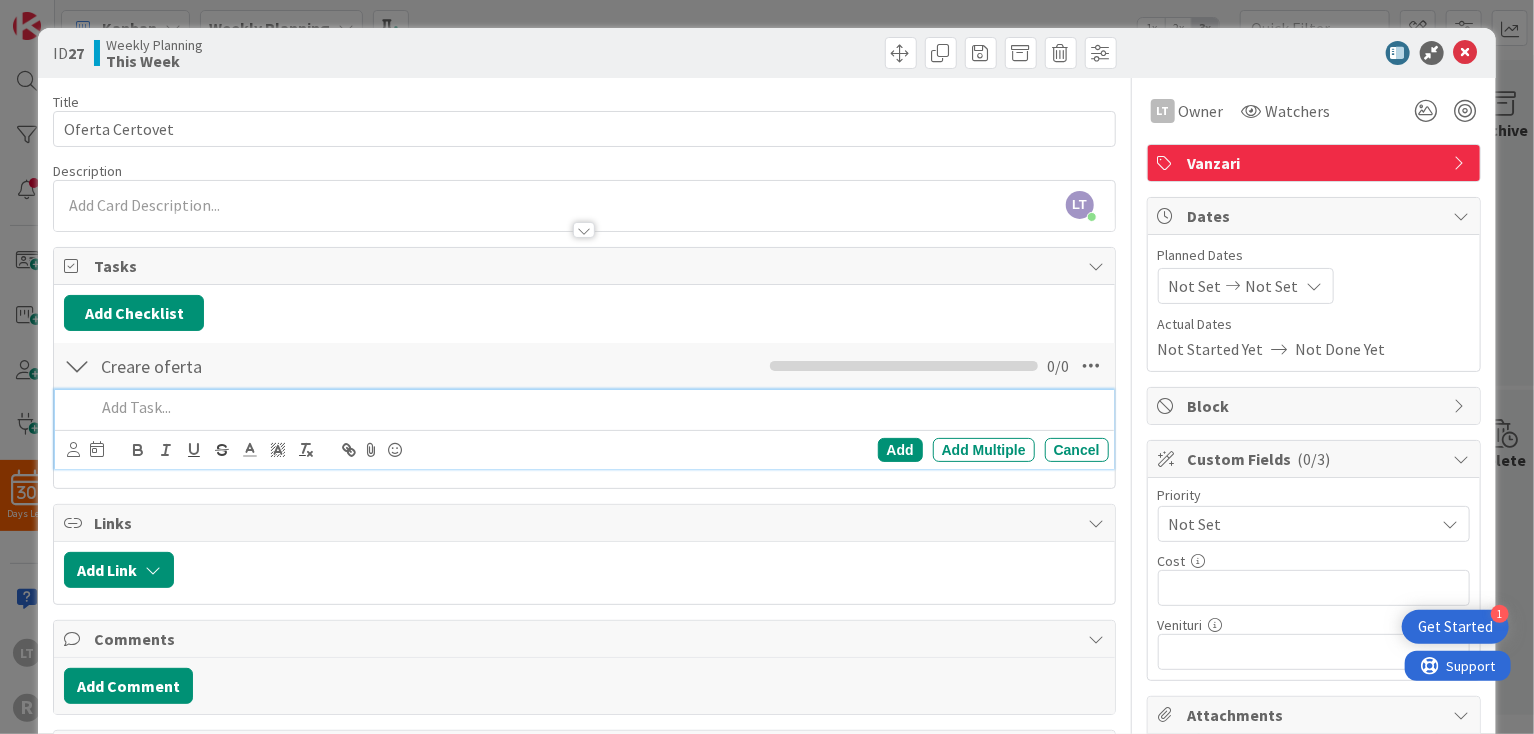 type 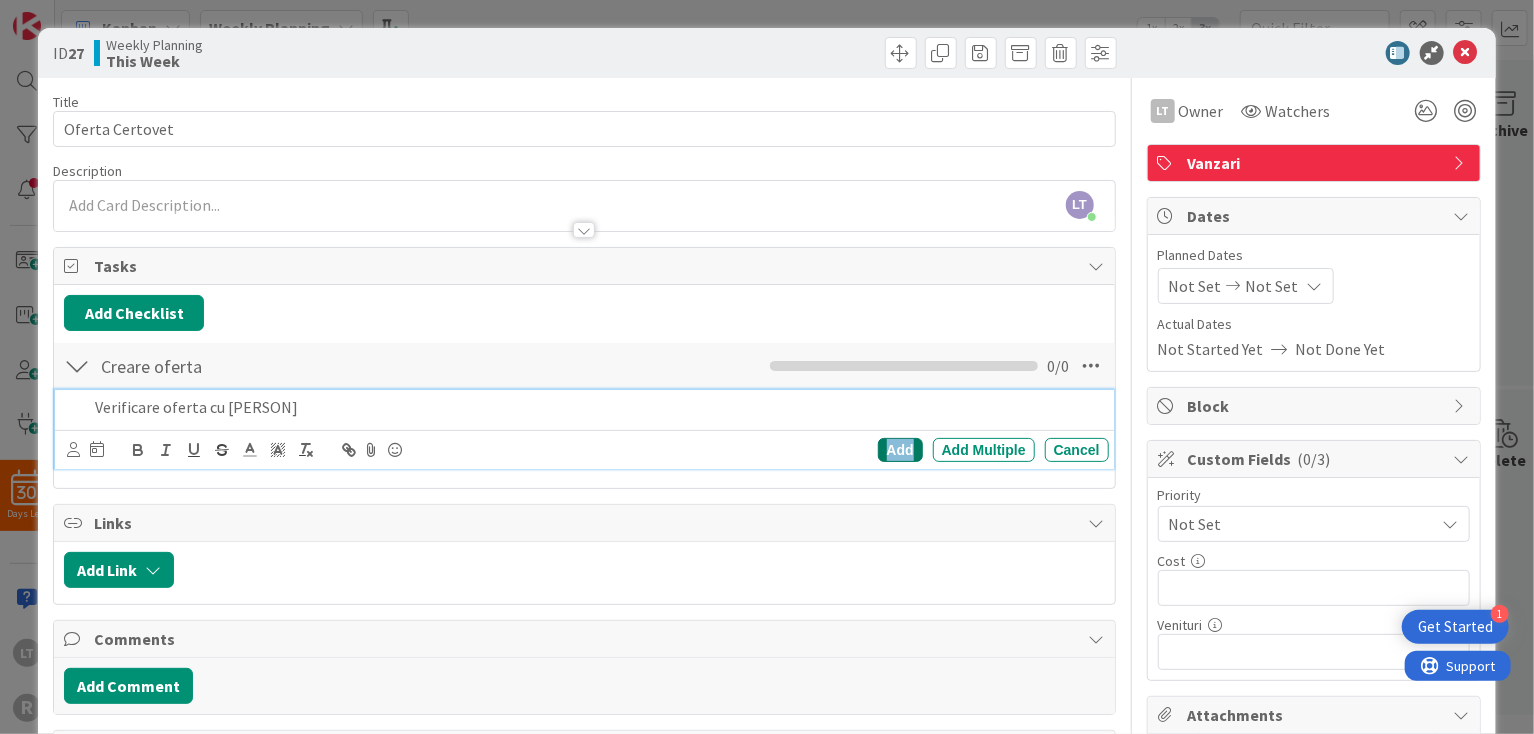 click on "Add" at bounding box center [900, 450] 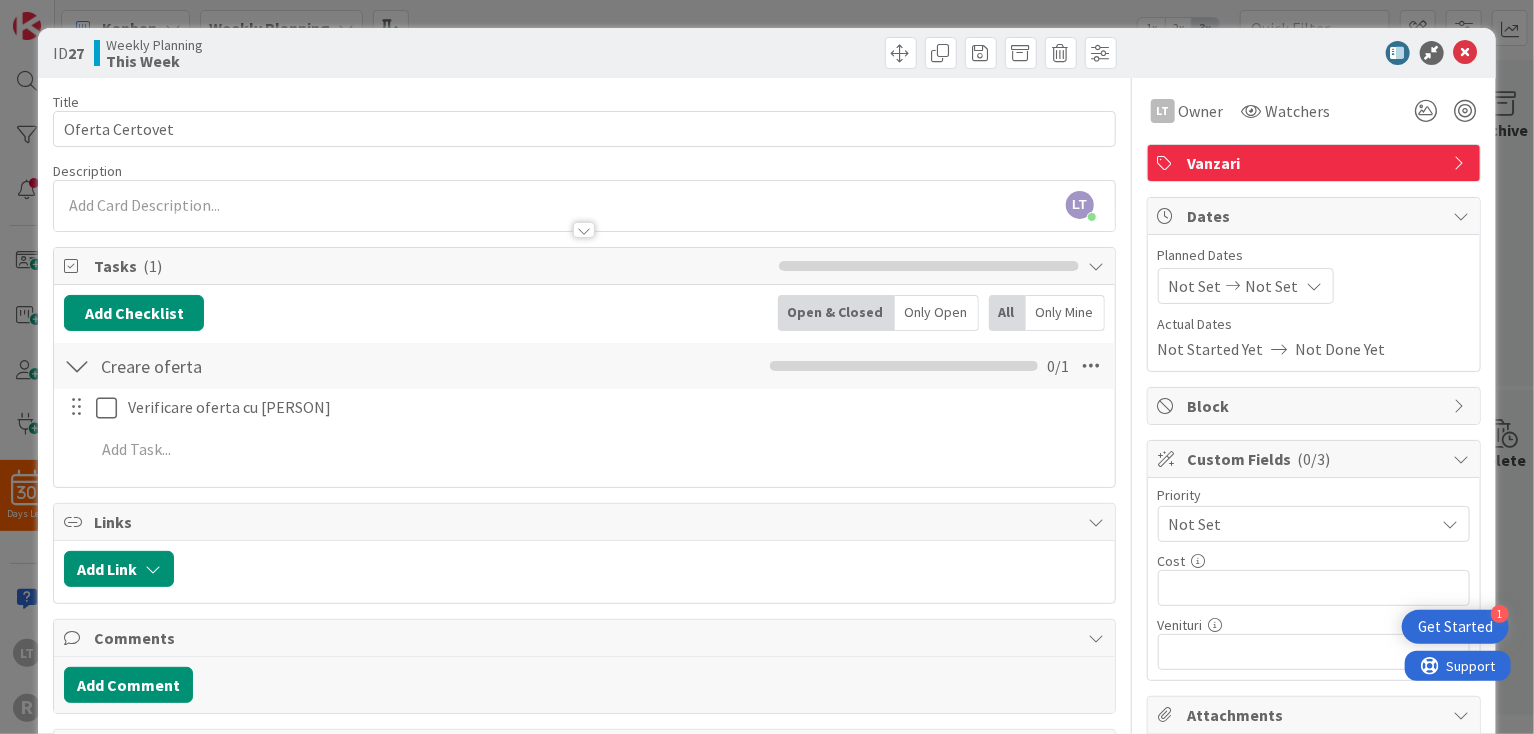 click at bounding box center [77, 366] 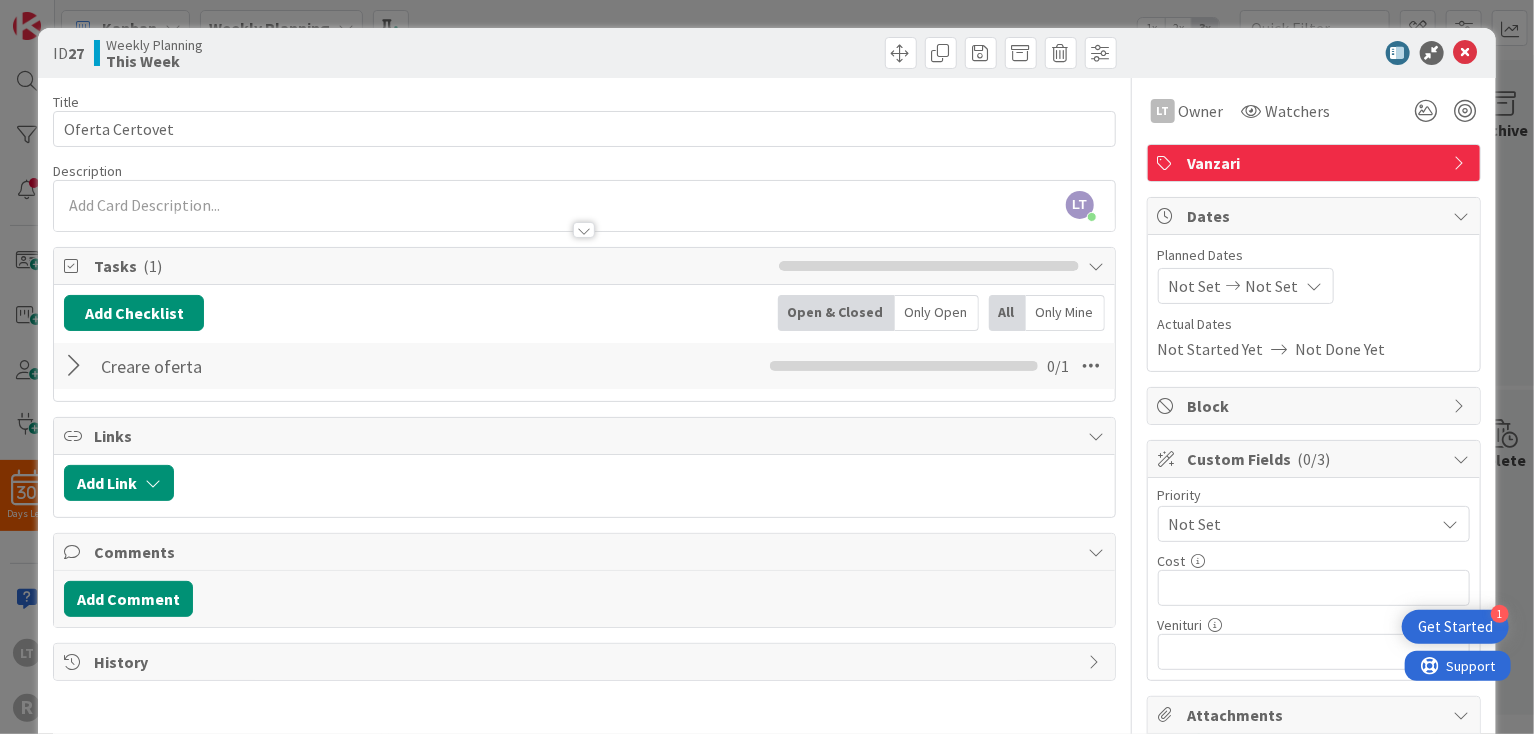 click at bounding box center [77, 366] 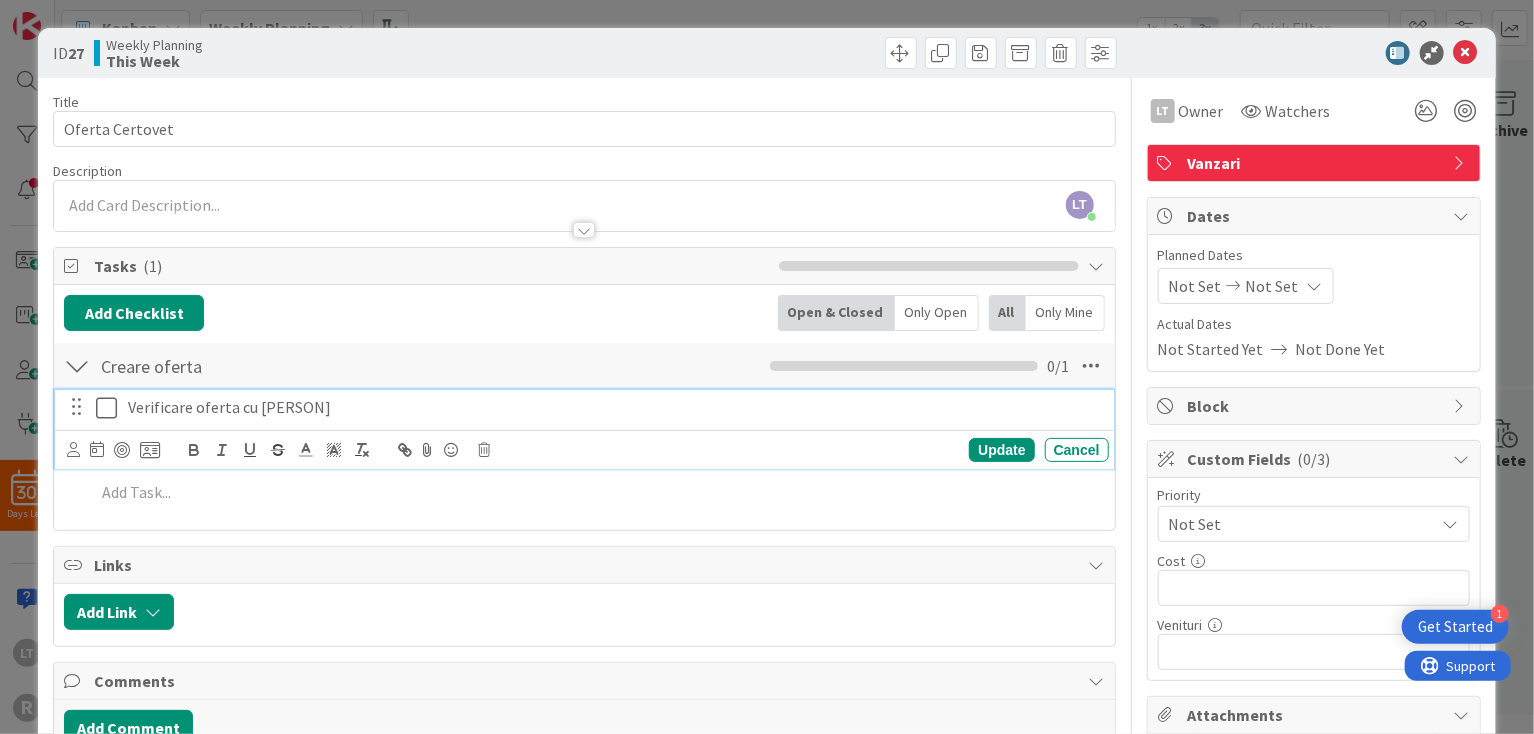 click on "Verificare oferta cu [PERSON]" at bounding box center [614, 407] 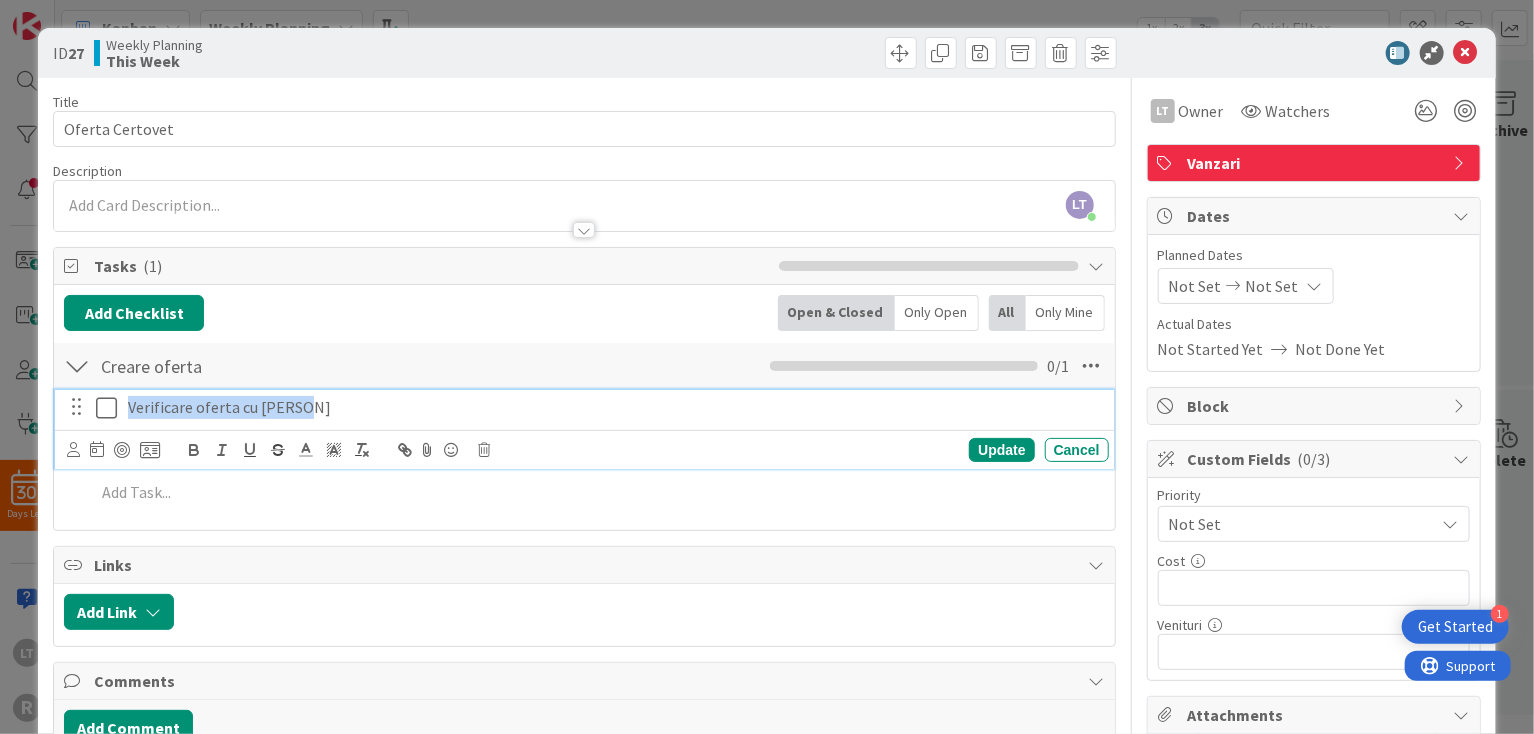 drag, startPoint x: 316, startPoint y: 406, endPoint x: 120, endPoint y: 405, distance: 196.00255 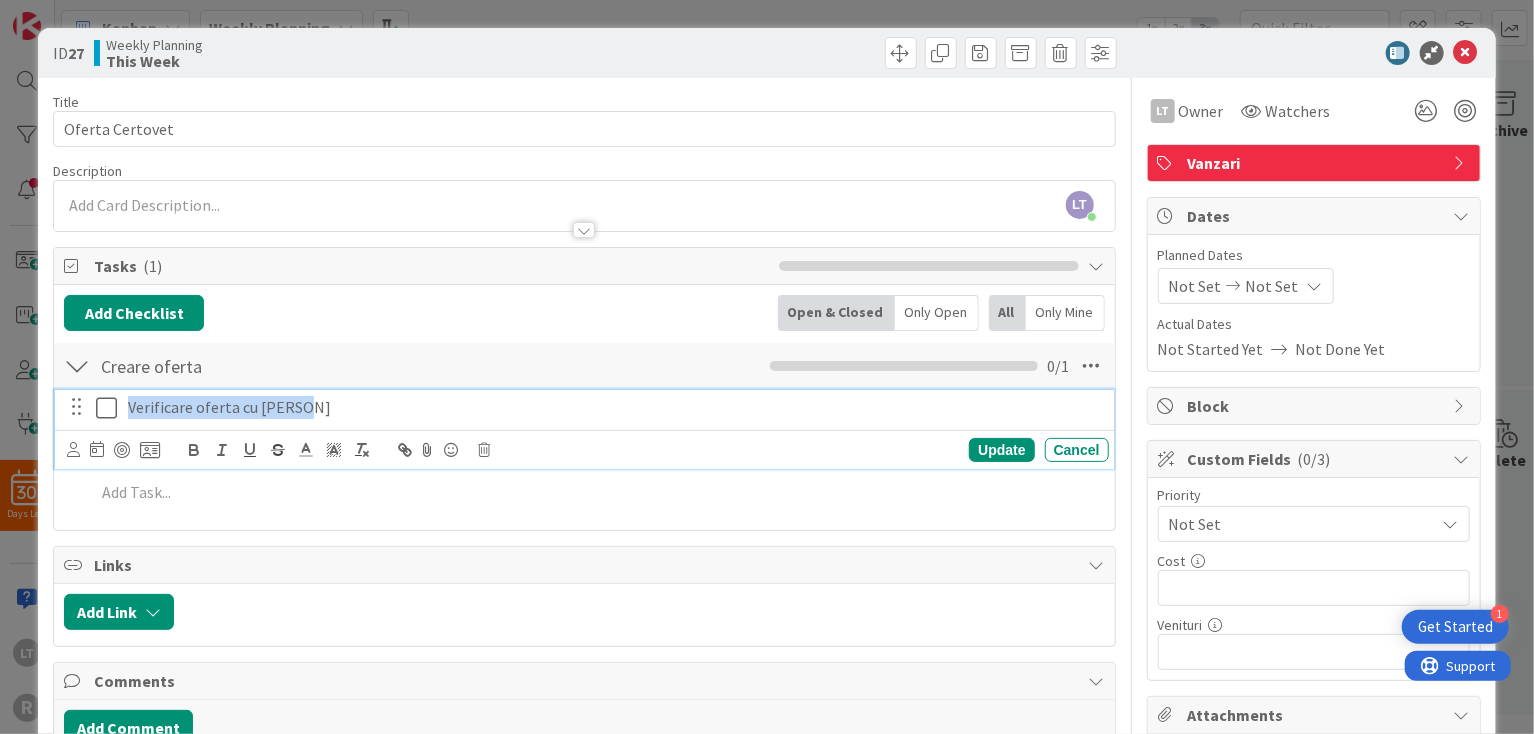 copy on "Verificare oferta cu [PERSON]" 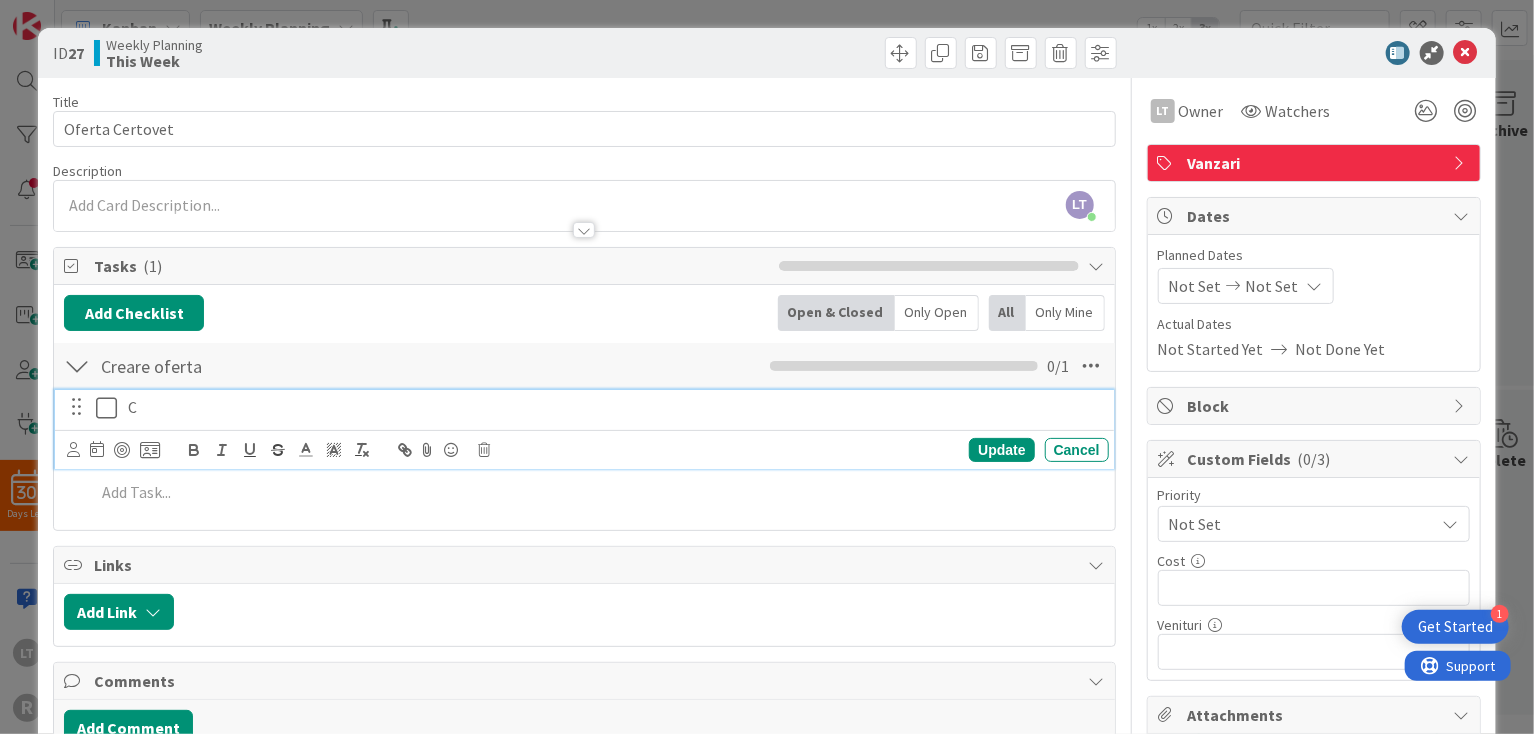 type 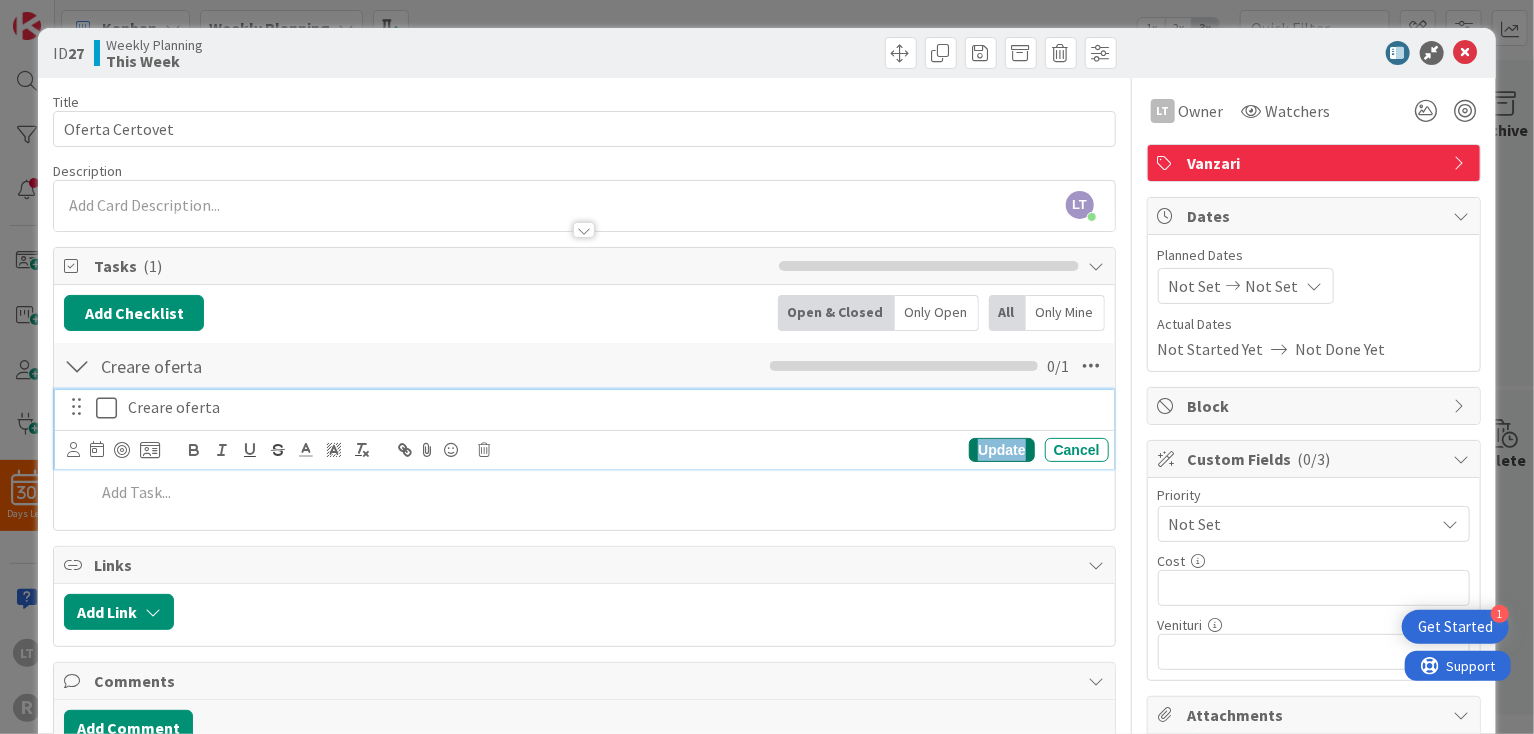 click on "Update" at bounding box center (1001, 450) 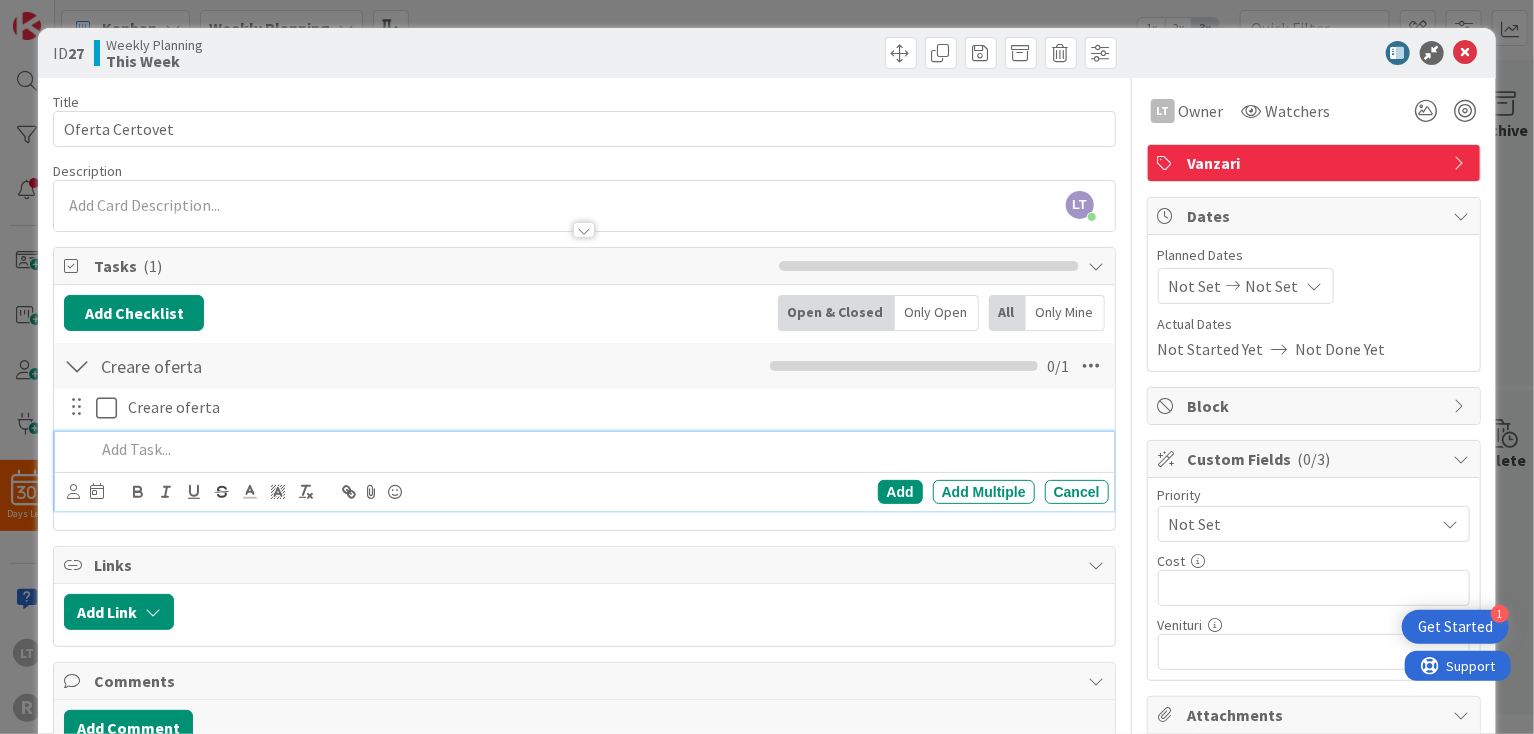 click at bounding box center (597, 449) 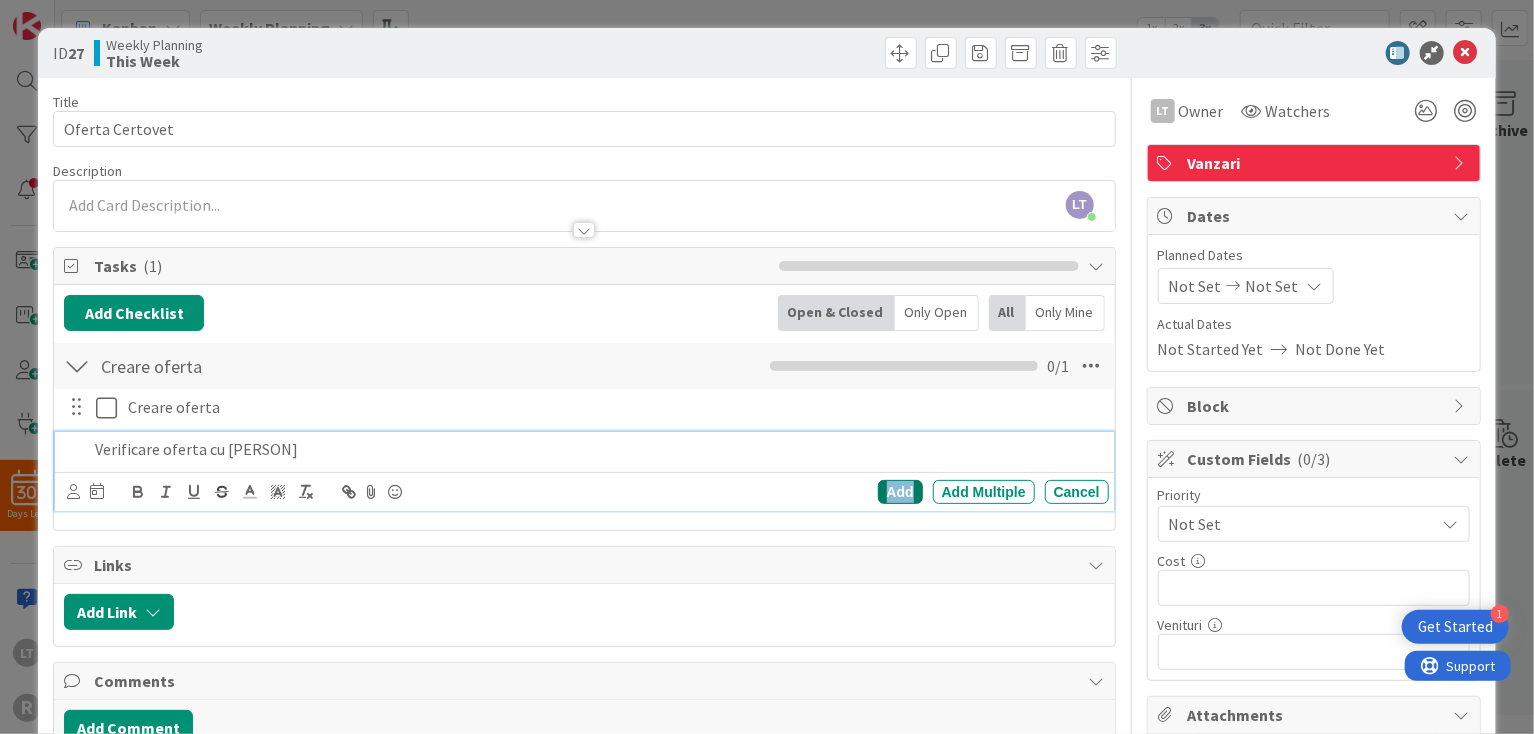 click on "Add" at bounding box center [900, 492] 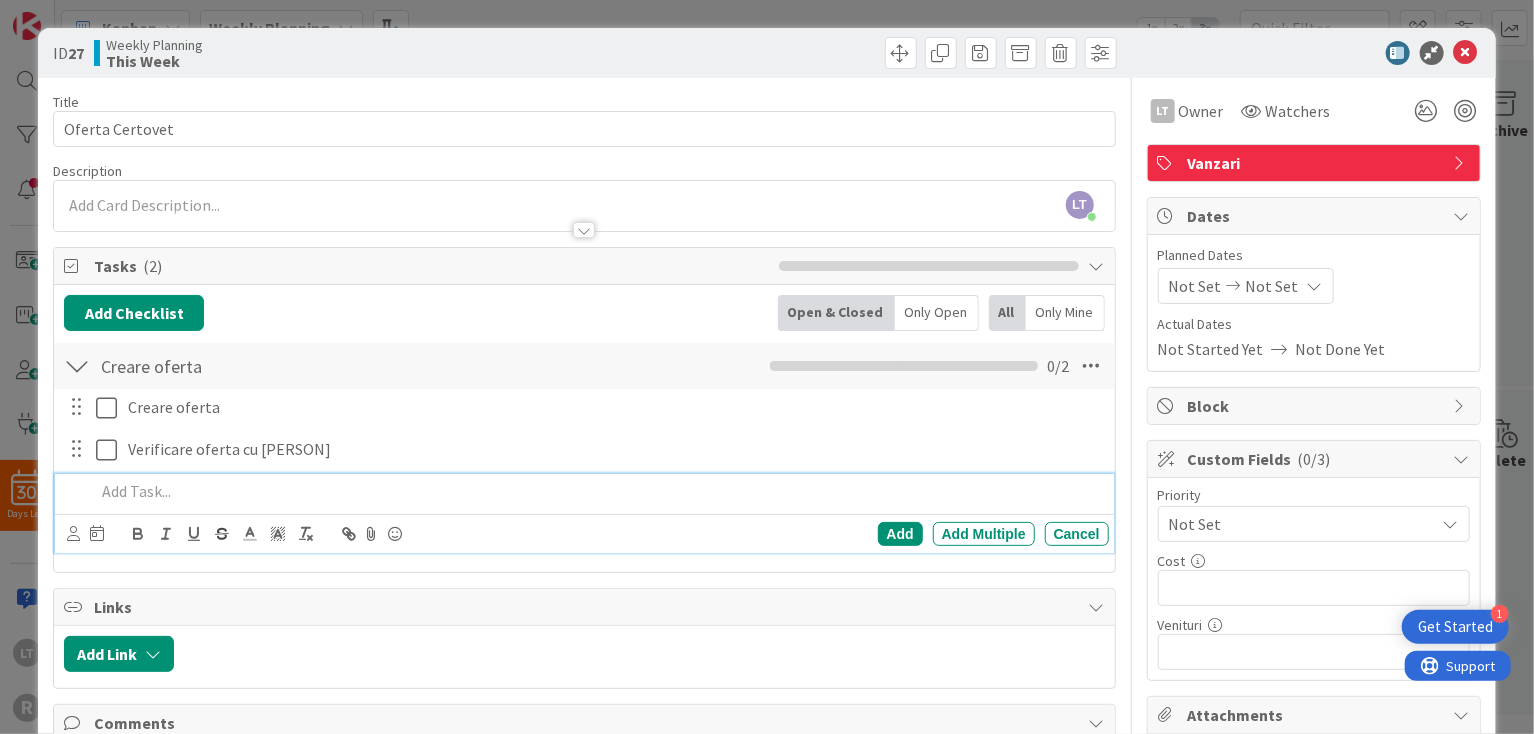 click at bounding box center (597, 491) 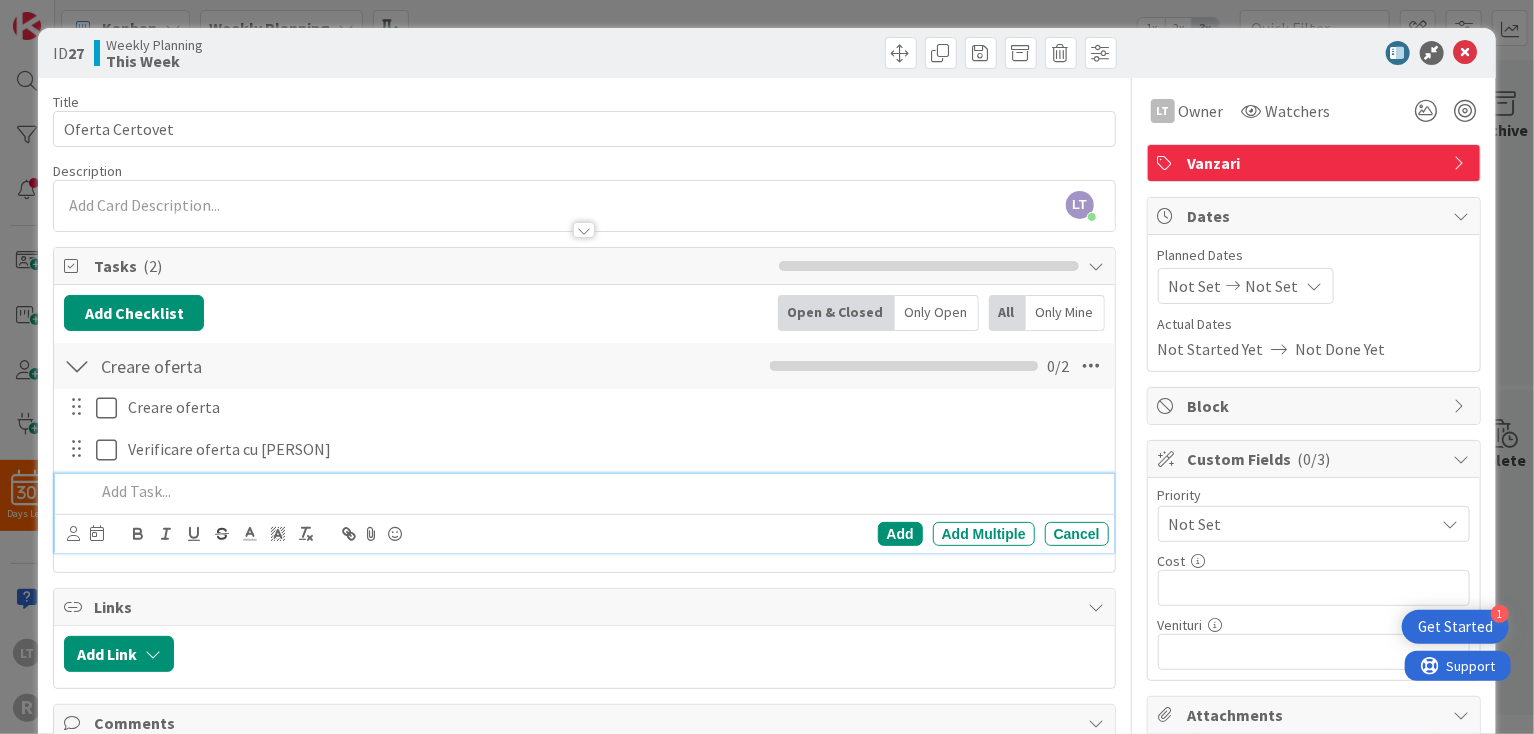 type 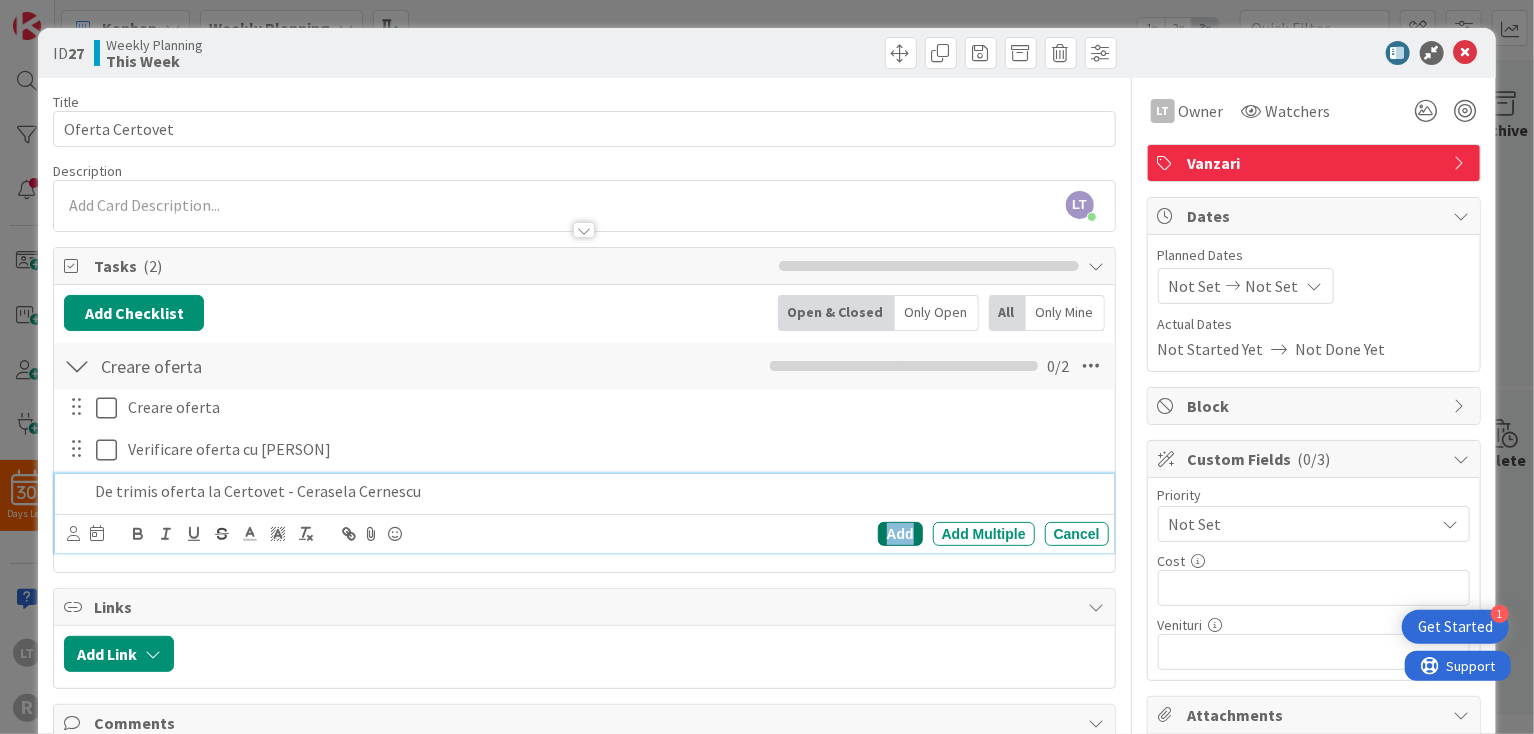 click on "Add" at bounding box center [900, 534] 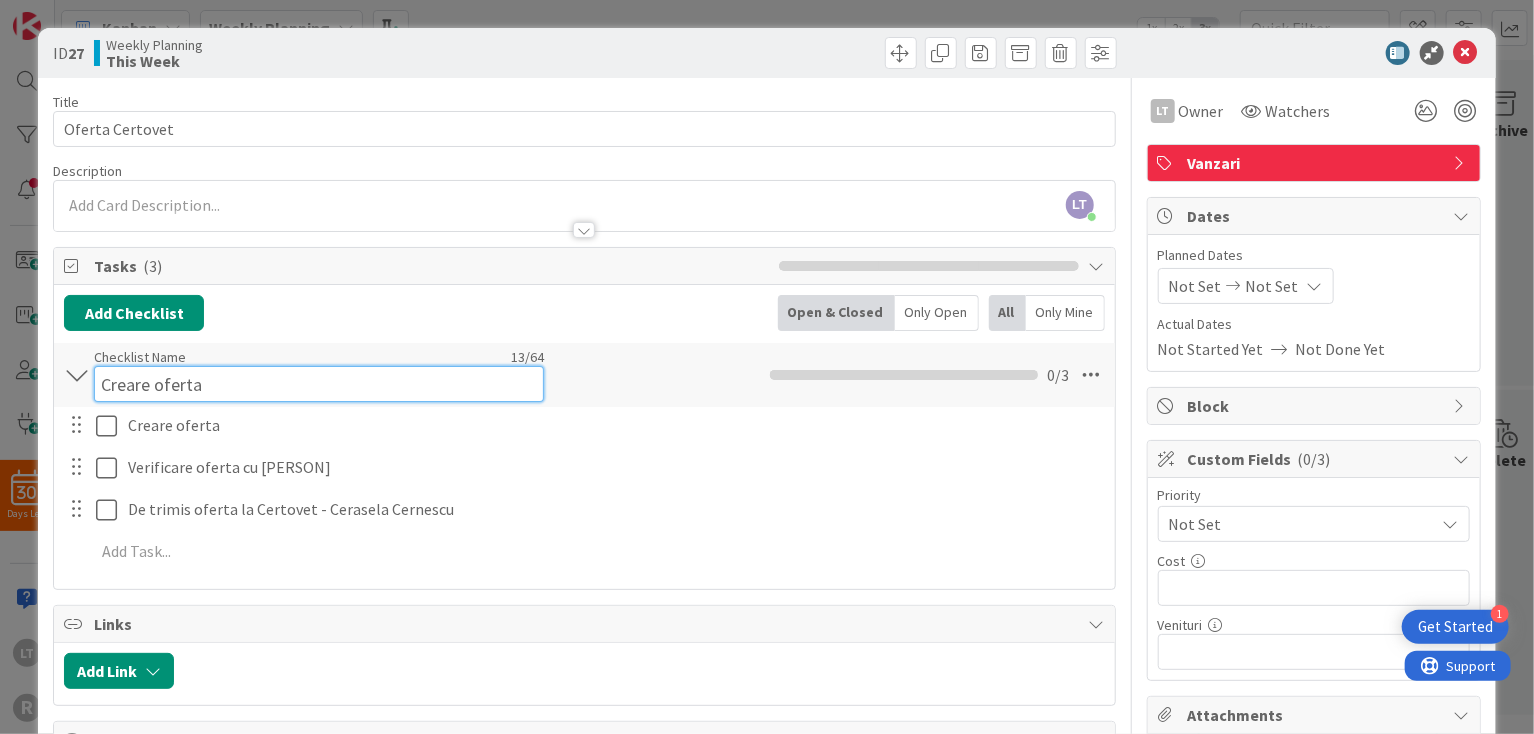click on "Checklist Name 13 / 64 Creare oferta" at bounding box center (319, 375) 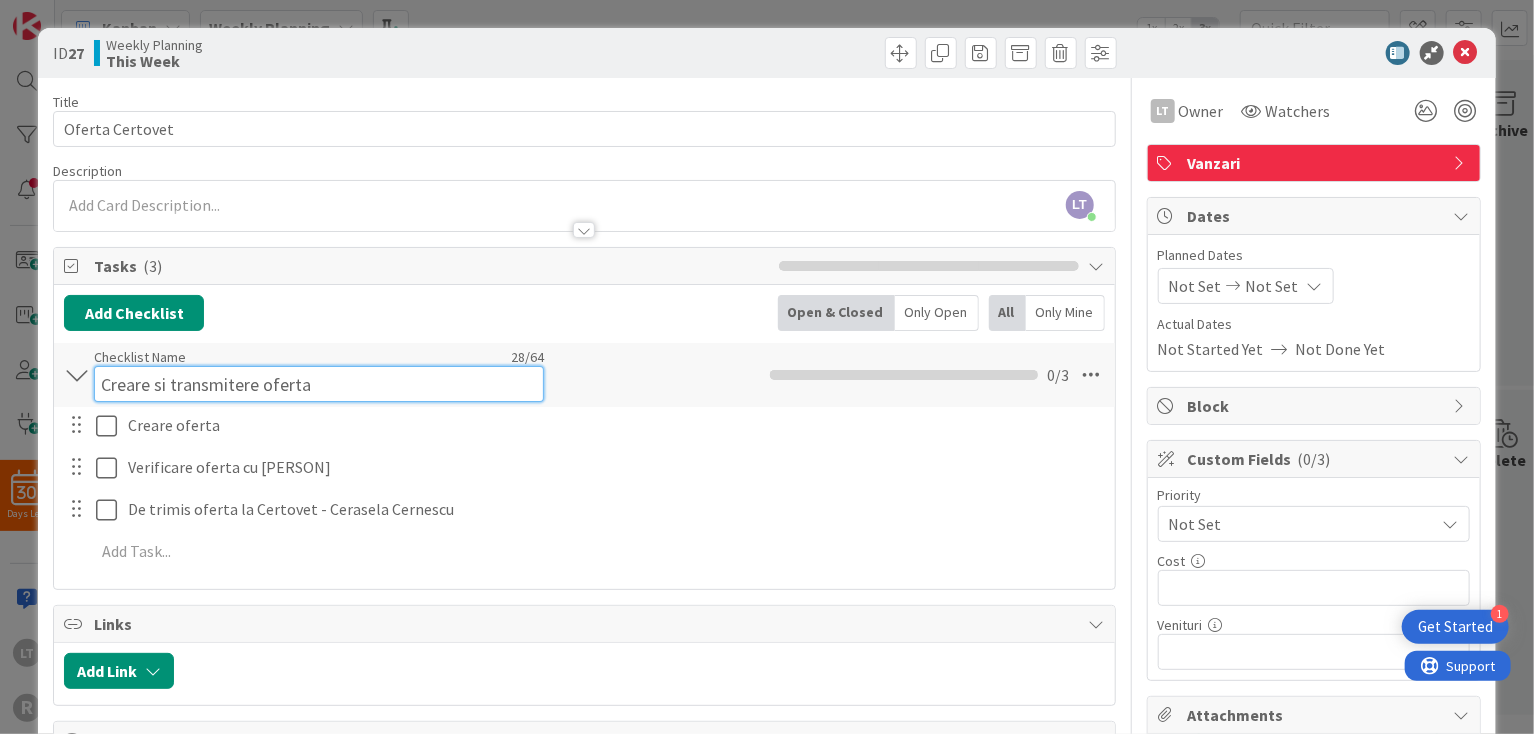 type on "Creare si transmitere oferta" 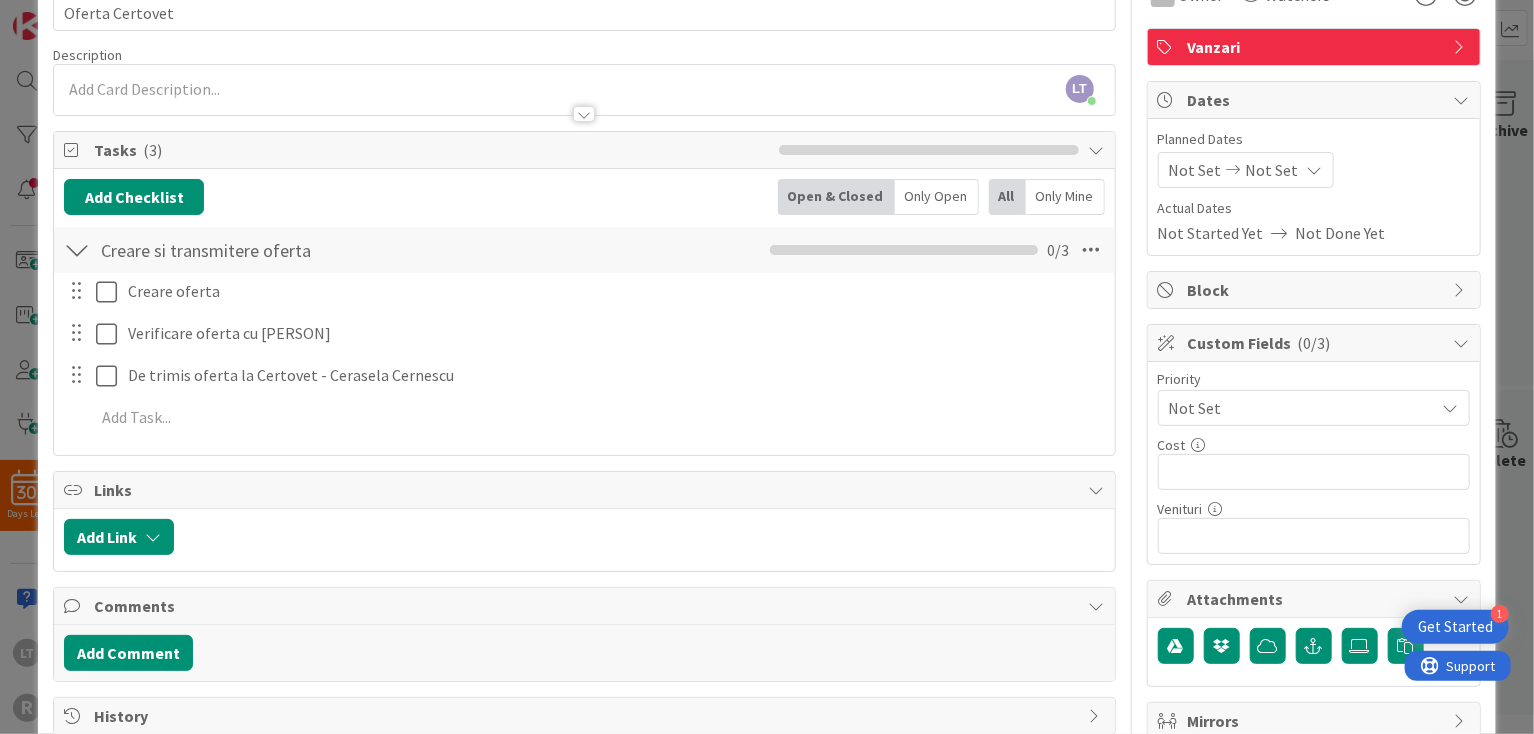 scroll, scrollTop: 0, scrollLeft: 0, axis: both 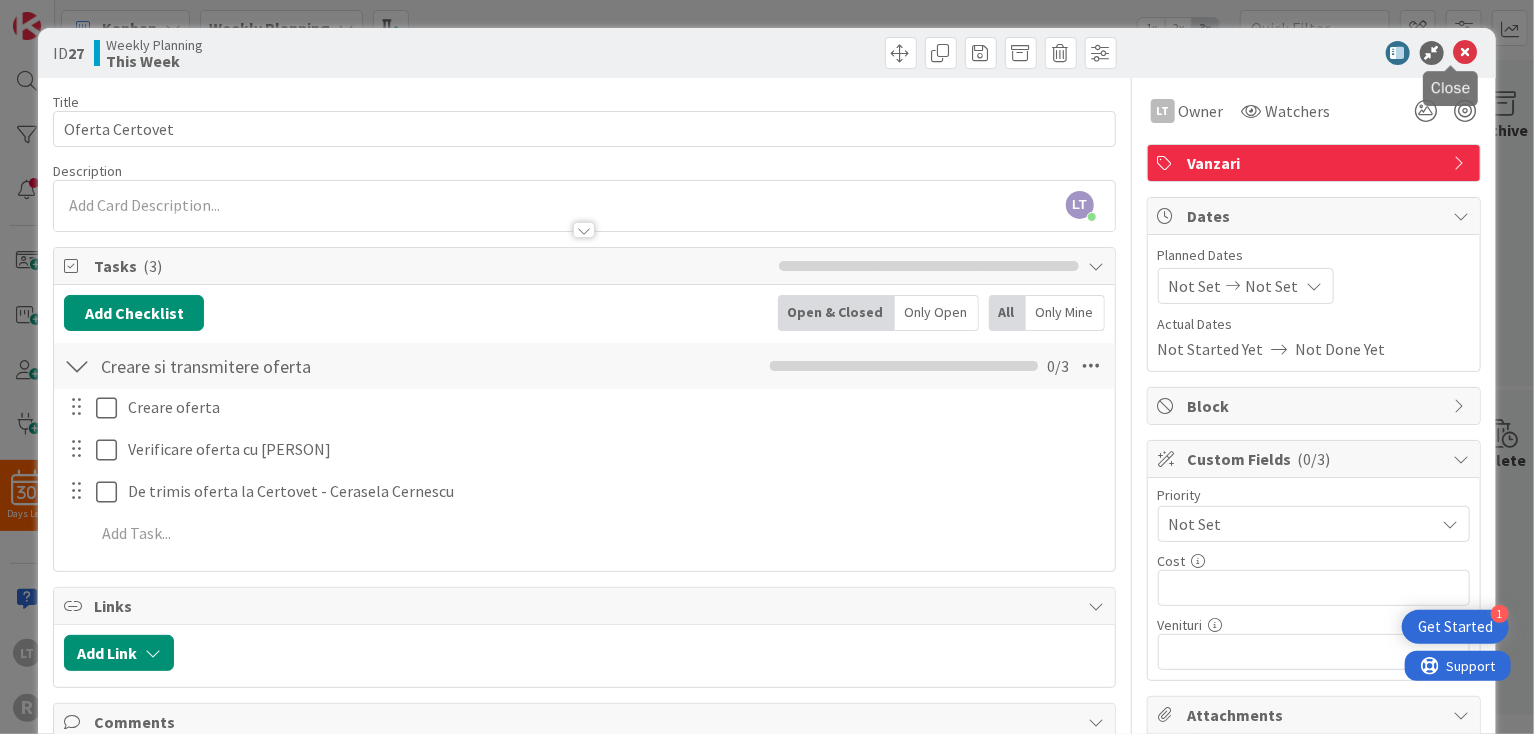 click at bounding box center (1466, 53) 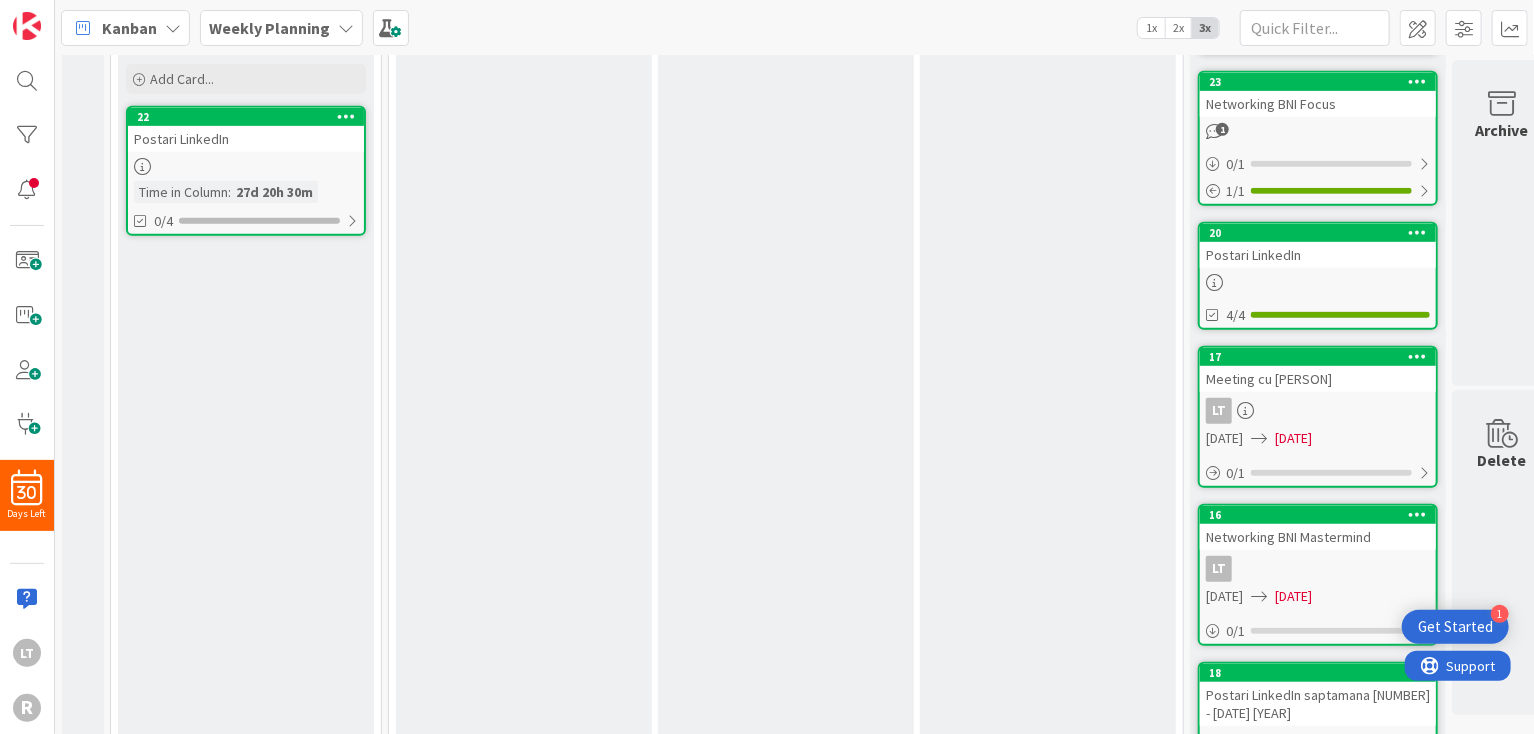 scroll, scrollTop: 0, scrollLeft: 0, axis: both 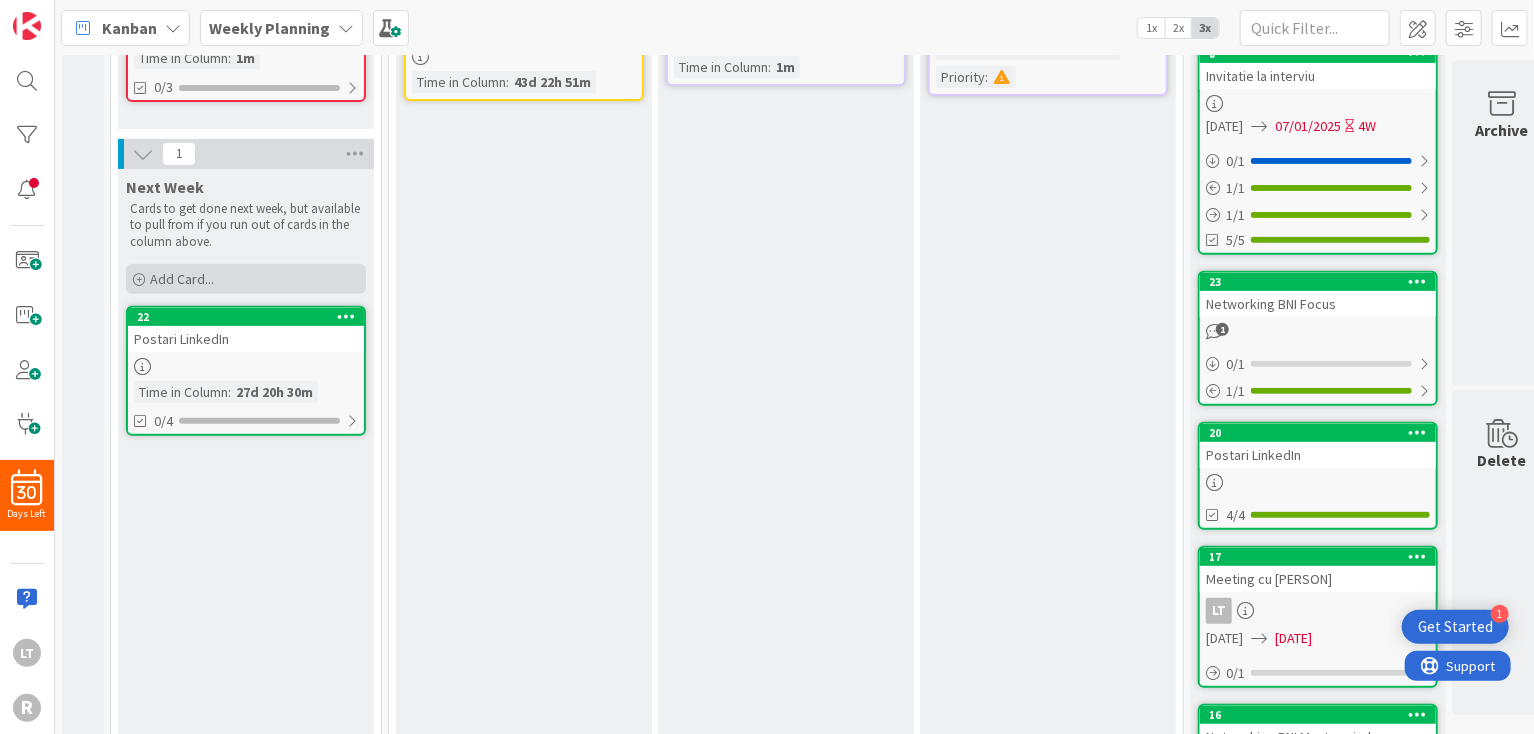 click on "Add Card..." at bounding box center (182, 279) 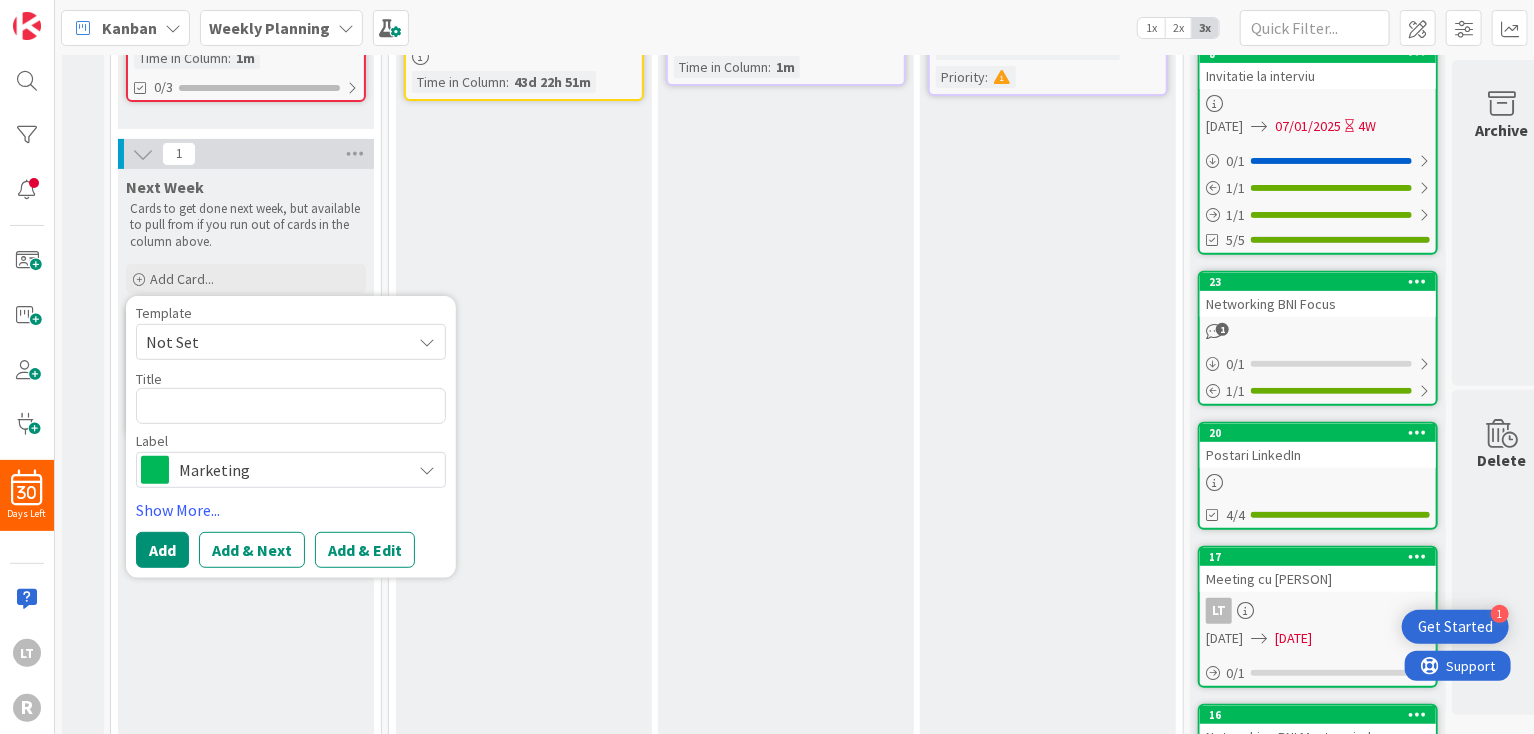 click on "Not Set" at bounding box center [271, 342] 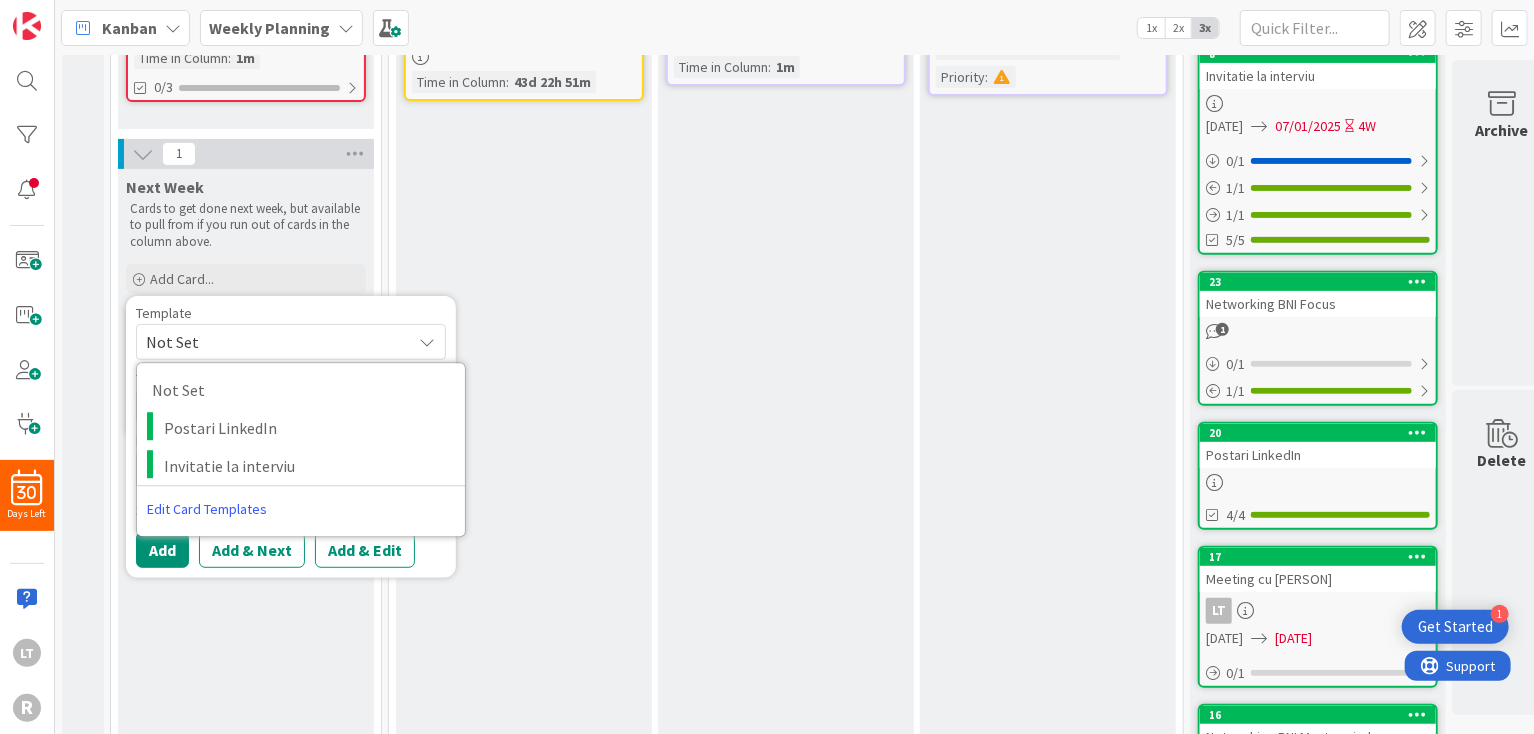 click on "Not Set" at bounding box center [271, 342] 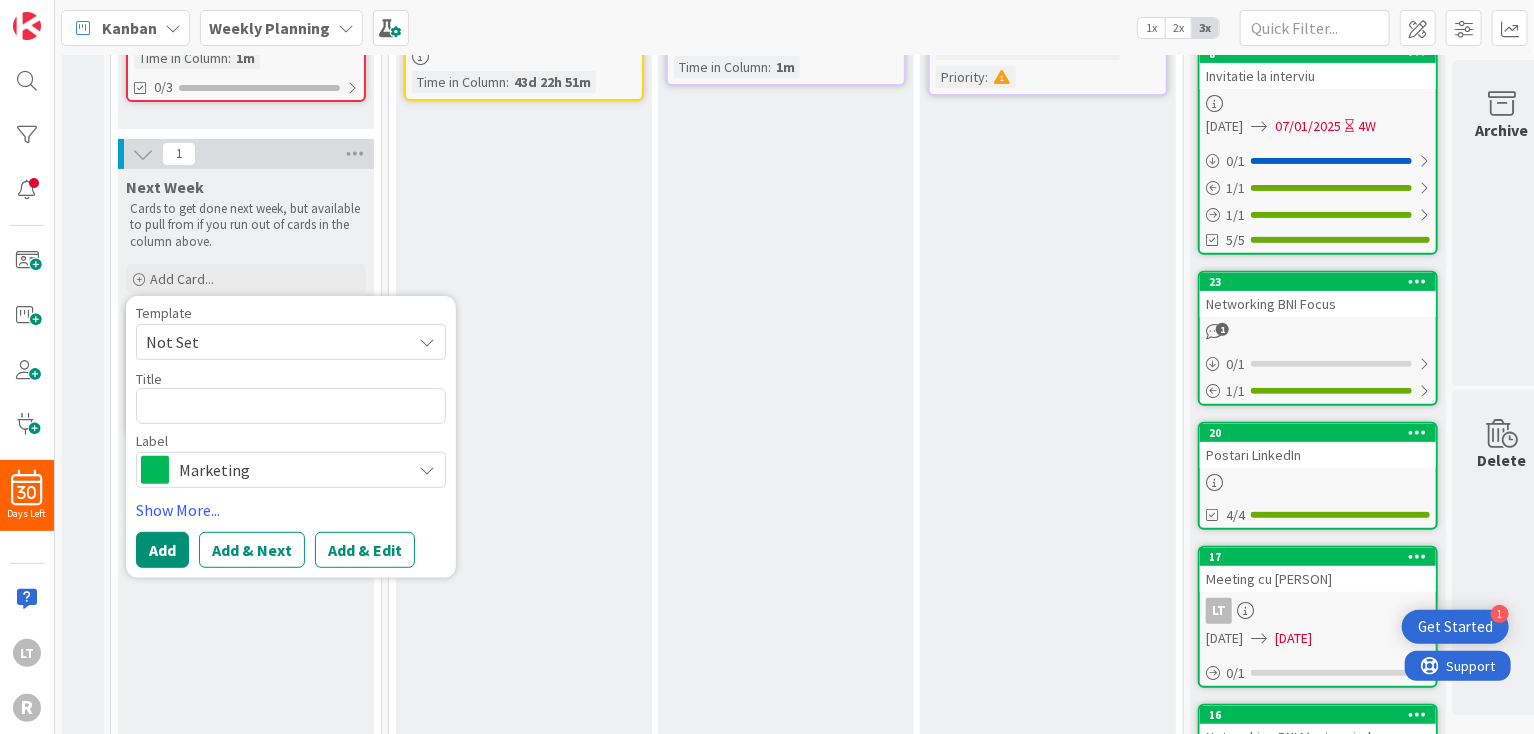 click at bounding box center (427, 470) 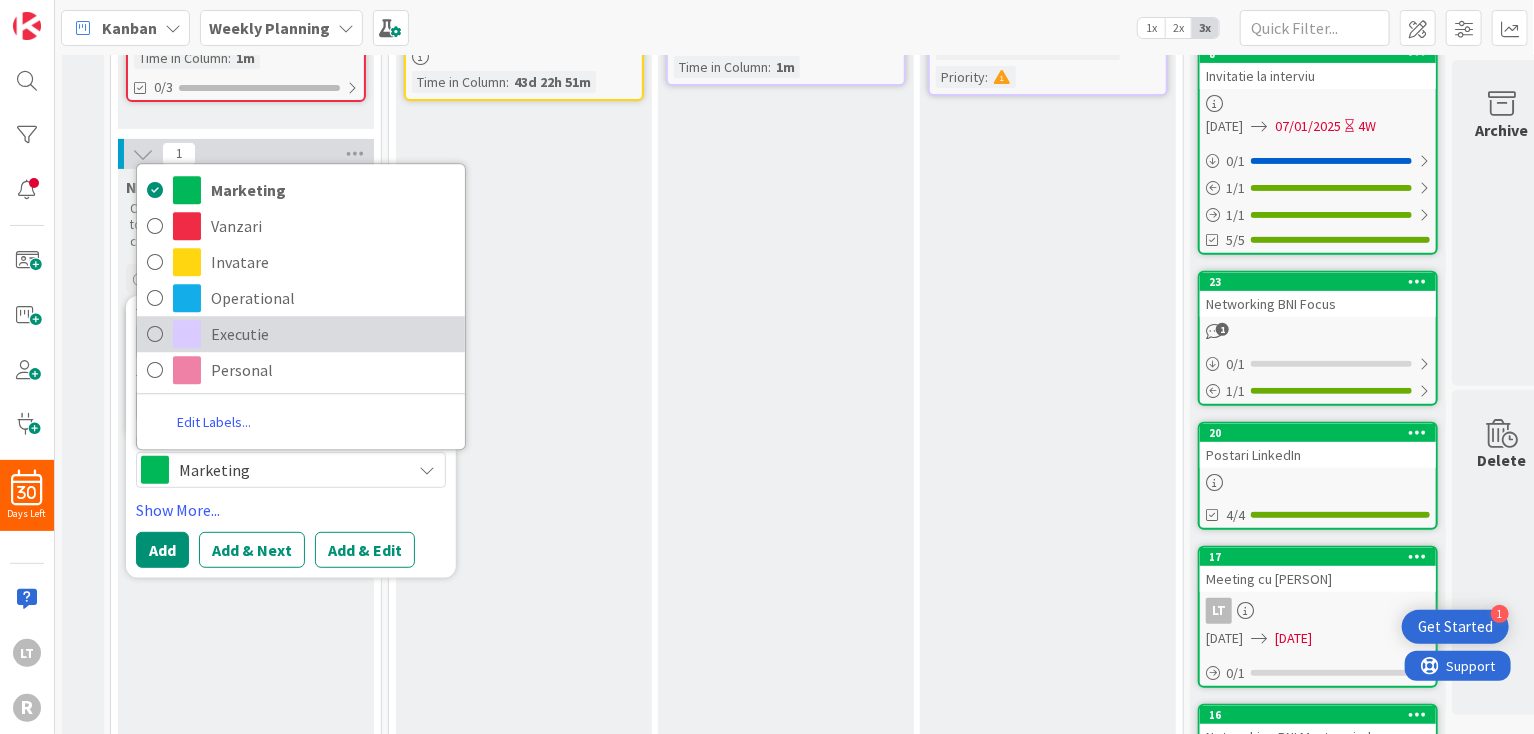 click on "Executie" at bounding box center (333, 334) 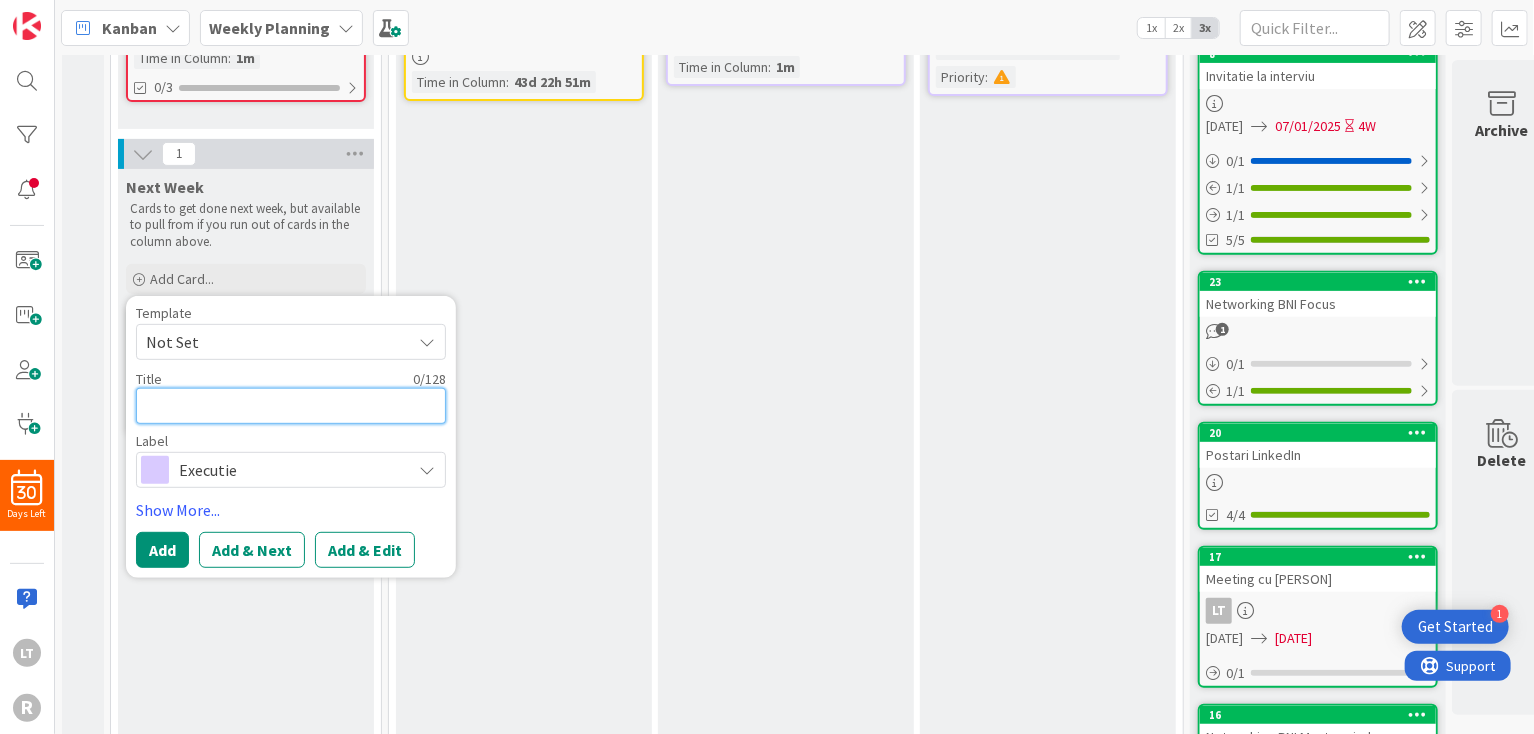 click at bounding box center (291, 406) 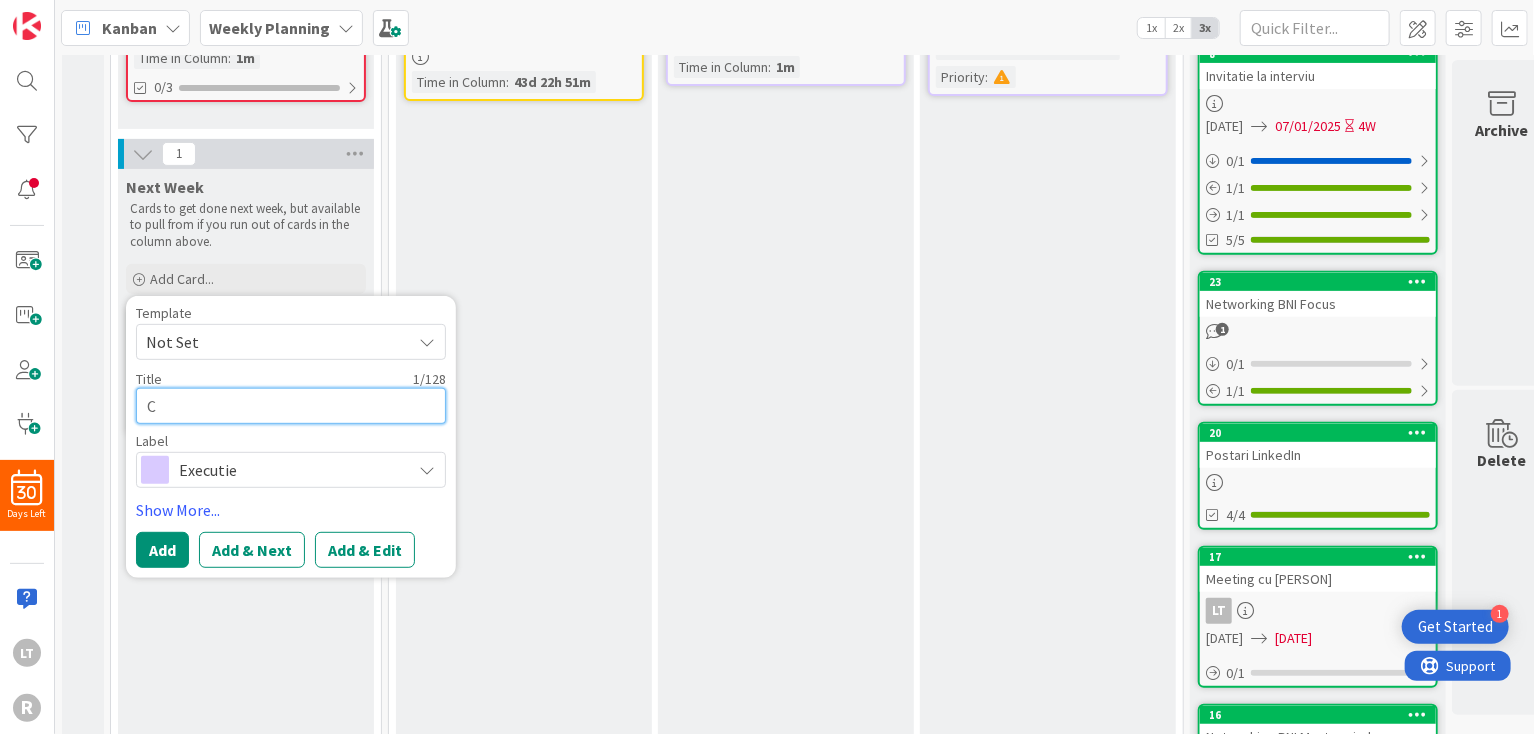 type on "x" 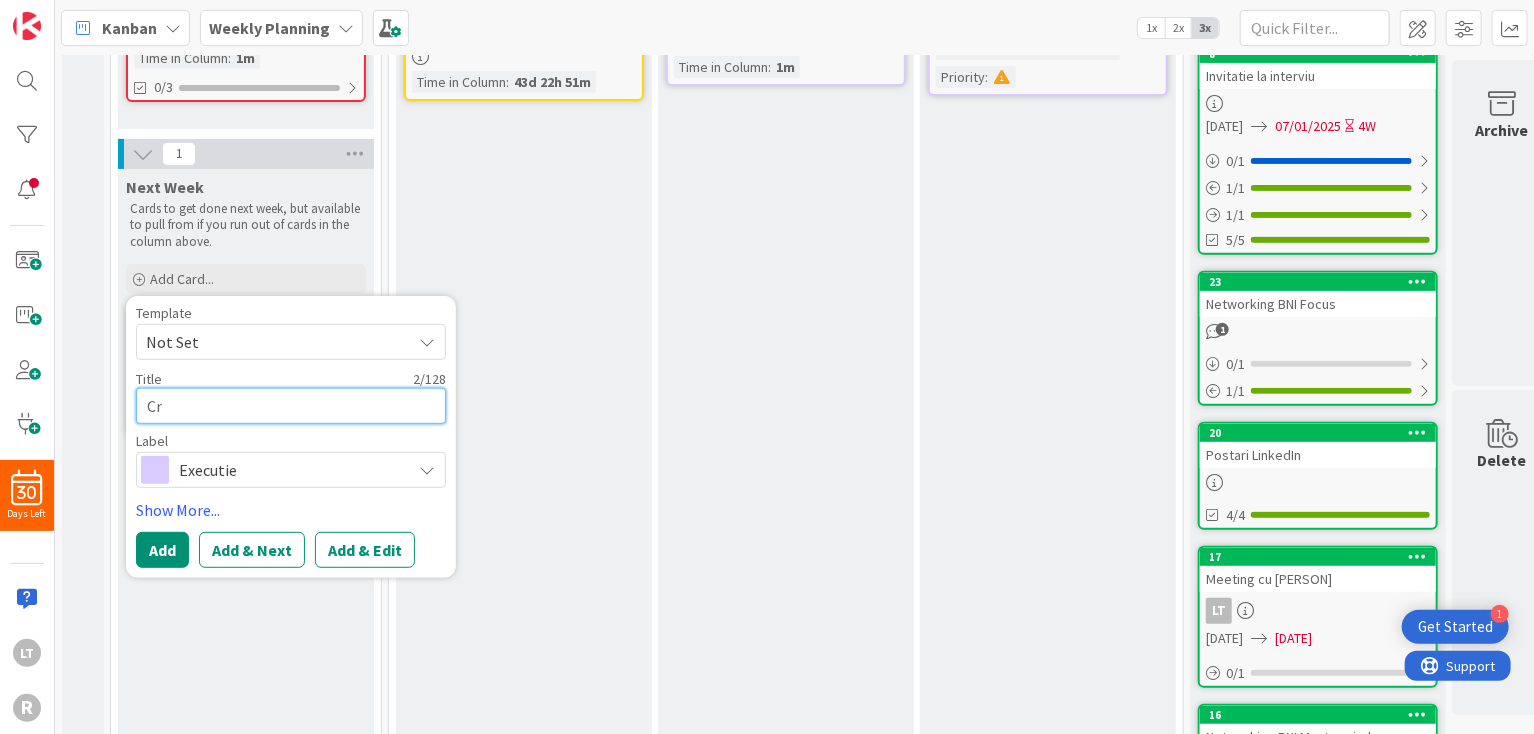 type on "x" 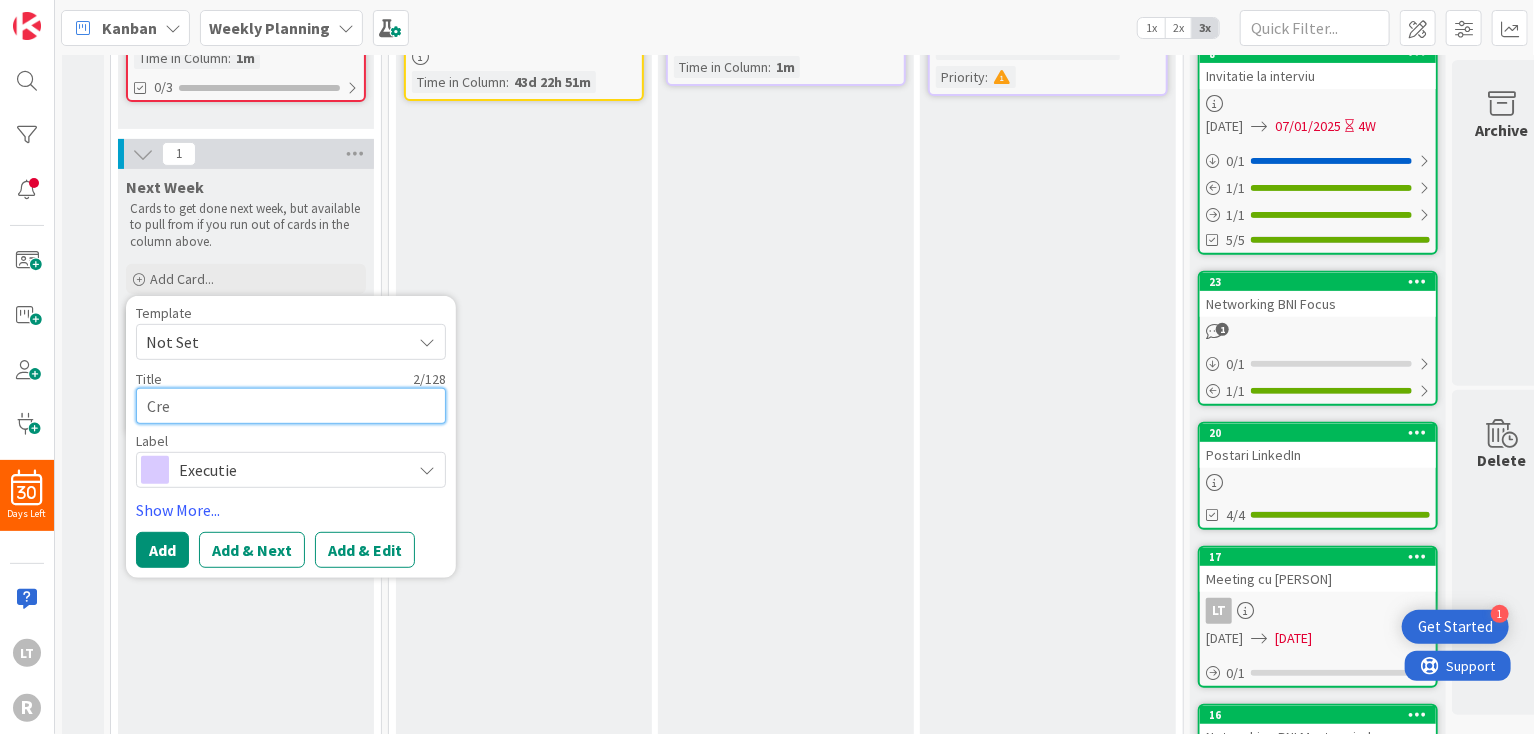 type on "x" 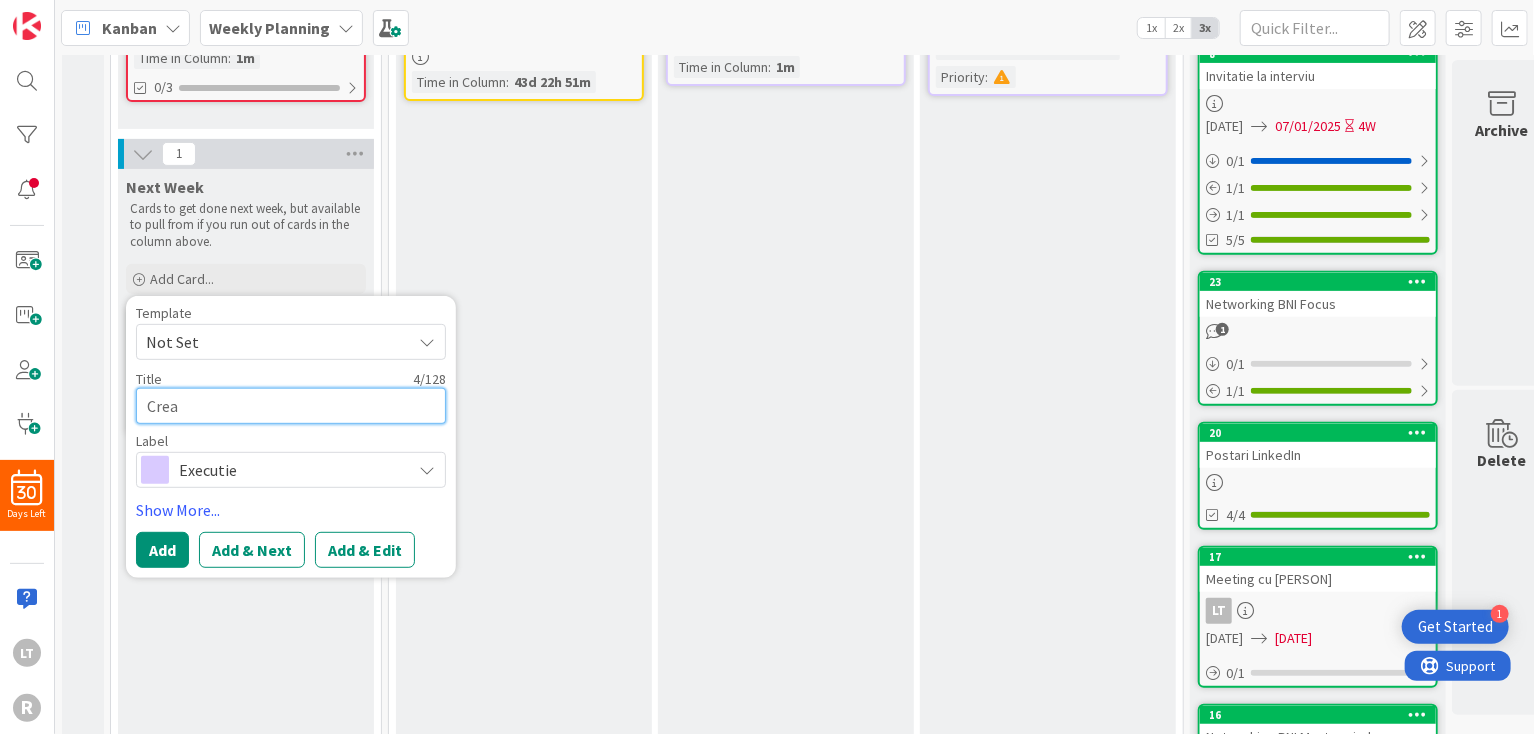 type on "x" 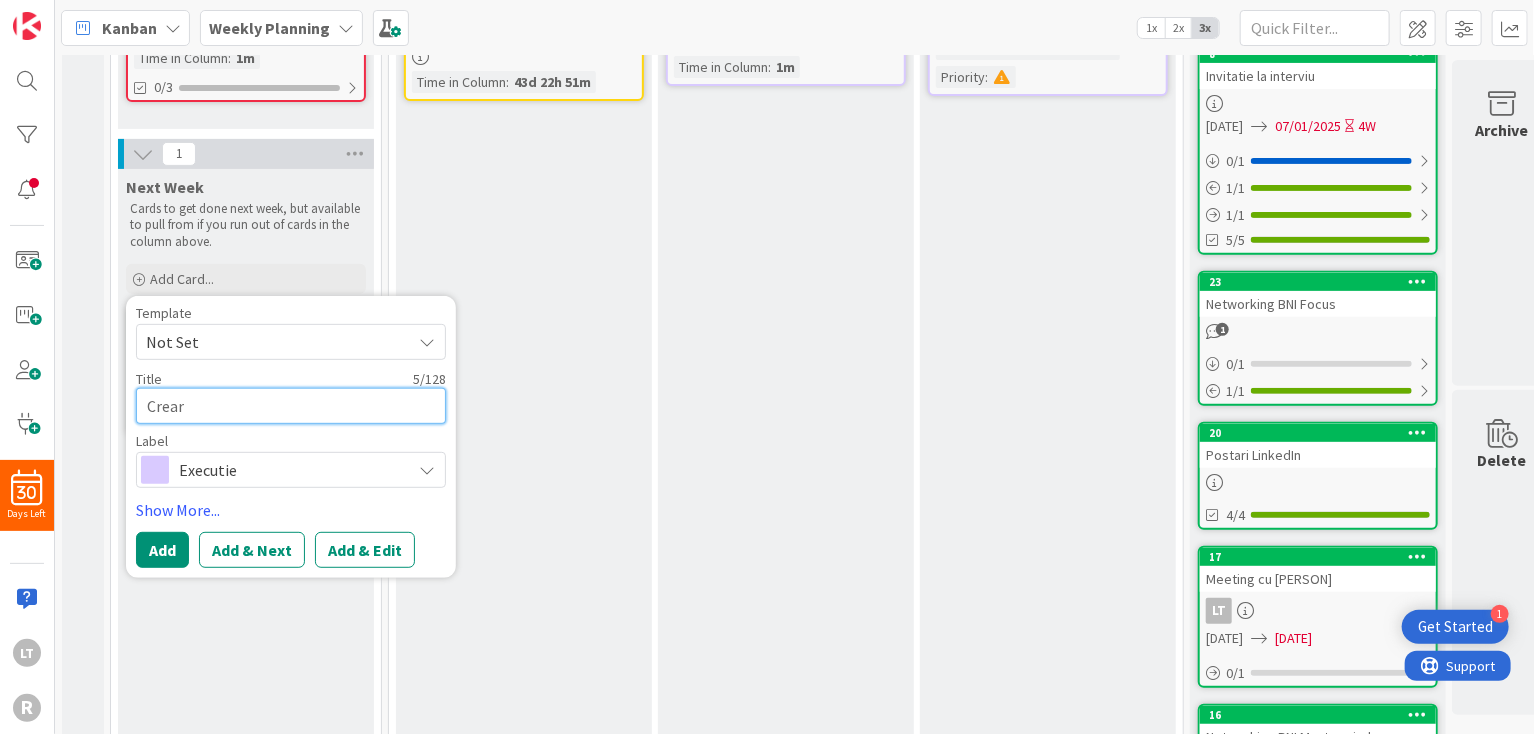 type on "x" 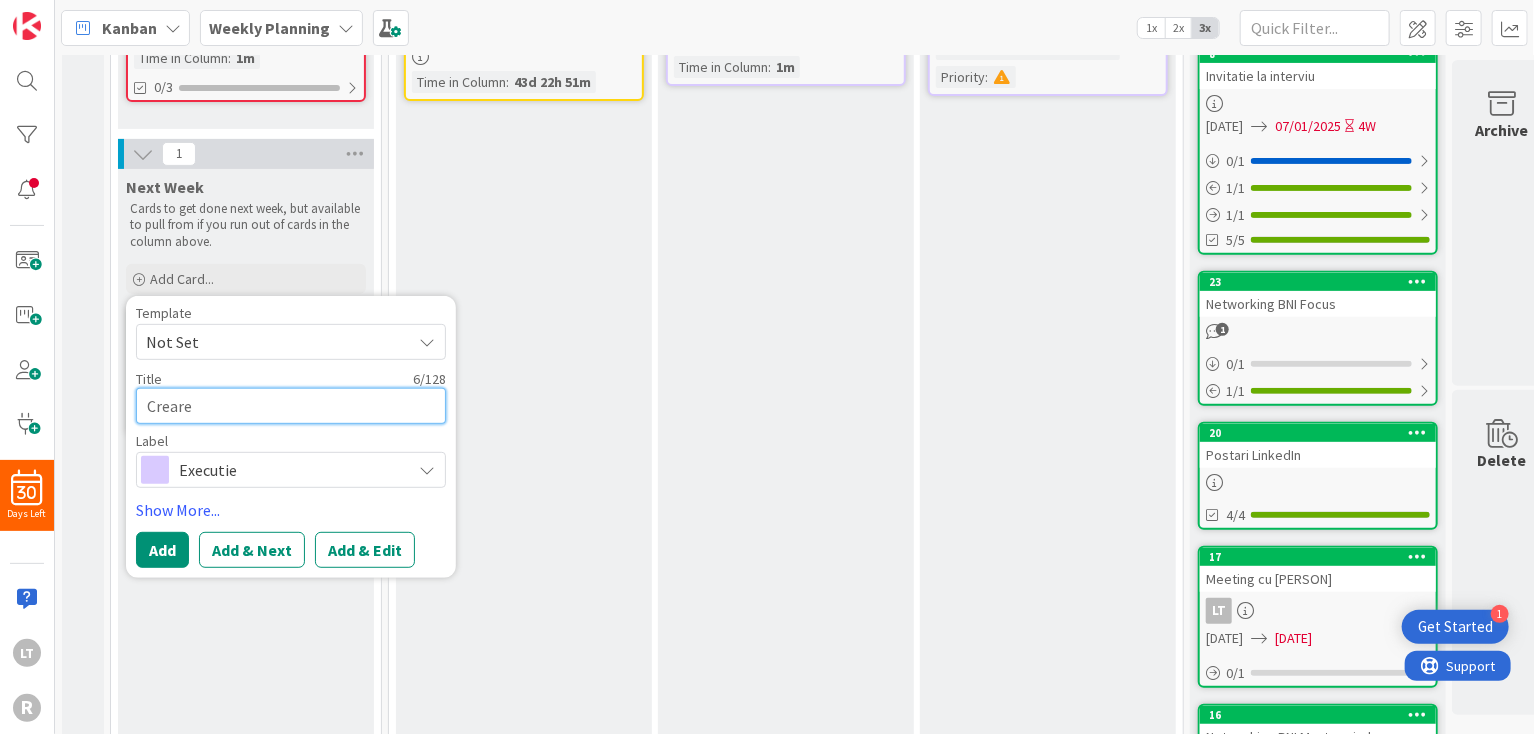 type on "x" 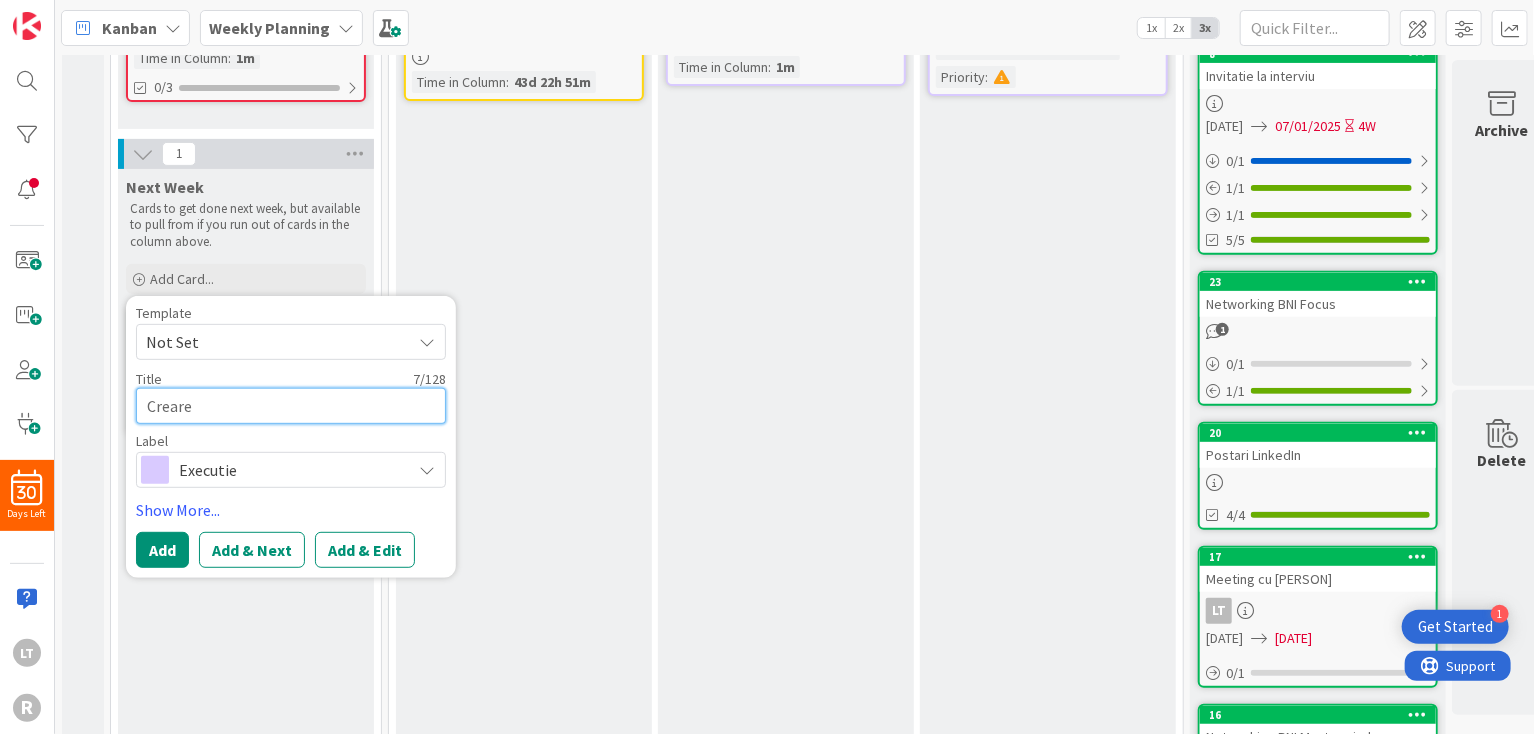 type on "x" 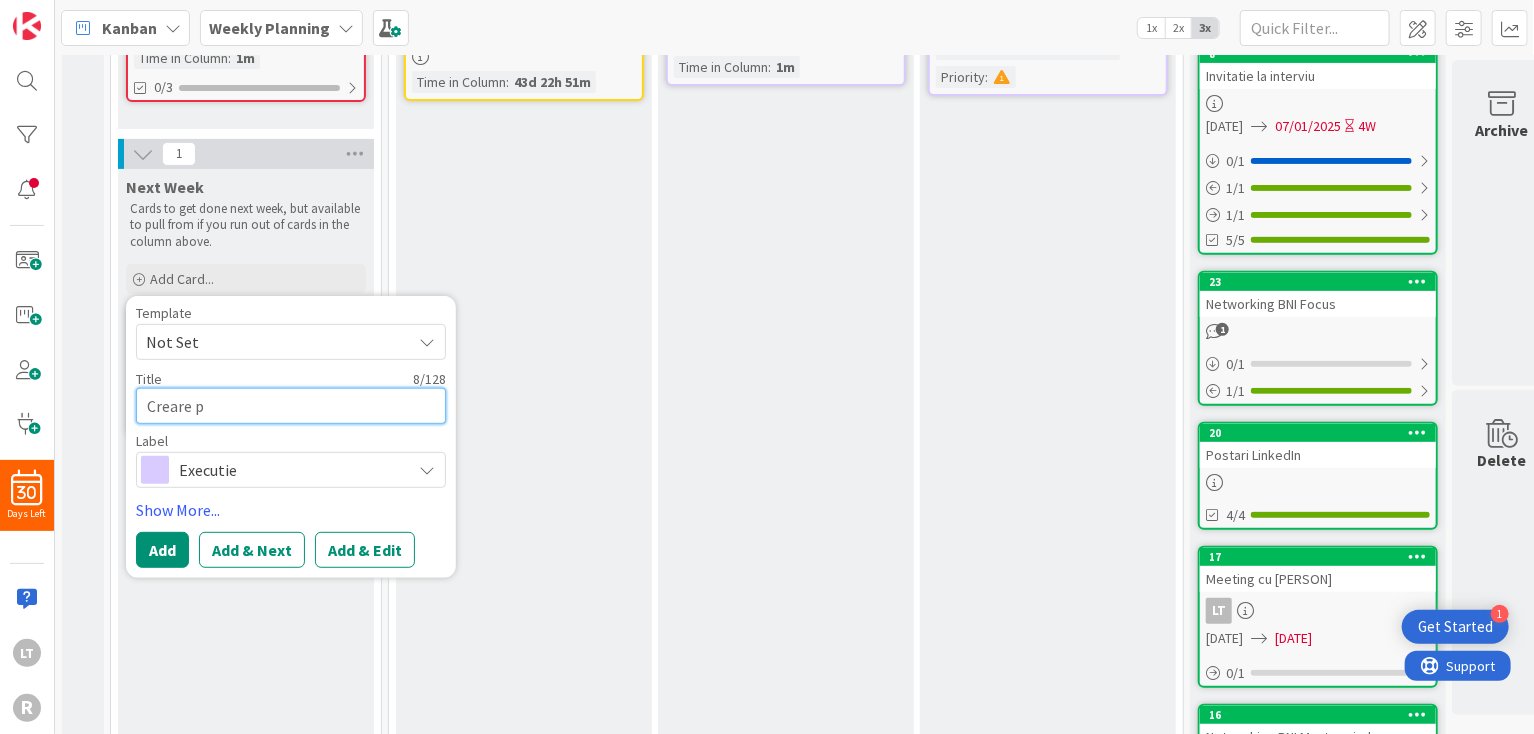 type on "x" 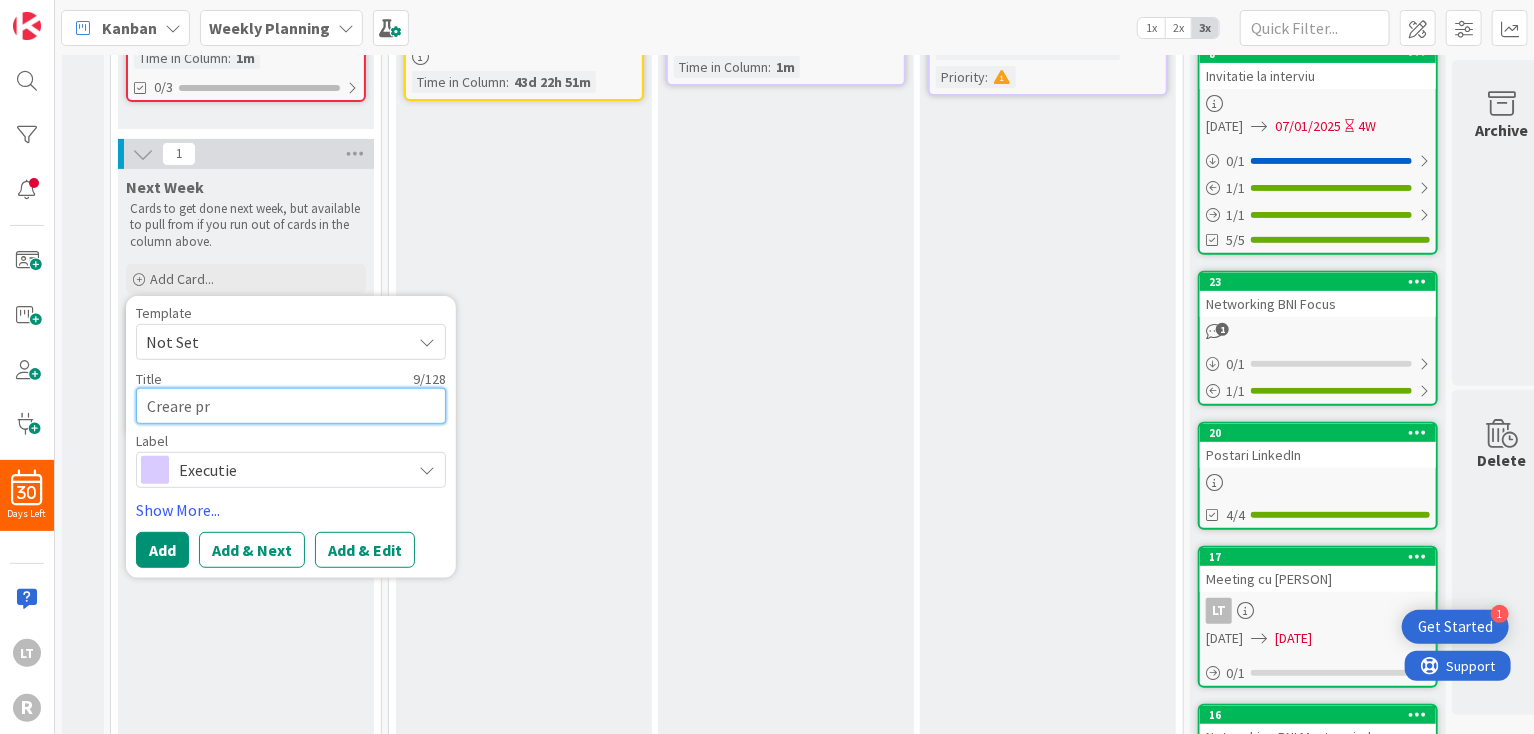 type on "x" 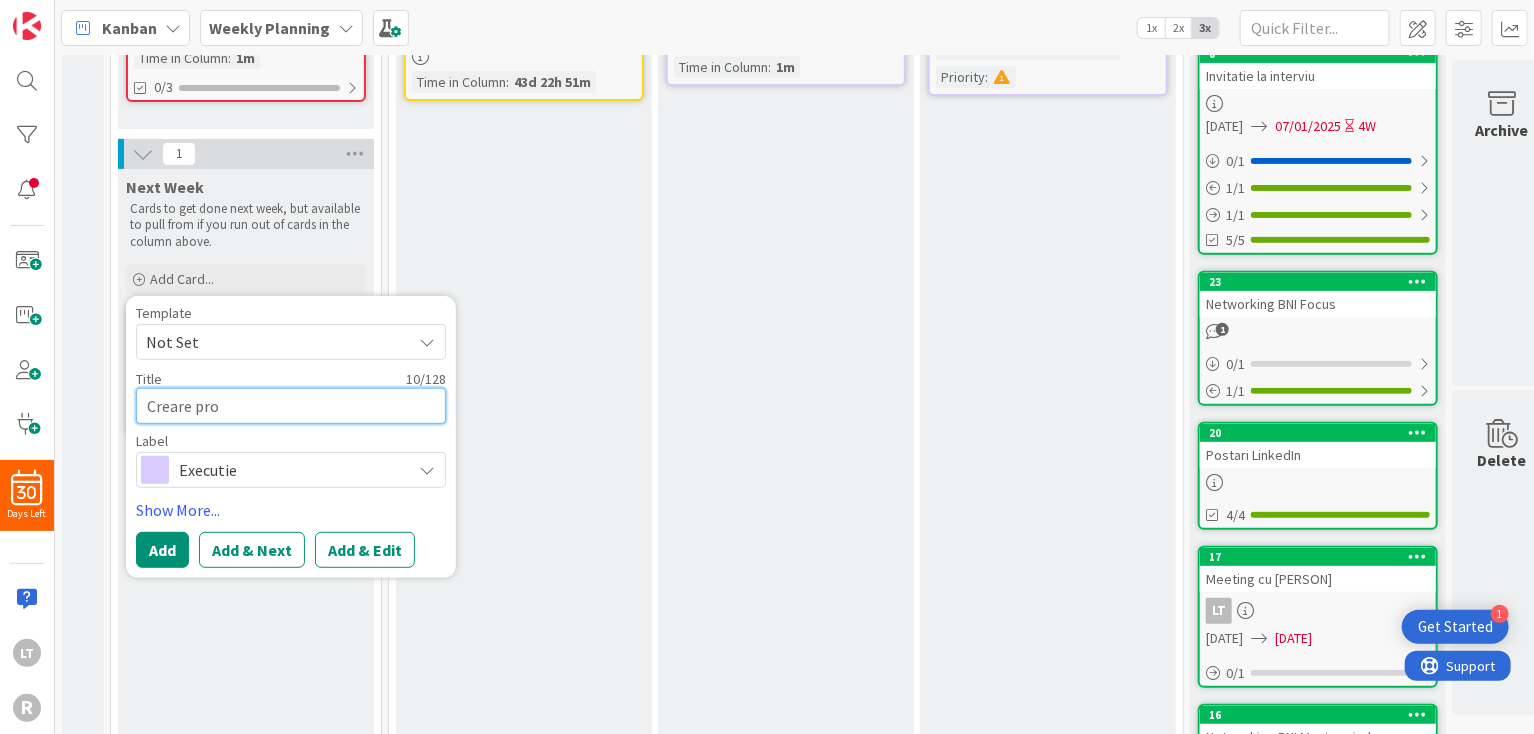 type on "x" 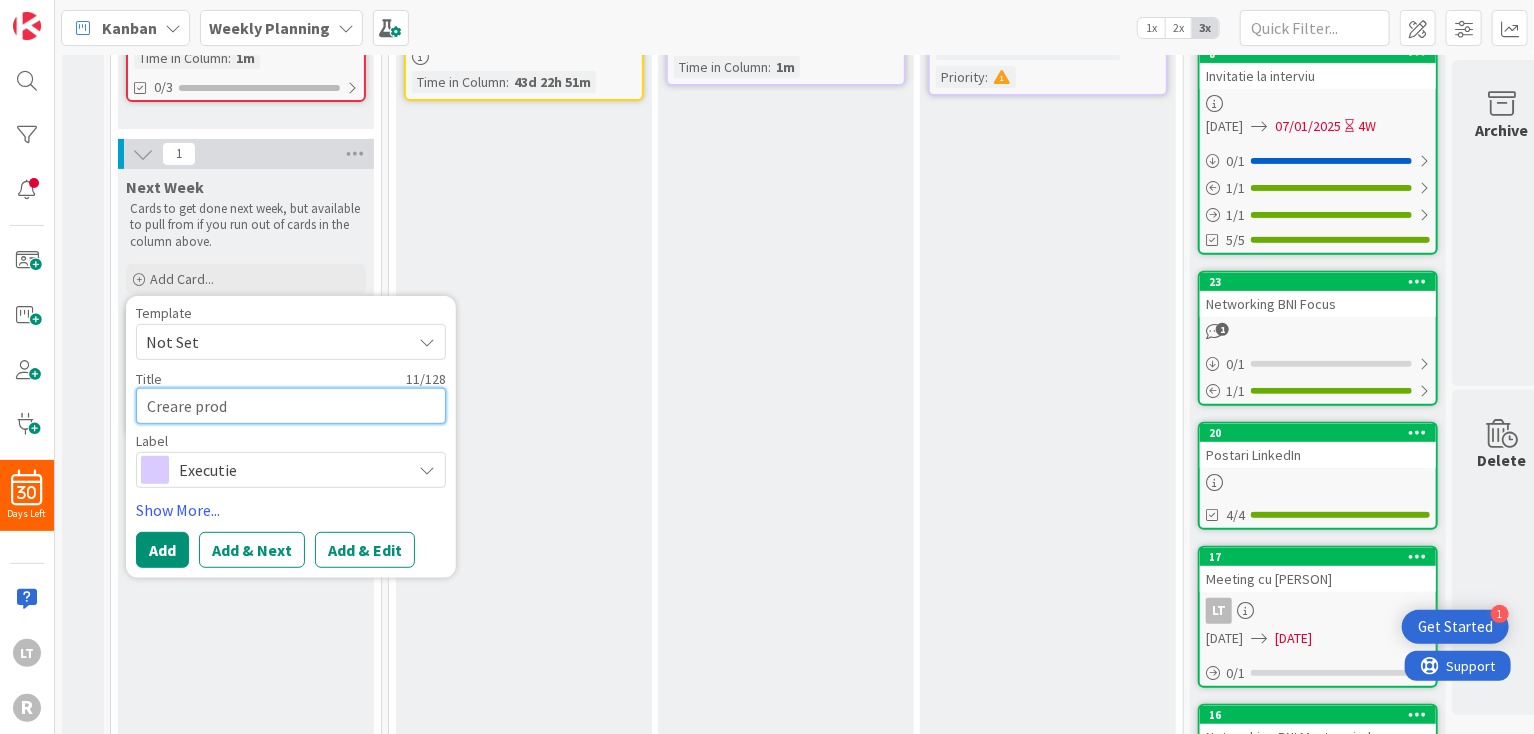 type on "x" 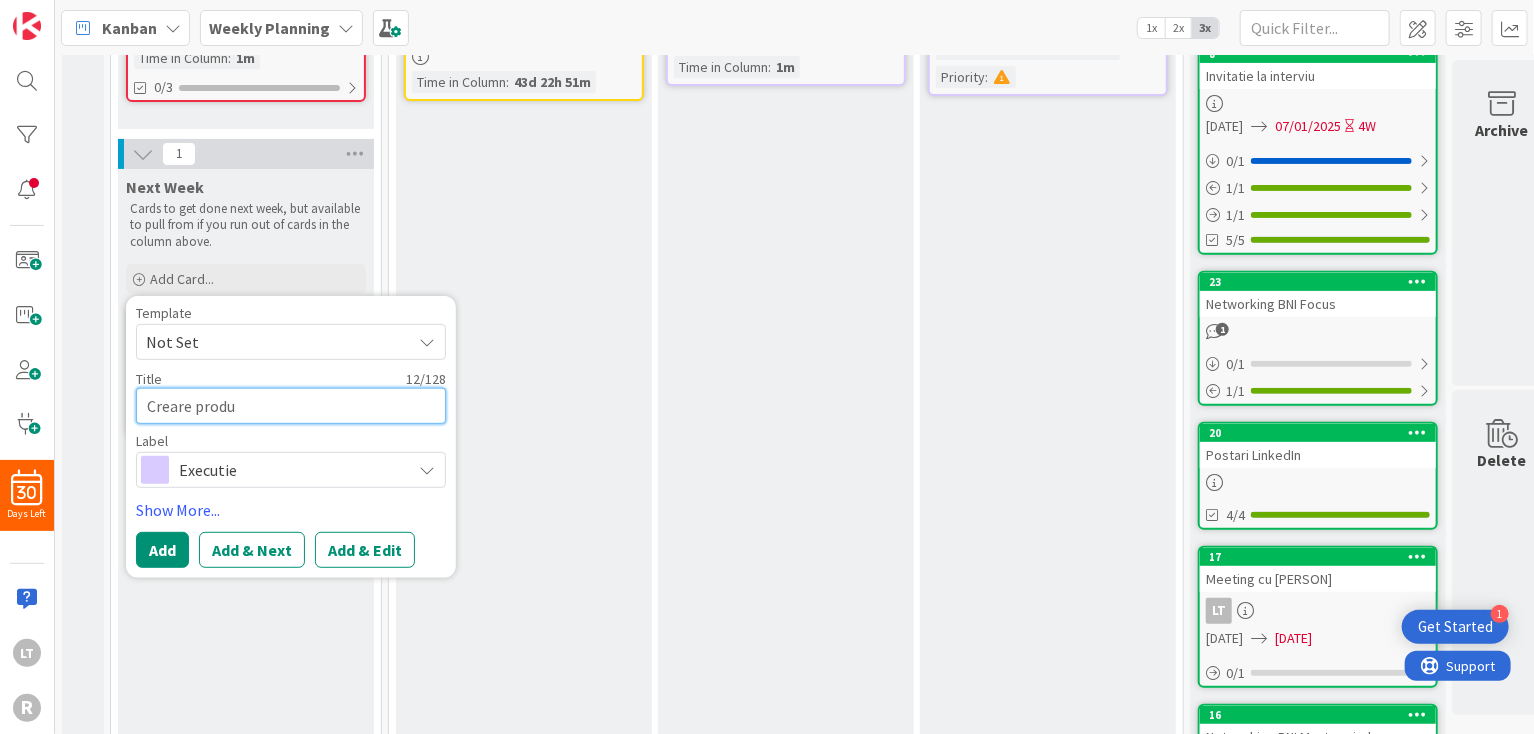 type on "x" 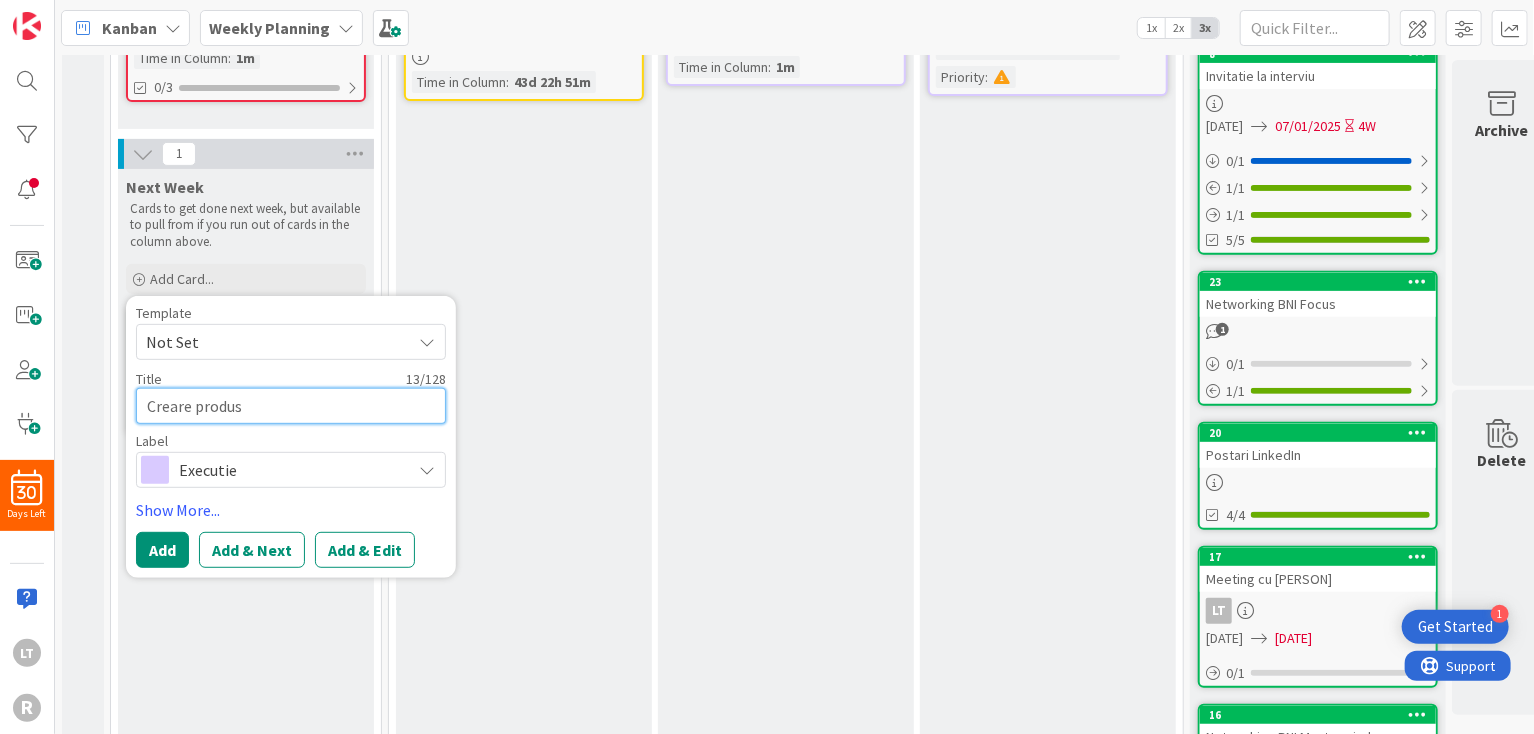 type on "x" 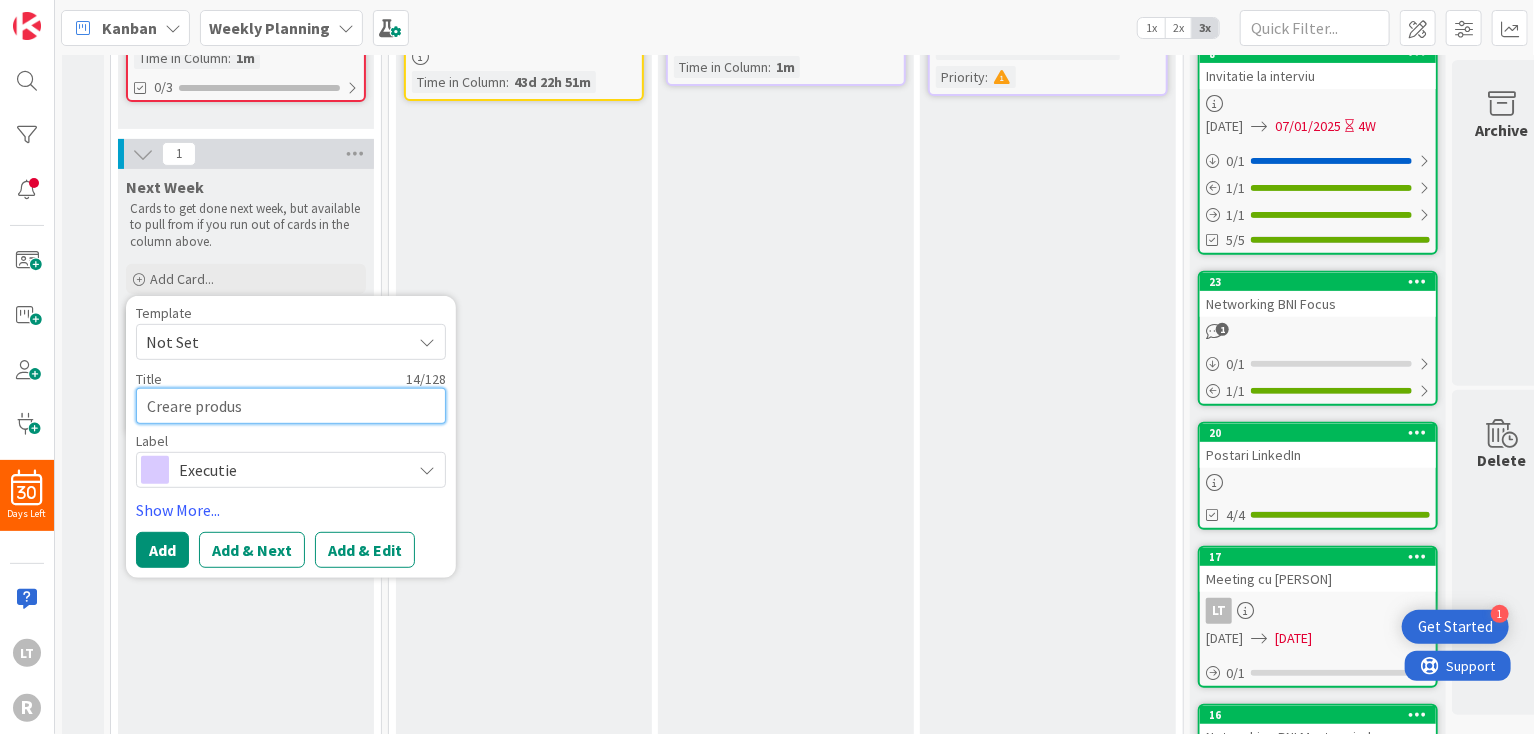 type on "x" 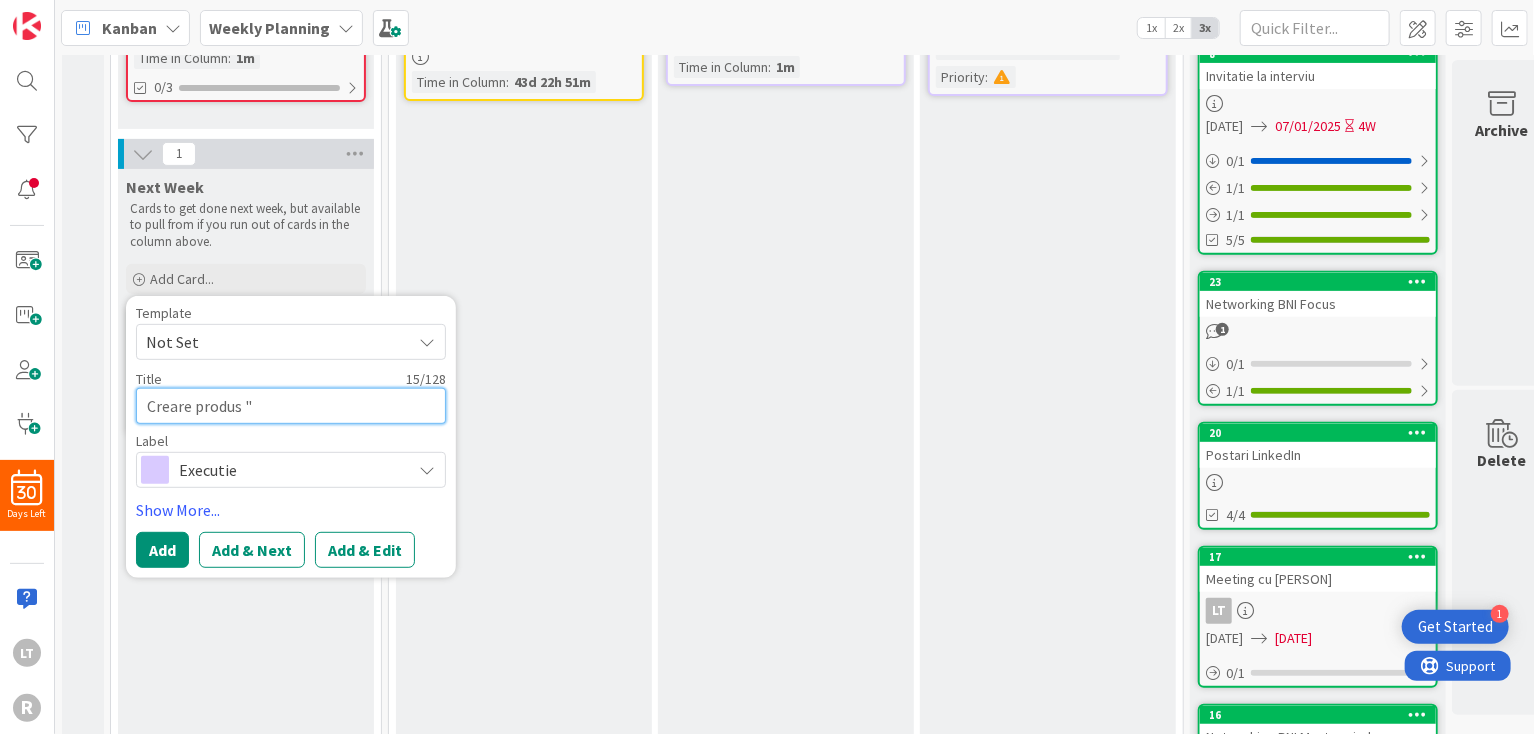 type on "x" 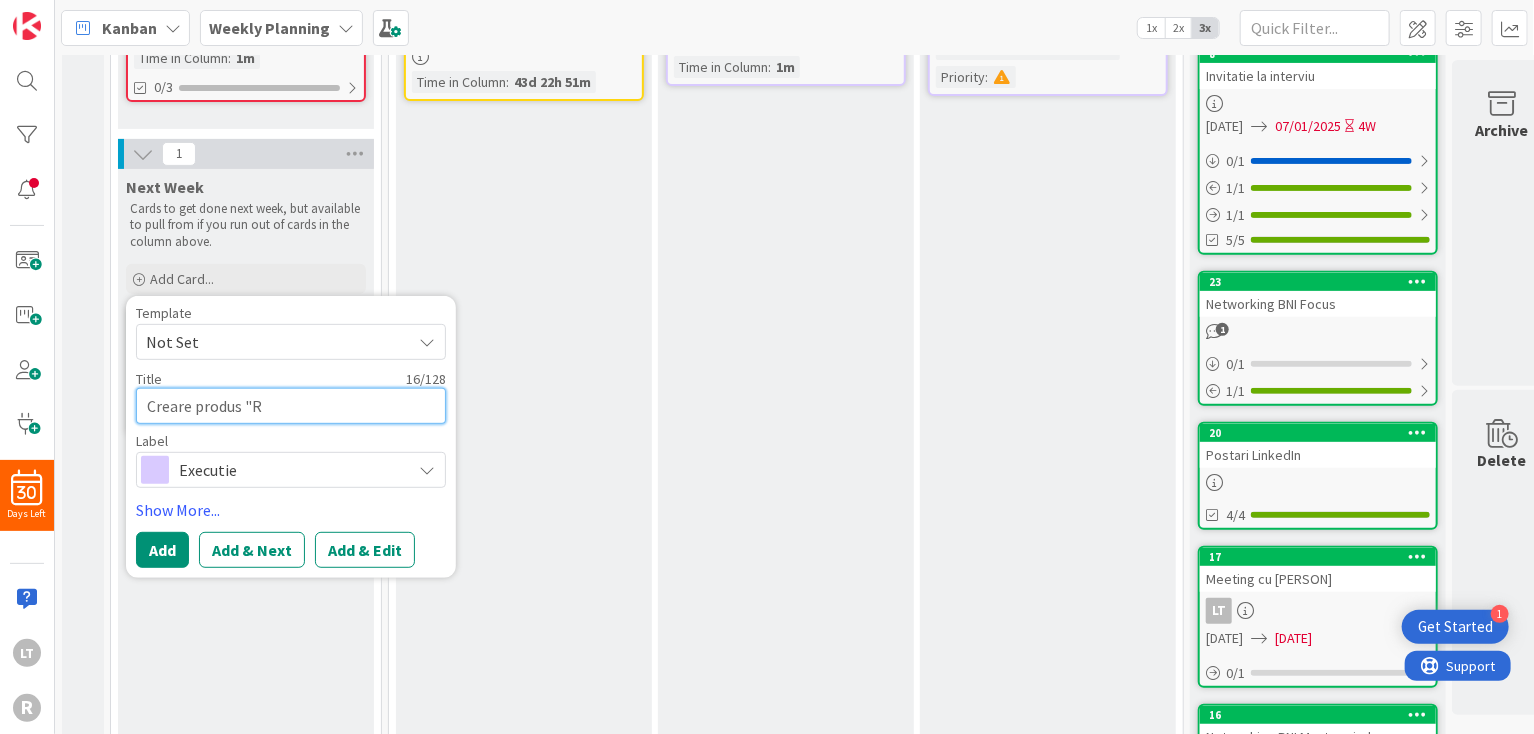 type on "x" 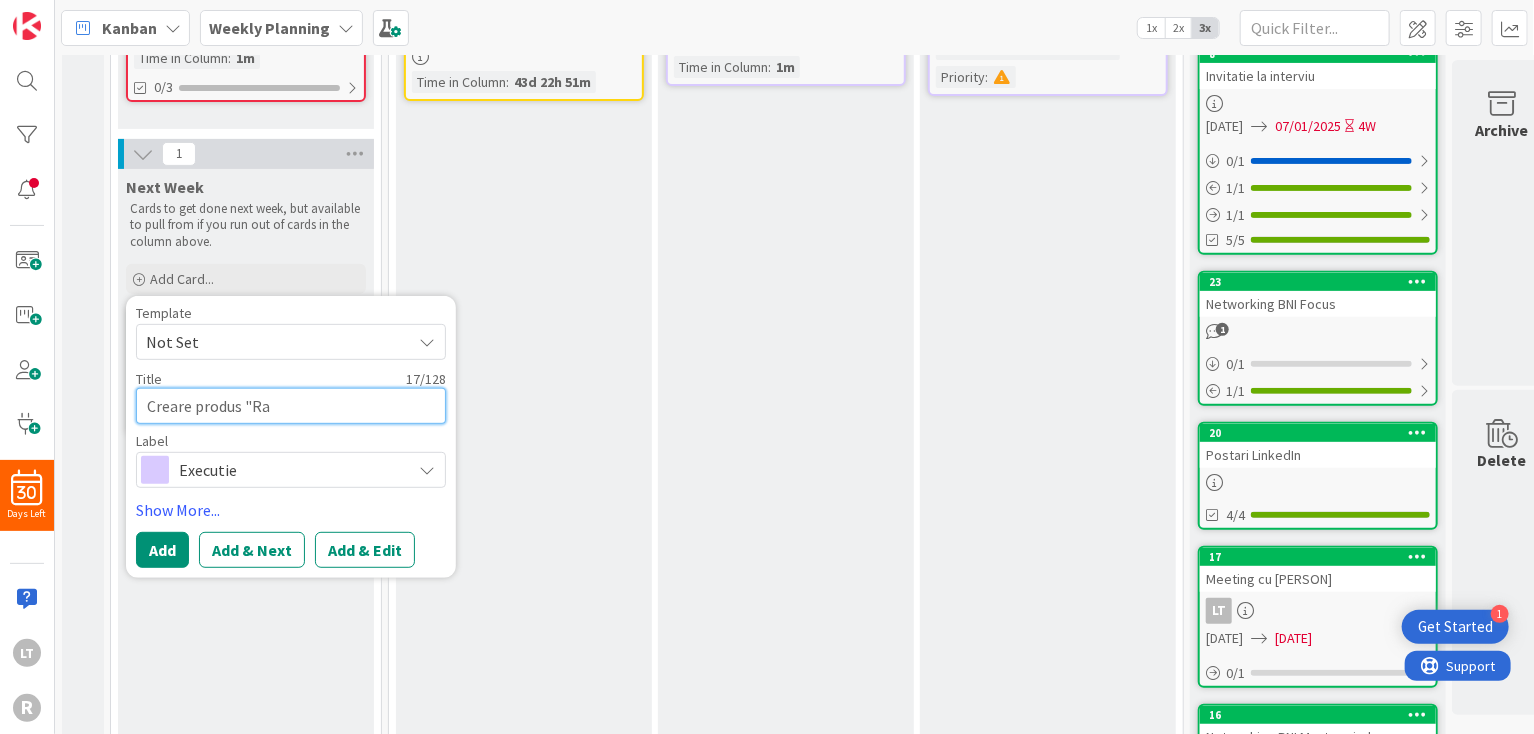 type on "x" 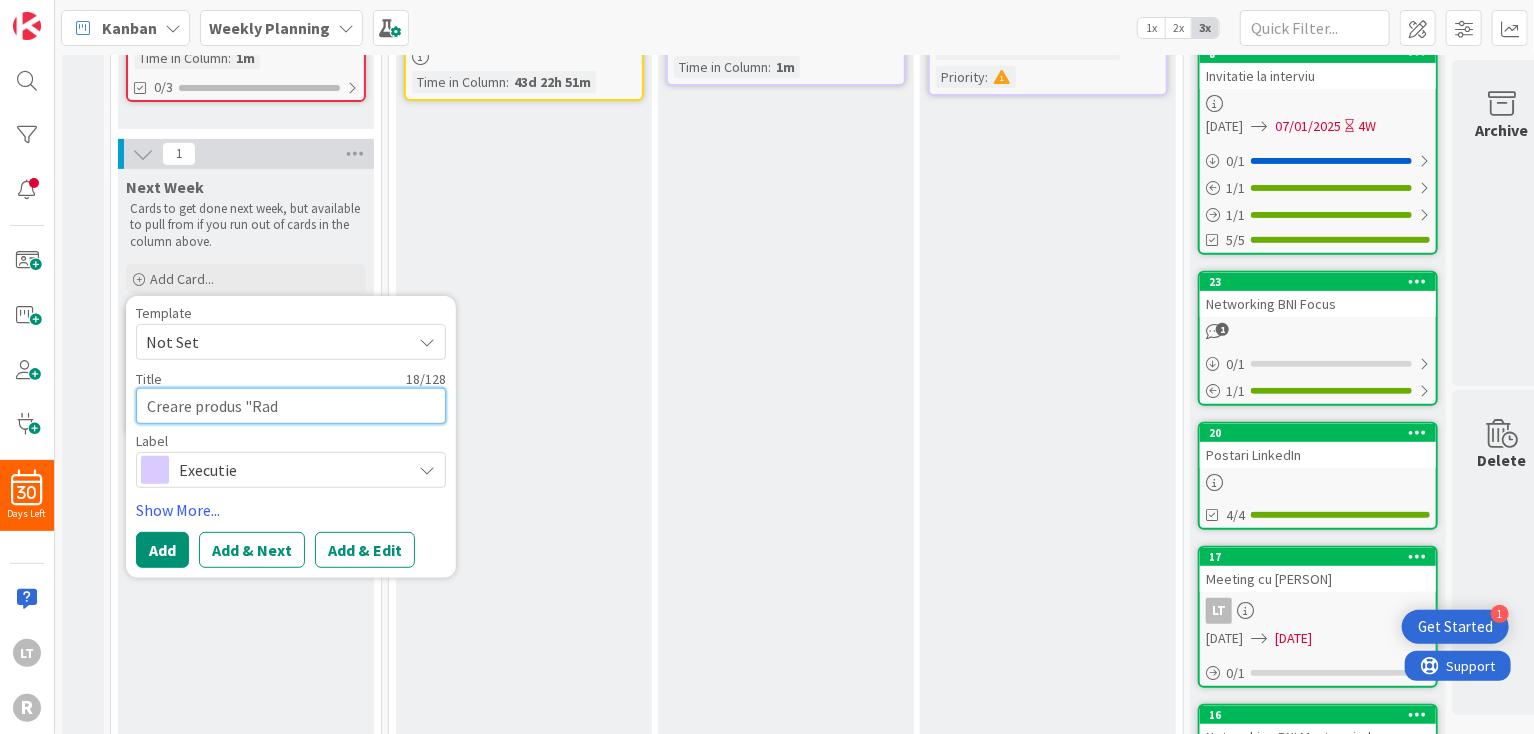 type on "x" 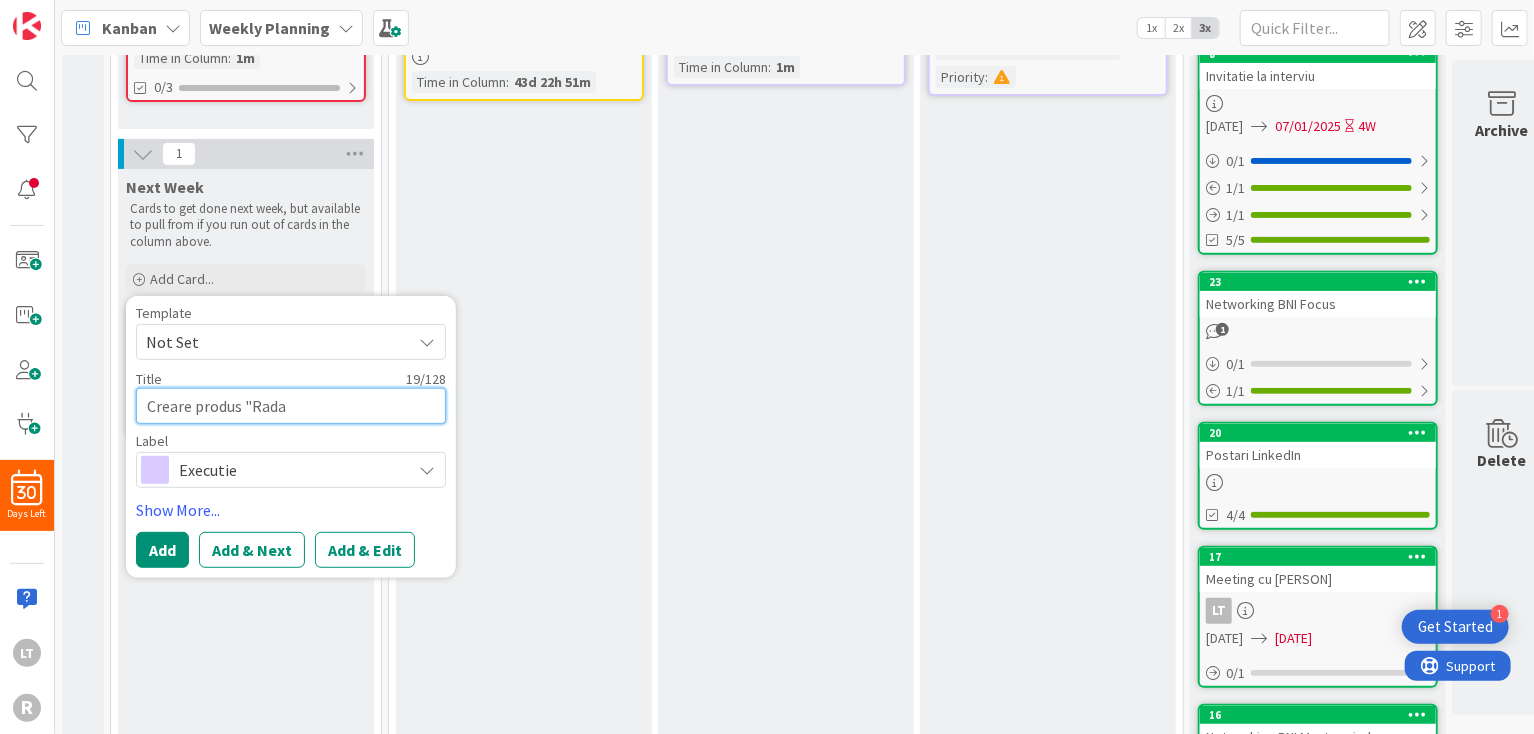 type on "x" 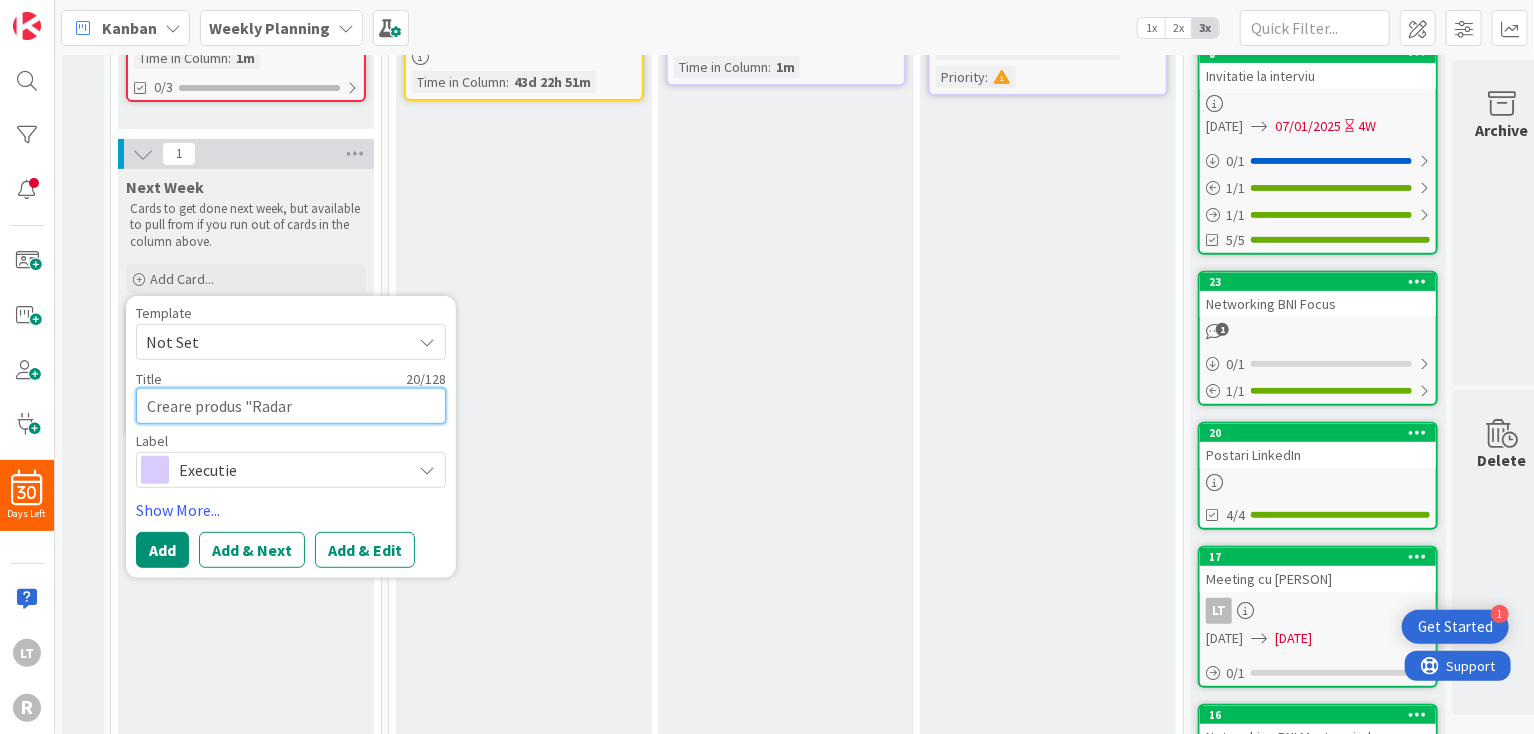 type on "x" 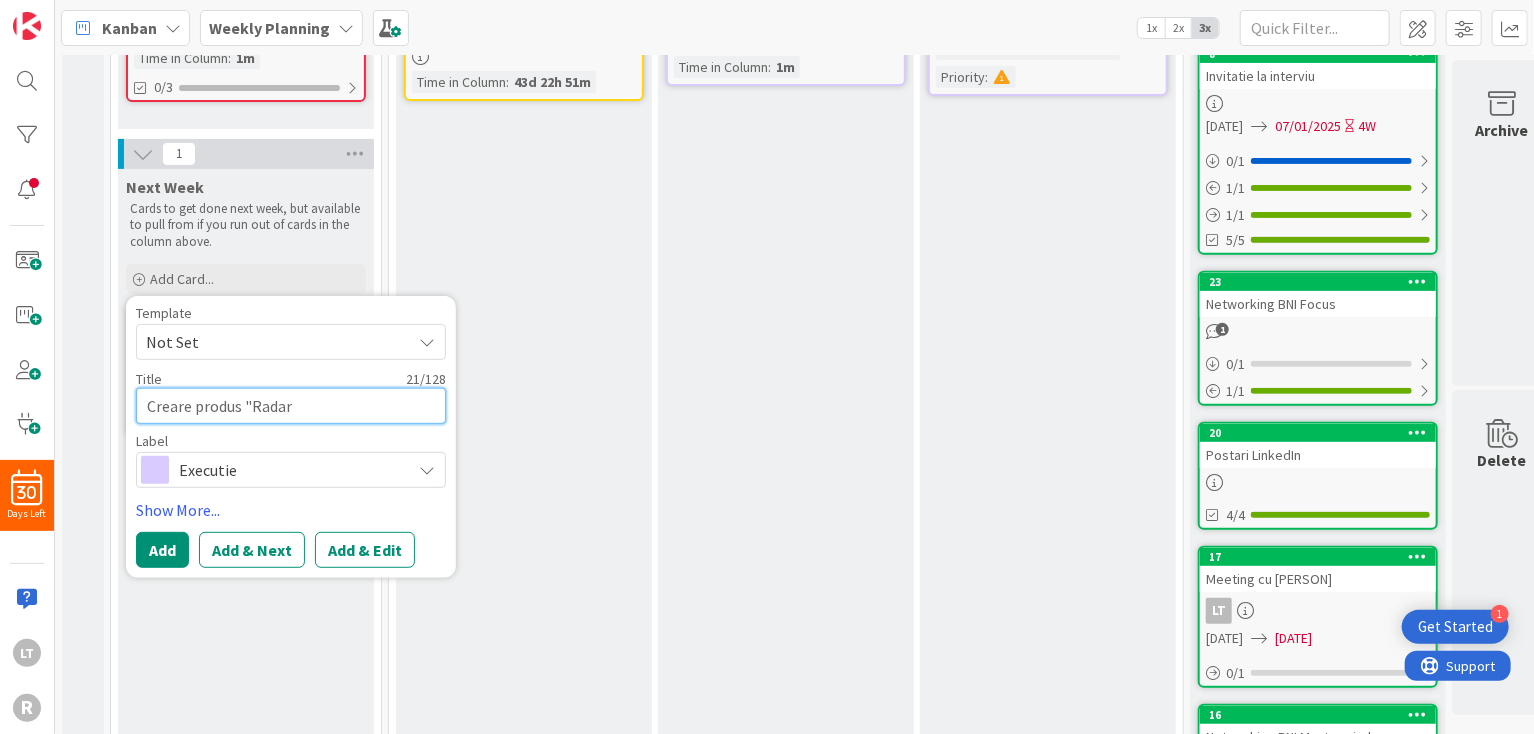 type on "x" 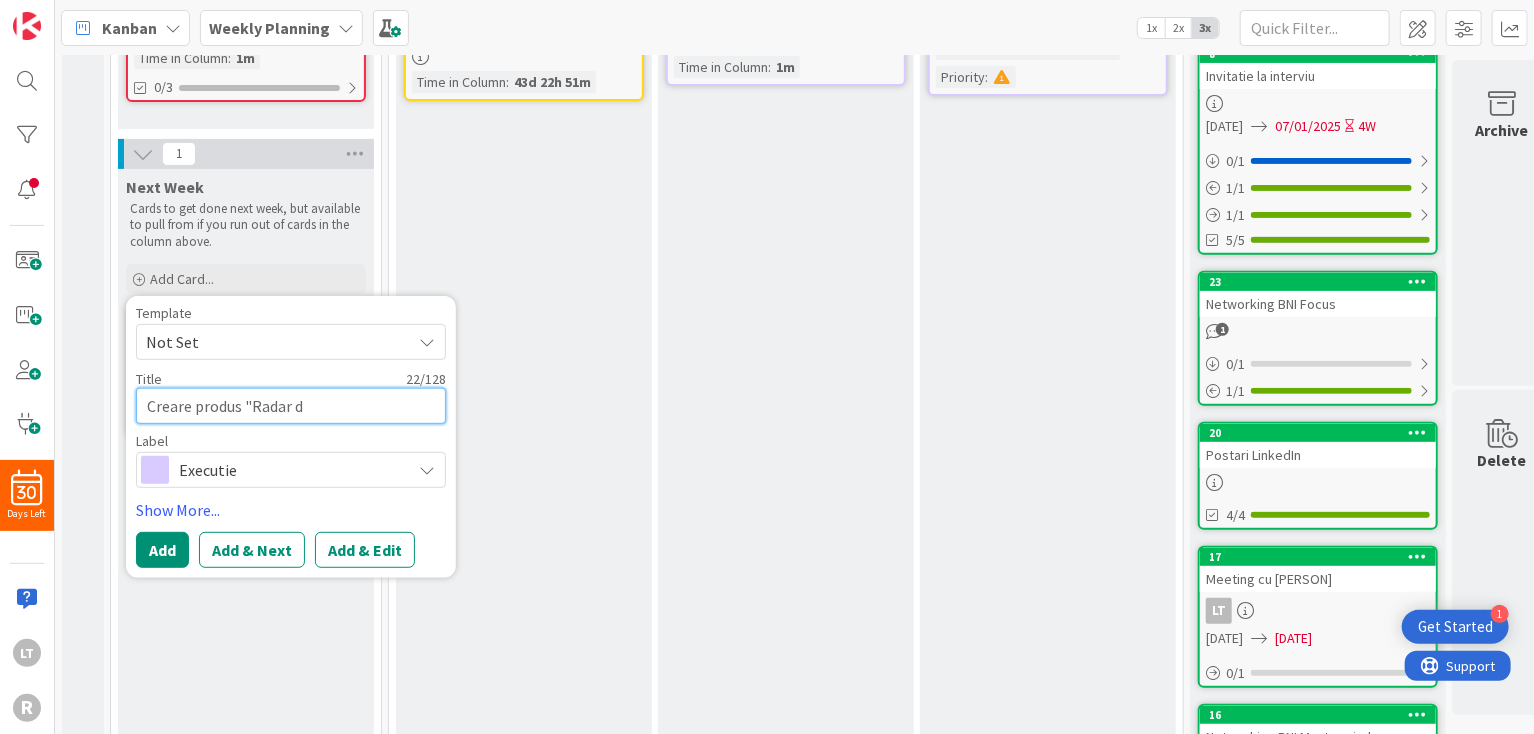 type on "x" 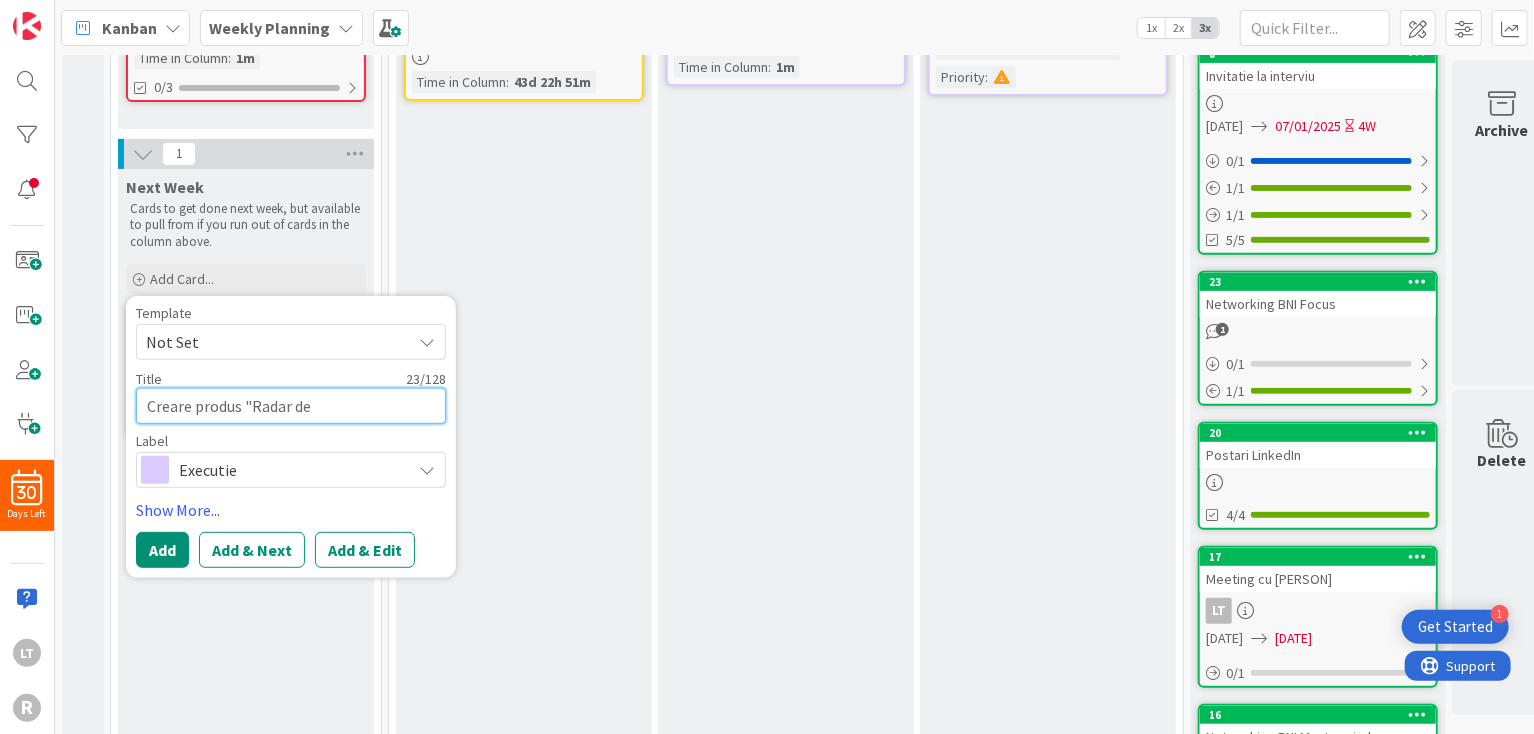 type on "x" 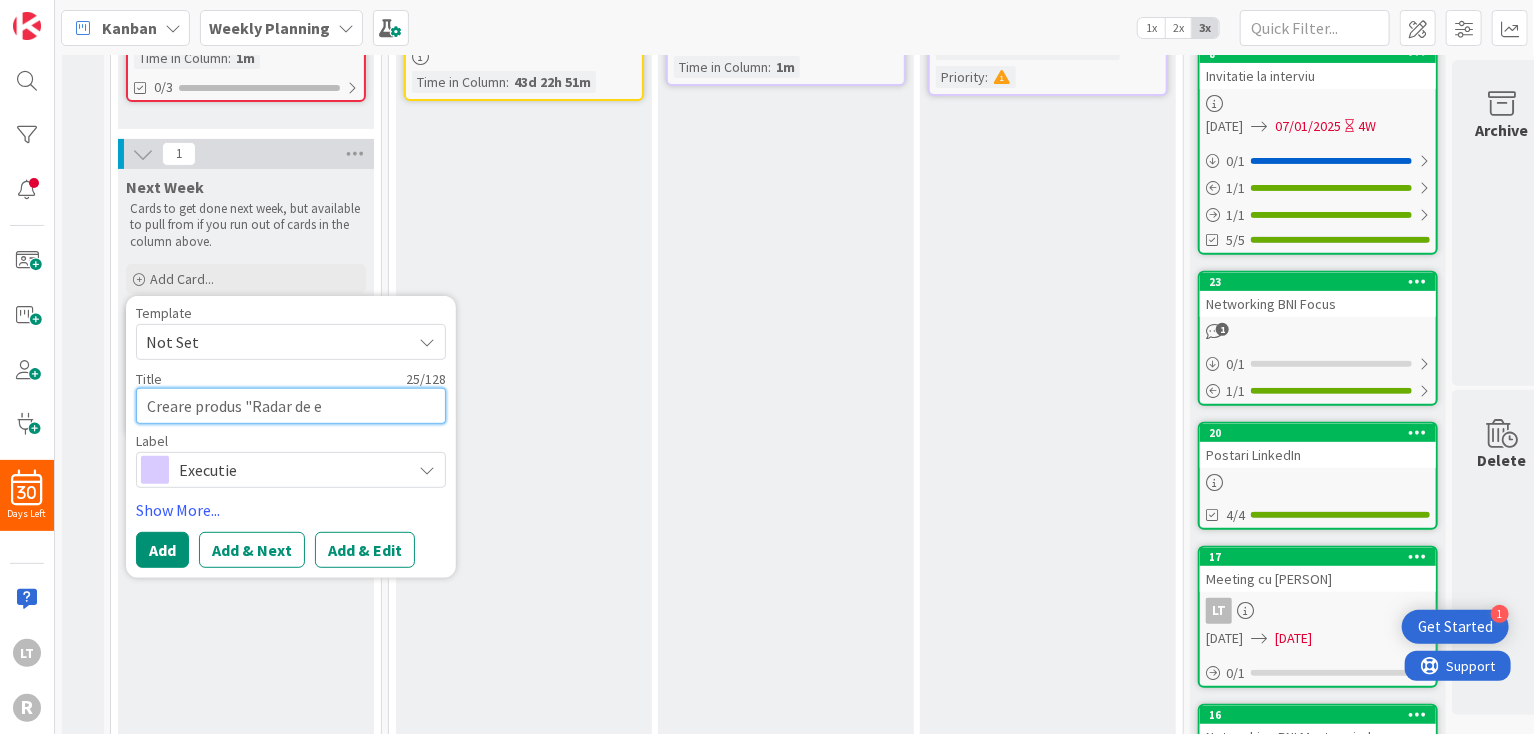 type on "x" 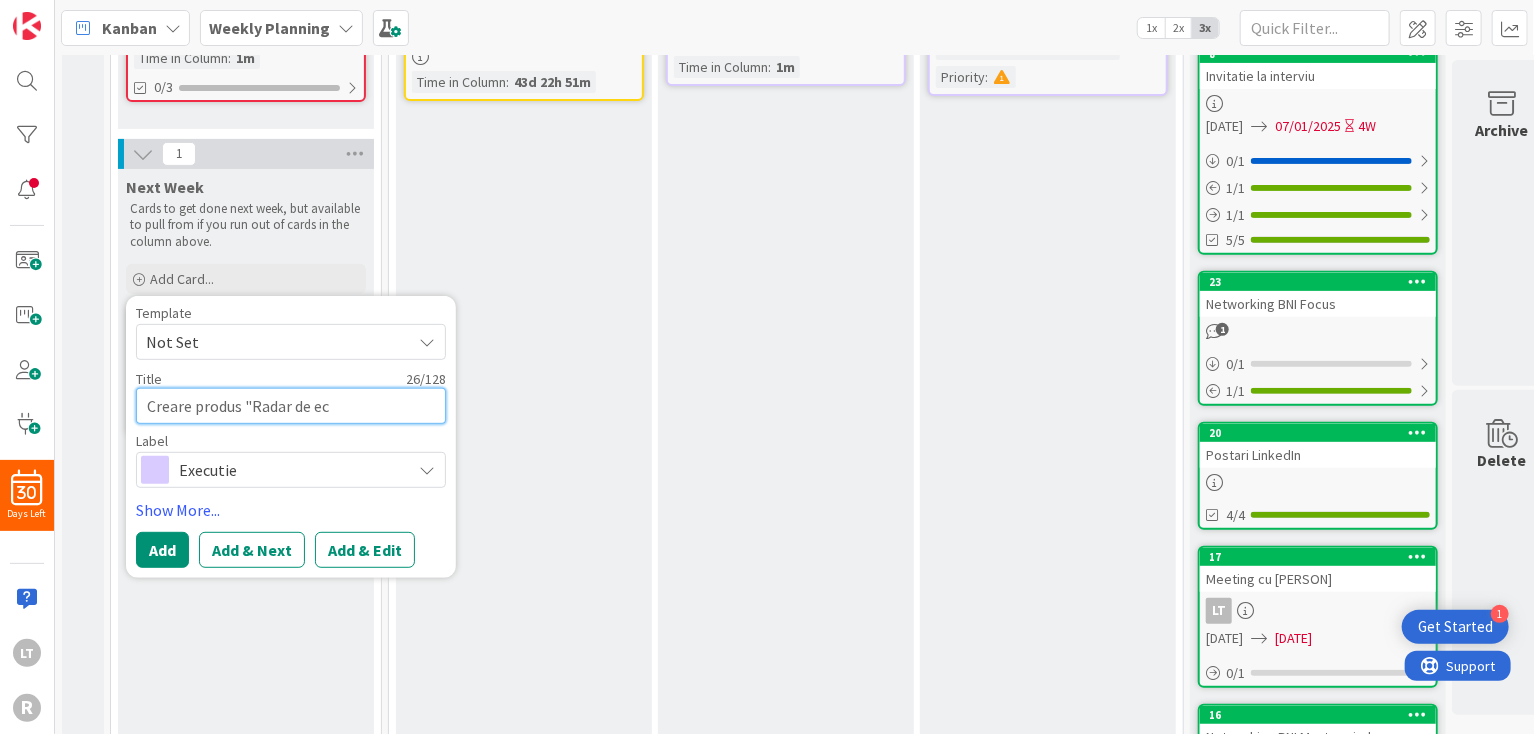 type on "x" 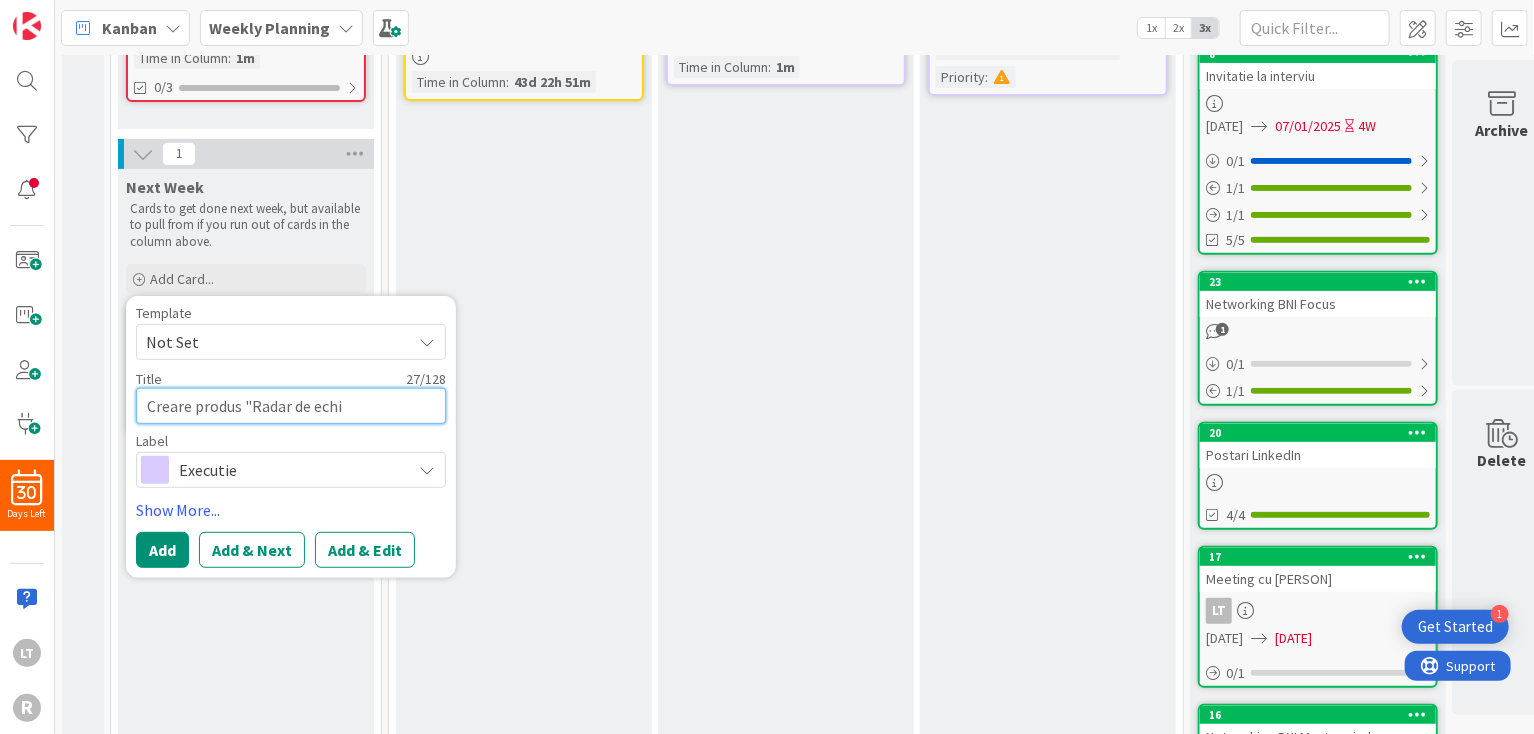 type on "x" 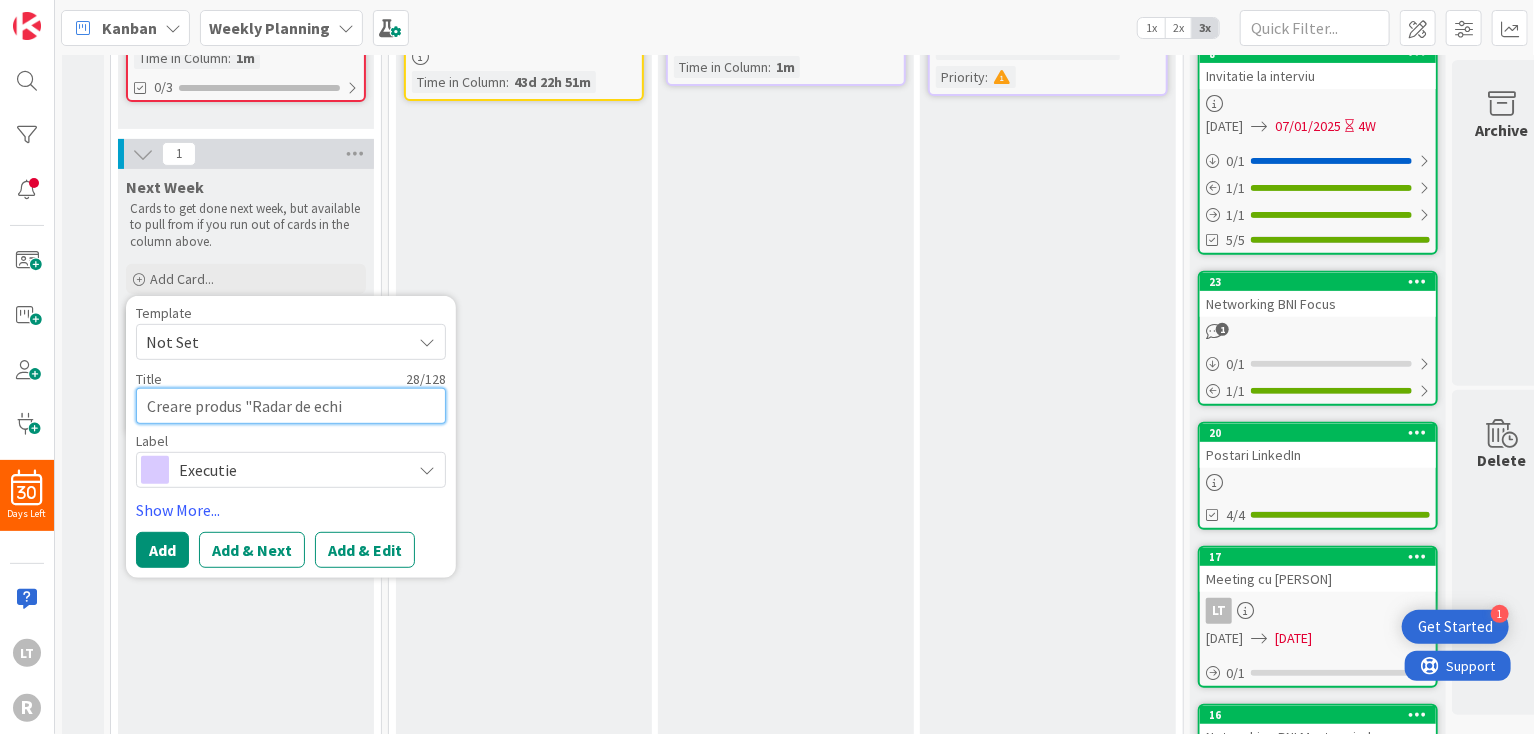 type on "x" 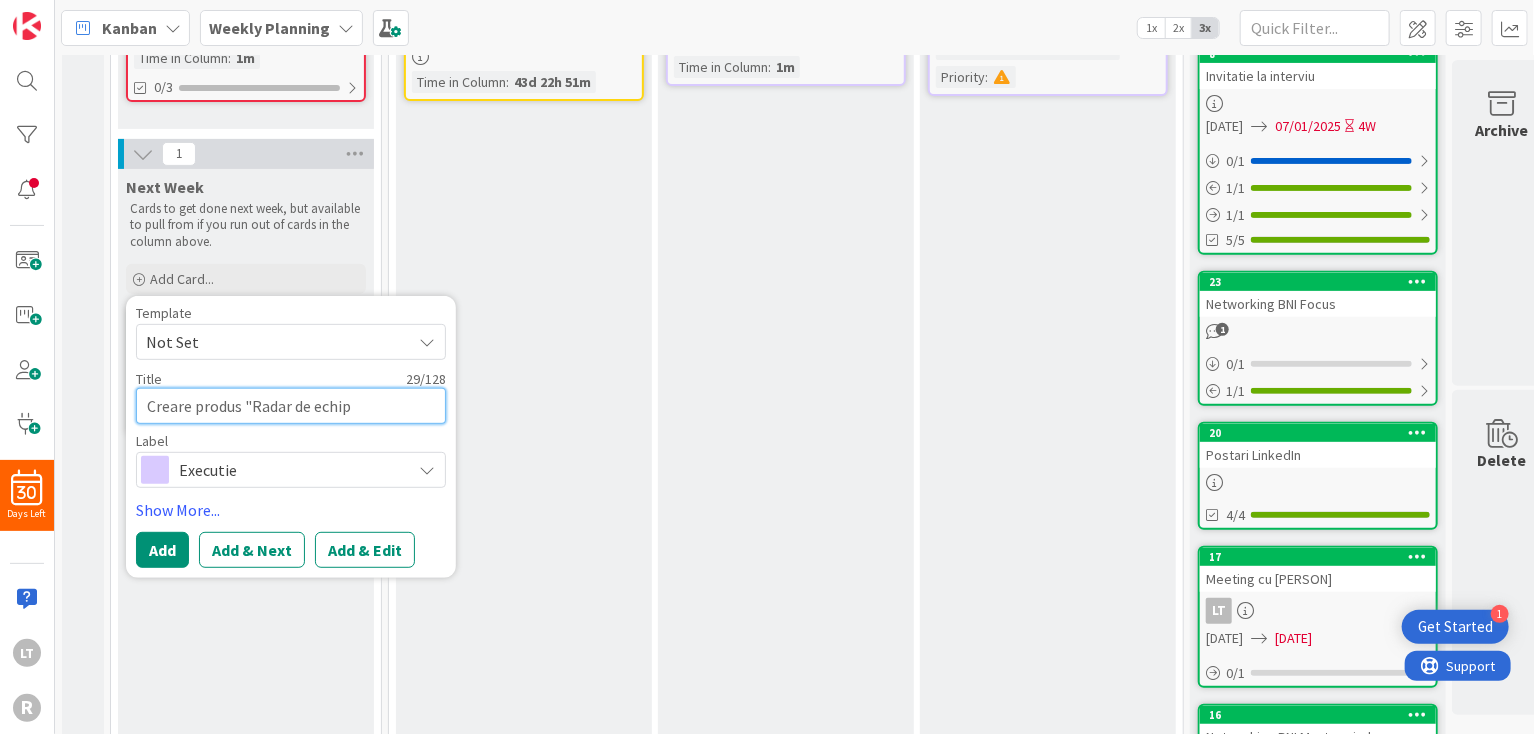 type on "x" 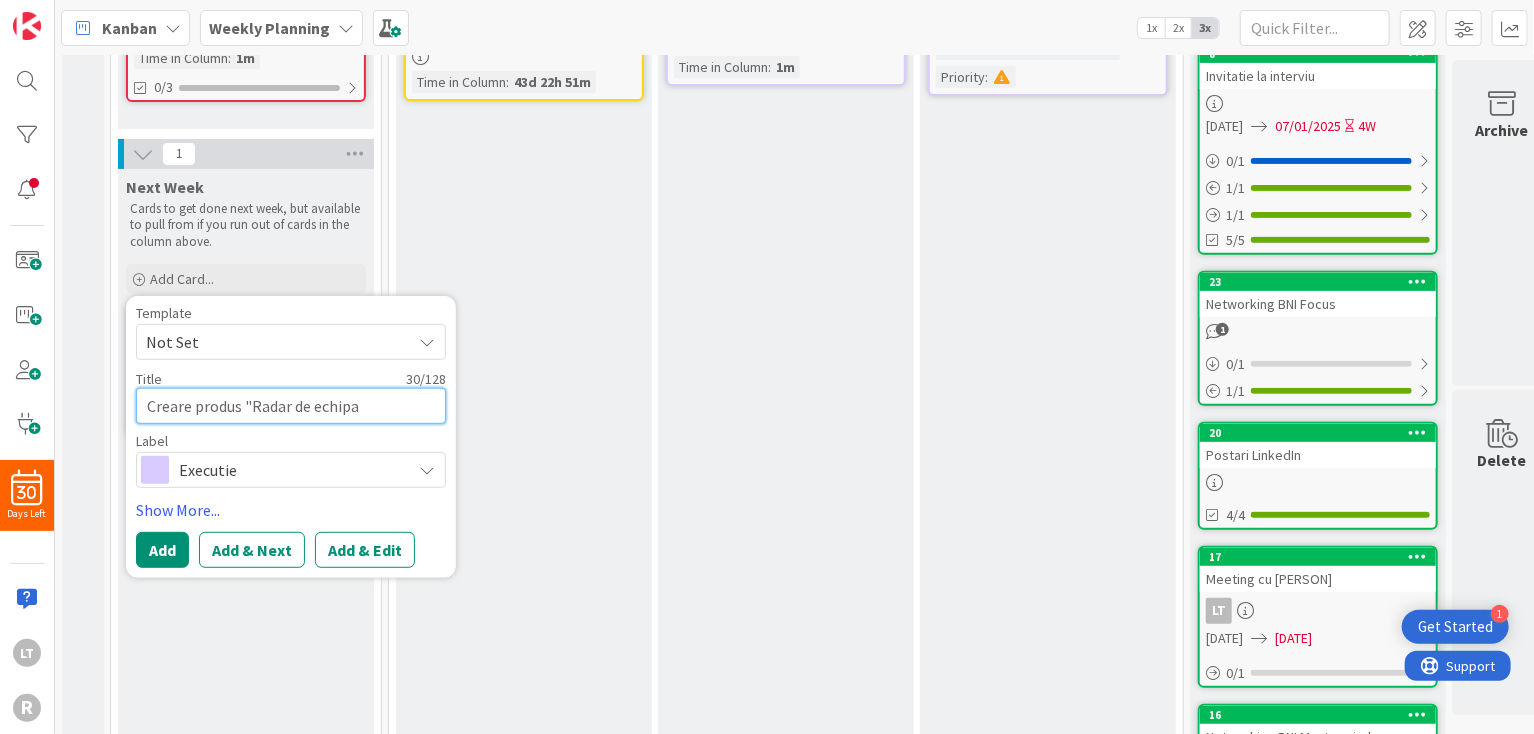 type on "x" 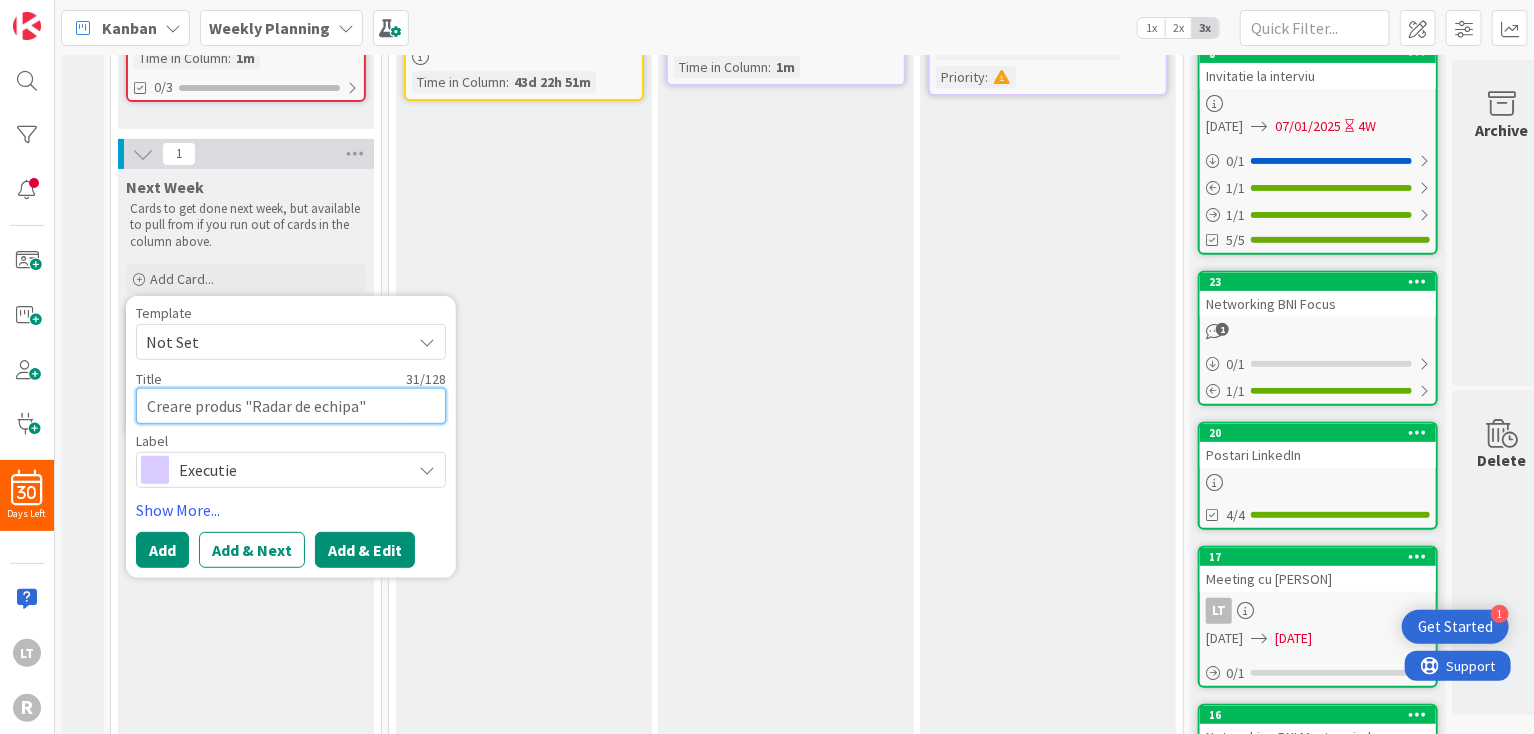 type on "Creare produs "Radar de echipa"" 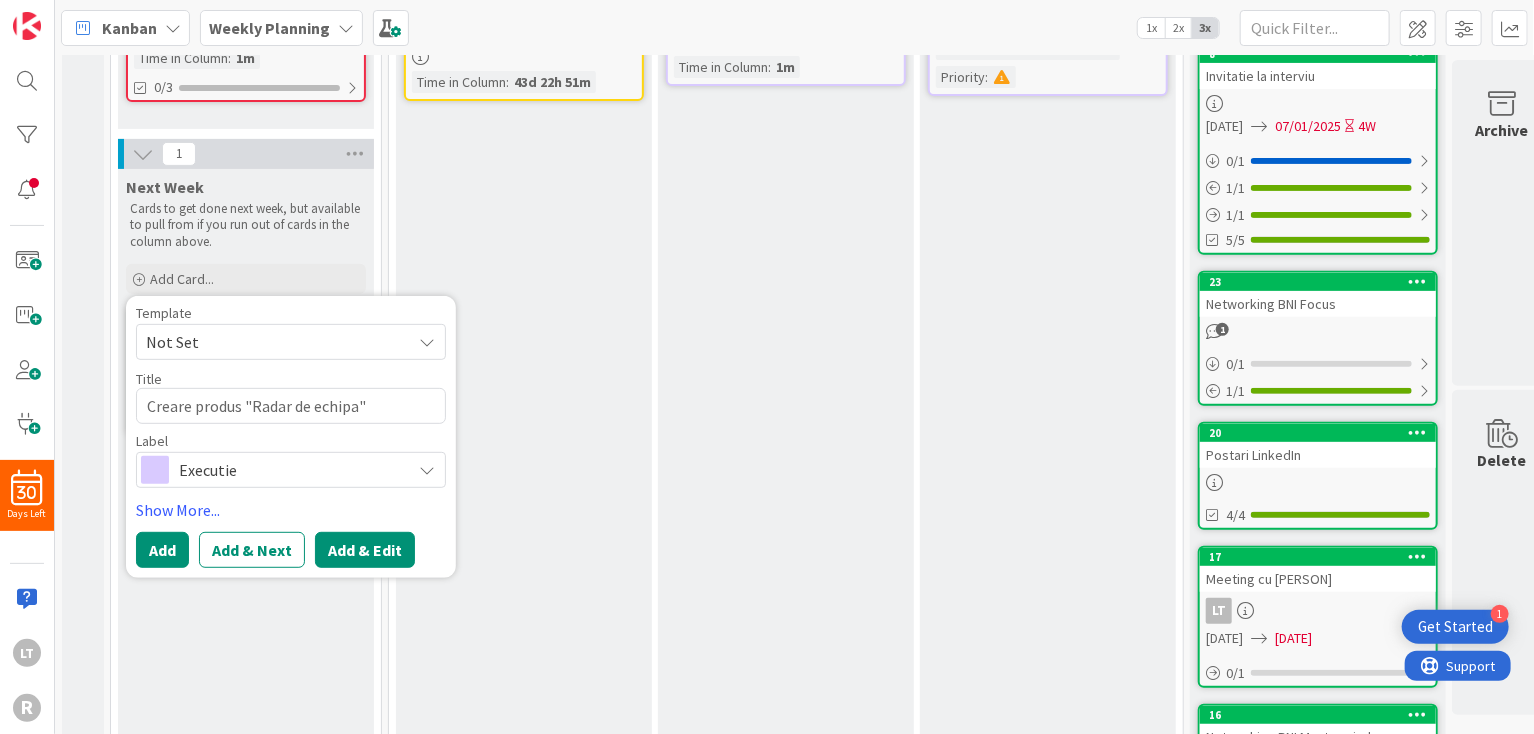 click on "Add & Edit" at bounding box center [365, 550] 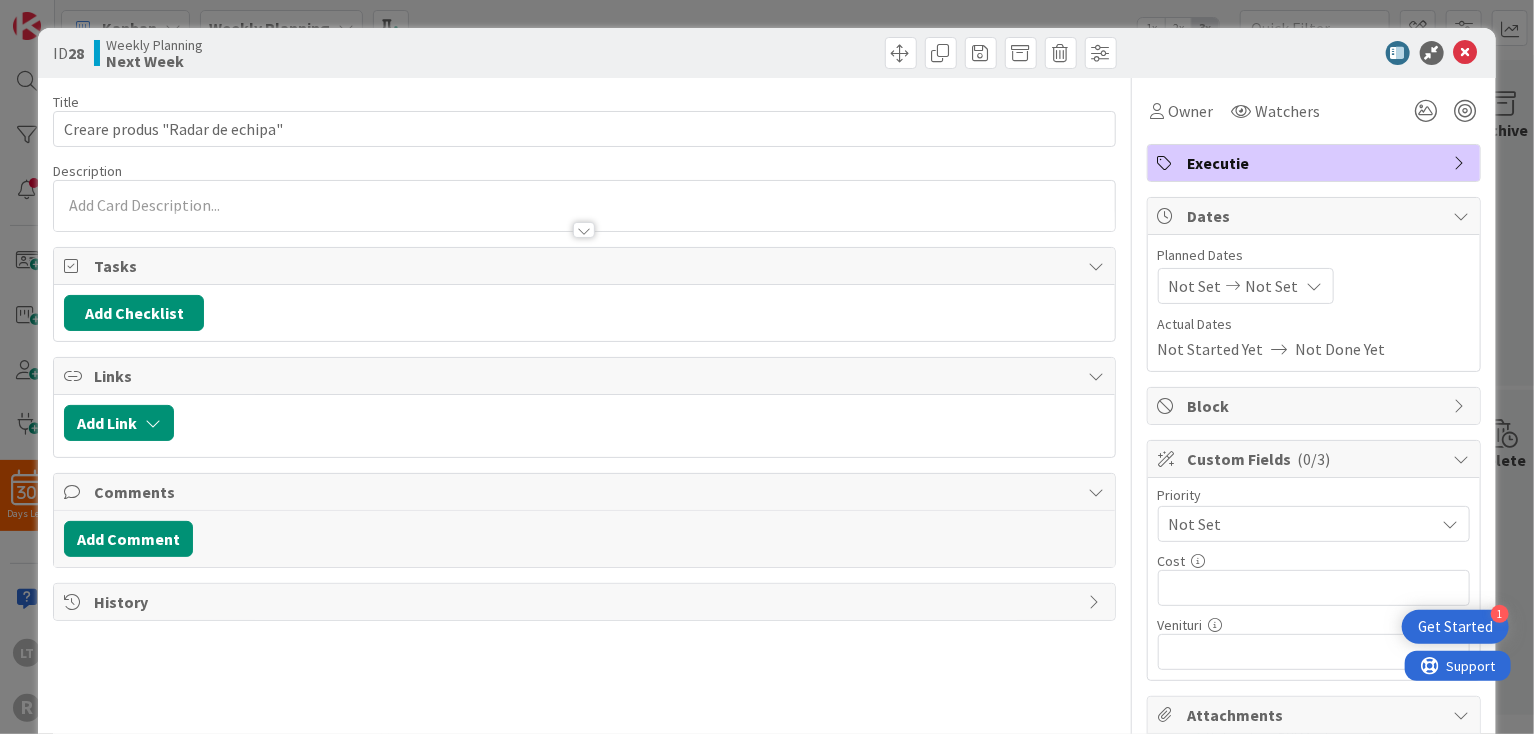 scroll, scrollTop: 0, scrollLeft: 0, axis: both 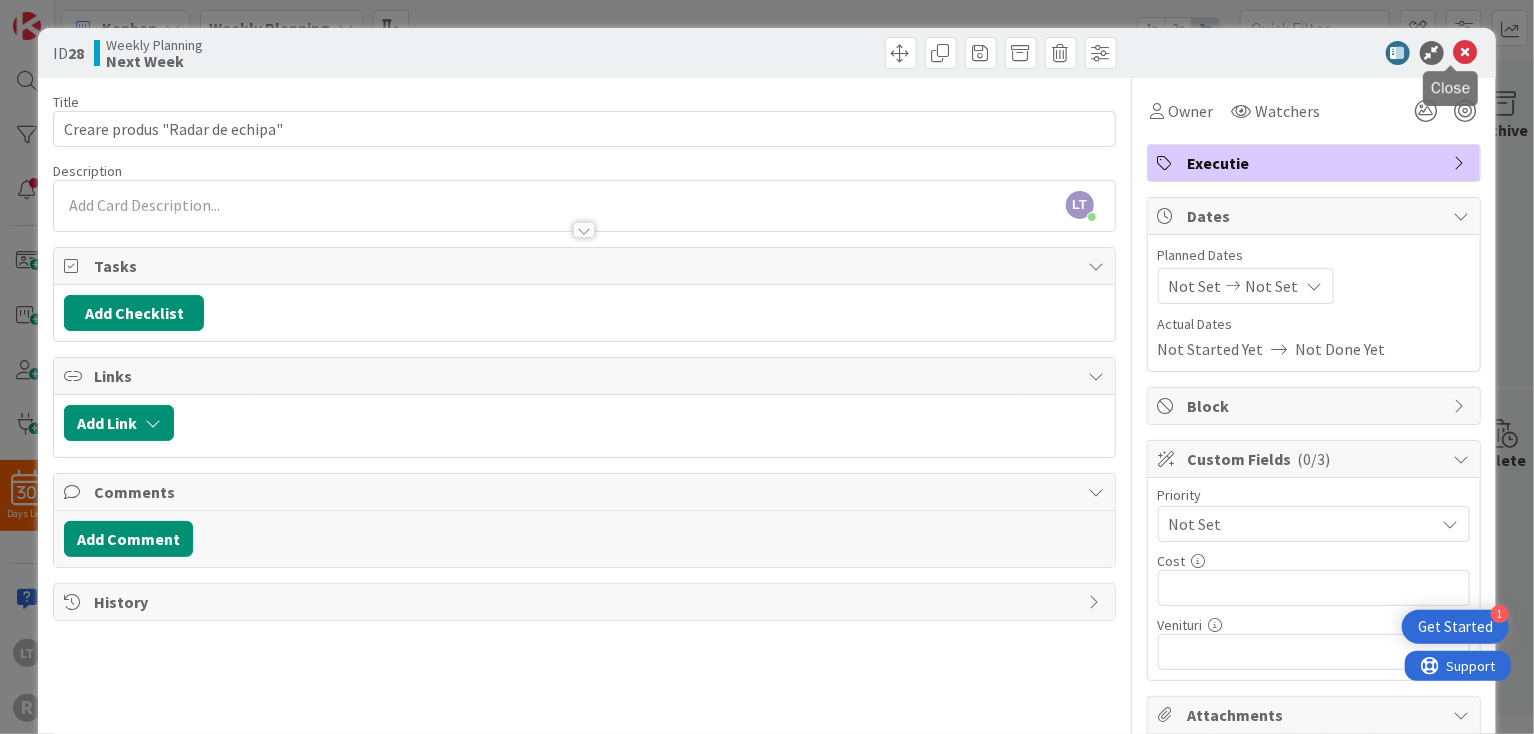 click at bounding box center [1466, 53] 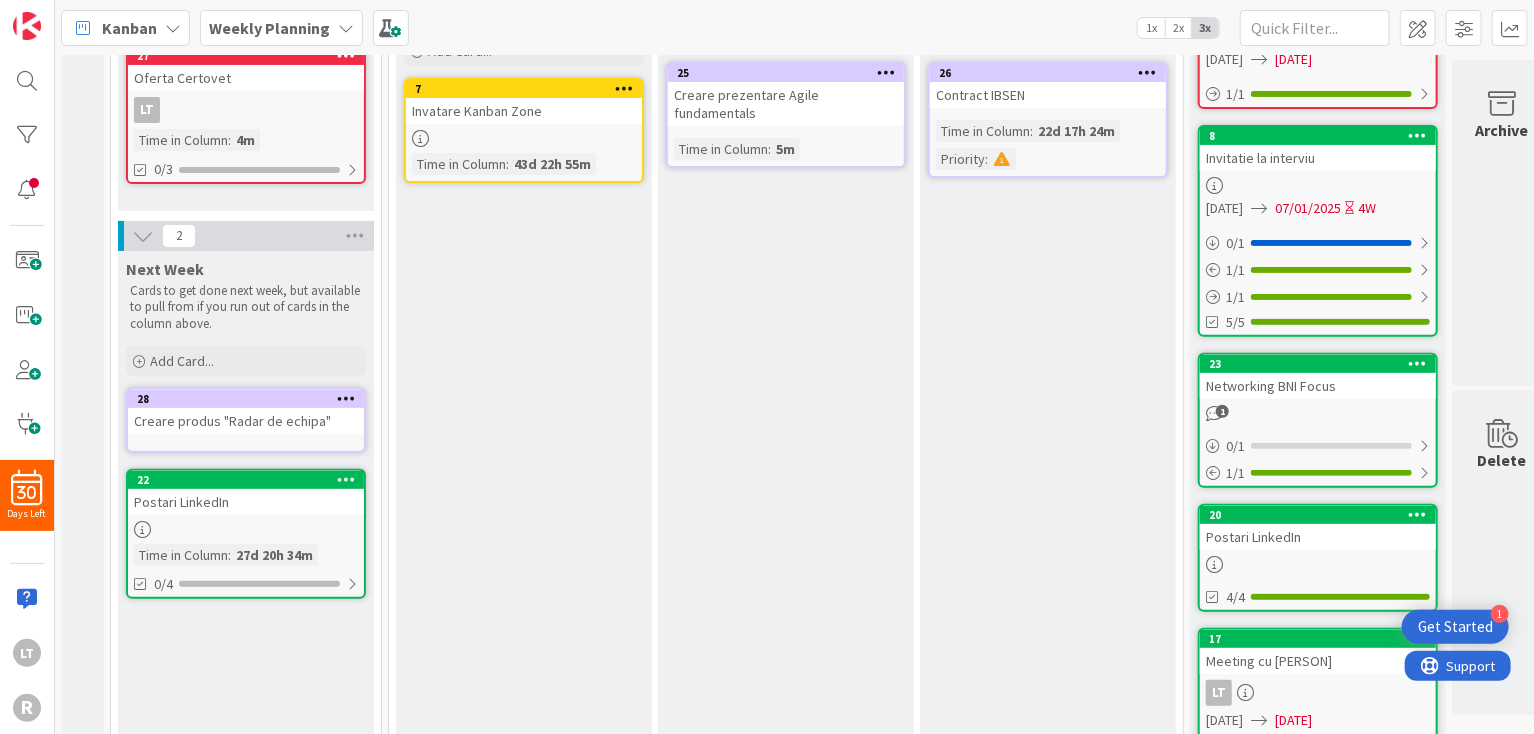 scroll, scrollTop: 100, scrollLeft: 0, axis: vertical 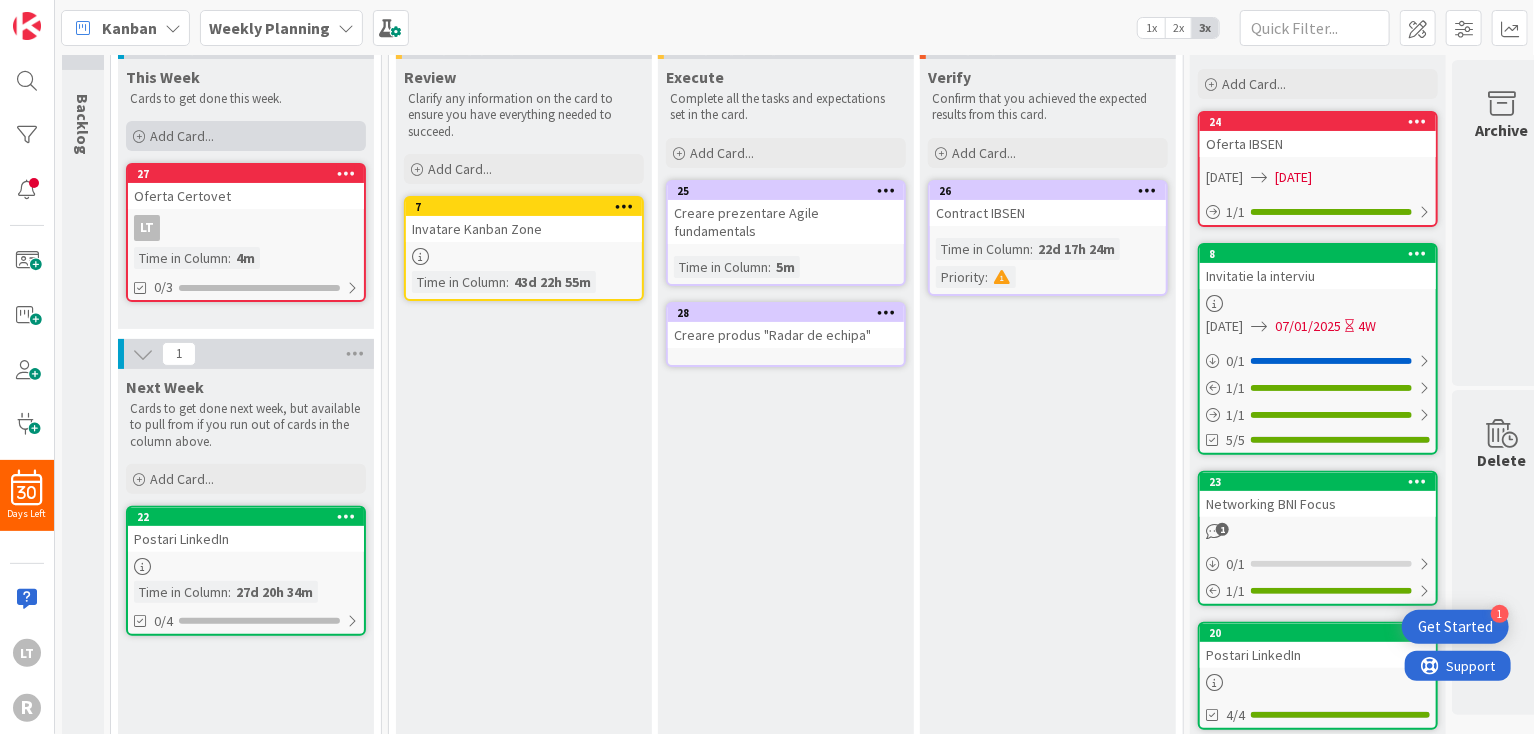 click on "Add Card..." at bounding box center [182, 136] 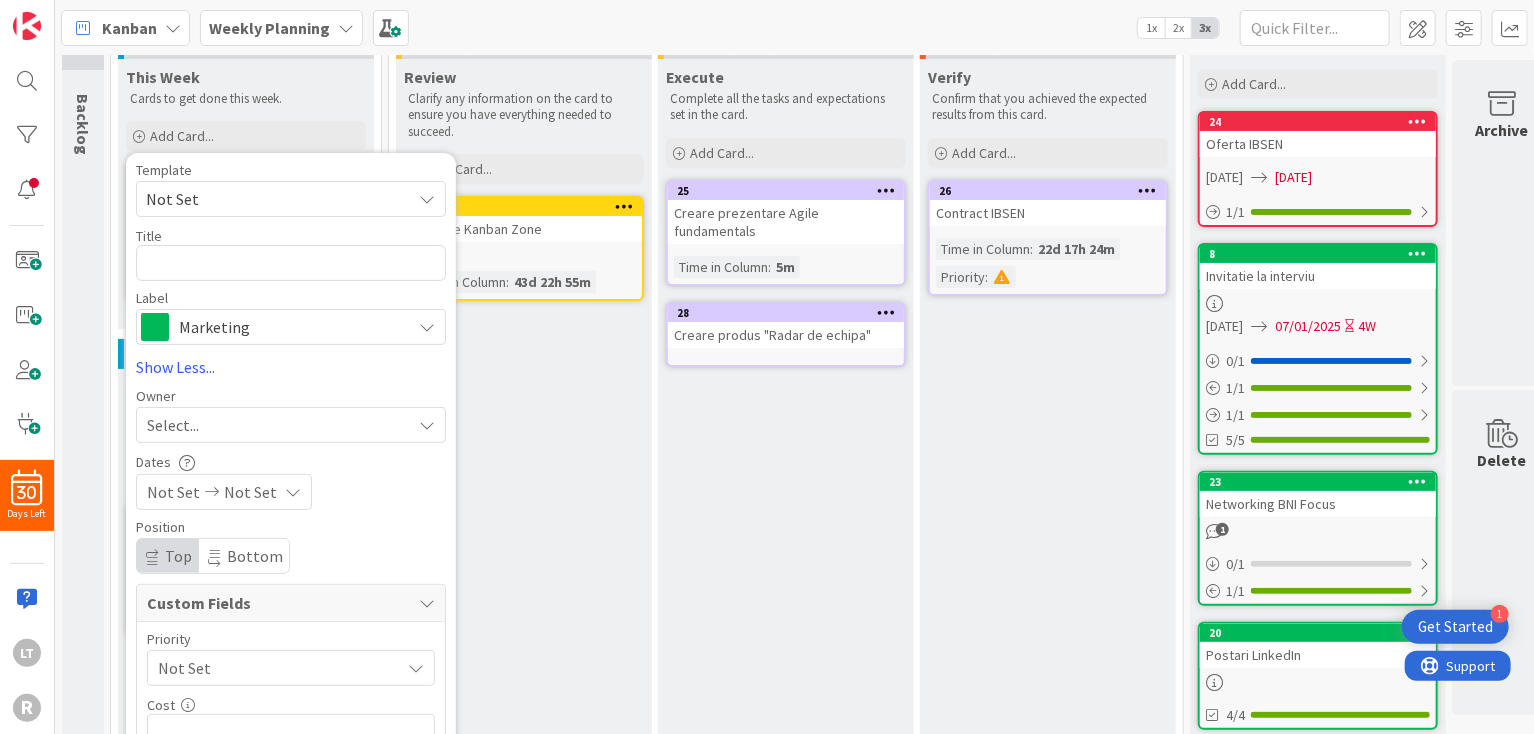 click on "Marketing" at bounding box center (291, 327) 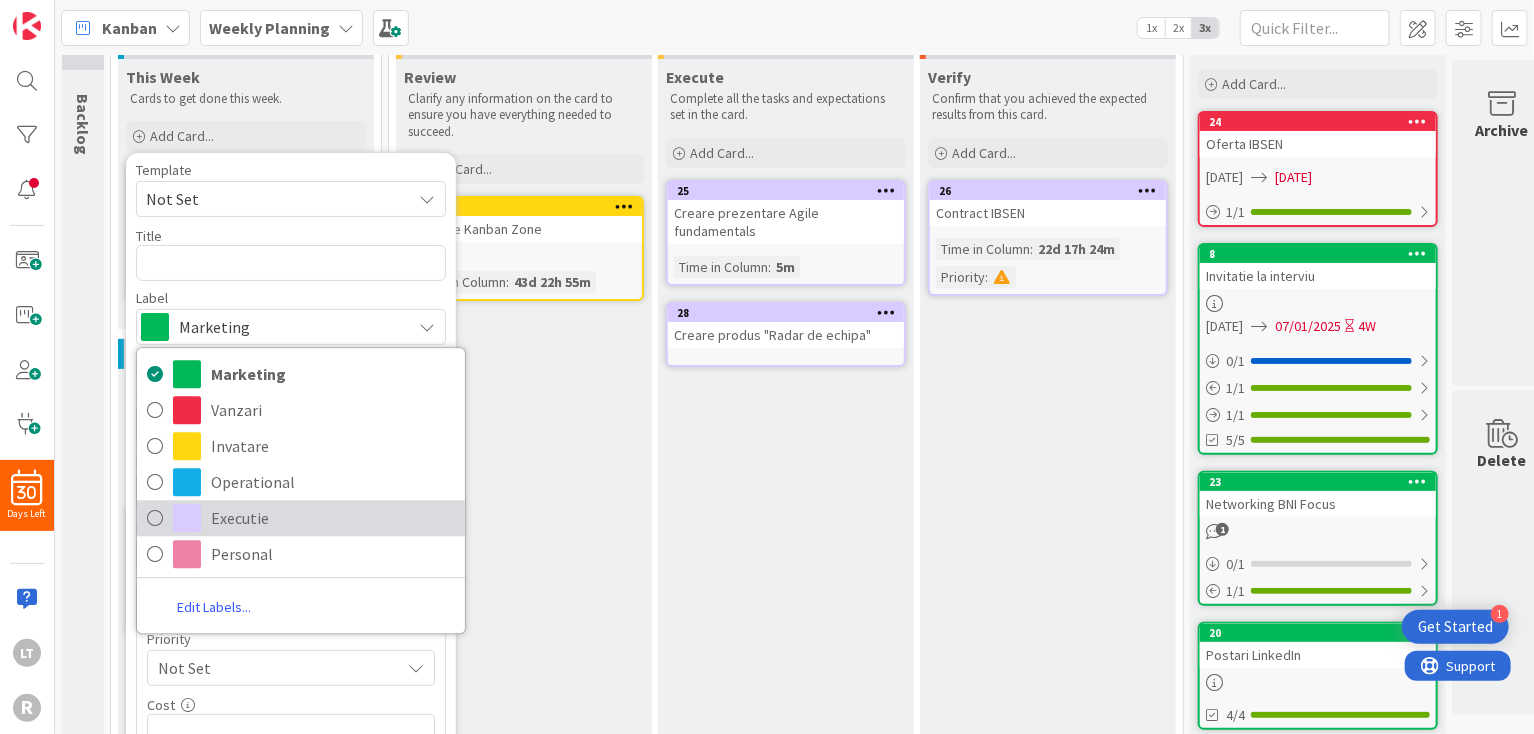 scroll, scrollTop: 300, scrollLeft: 0, axis: vertical 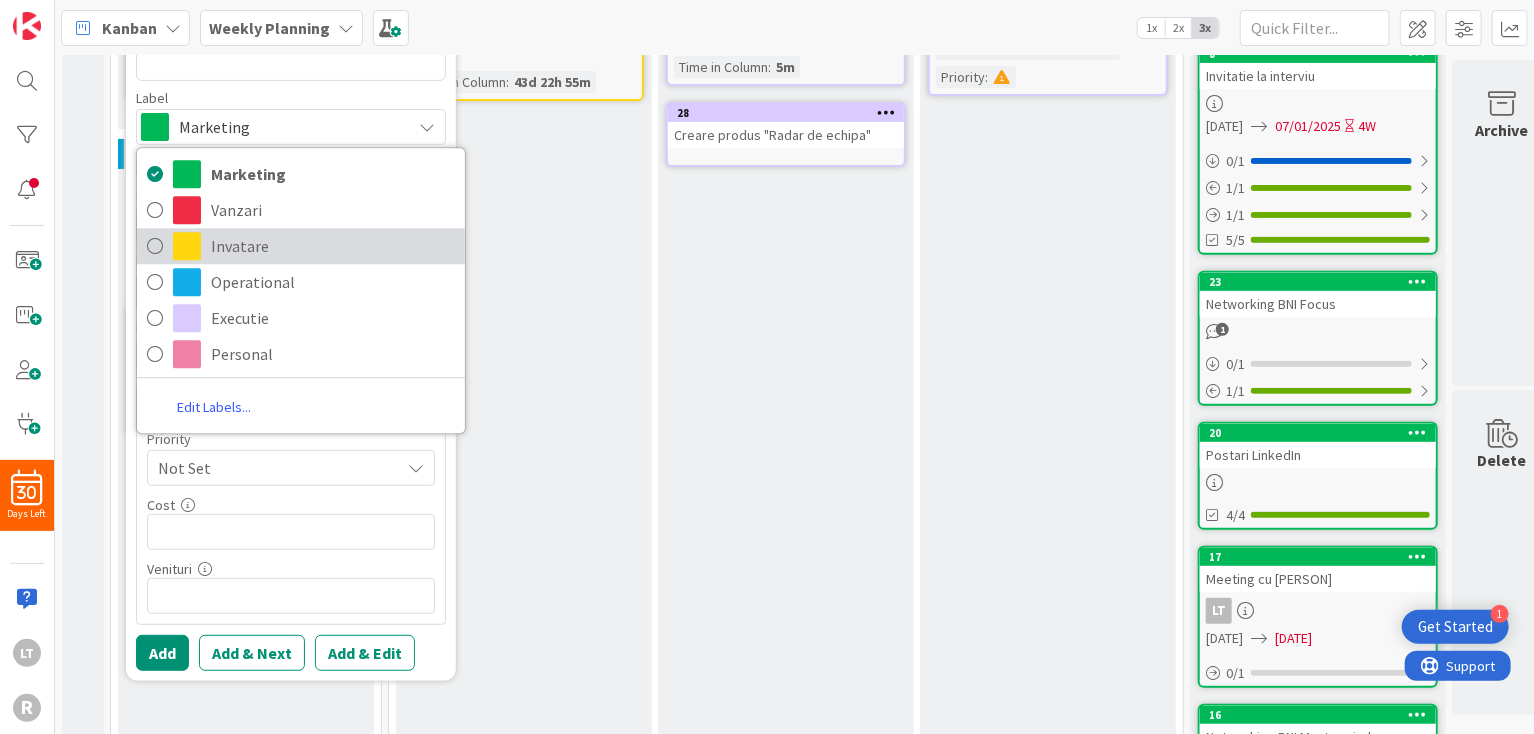 click on "Invatare" at bounding box center (333, 247) 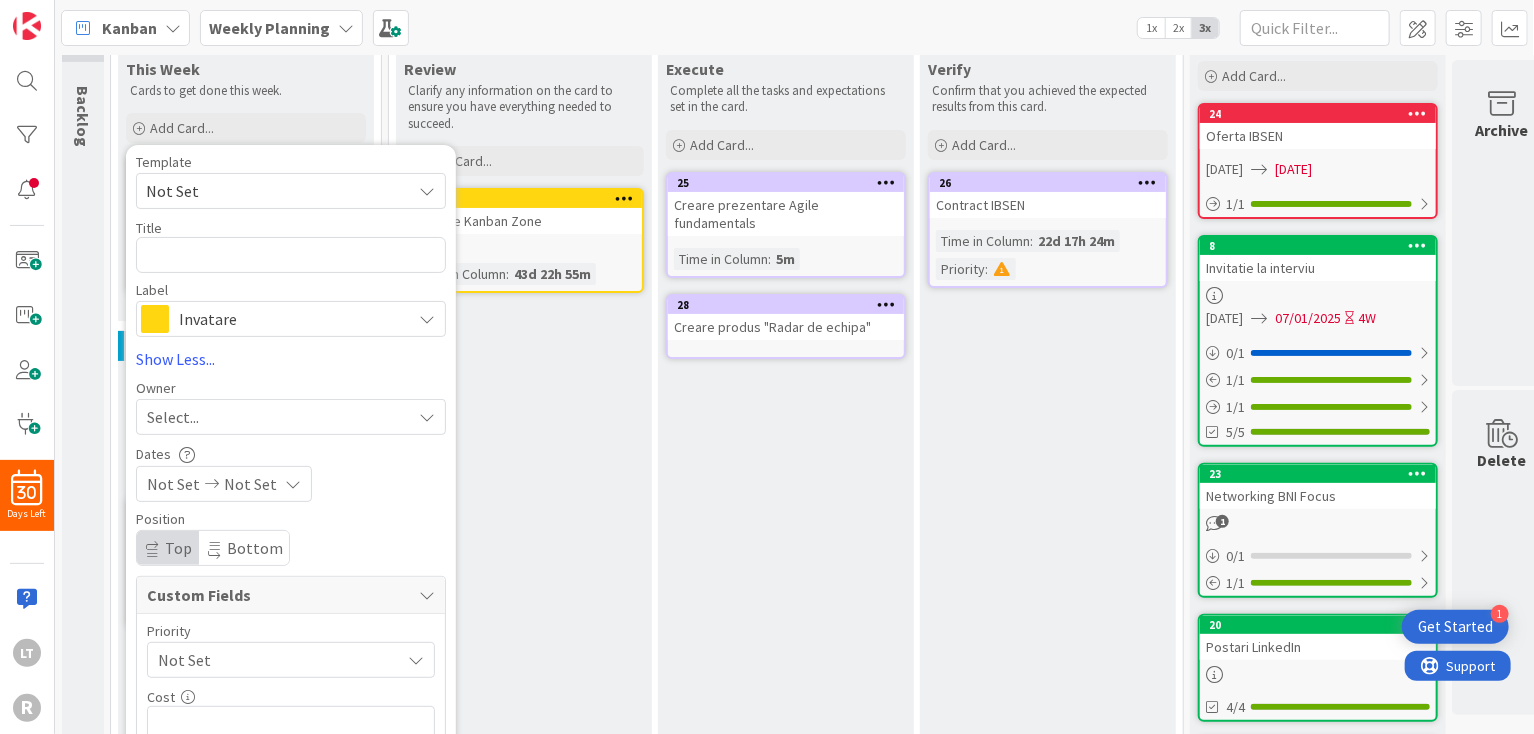 scroll, scrollTop: 100, scrollLeft: 0, axis: vertical 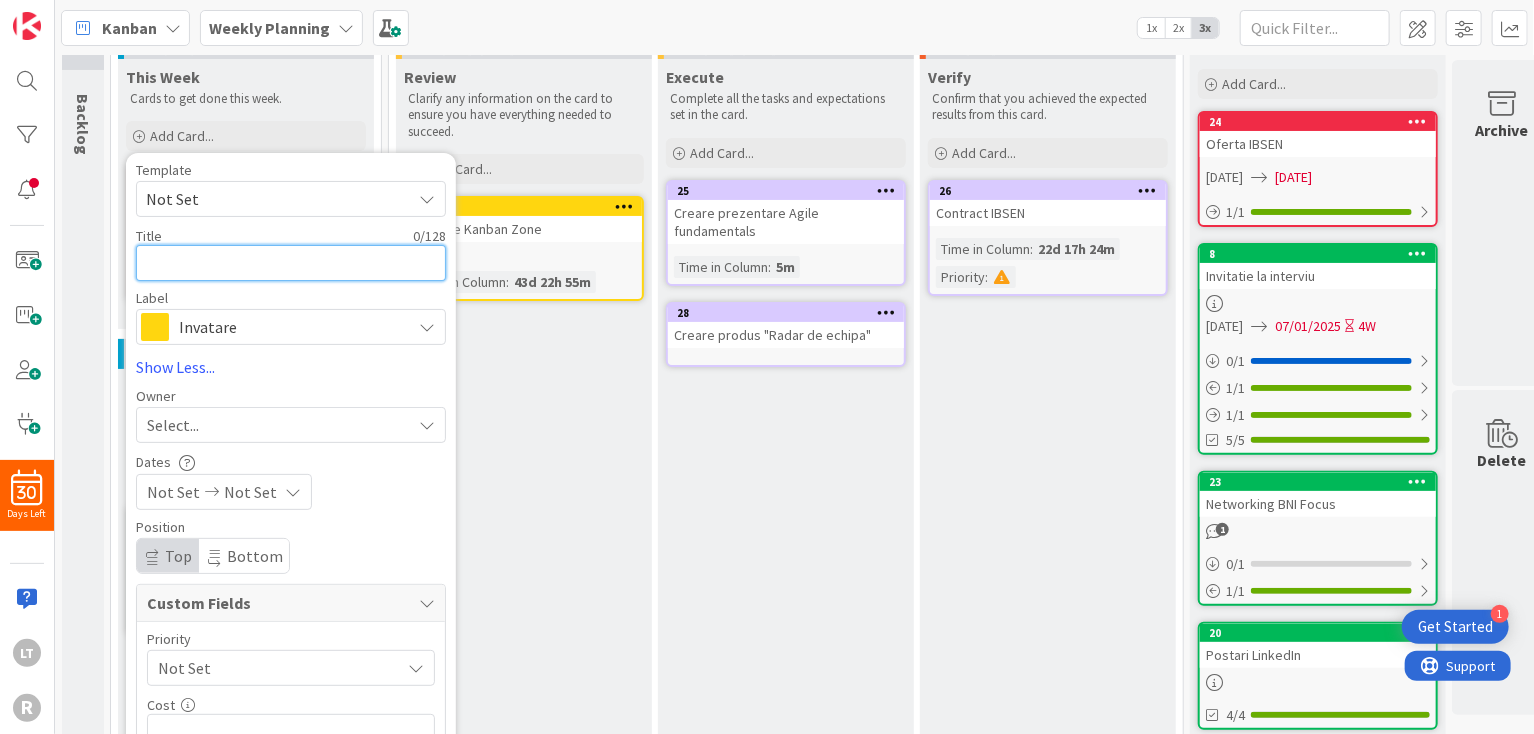 click at bounding box center (291, 263) 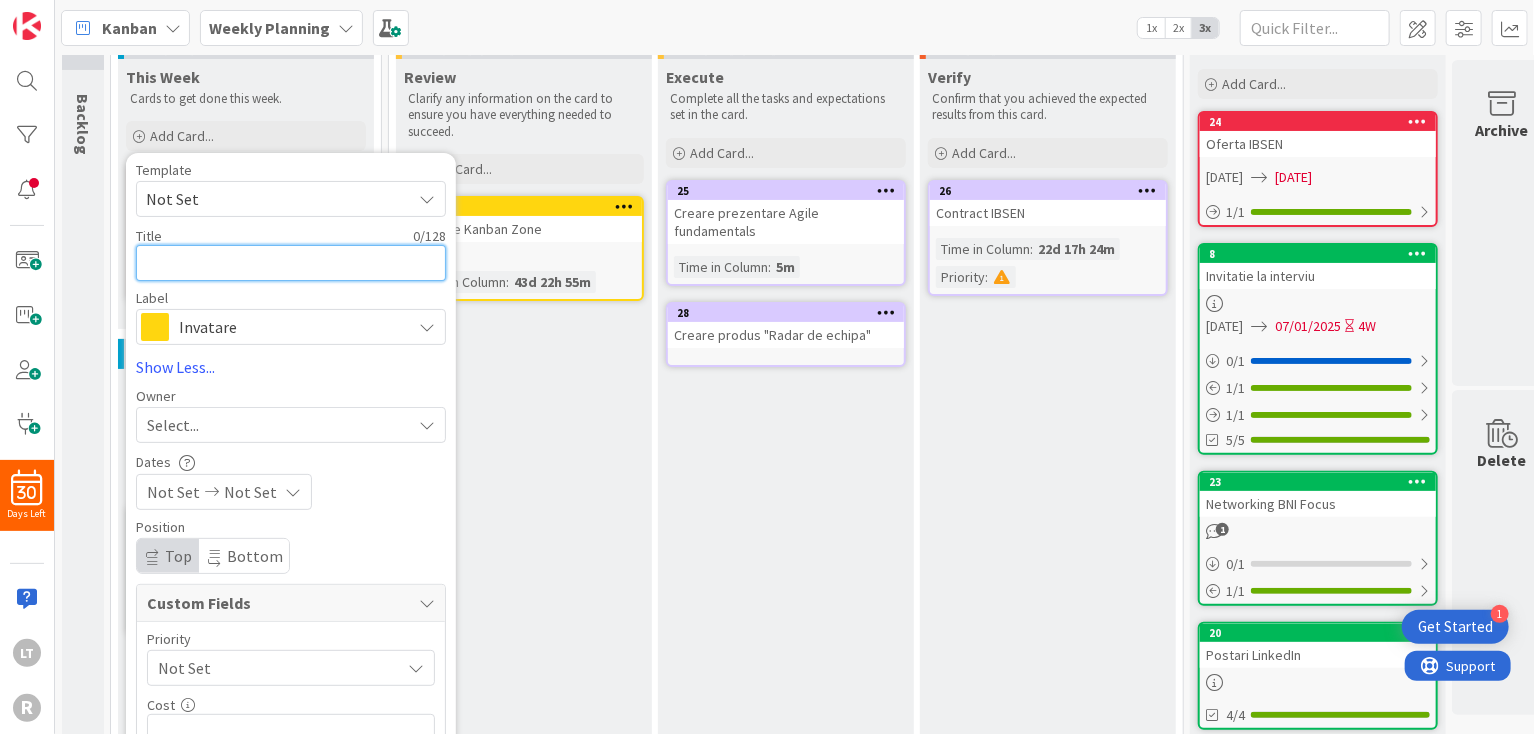 type on "x" 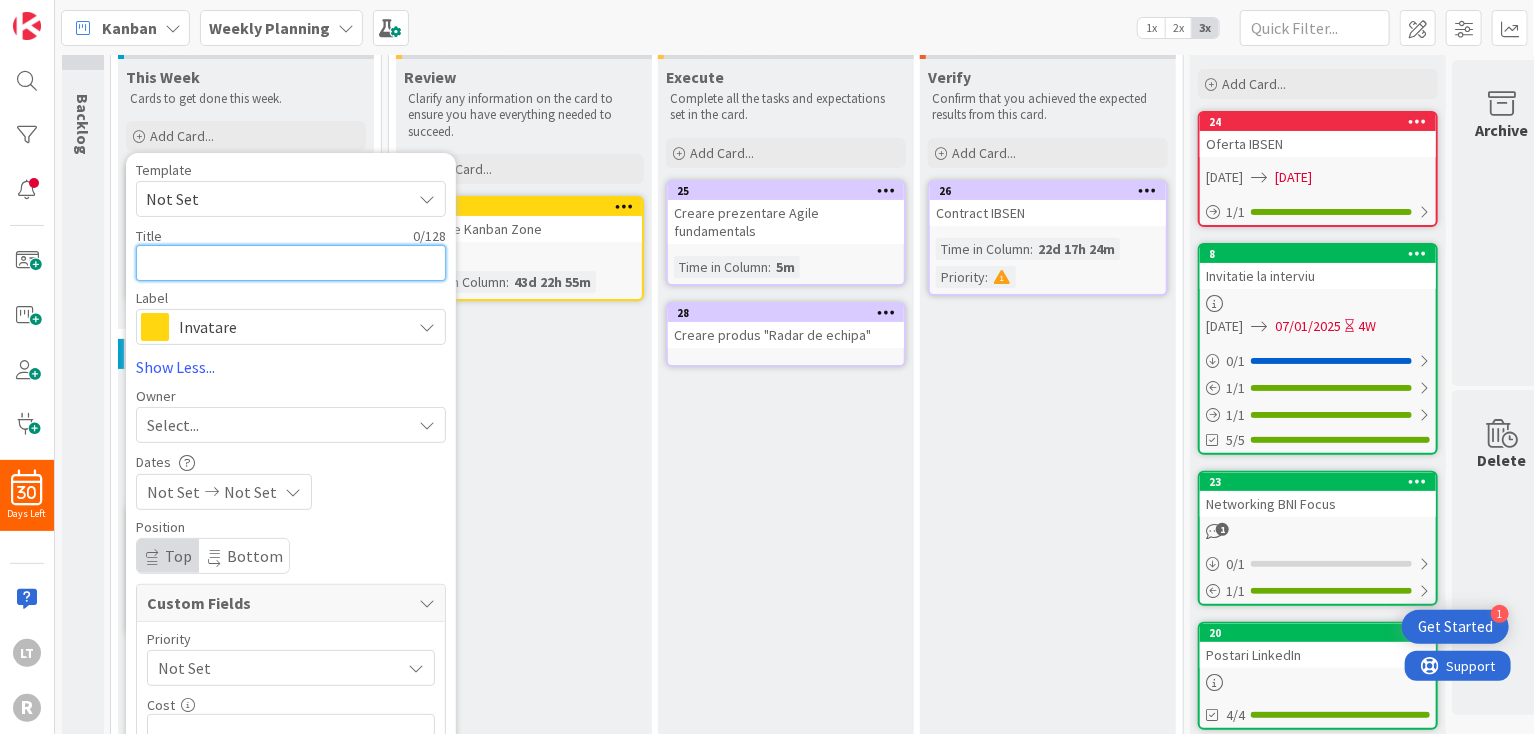 type on "S" 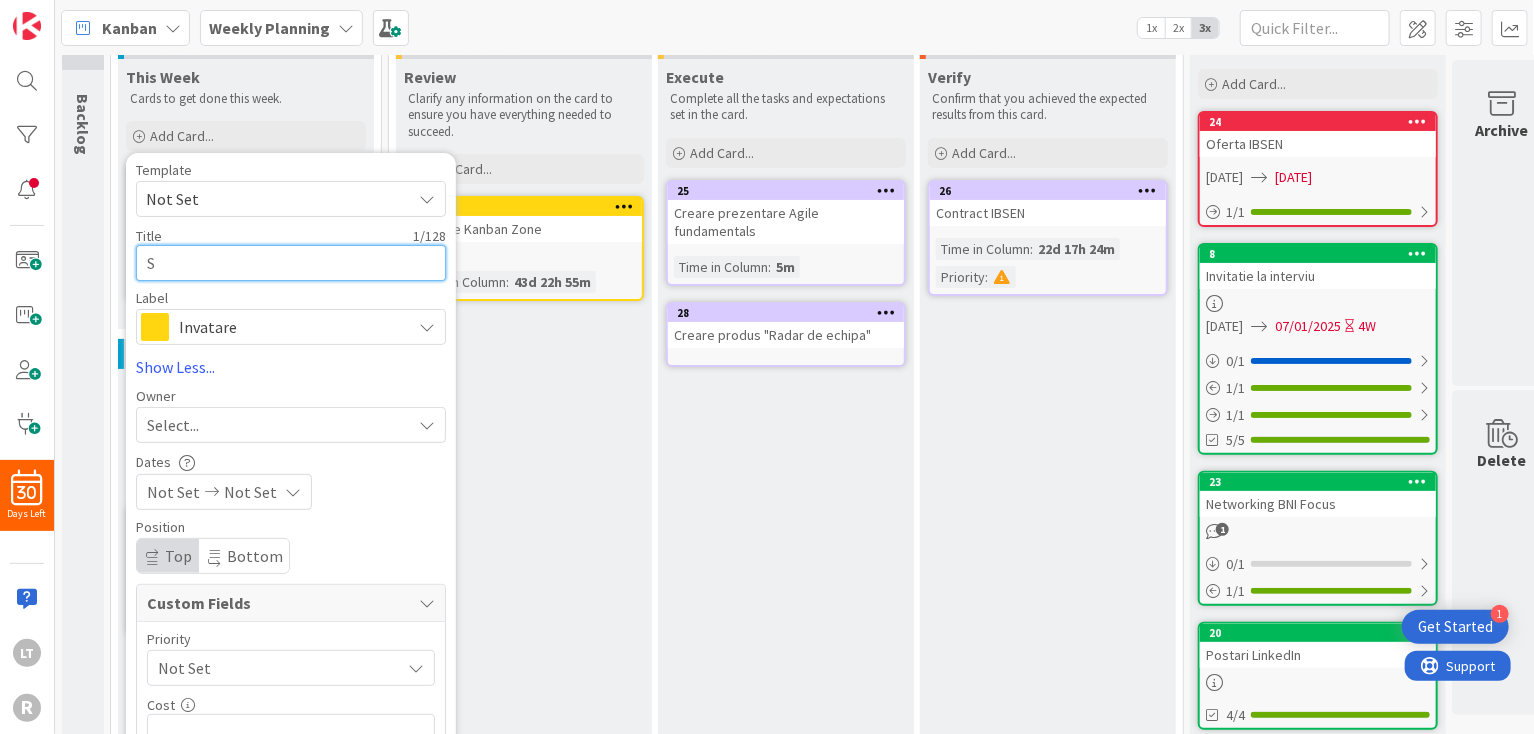 type on "x" 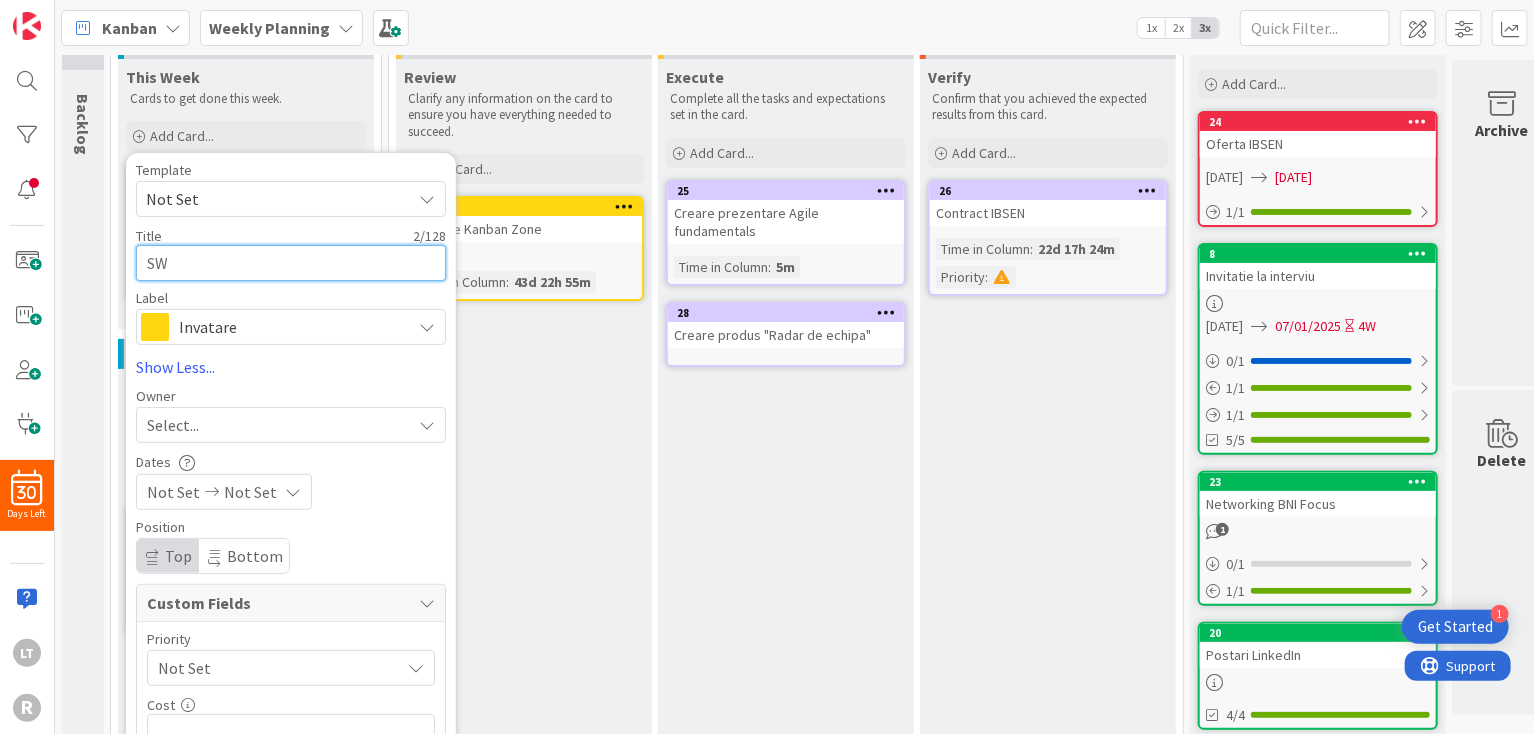 type on "x" 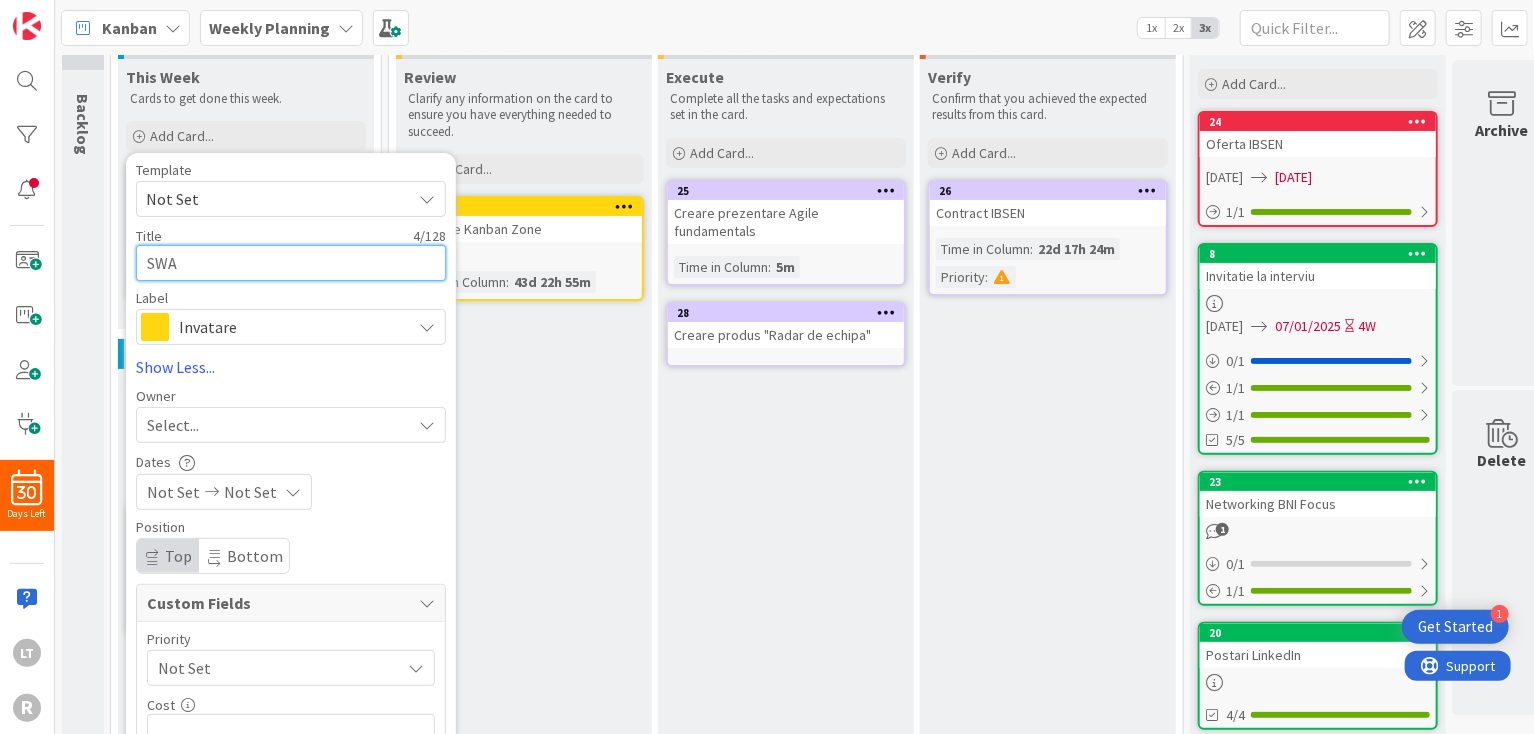 type on "x" 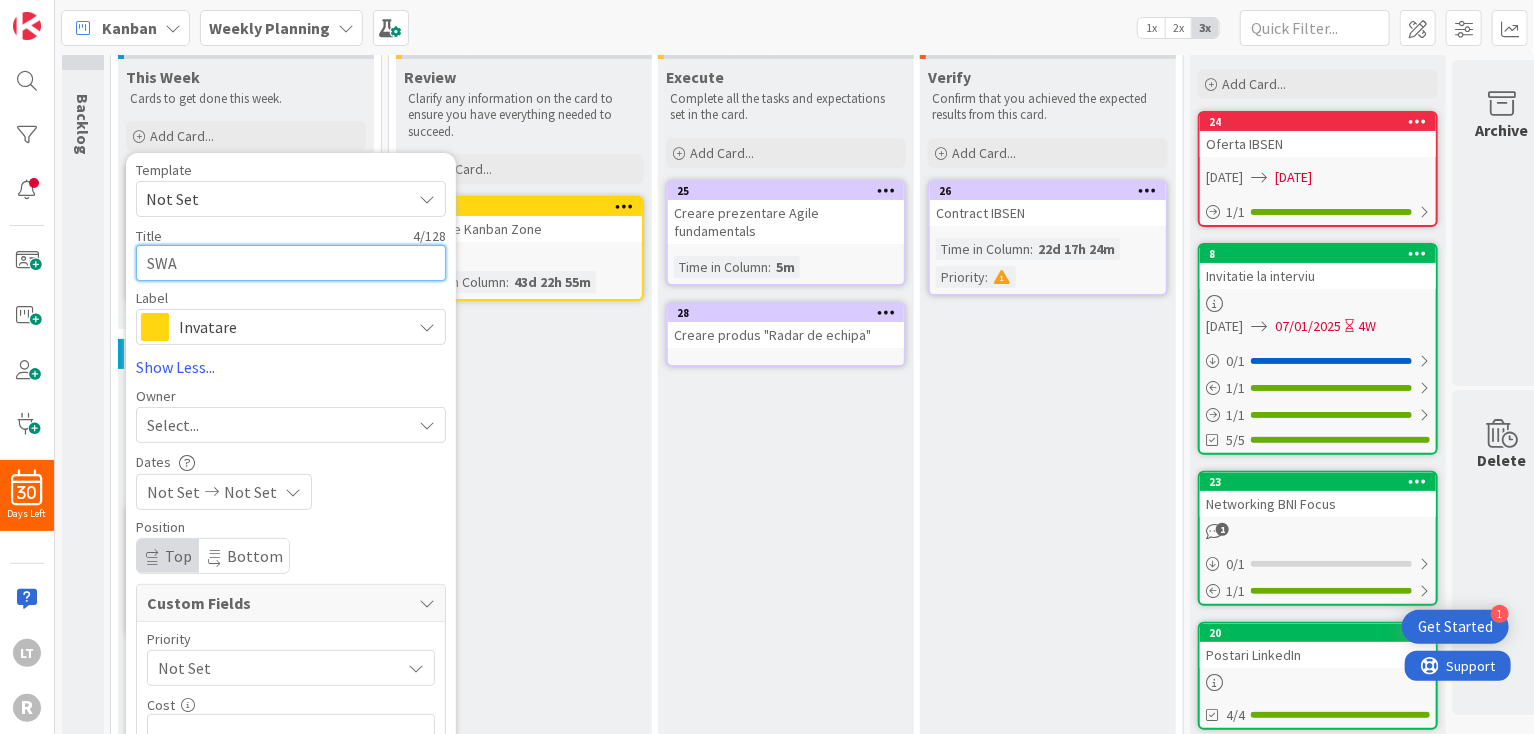 type on "SWAY" 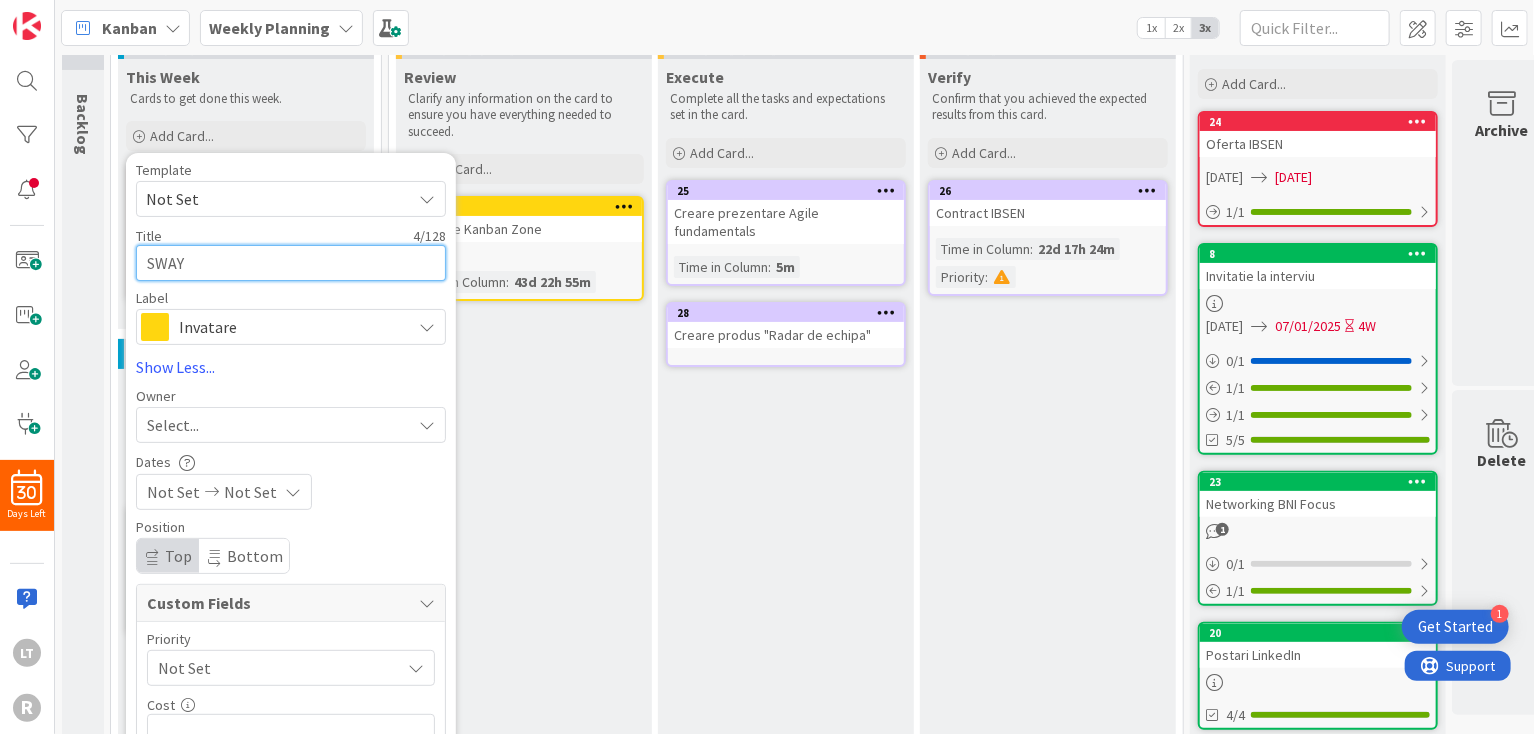 type on "x" 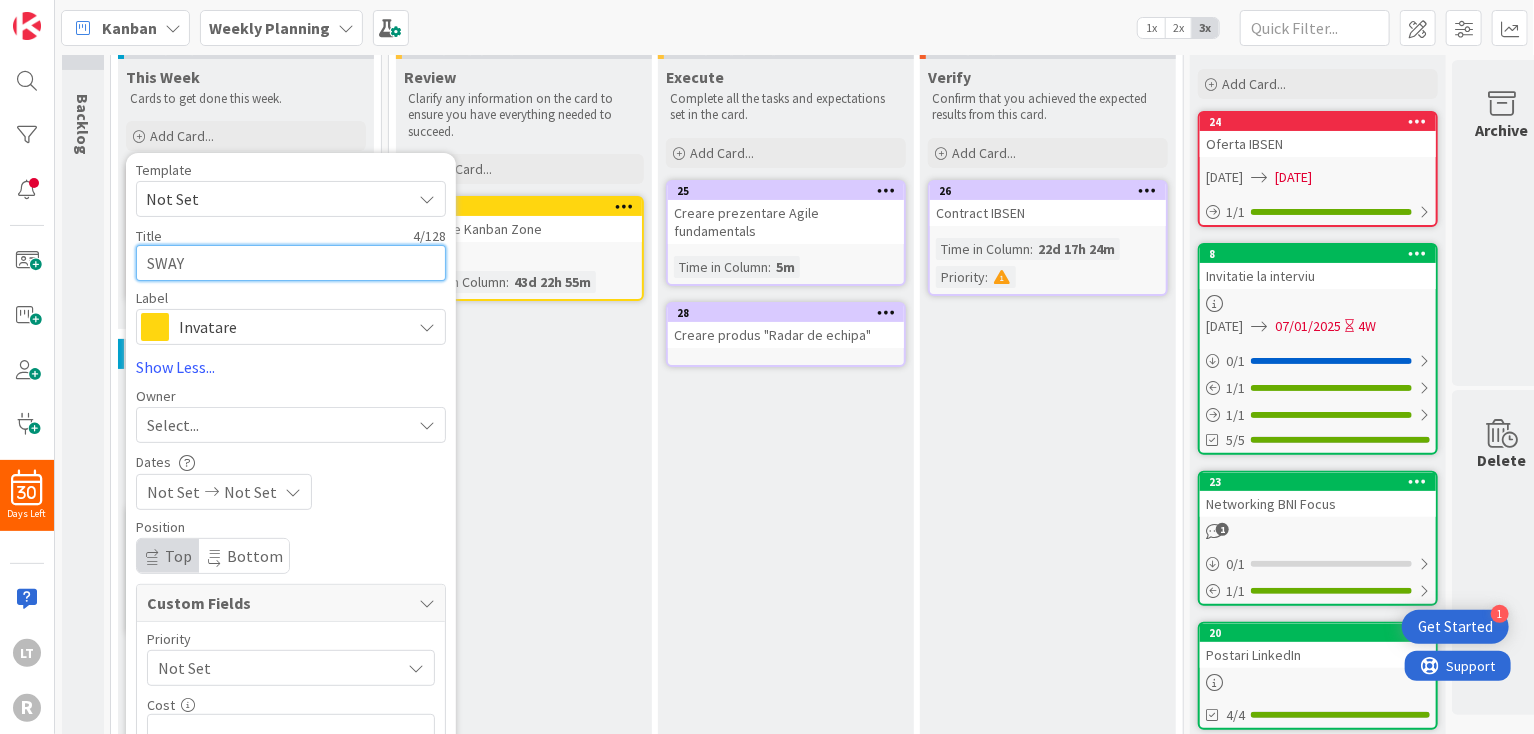 type on "SWAY2" 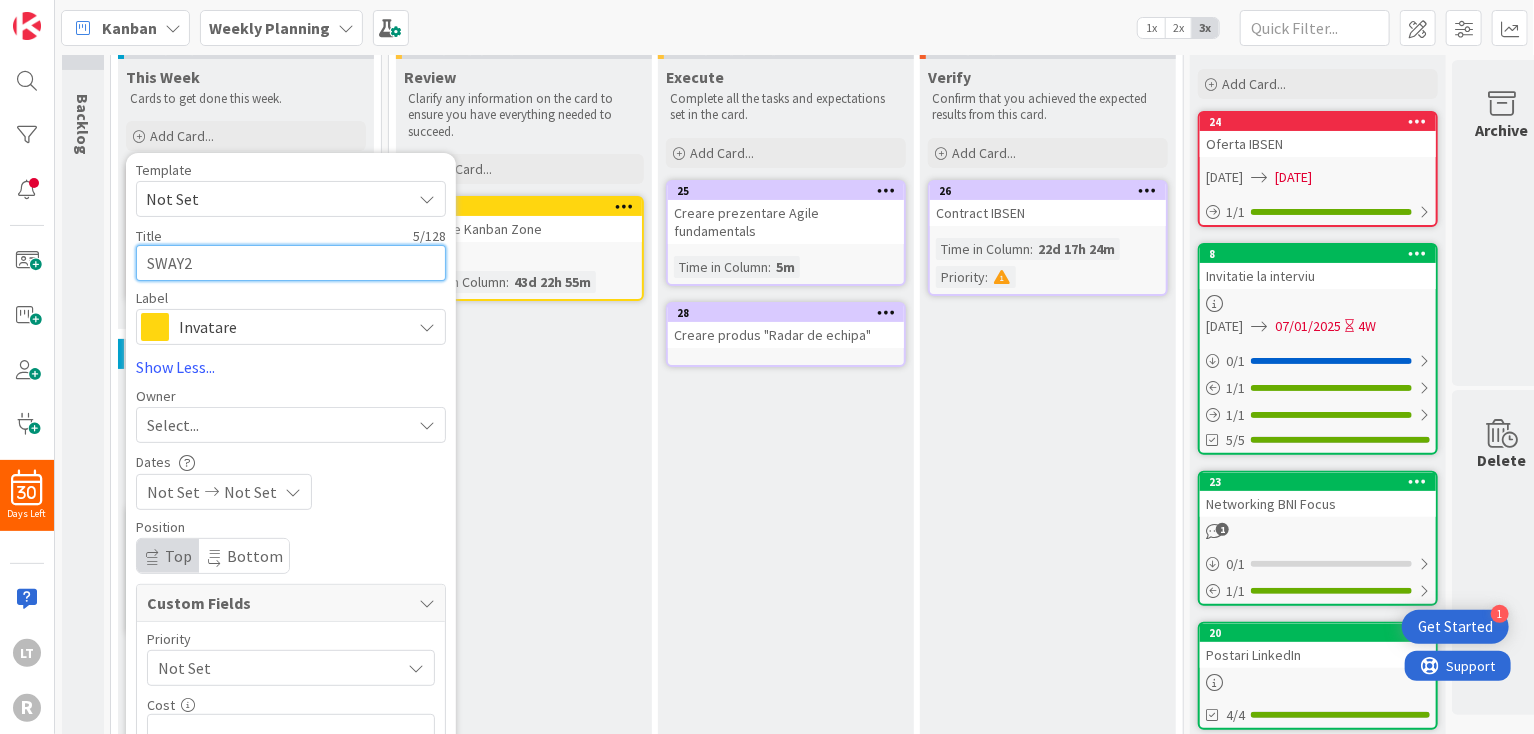 type on "x" 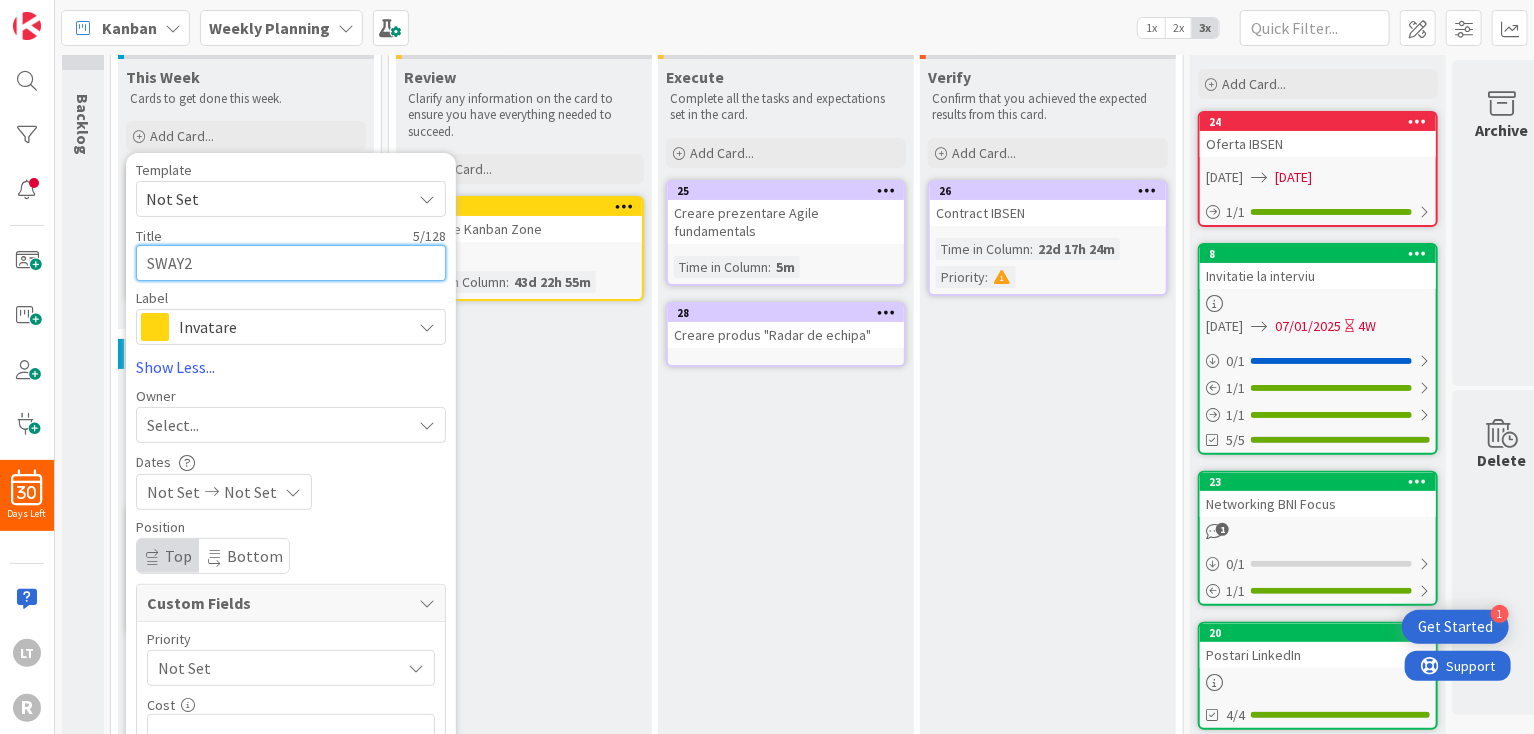 type on "SWAY2." 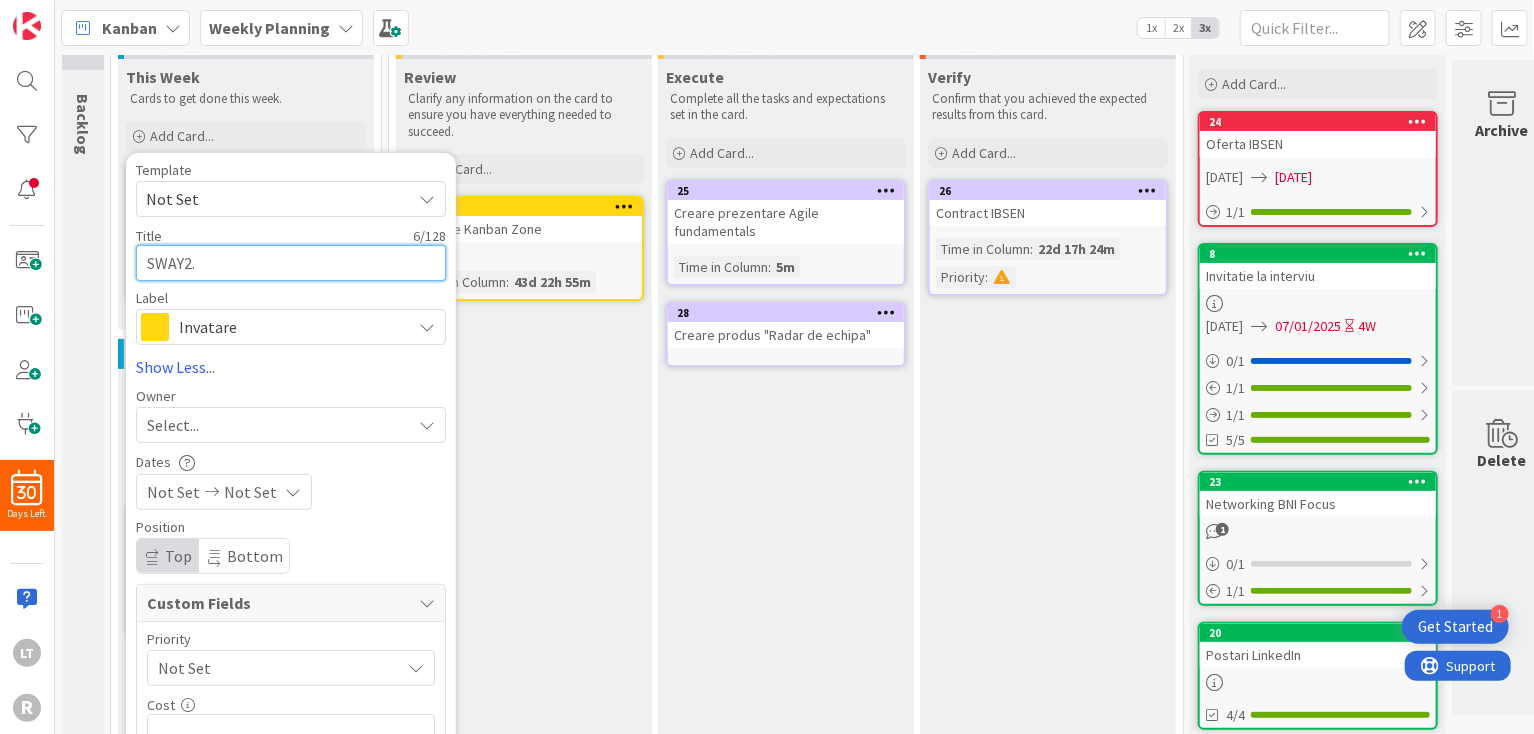 type on "x" 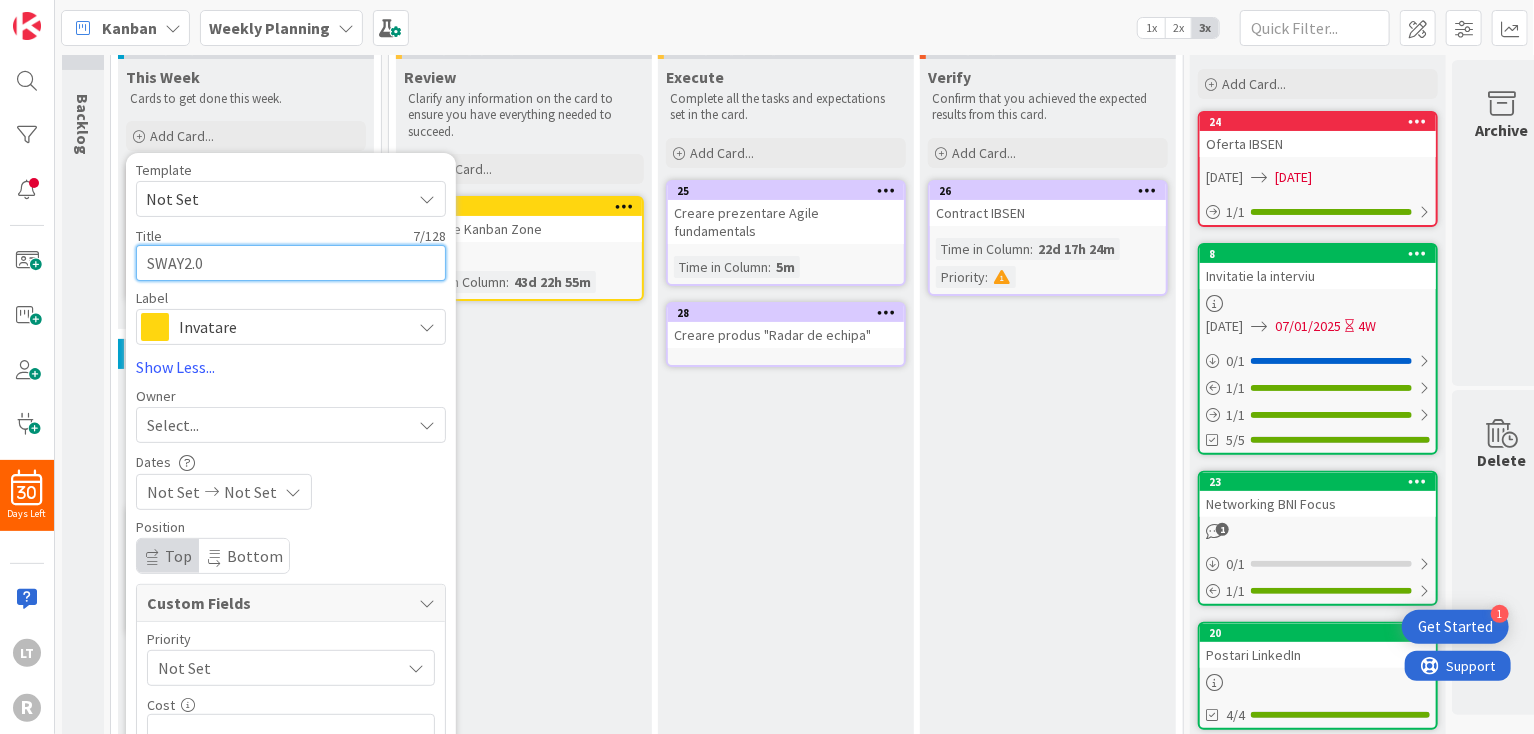 click on "SWAY2.0" at bounding box center (291, 263) 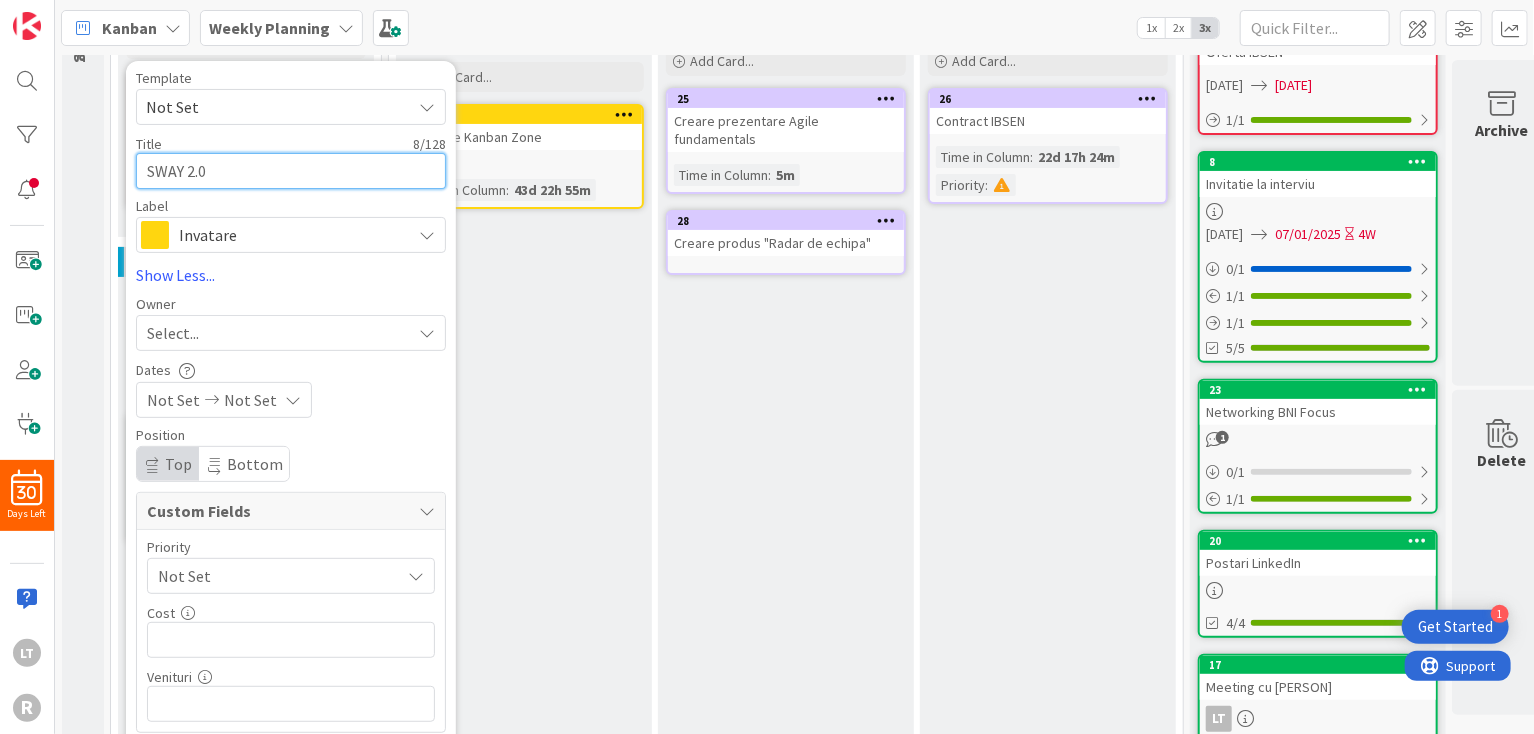 scroll, scrollTop: 400, scrollLeft: 0, axis: vertical 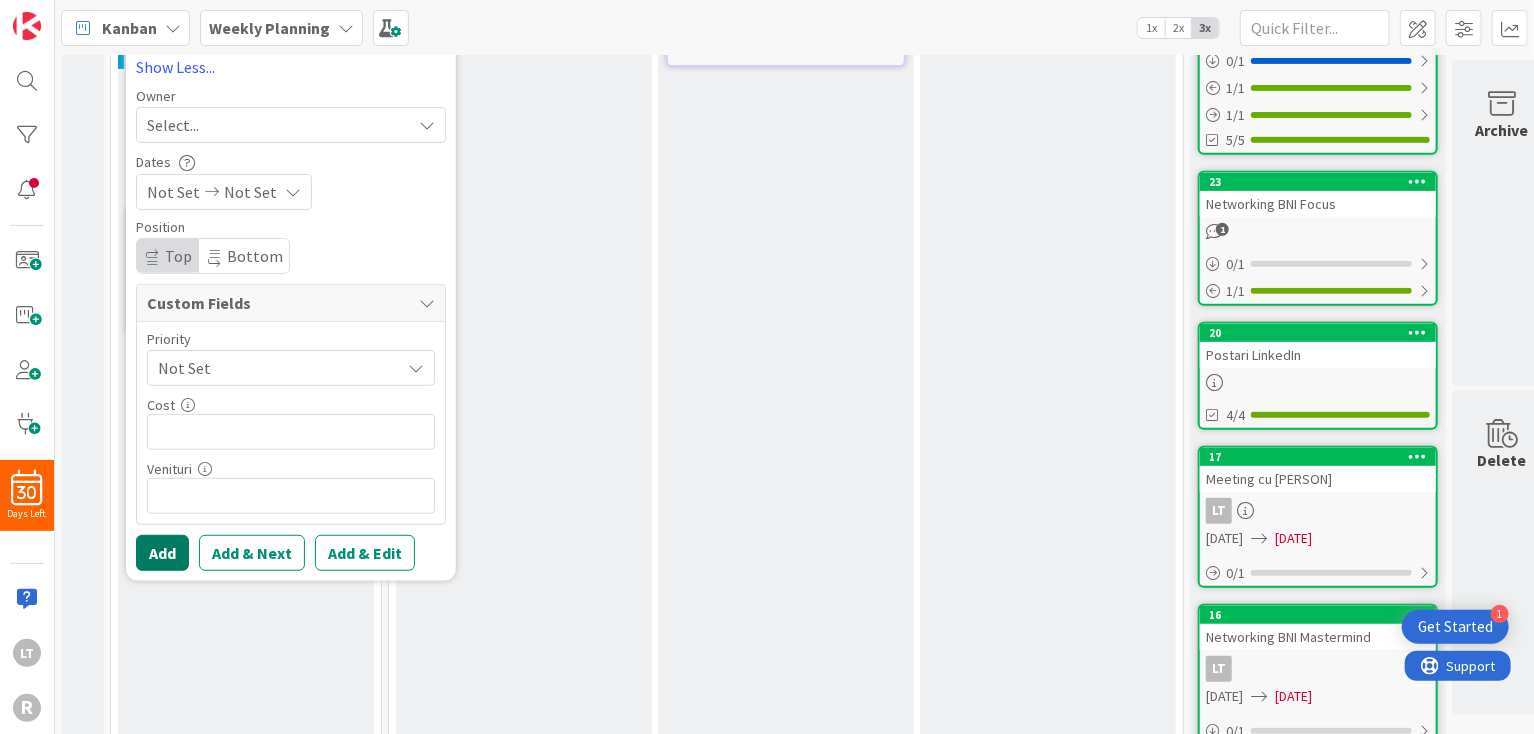 type on "SWAY 2.0" 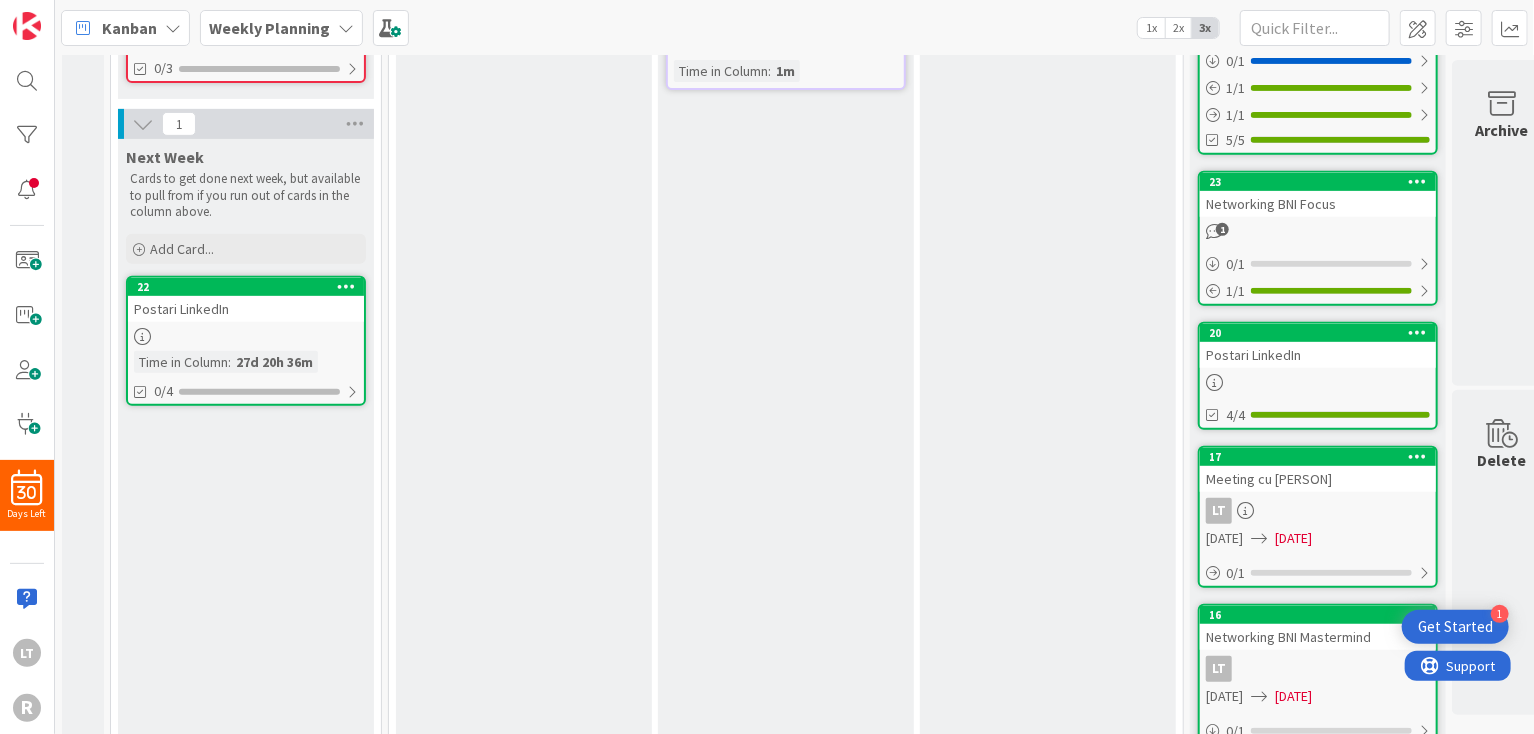 scroll, scrollTop: 0, scrollLeft: 0, axis: both 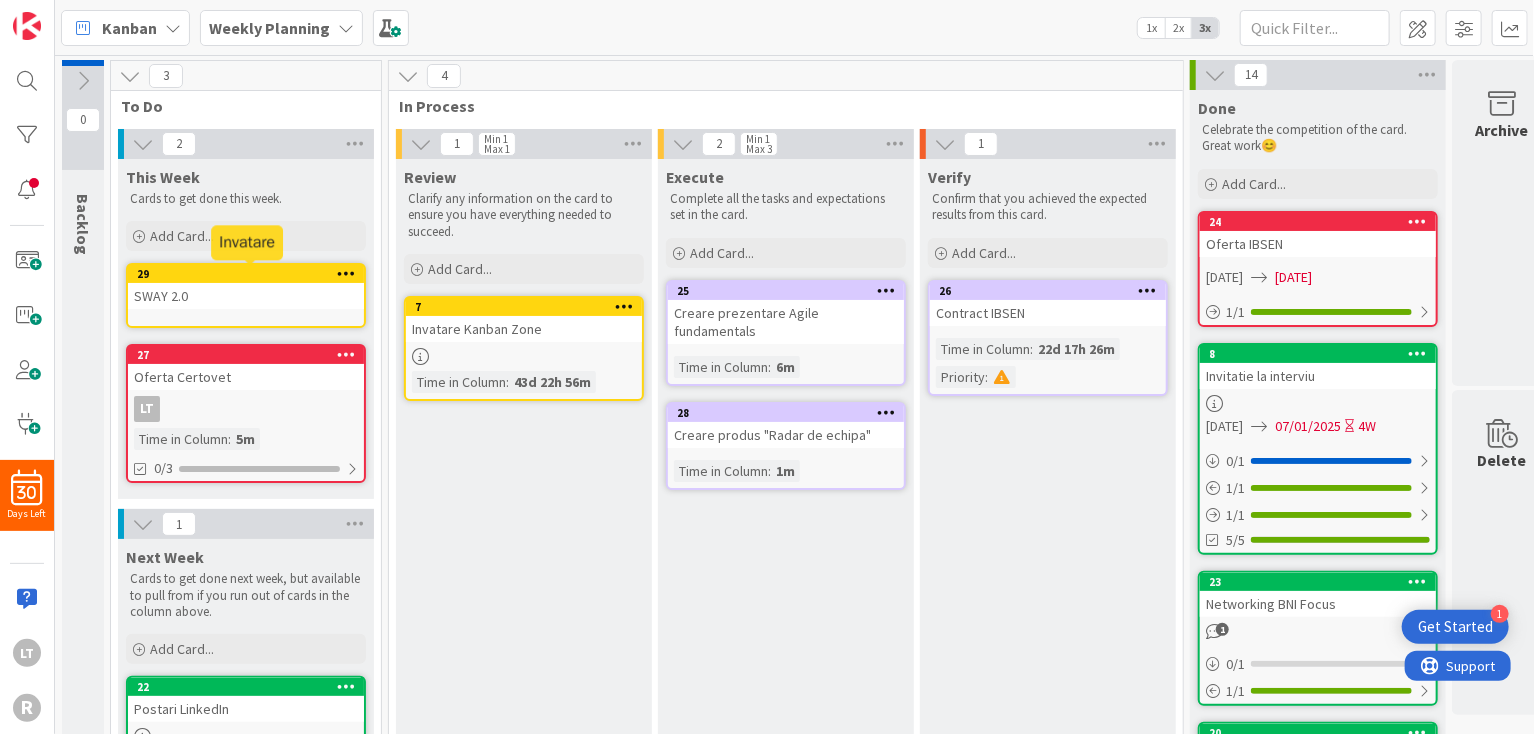 click on "29" at bounding box center (250, 274) 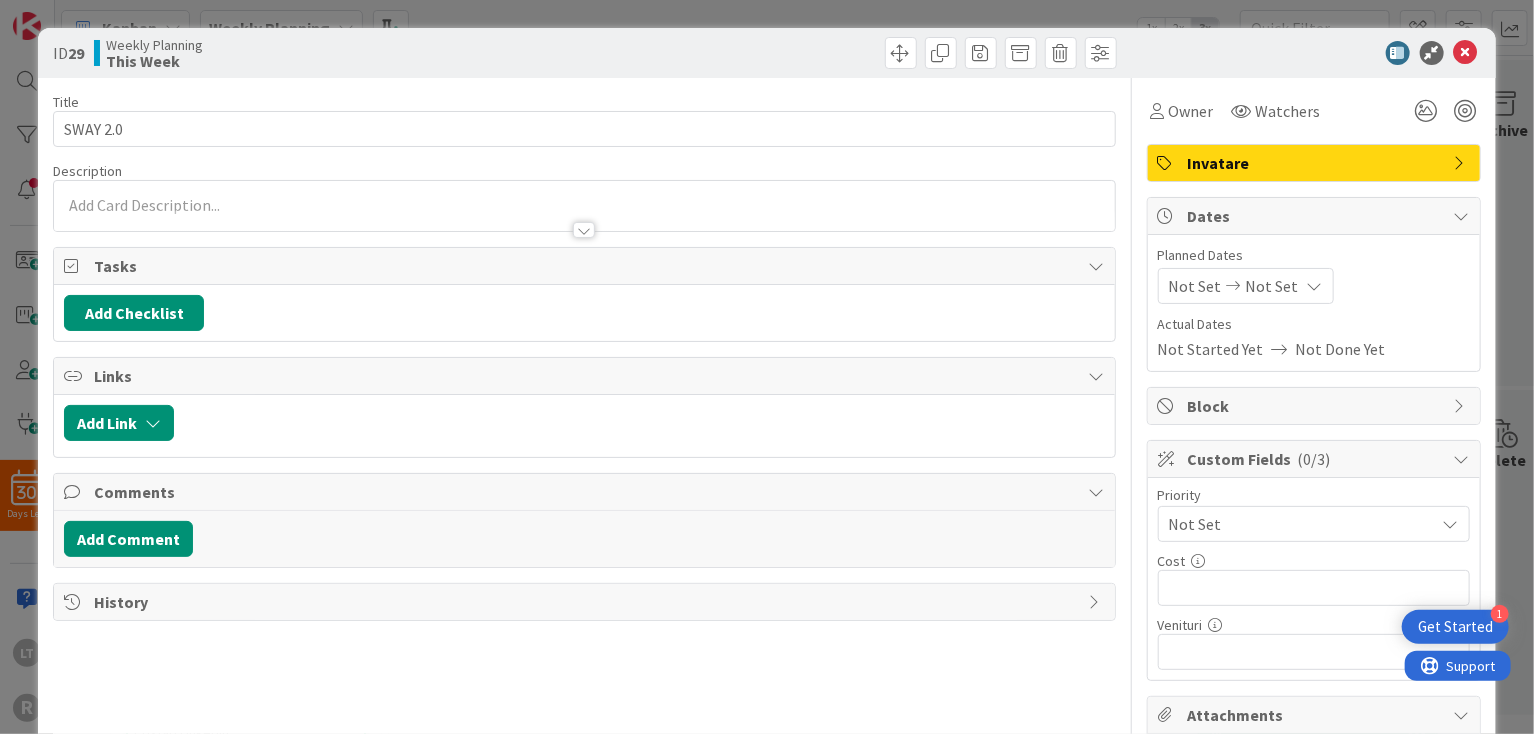 scroll, scrollTop: 0, scrollLeft: 0, axis: both 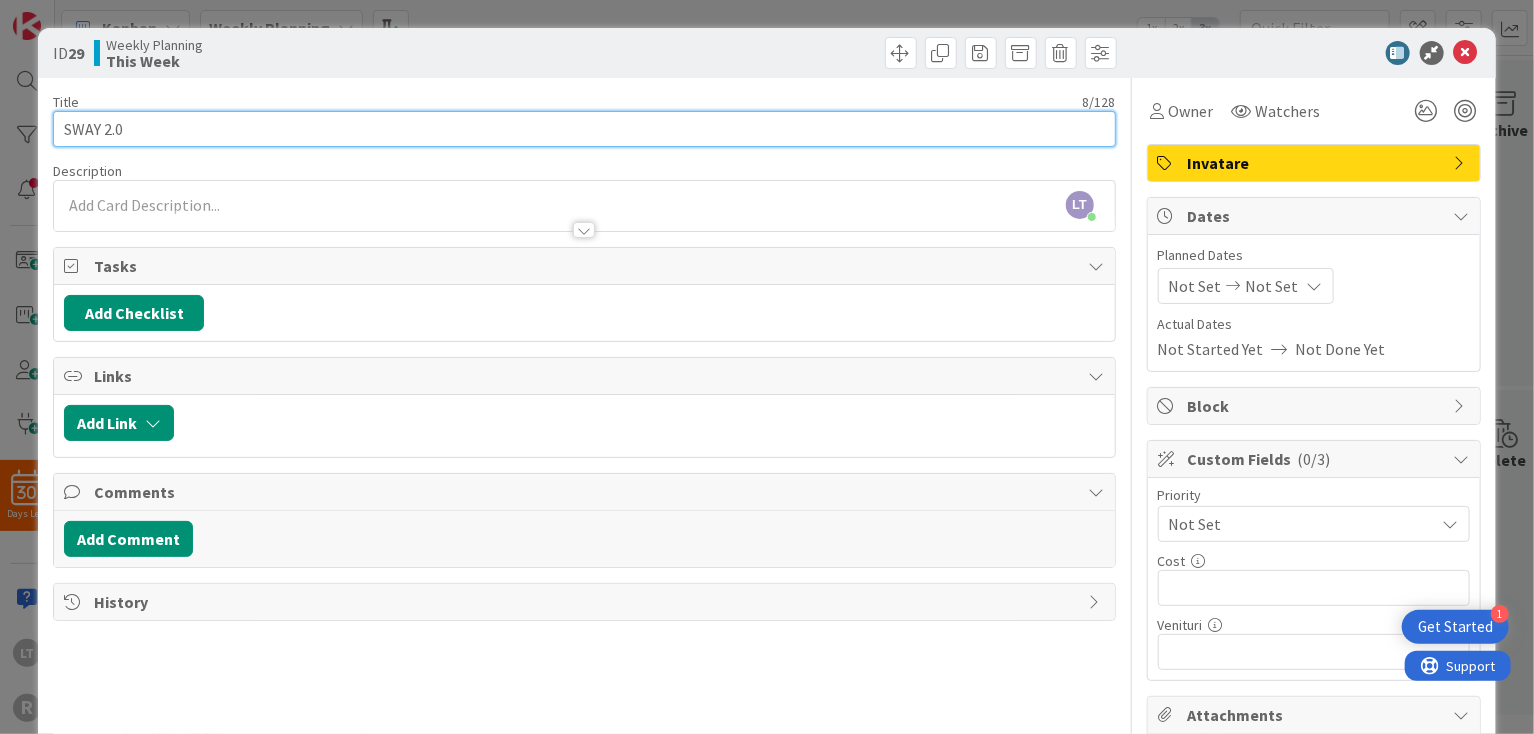 click on "SWAY 2.0" at bounding box center [584, 129] 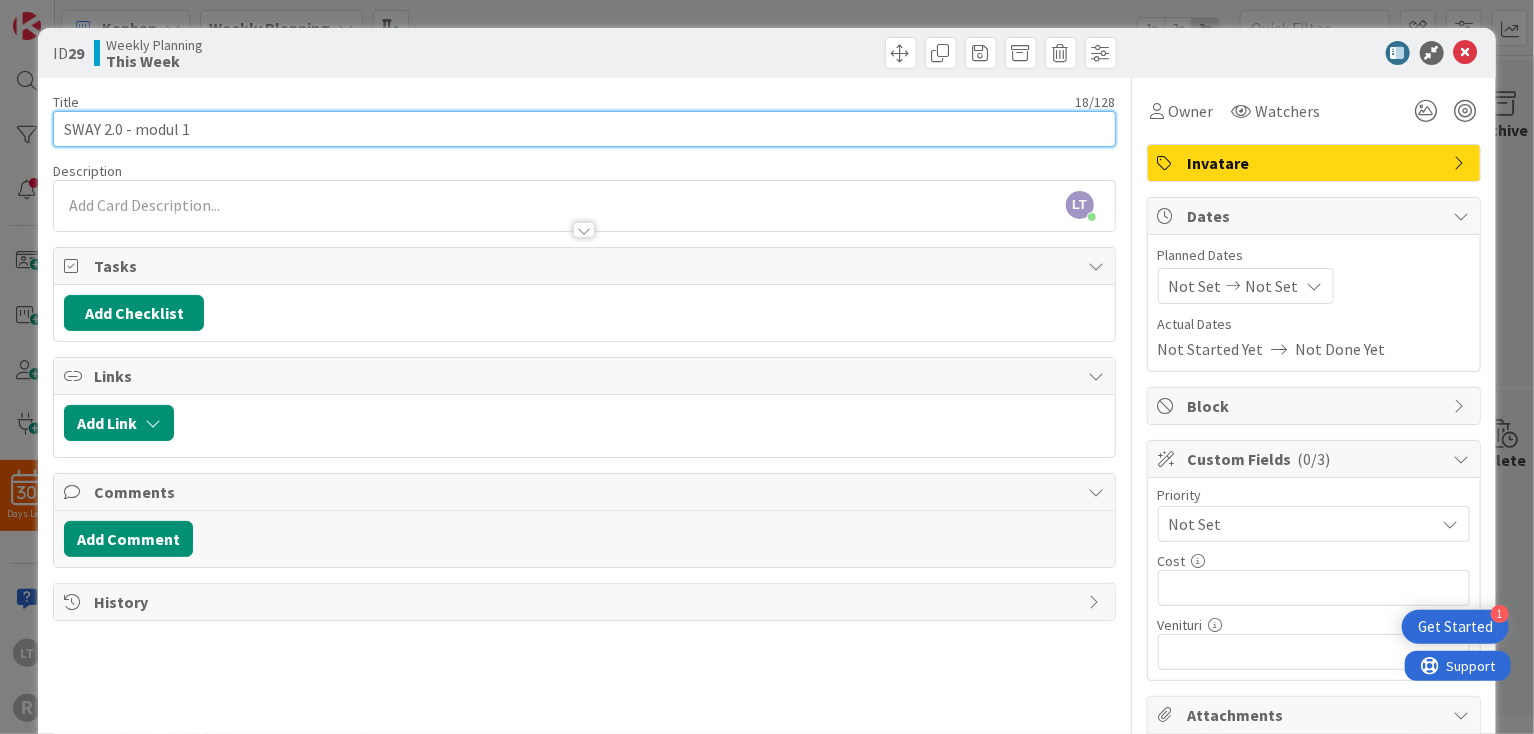 drag, startPoint x: 214, startPoint y: 129, endPoint x: 34, endPoint y: 132, distance: 180.025 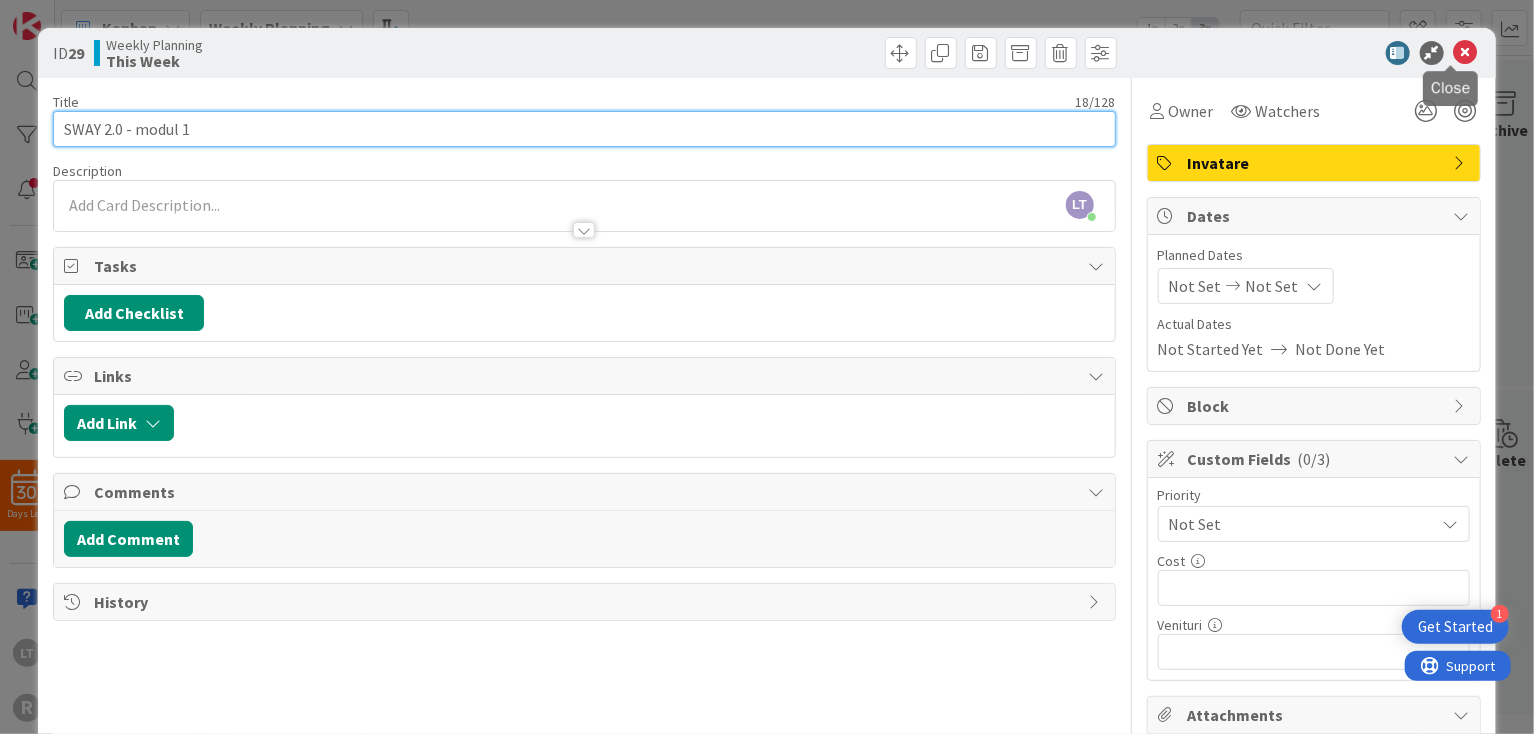 type on "SWAY 2.0 - modul 1" 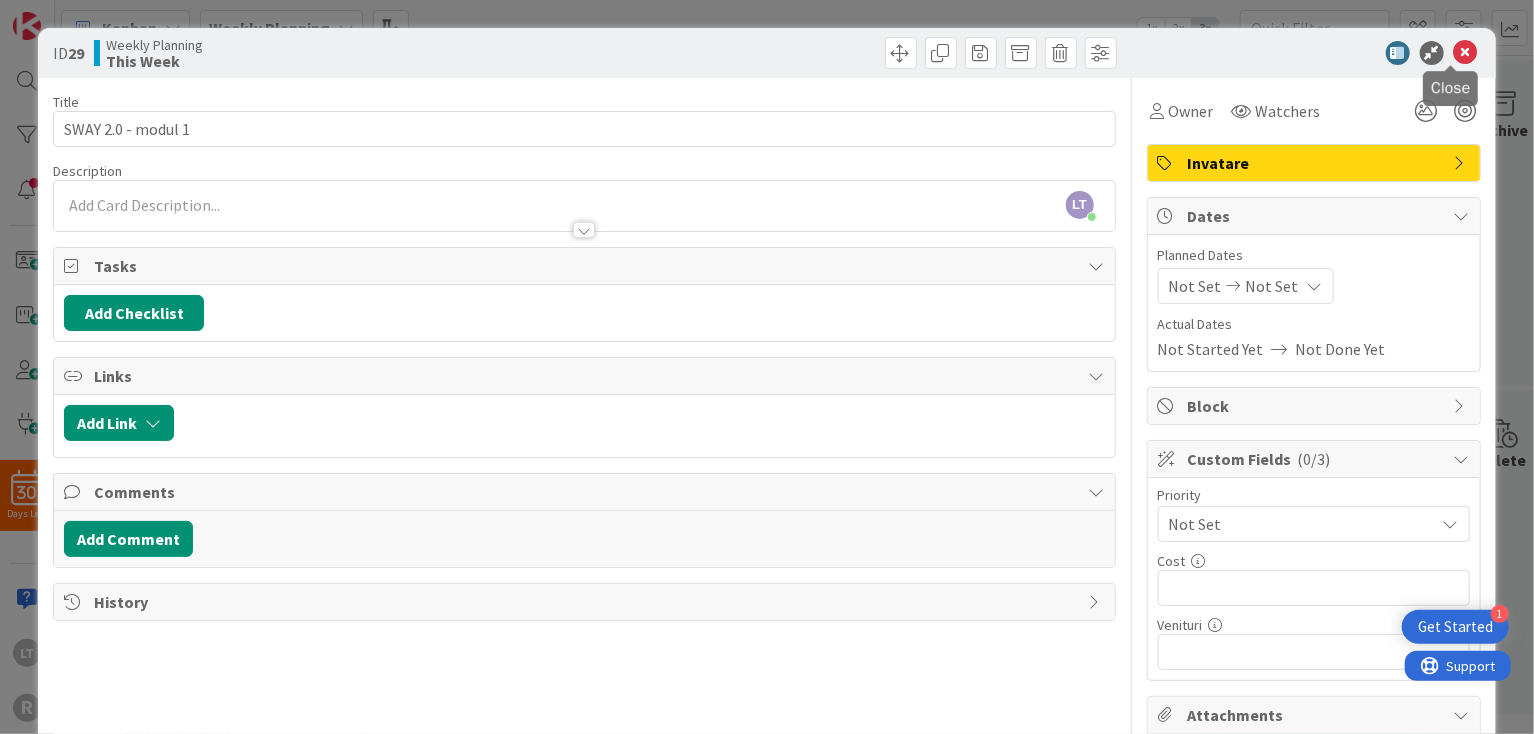 click at bounding box center [1466, 53] 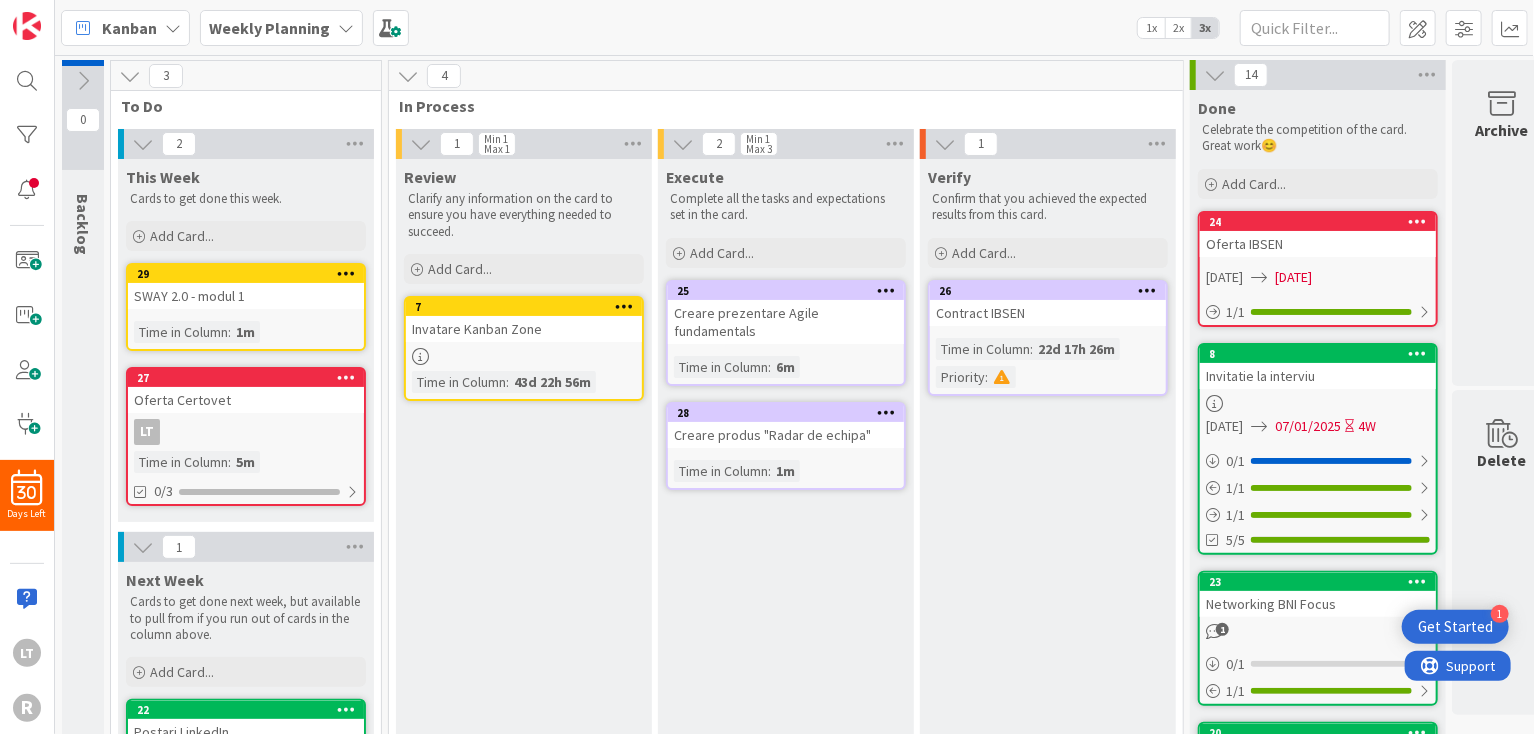 scroll, scrollTop: 0, scrollLeft: 0, axis: both 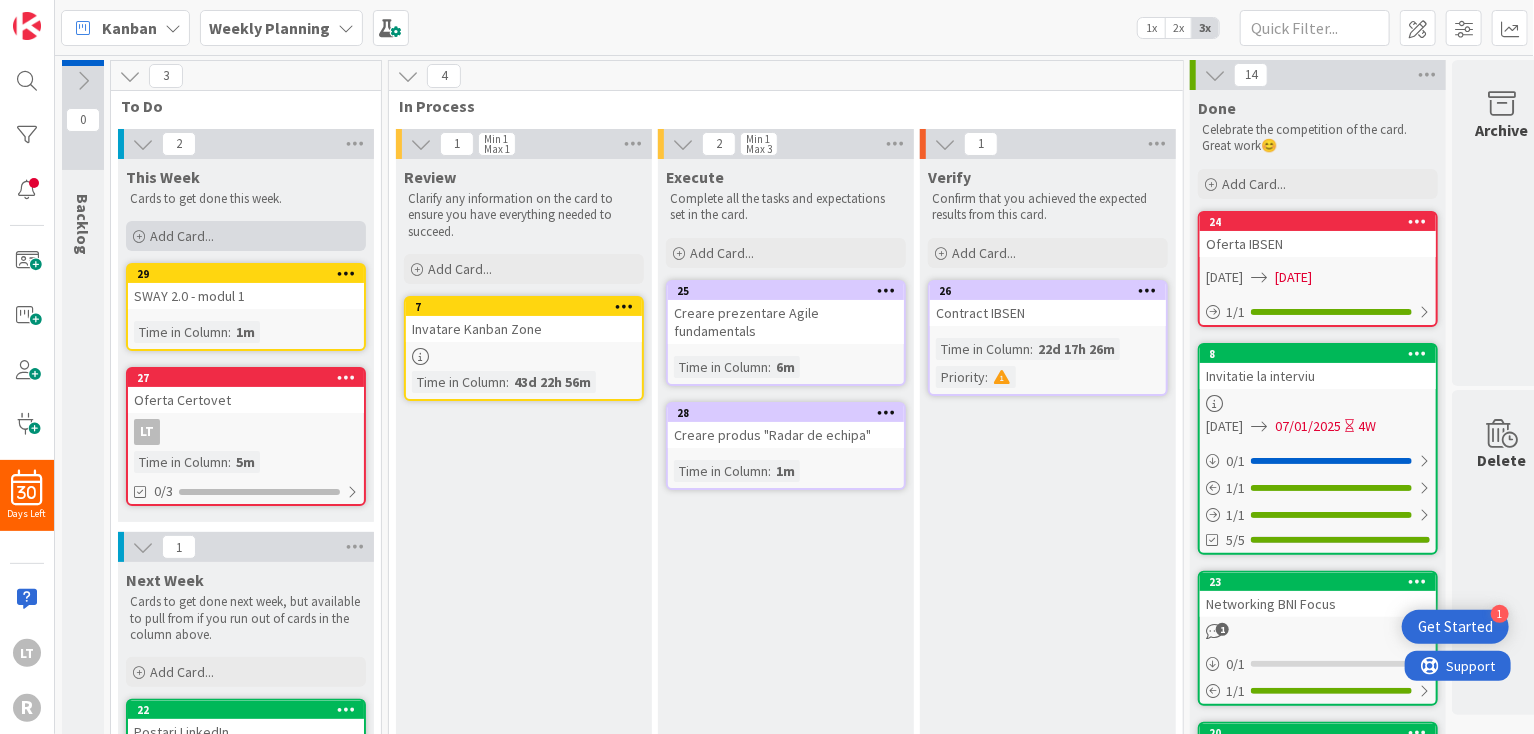 click on "Add Card..." at bounding box center [246, 236] 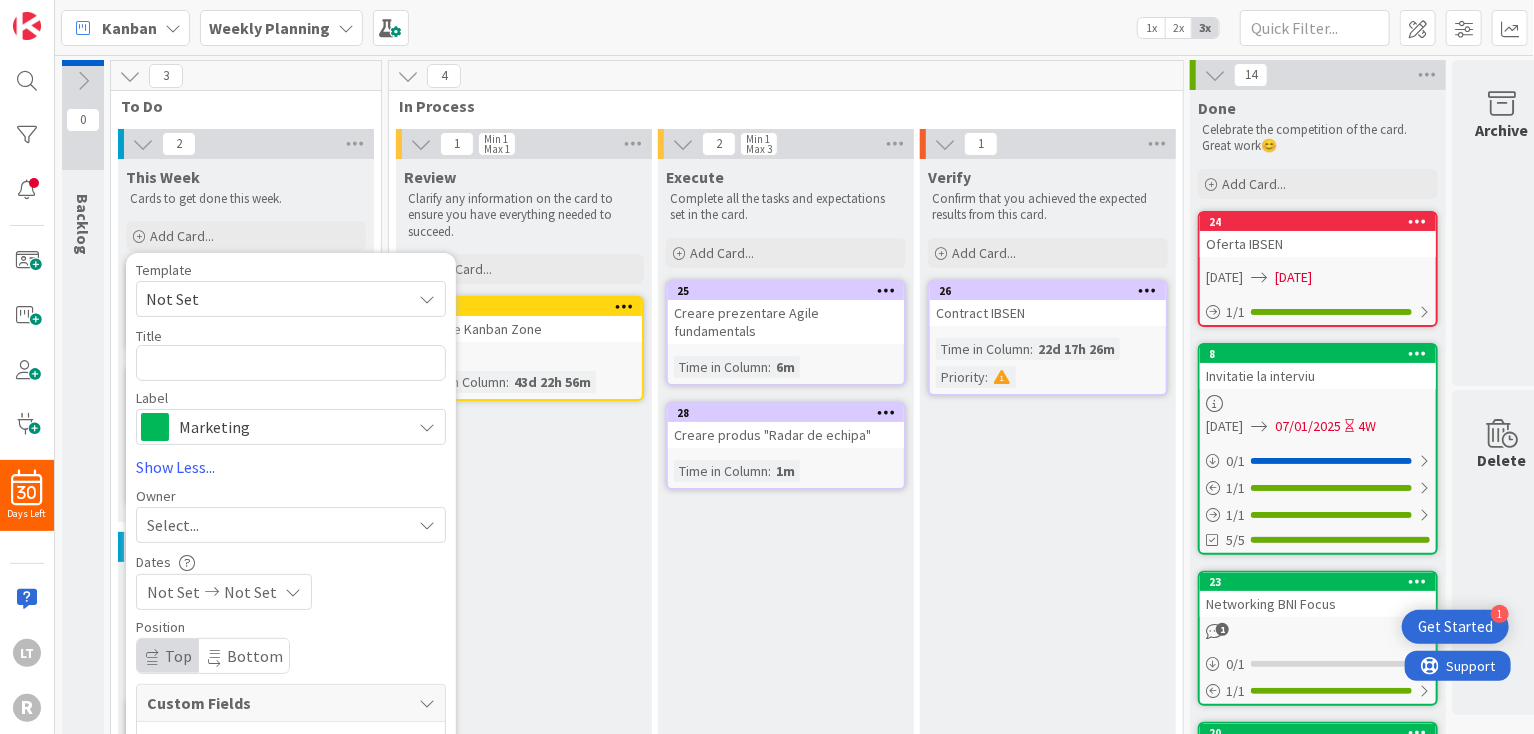 click on "Marketing" at bounding box center (290, 427) 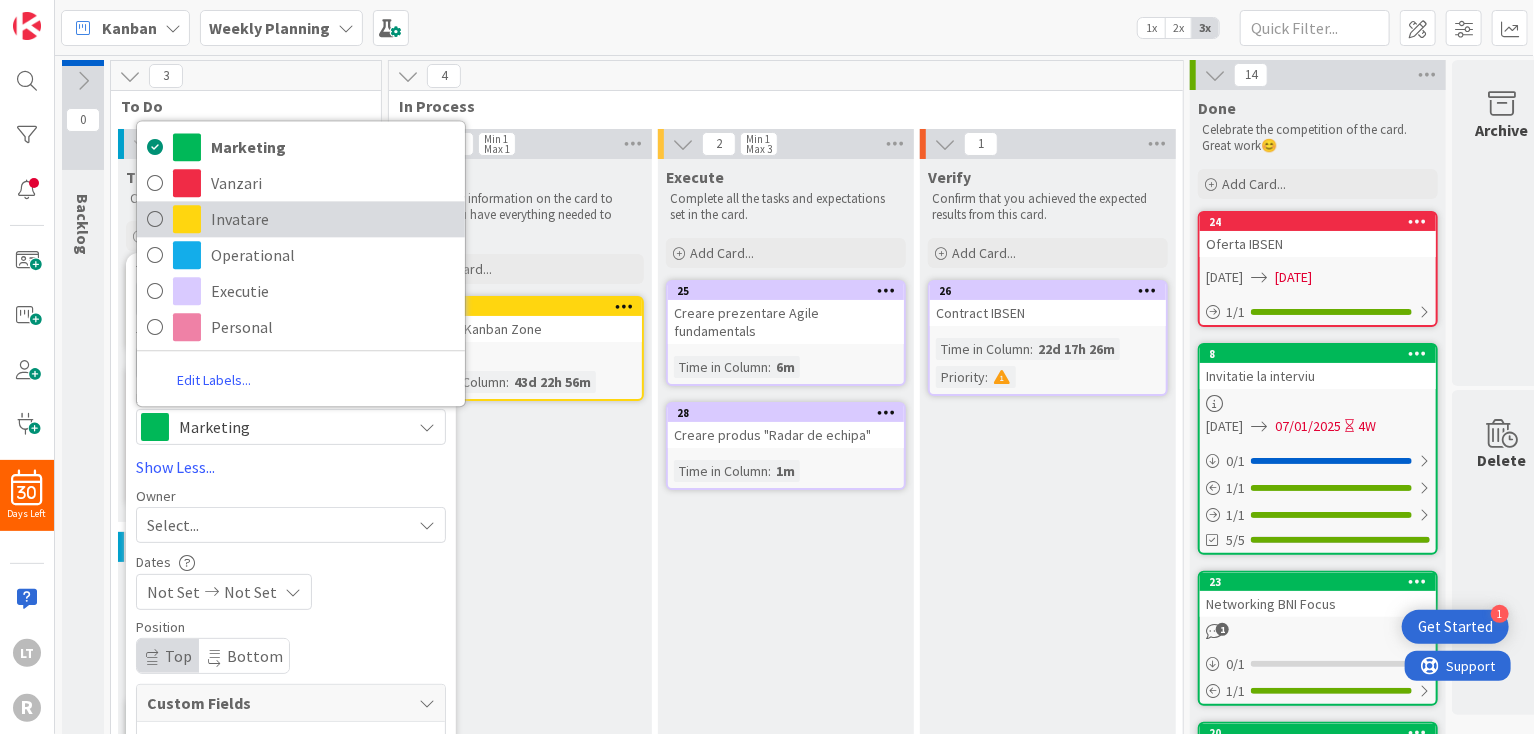click on "Invatare" at bounding box center [333, 220] 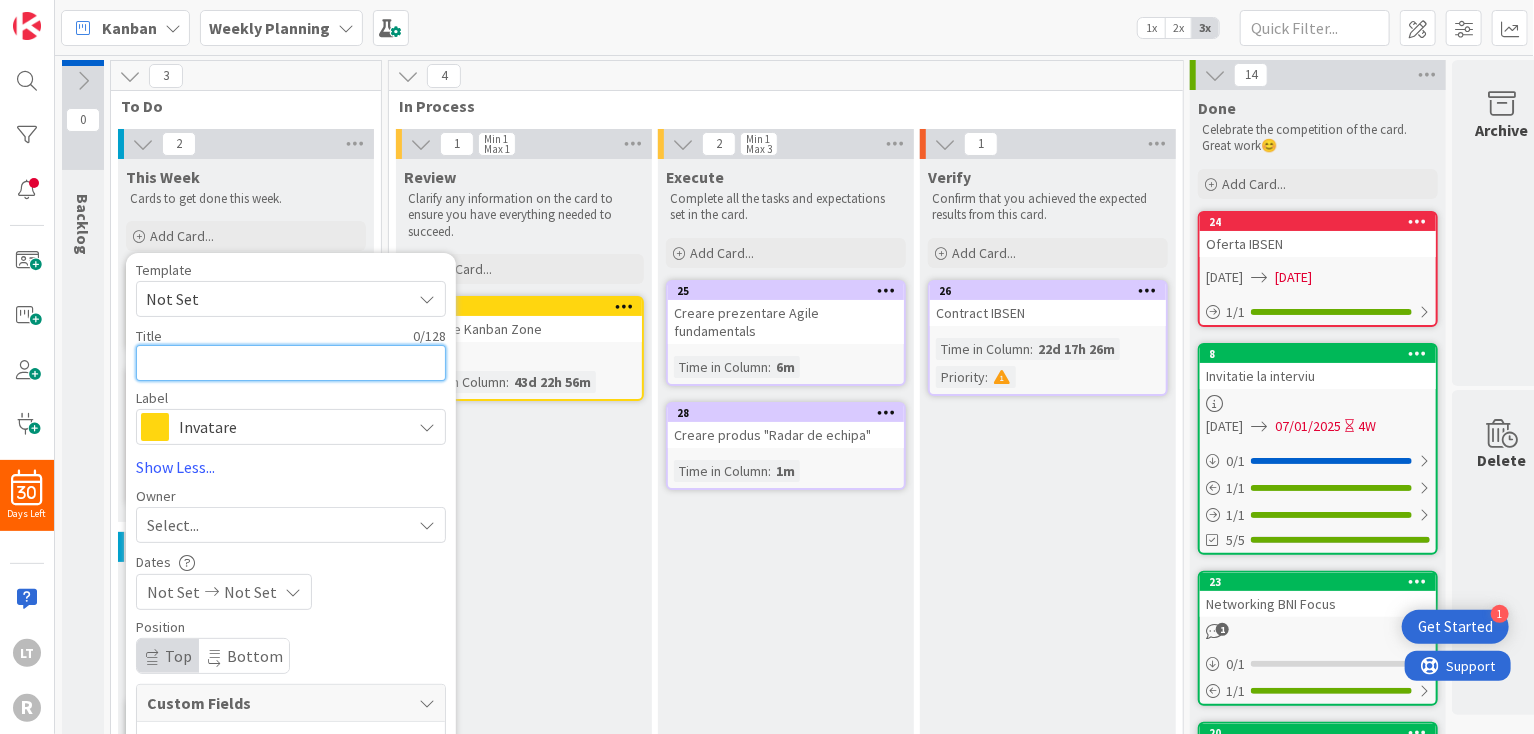click at bounding box center (291, 363) 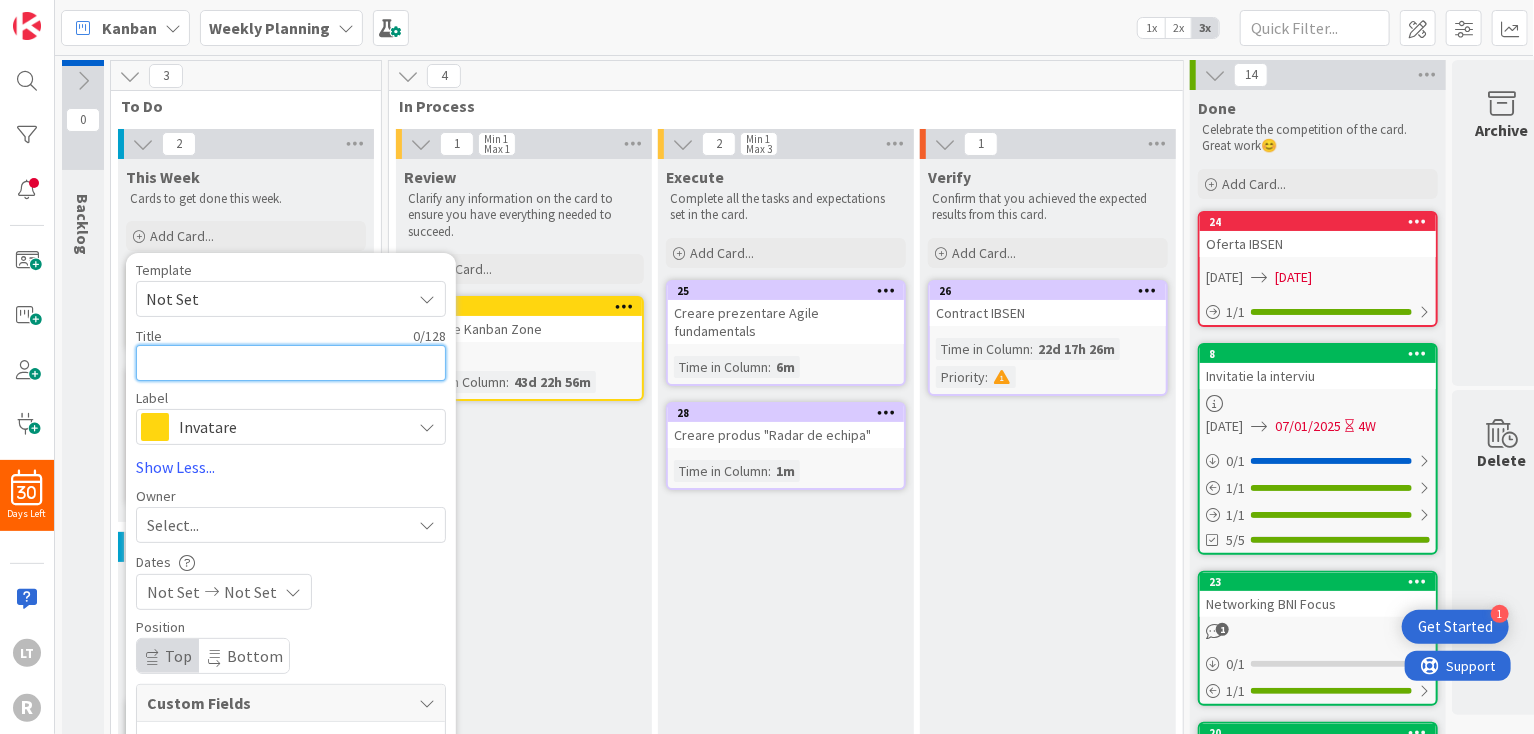 paste on "SWAY 2.0 - modul 1" 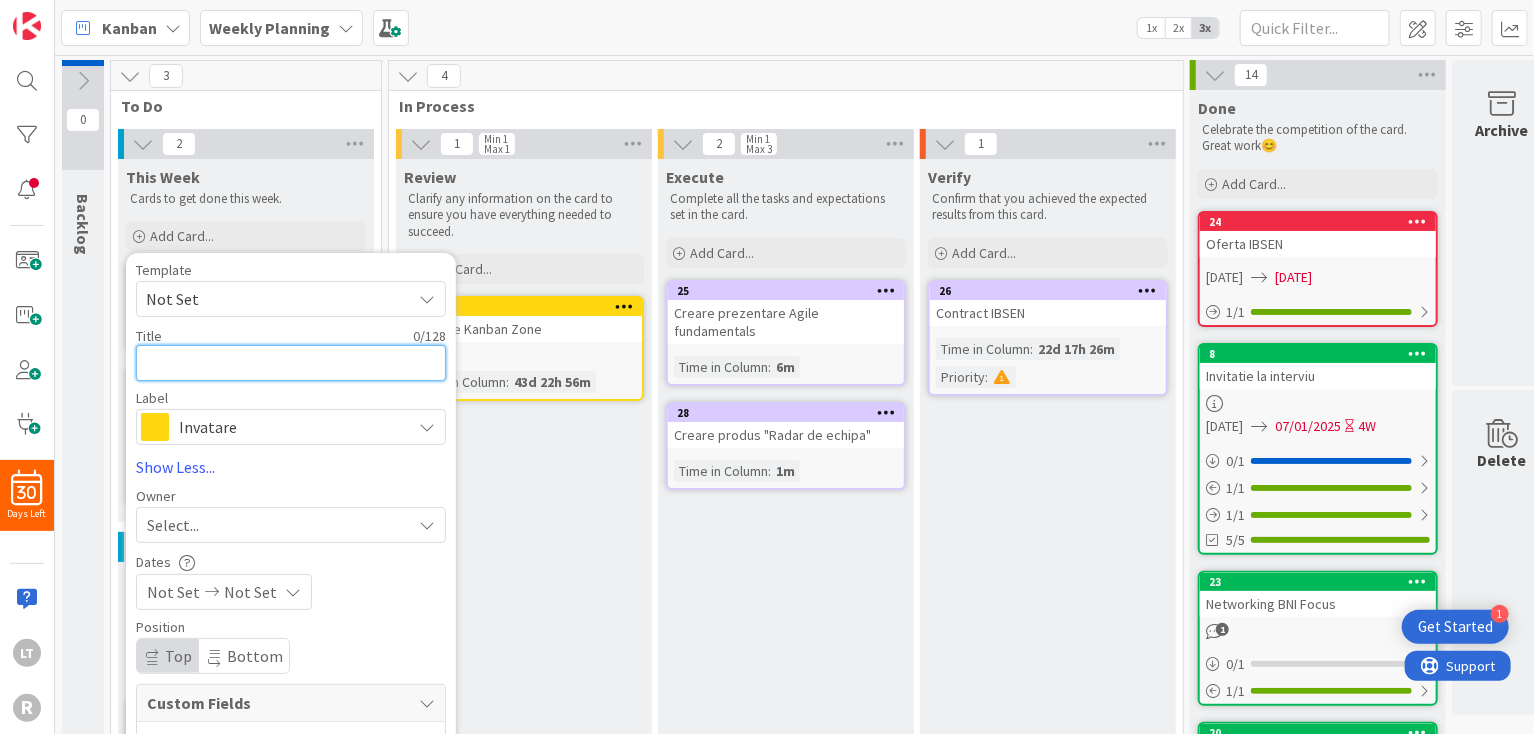 type on "x" 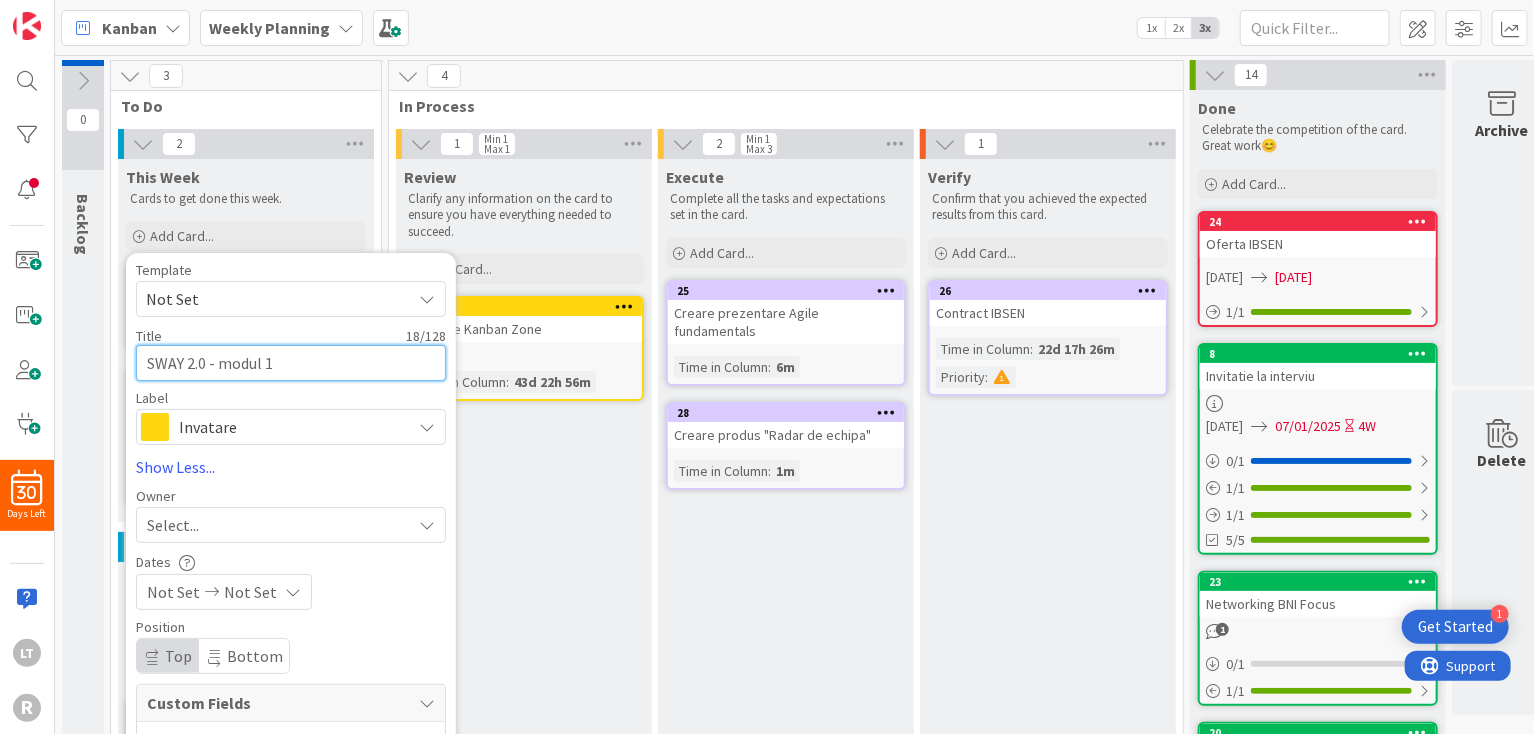 type on "x" 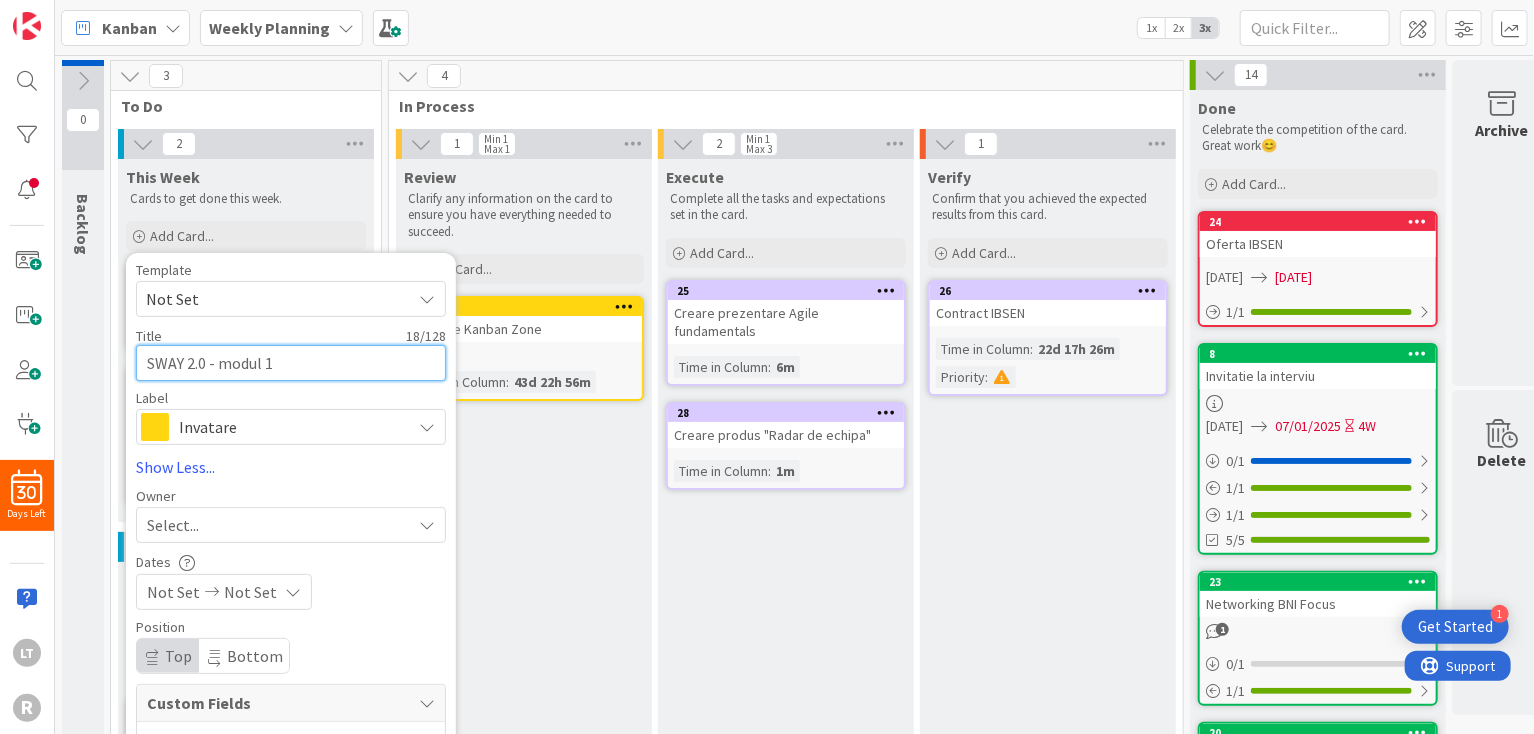 type on "SWAY 2.0 - modul" 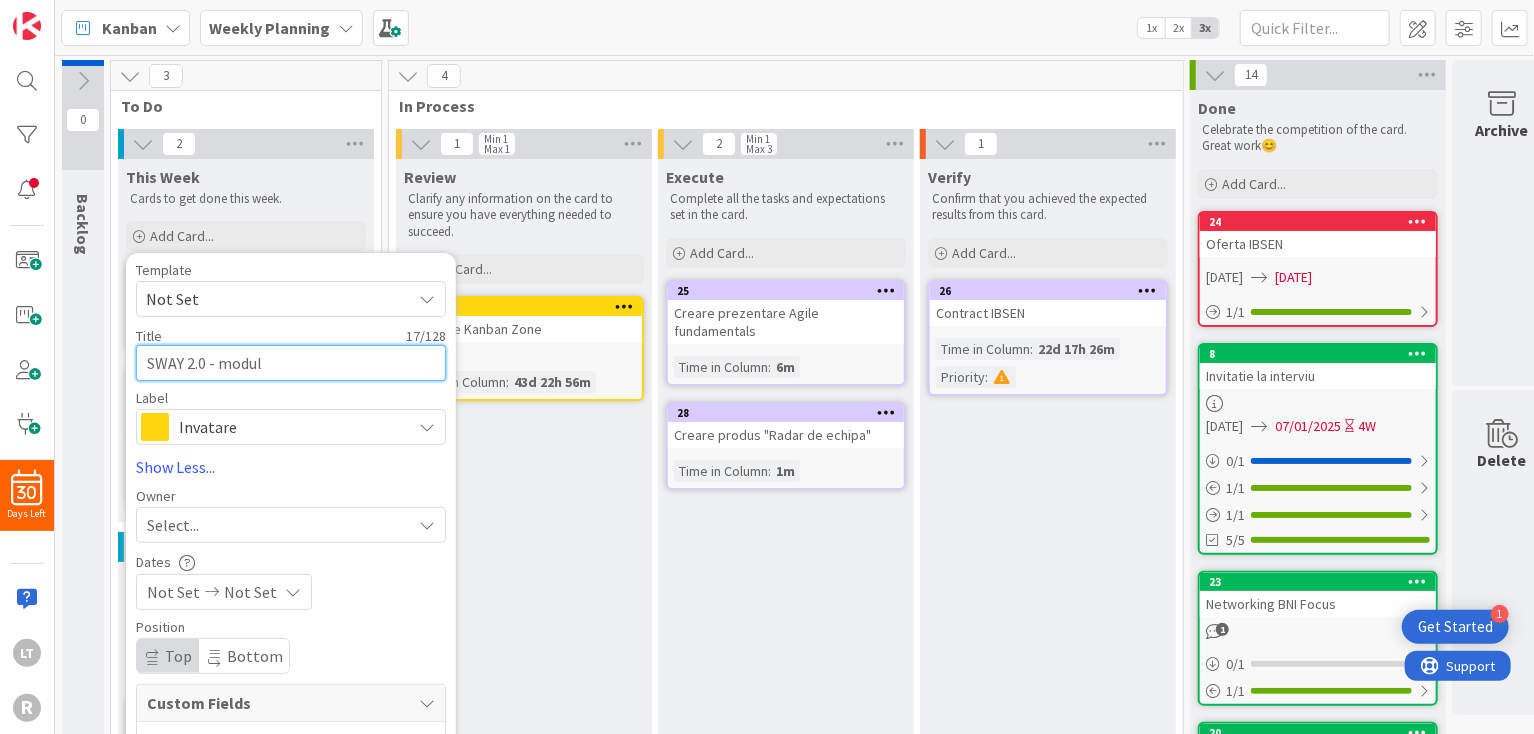 type on "x" 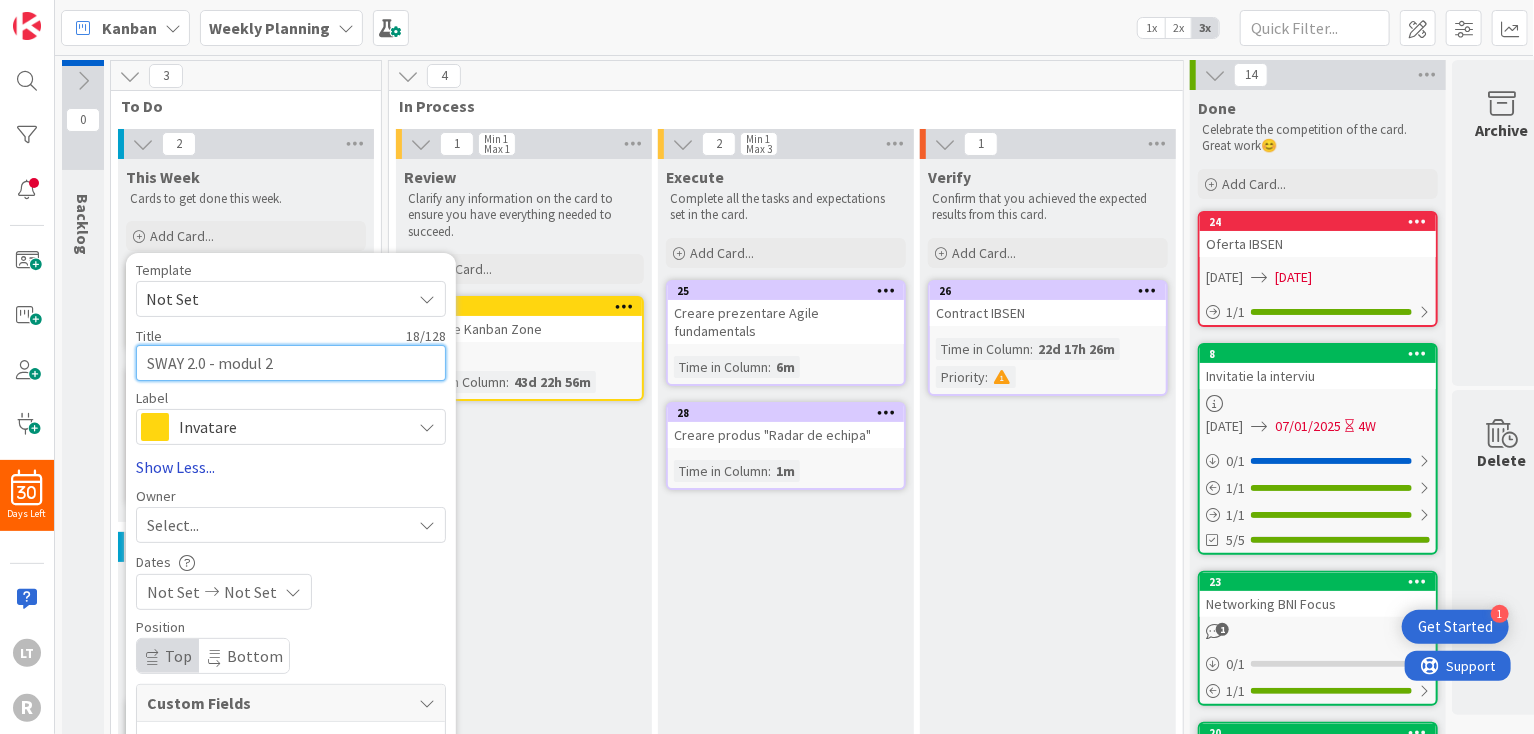 scroll, scrollTop: 400, scrollLeft: 0, axis: vertical 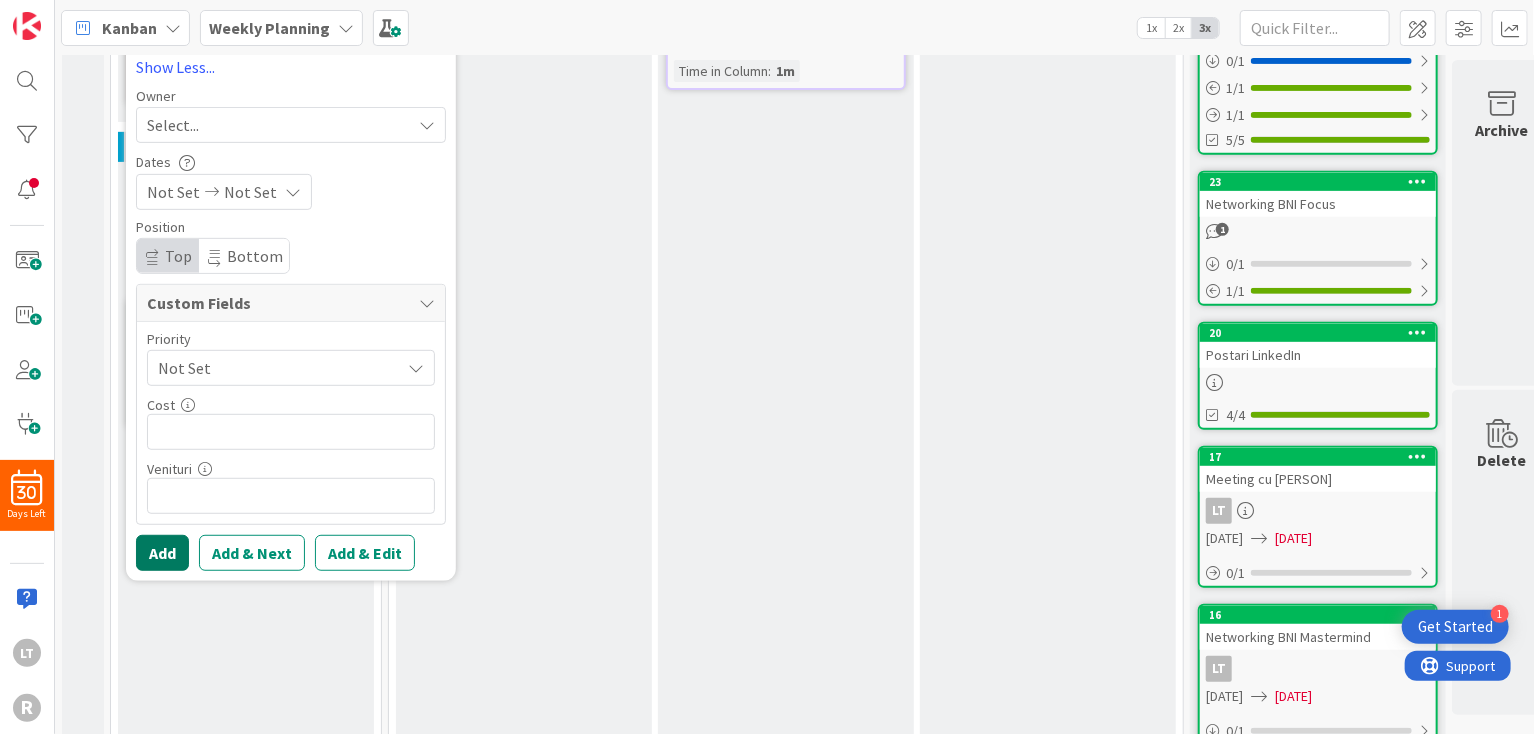 type on "SWAY 2.0 - modul 2" 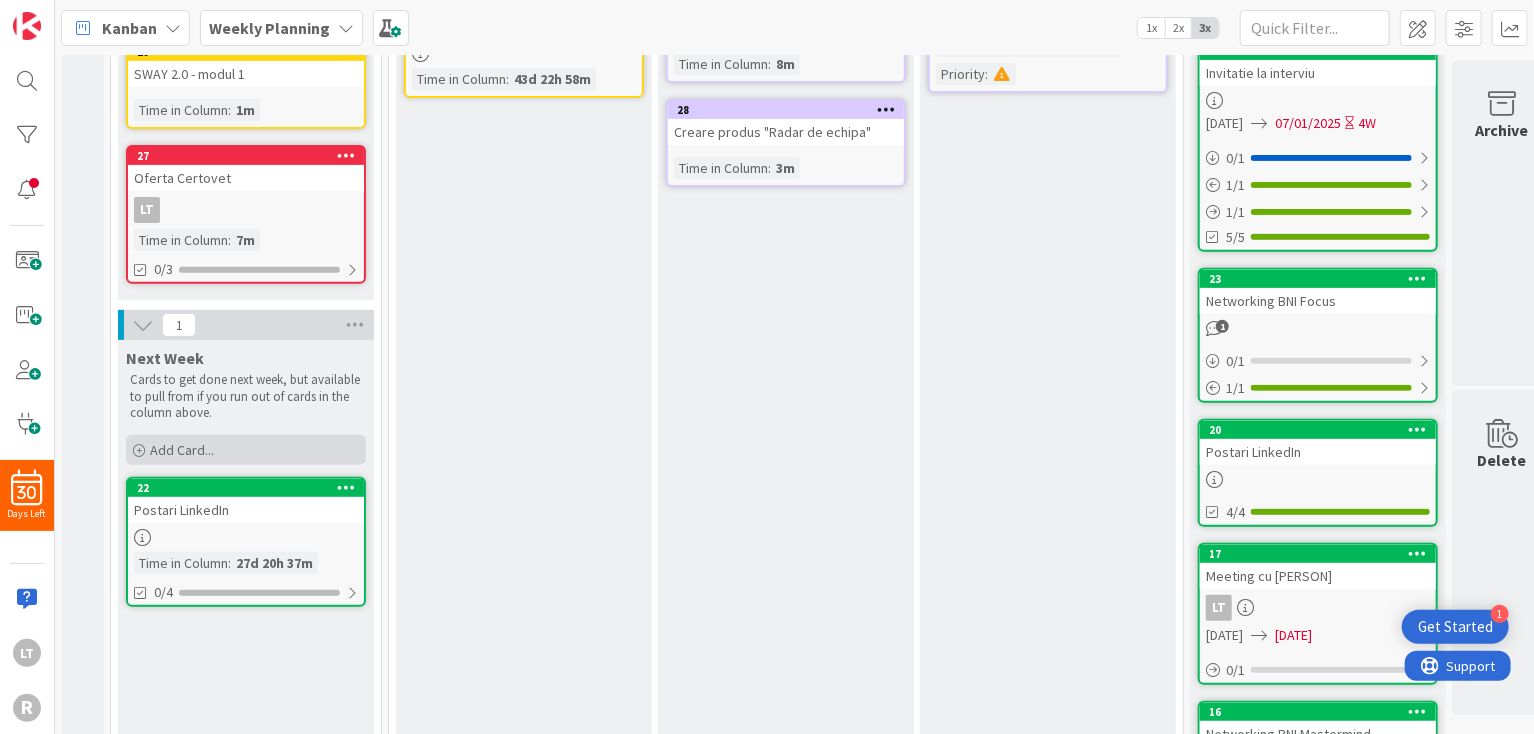 scroll, scrollTop: 100, scrollLeft: 0, axis: vertical 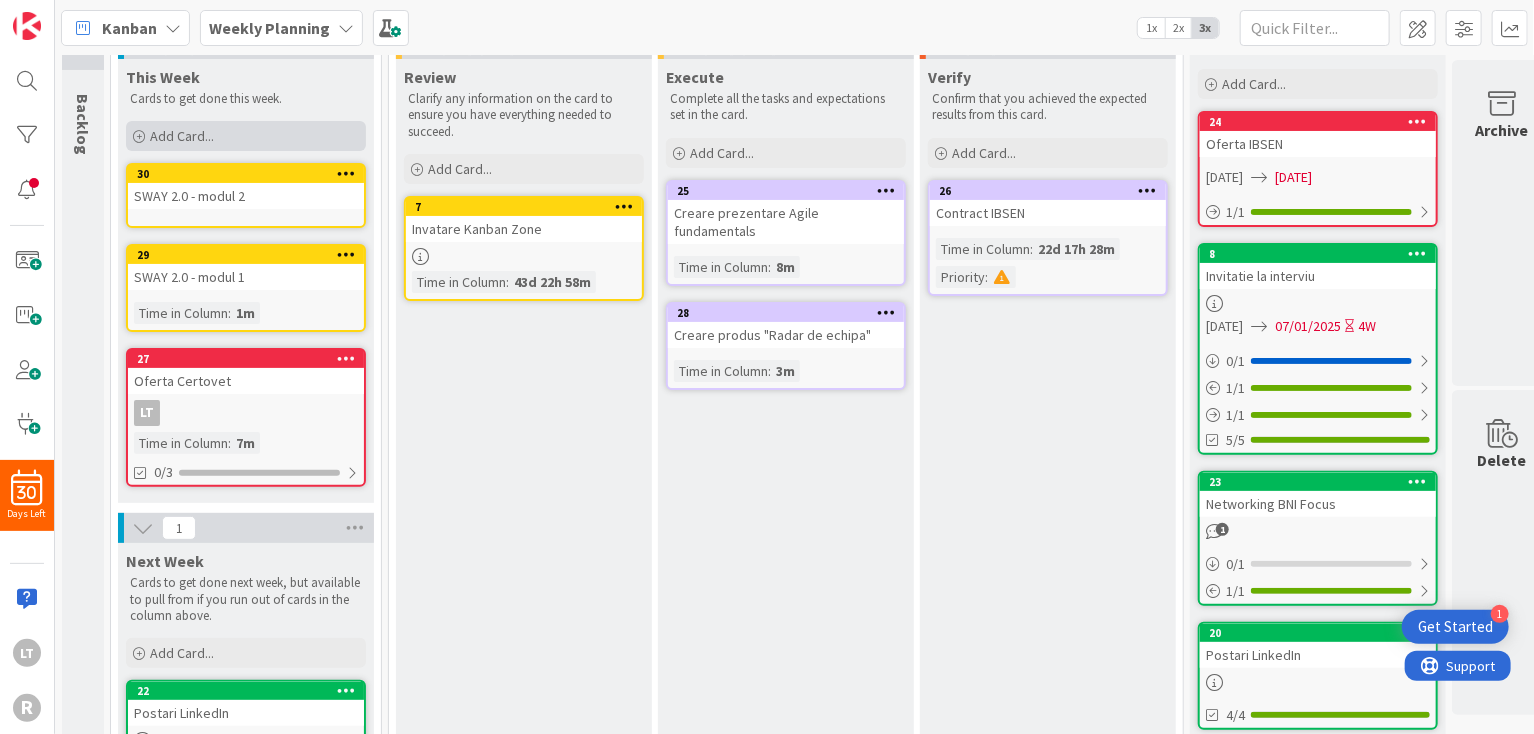 click on "Add Card..." at bounding box center (182, 136) 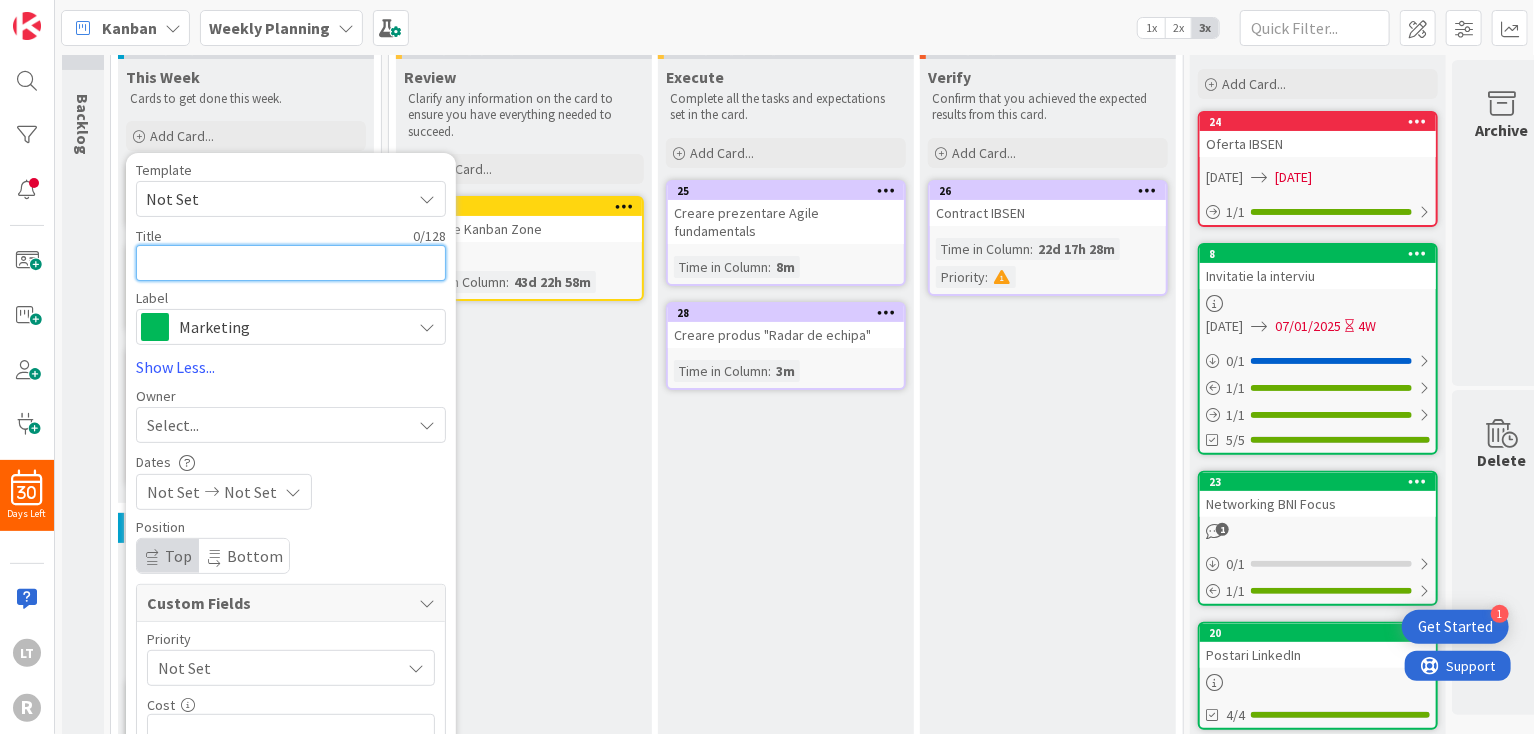 paste on "SWAY 2.0 - modul 1" 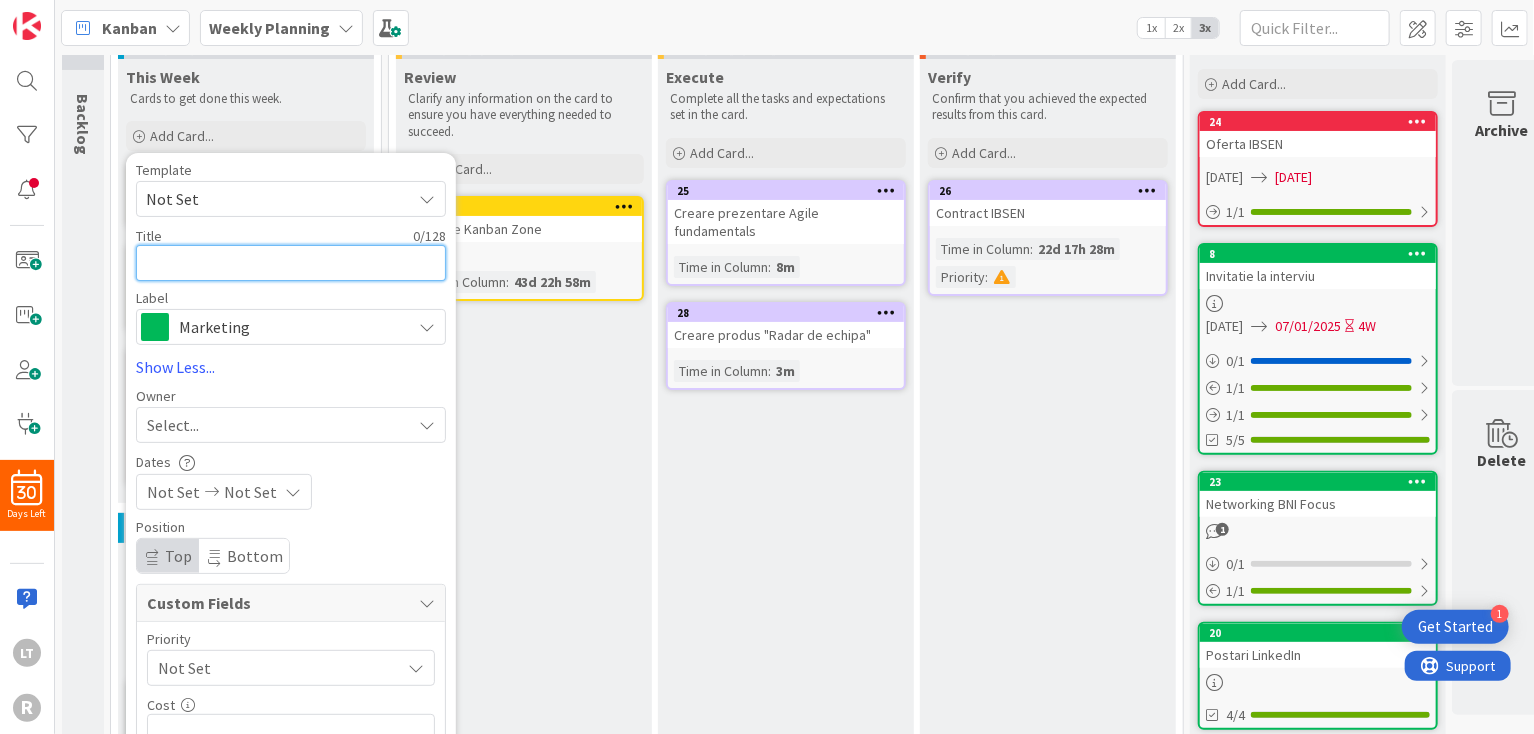 type on "x" 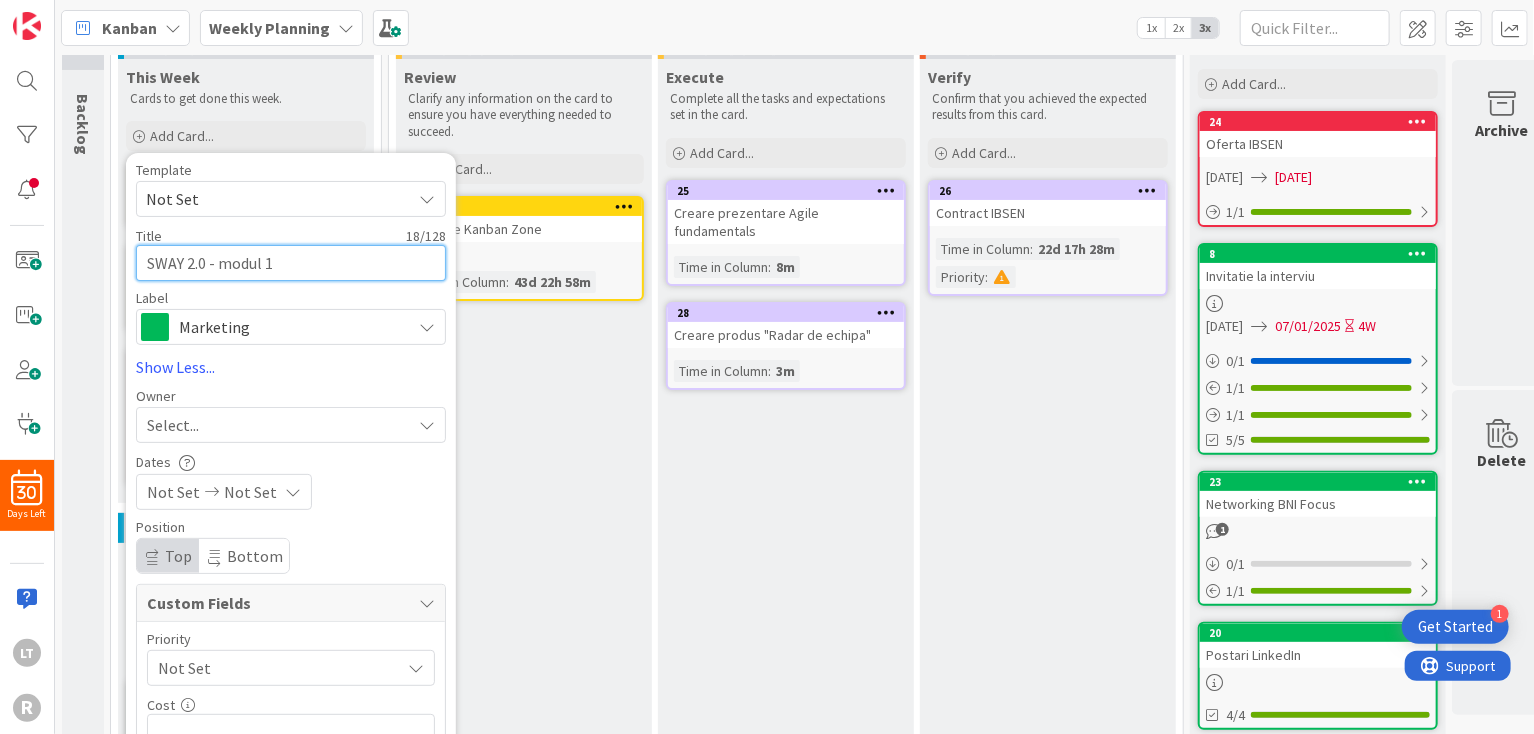 type on "x" 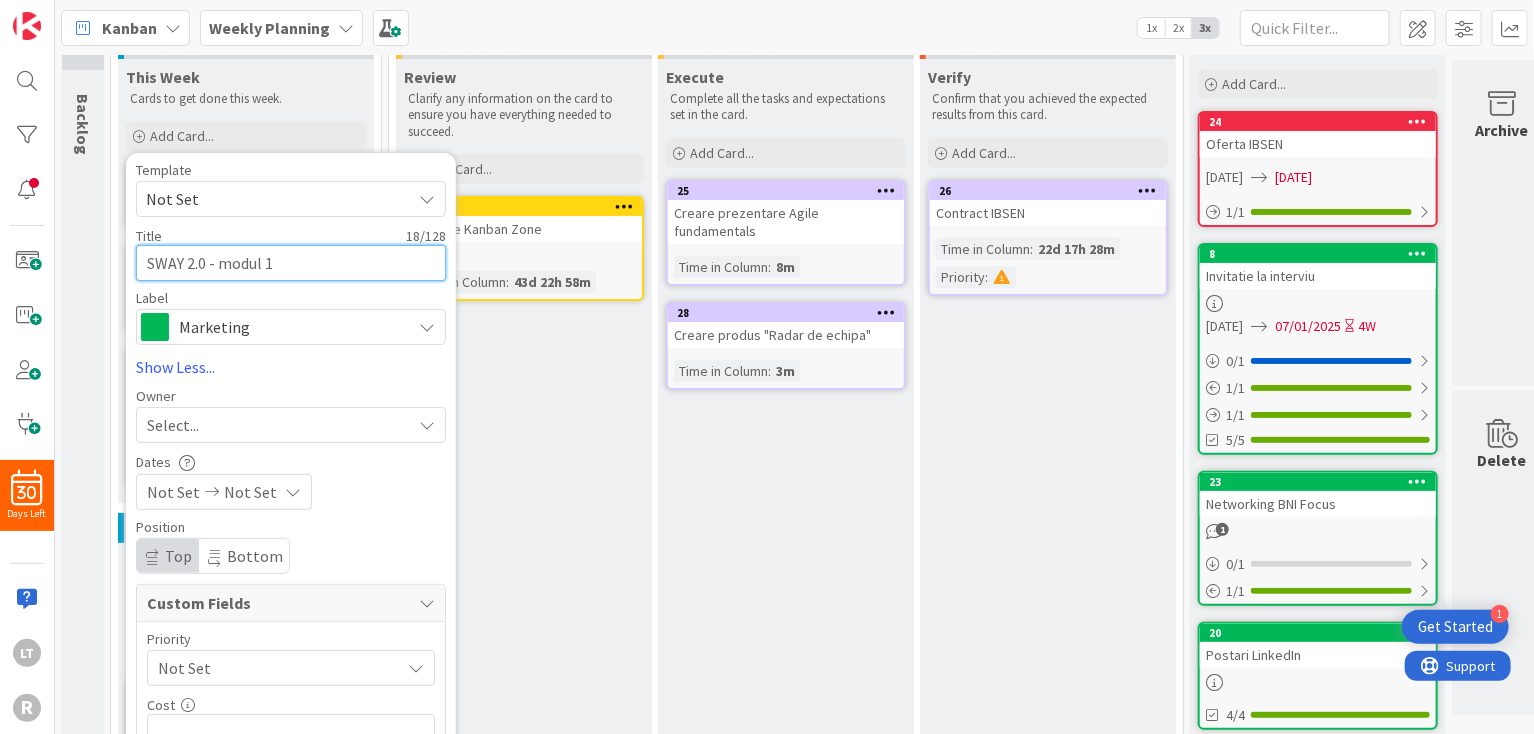 type on "SWAY 2.0 - modul" 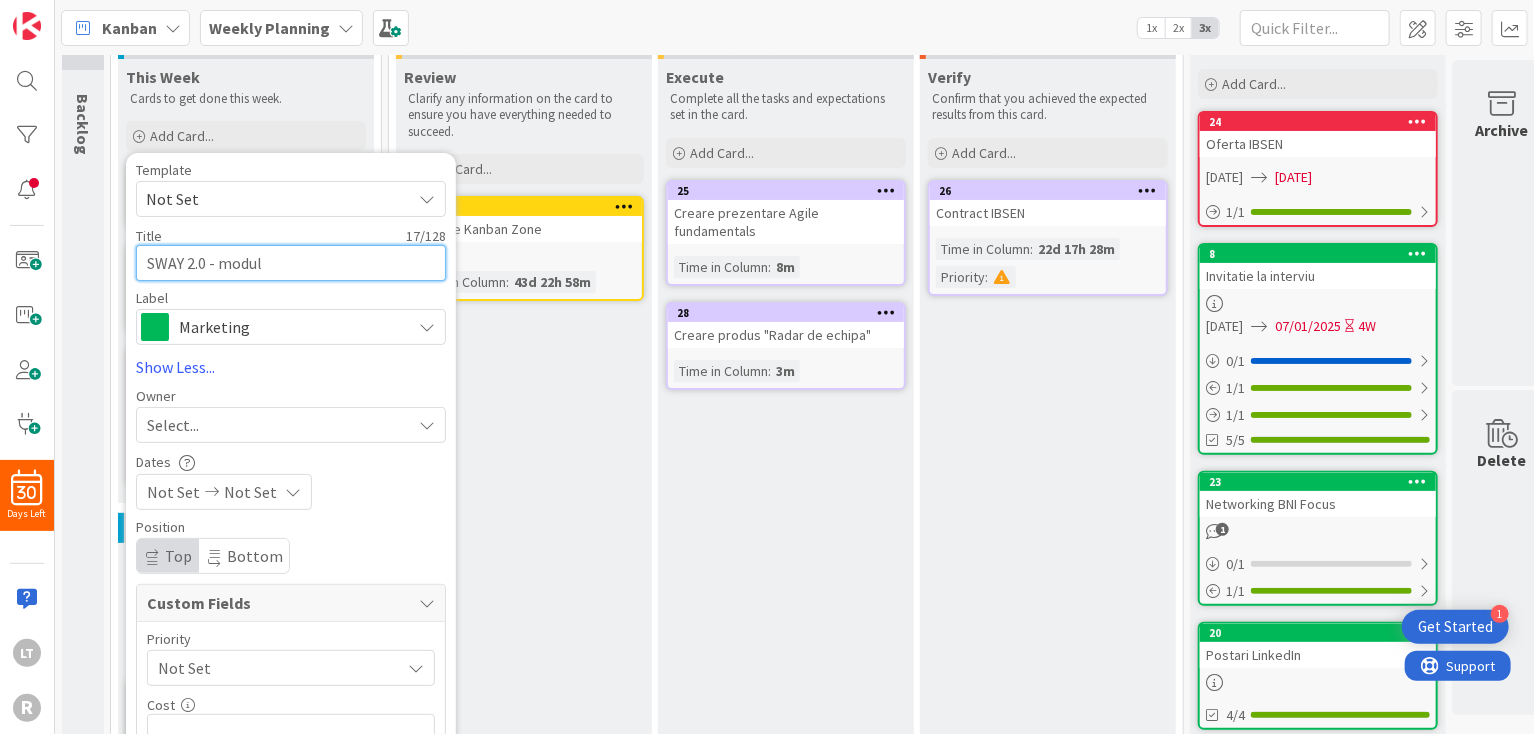 type on "x" 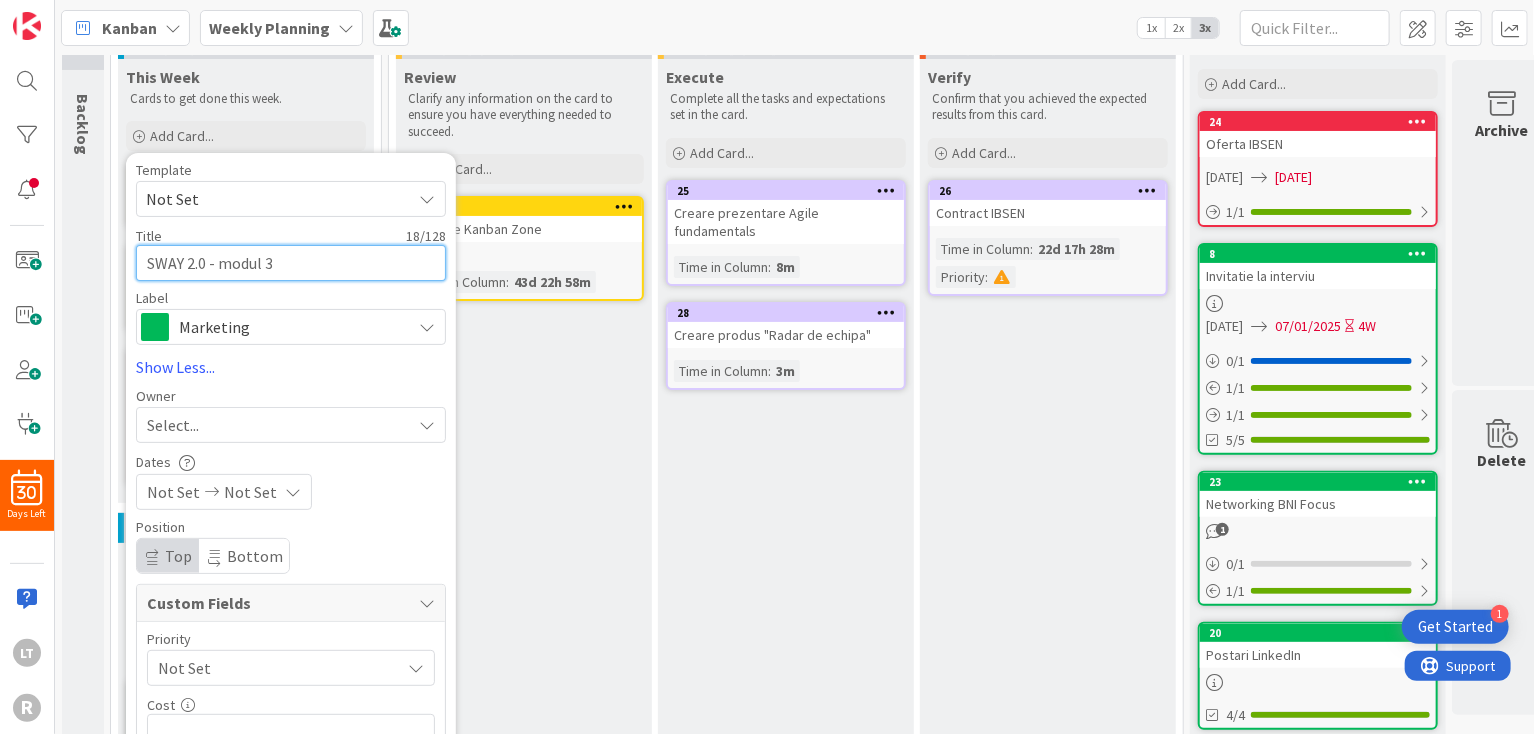 type on "SWAY 2.0 - modul 3" 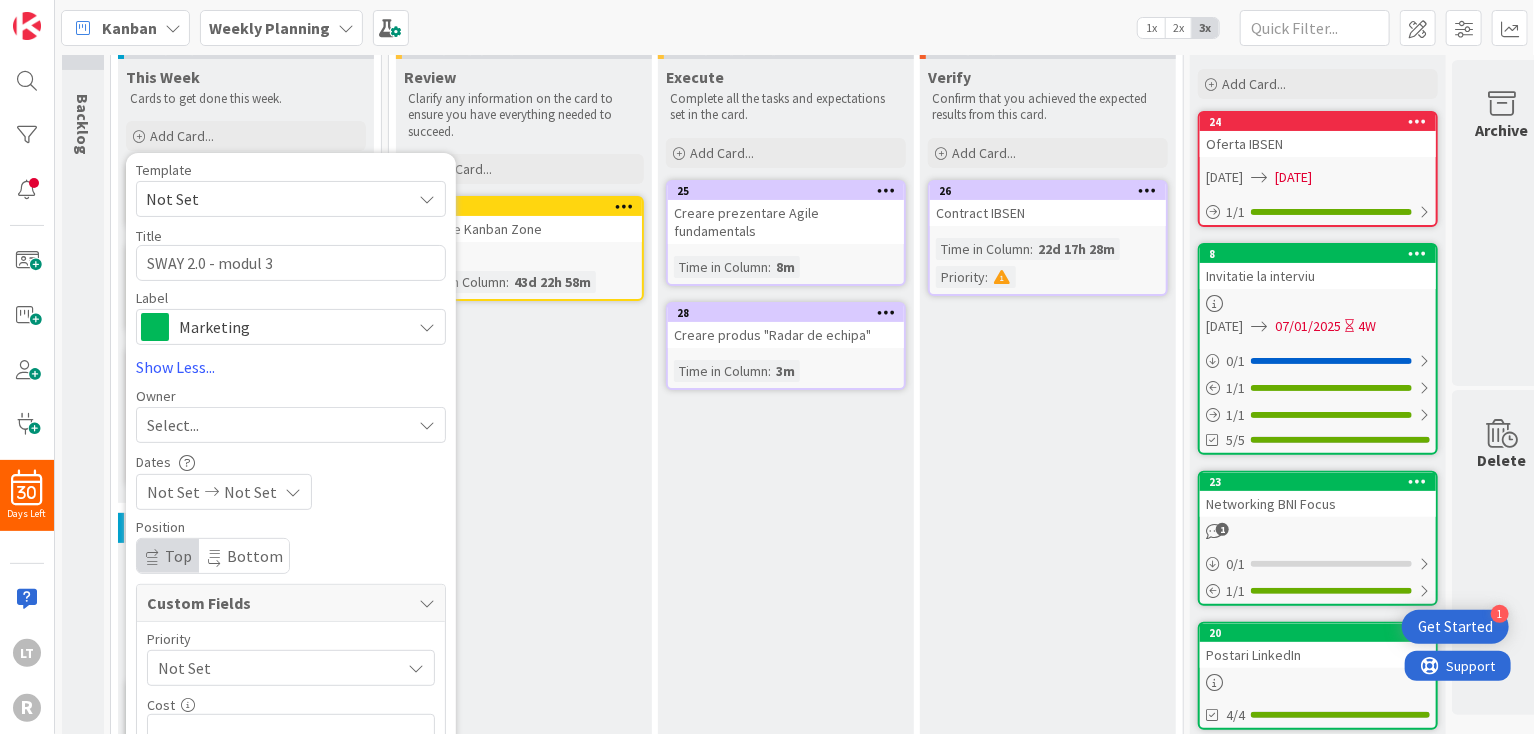 click on "Marketing" at bounding box center (290, 327) 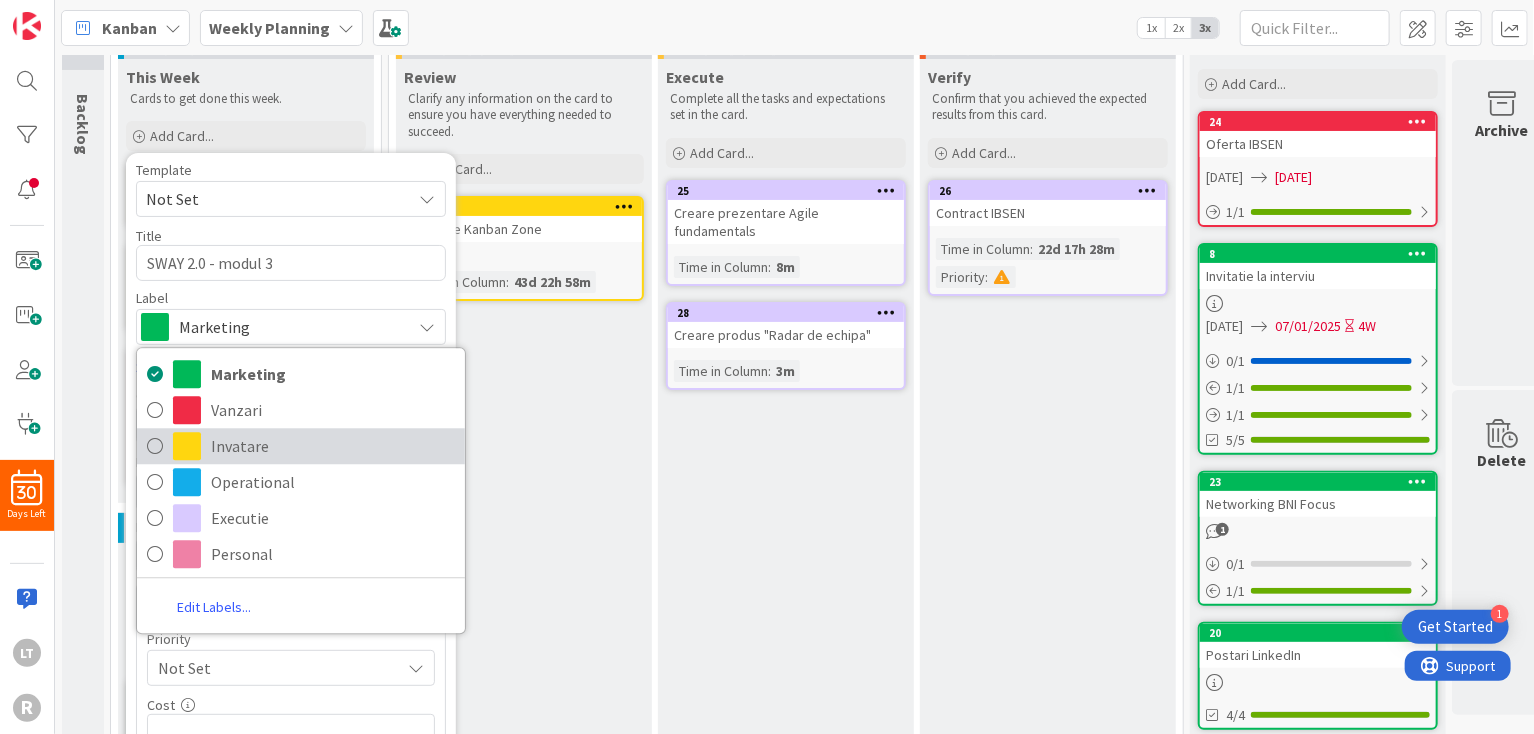 click on "Invatare" at bounding box center (333, 447) 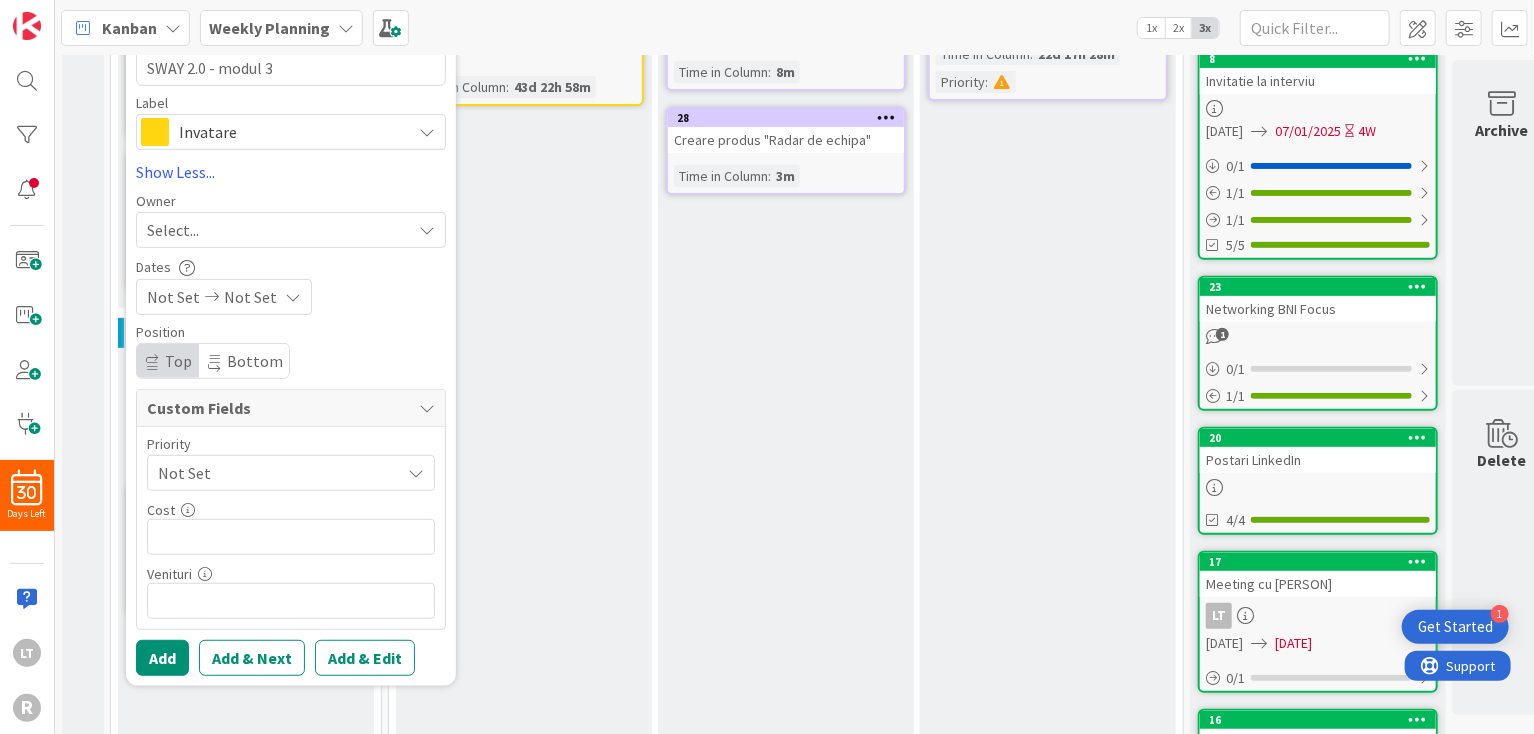 scroll, scrollTop: 400, scrollLeft: 0, axis: vertical 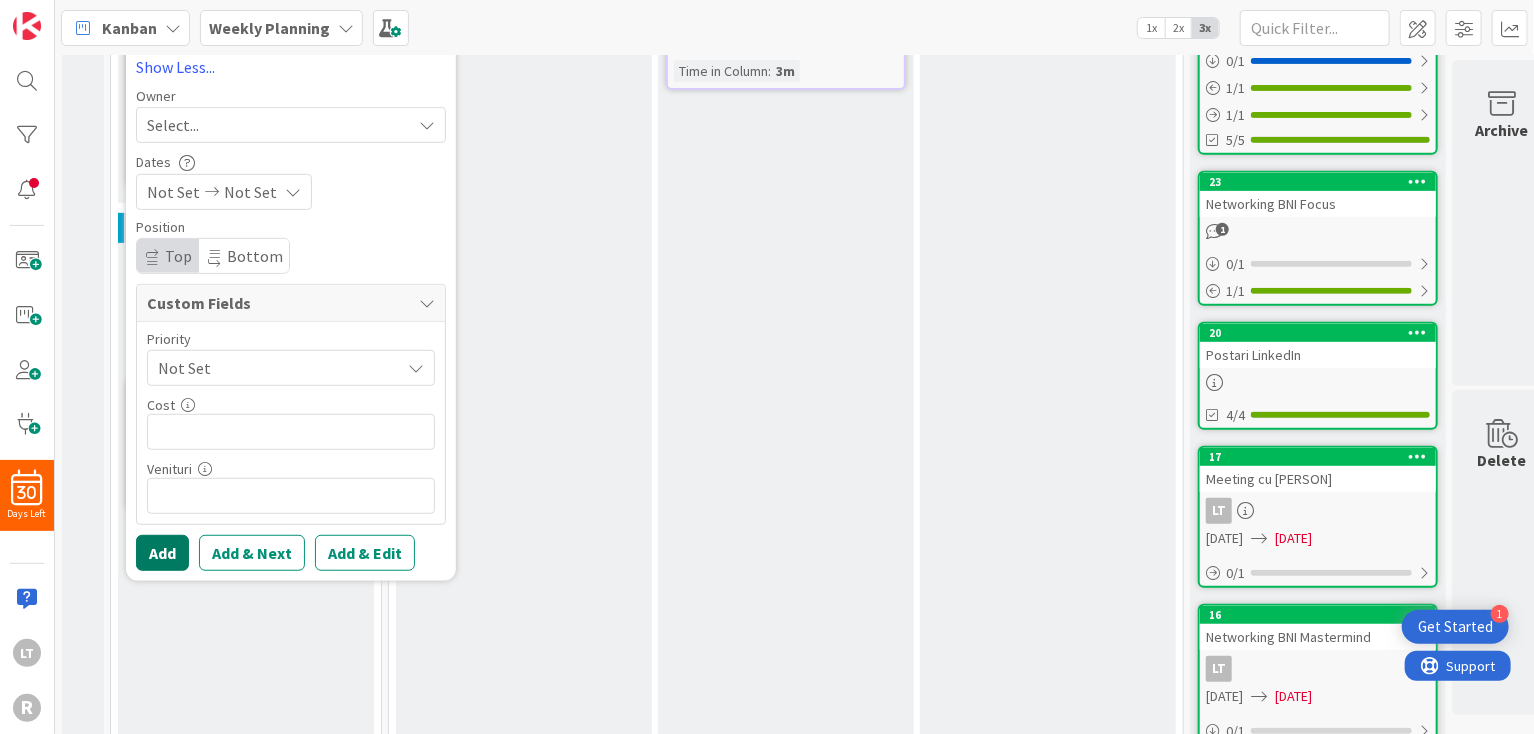 click on "Add" at bounding box center (162, 553) 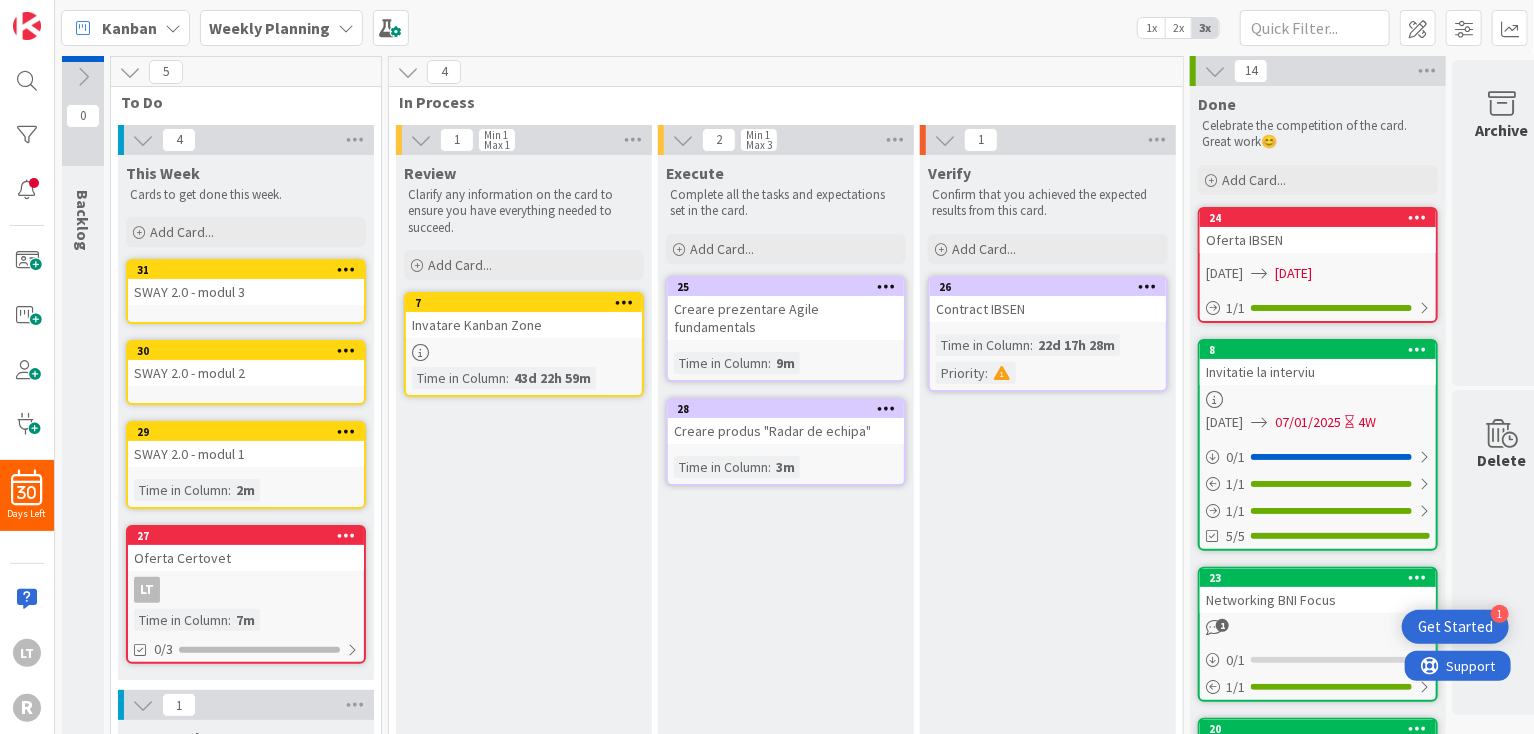 scroll, scrollTop: 0, scrollLeft: 0, axis: both 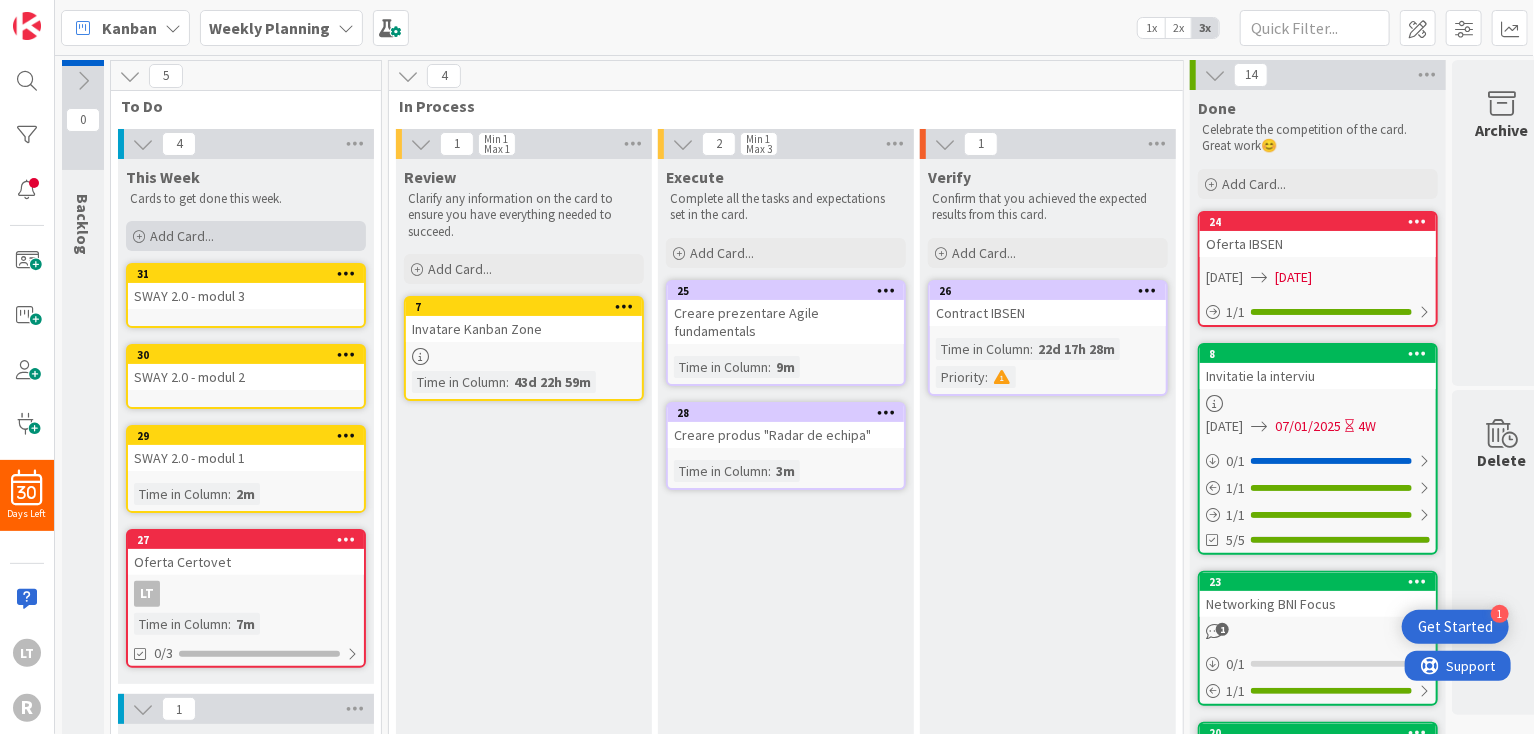 click on "Add Card..." at bounding box center [182, 236] 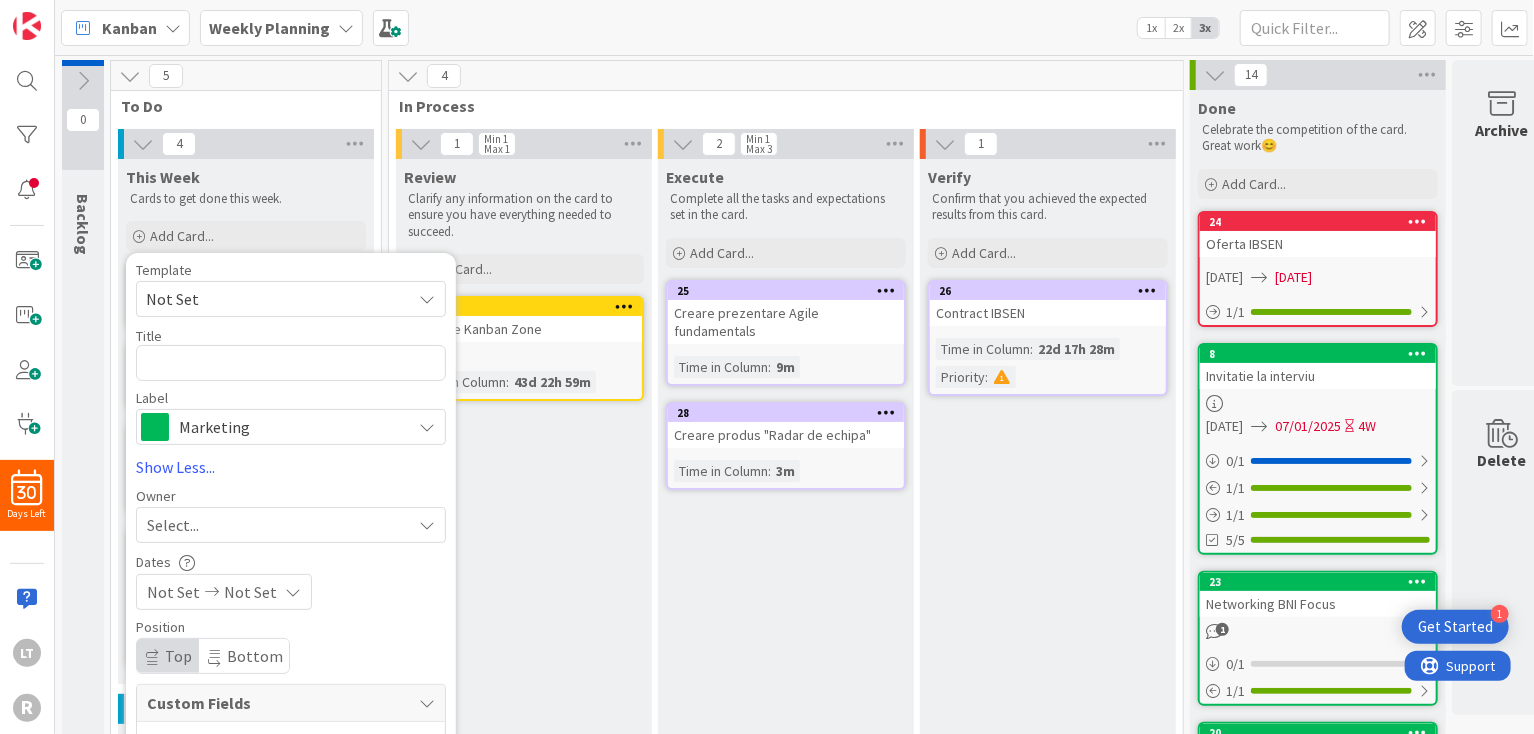 click on "Marketing" at bounding box center [290, 427] 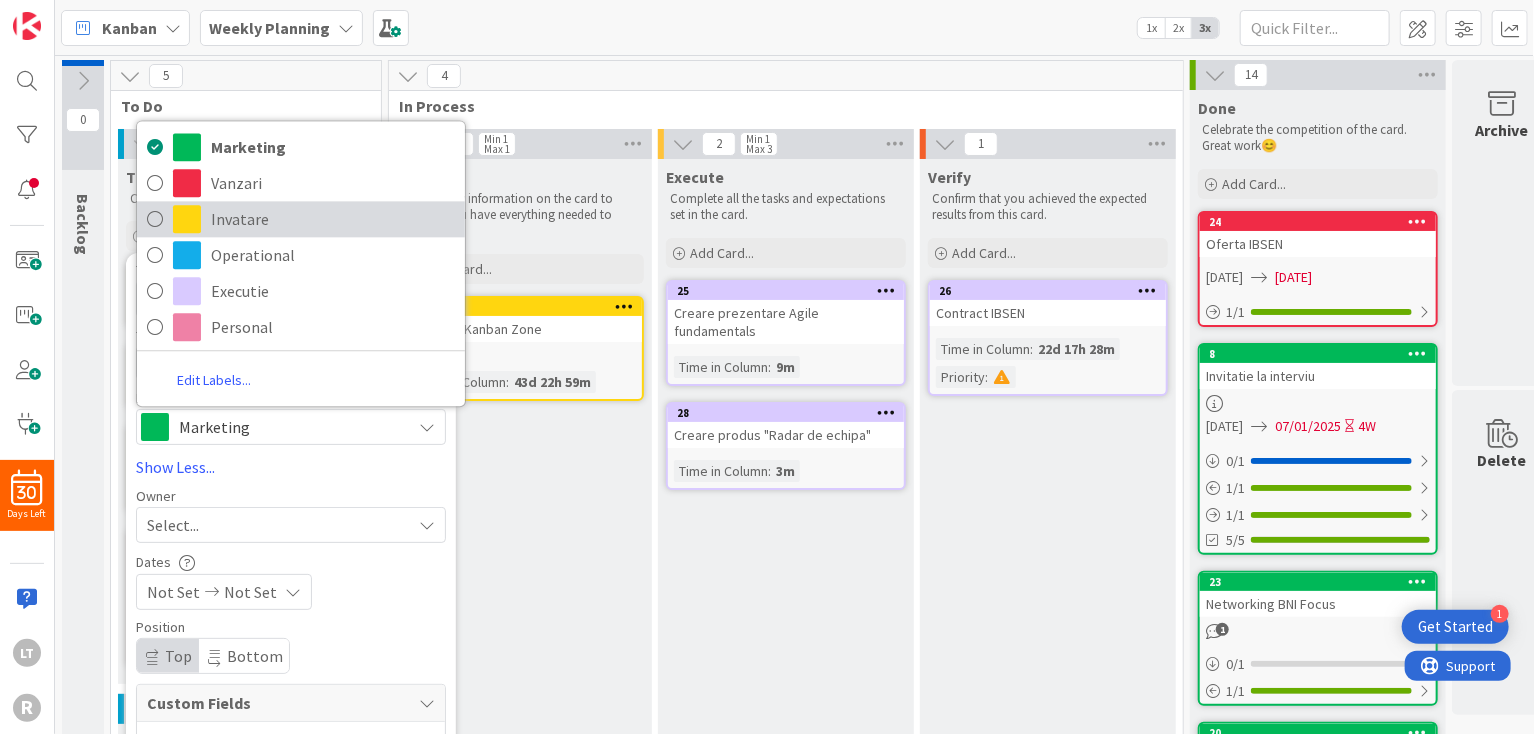 click on "Invatare" at bounding box center (333, 220) 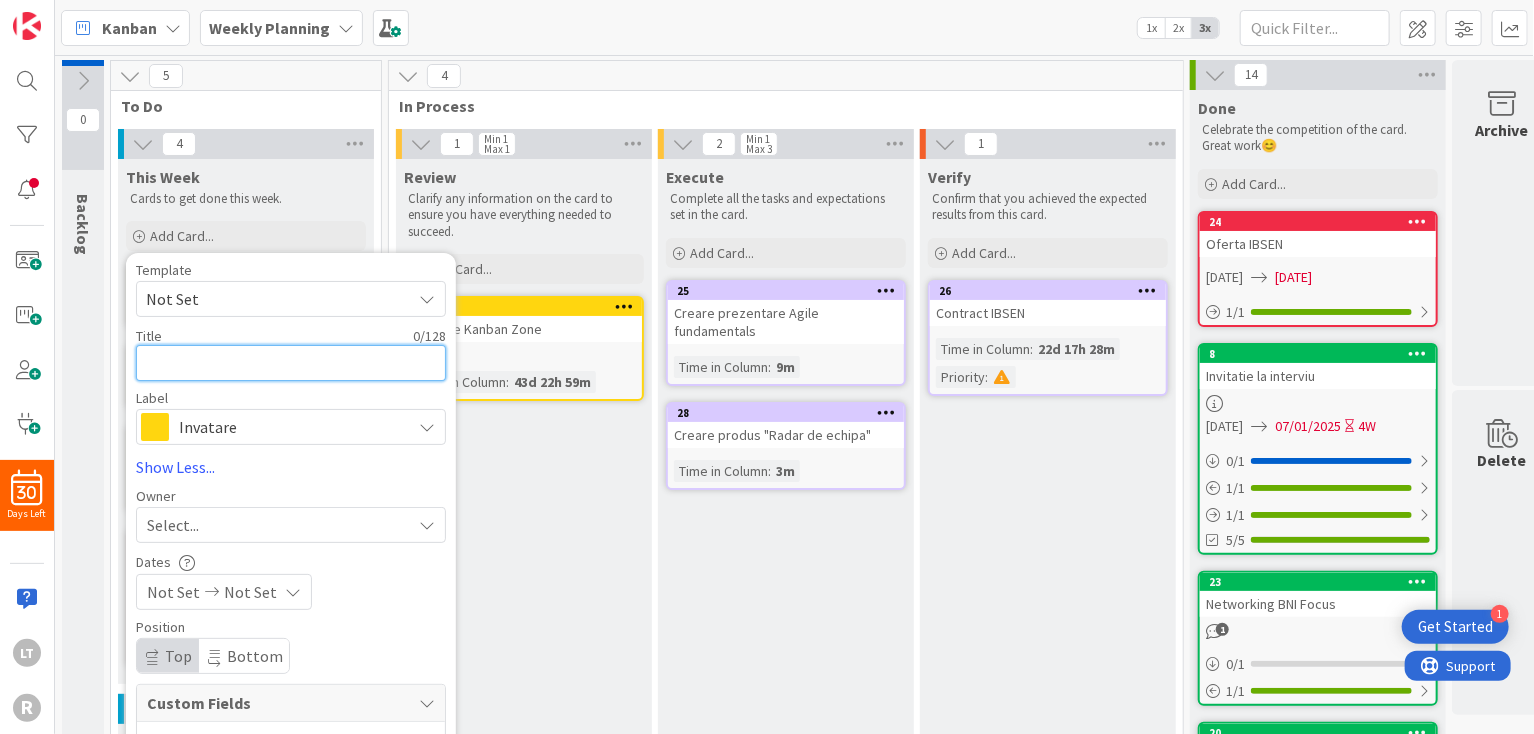 click at bounding box center (291, 363) 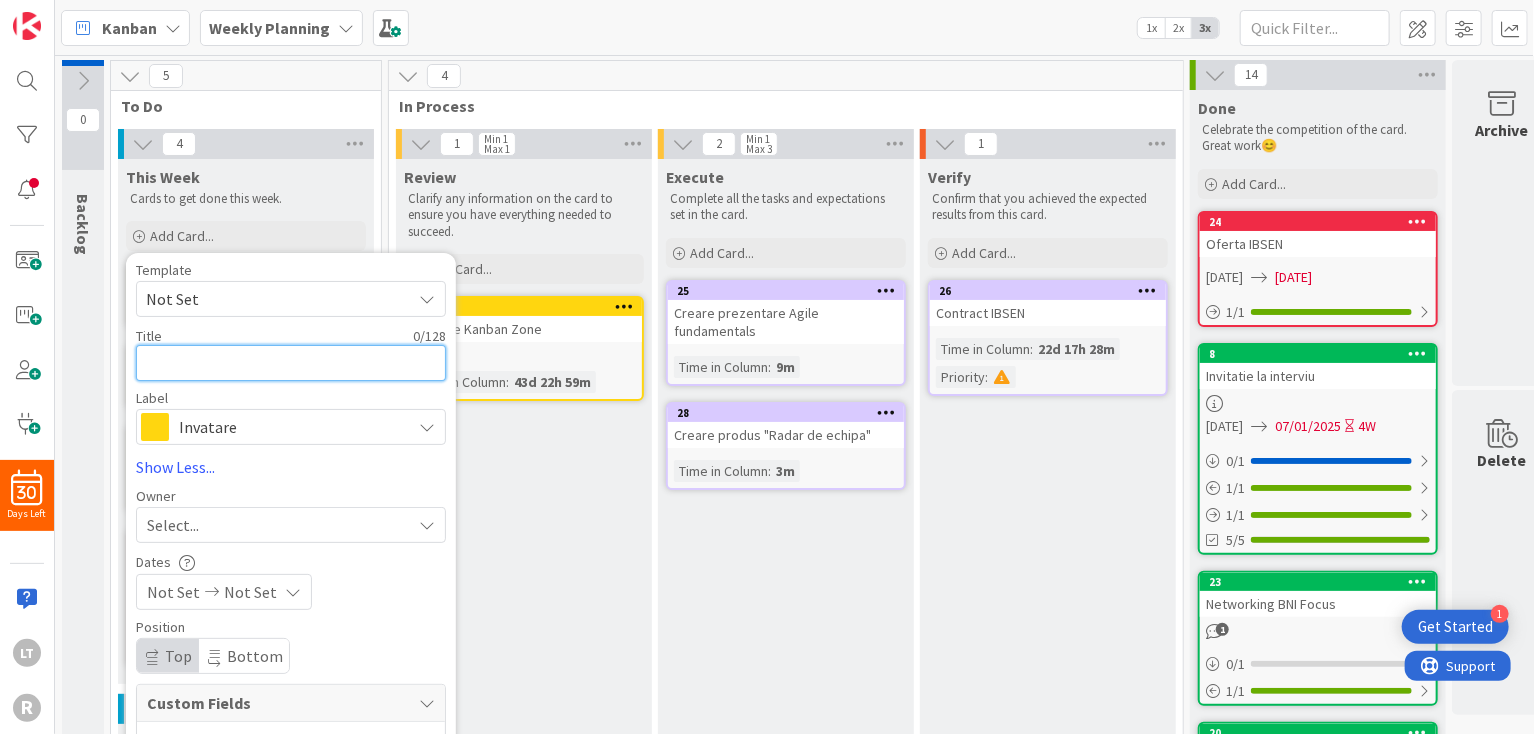 paste on "SWAY 2.0 - modul 1" 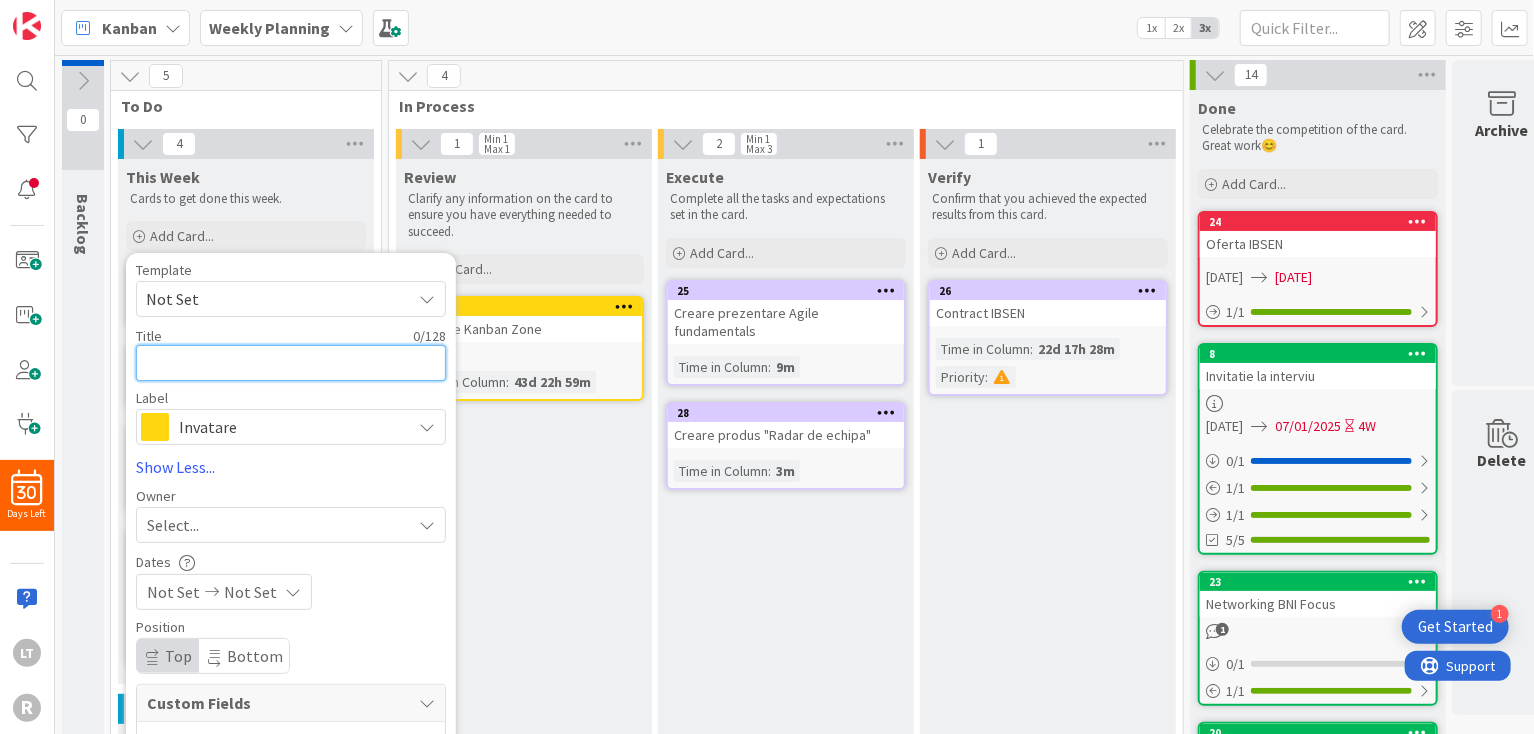 type on "x" 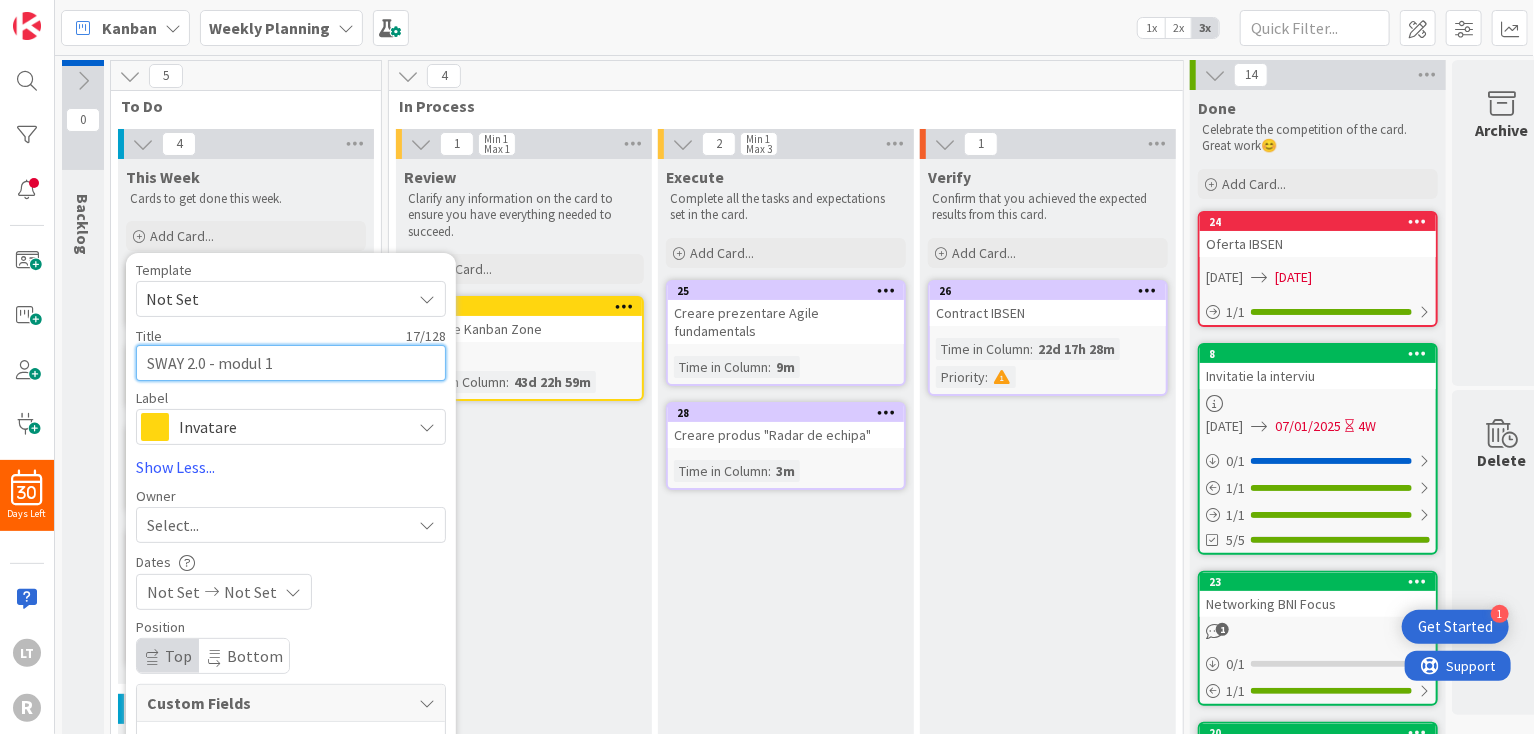 type on "x" 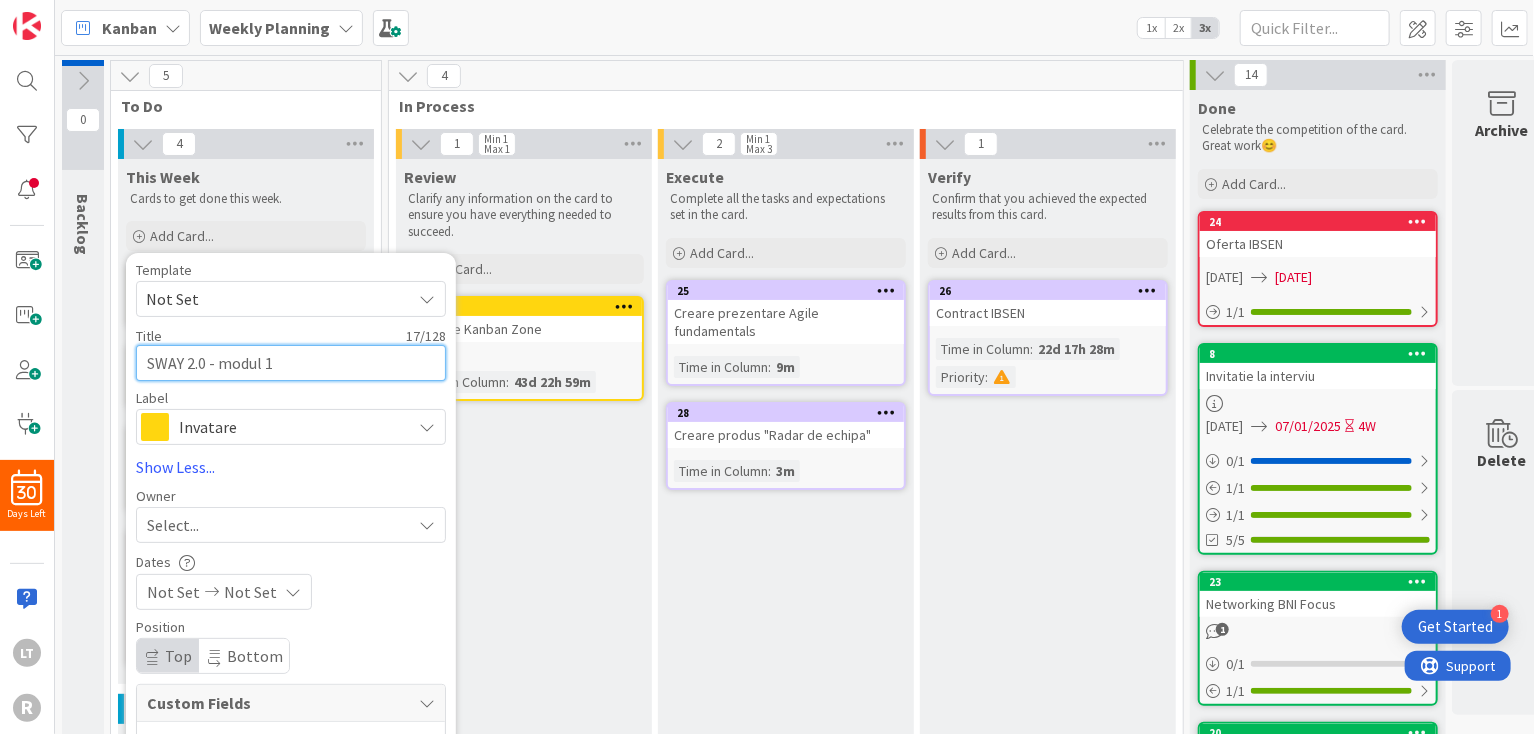 type on "SWAY 2.0 - modul" 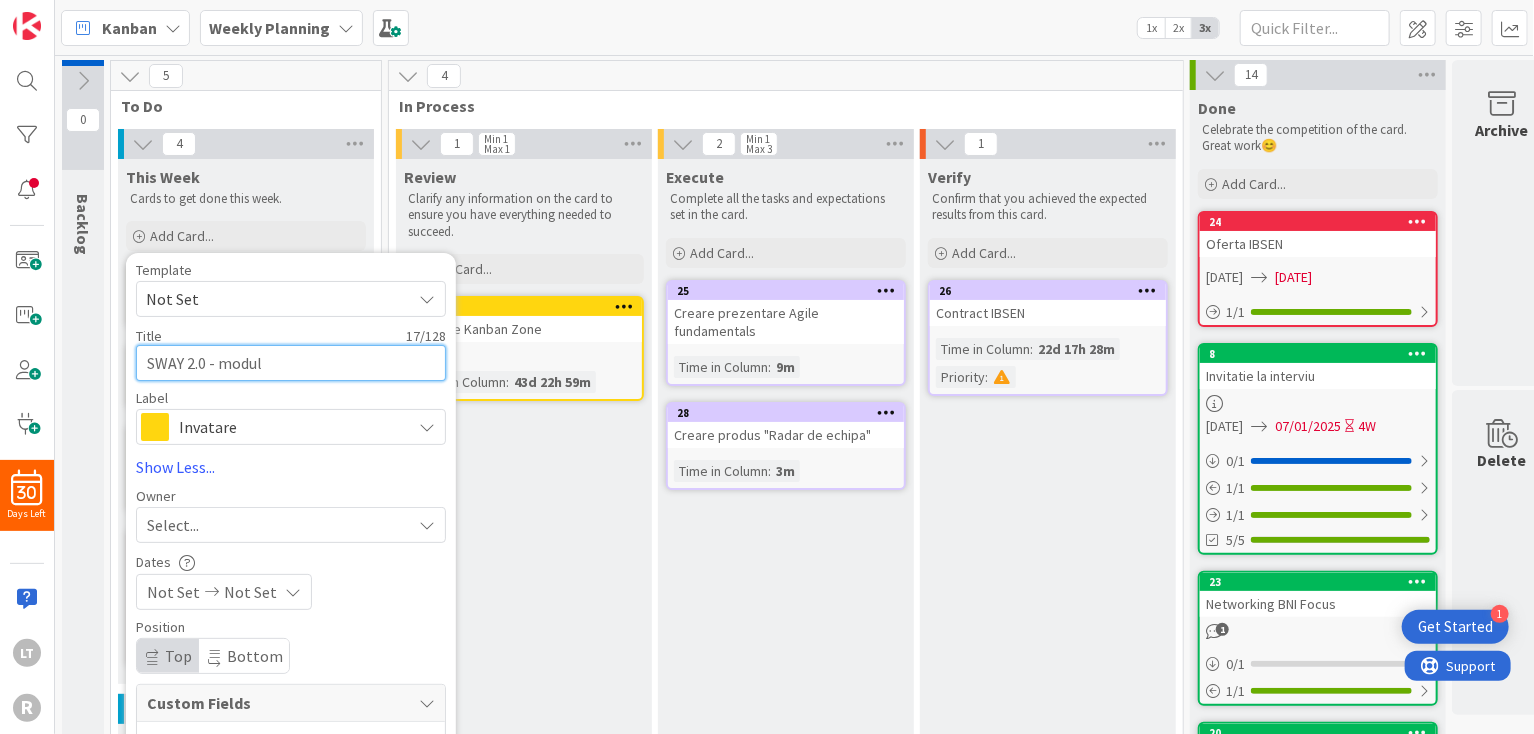 type on "x" 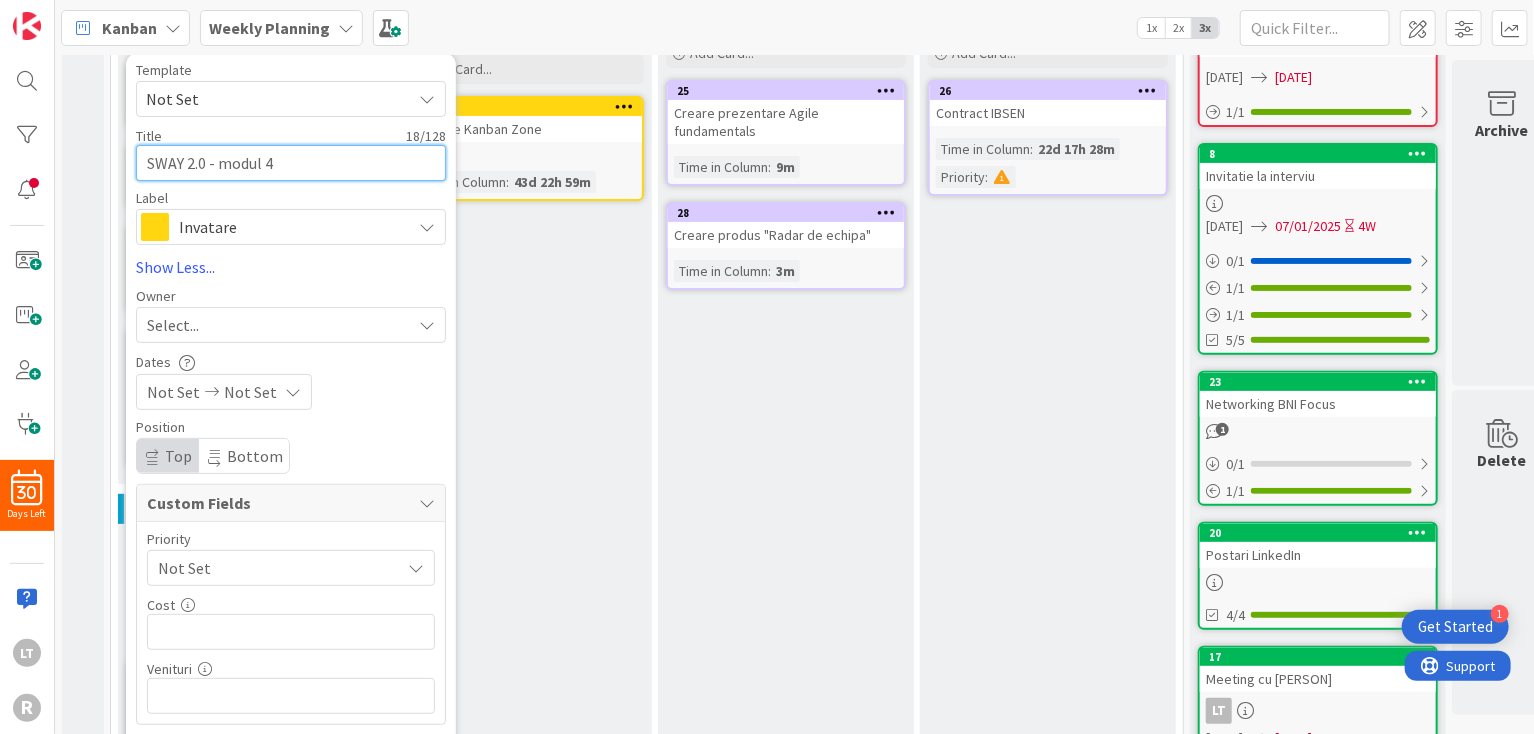 scroll, scrollTop: 500, scrollLeft: 0, axis: vertical 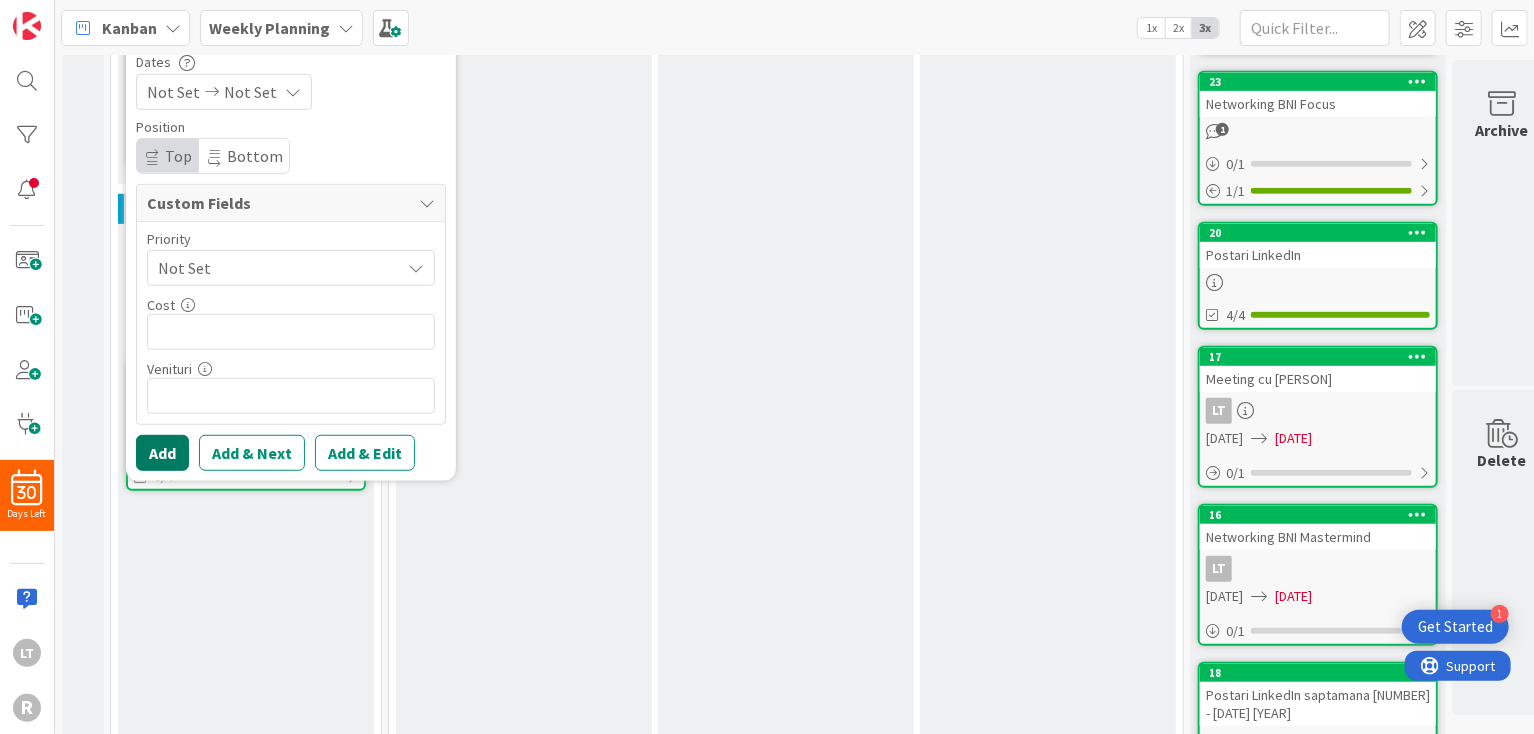 type on "SWAY 2.0 - modul 4" 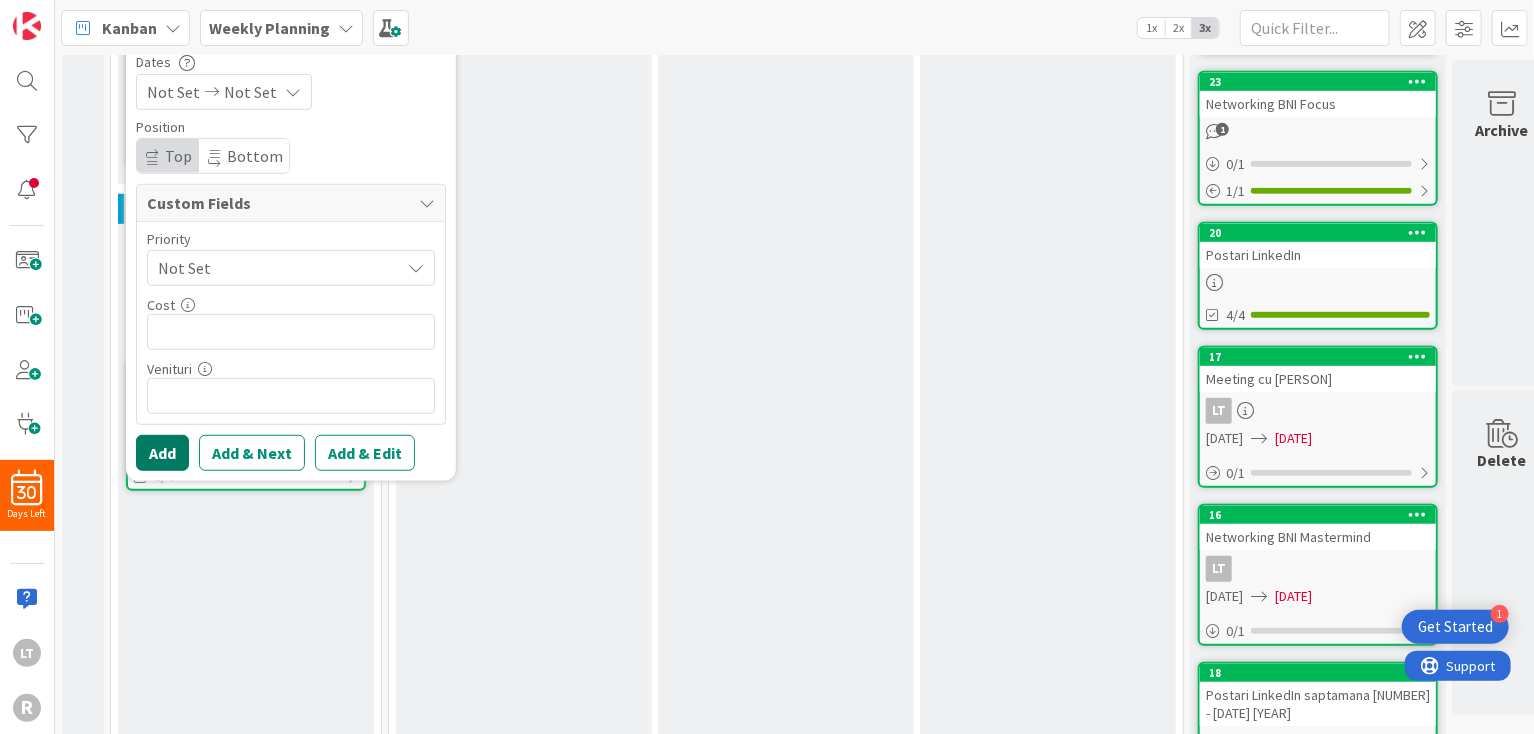 click on "Add" at bounding box center [162, 453] 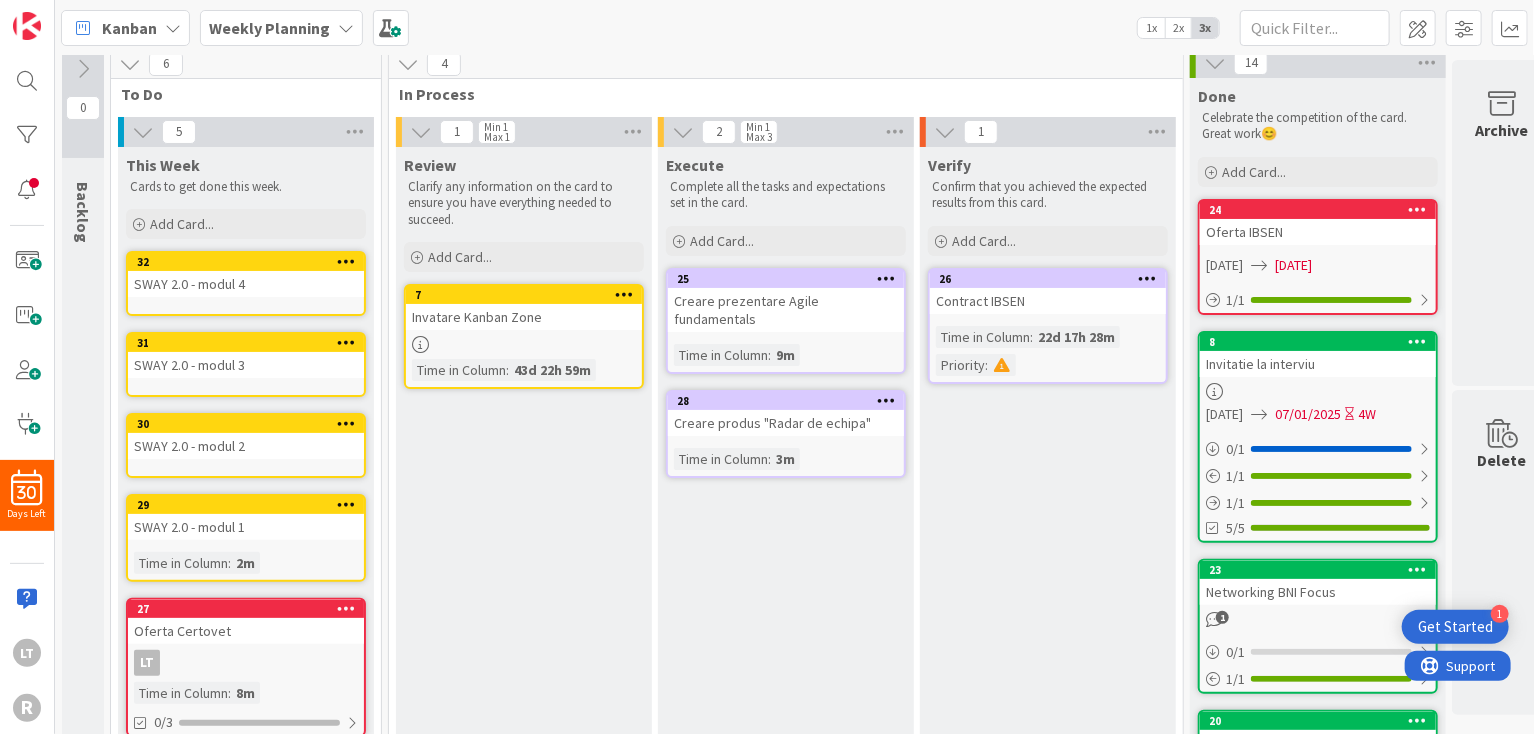 scroll, scrollTop: 0, scrollLeft: 0, axis: both 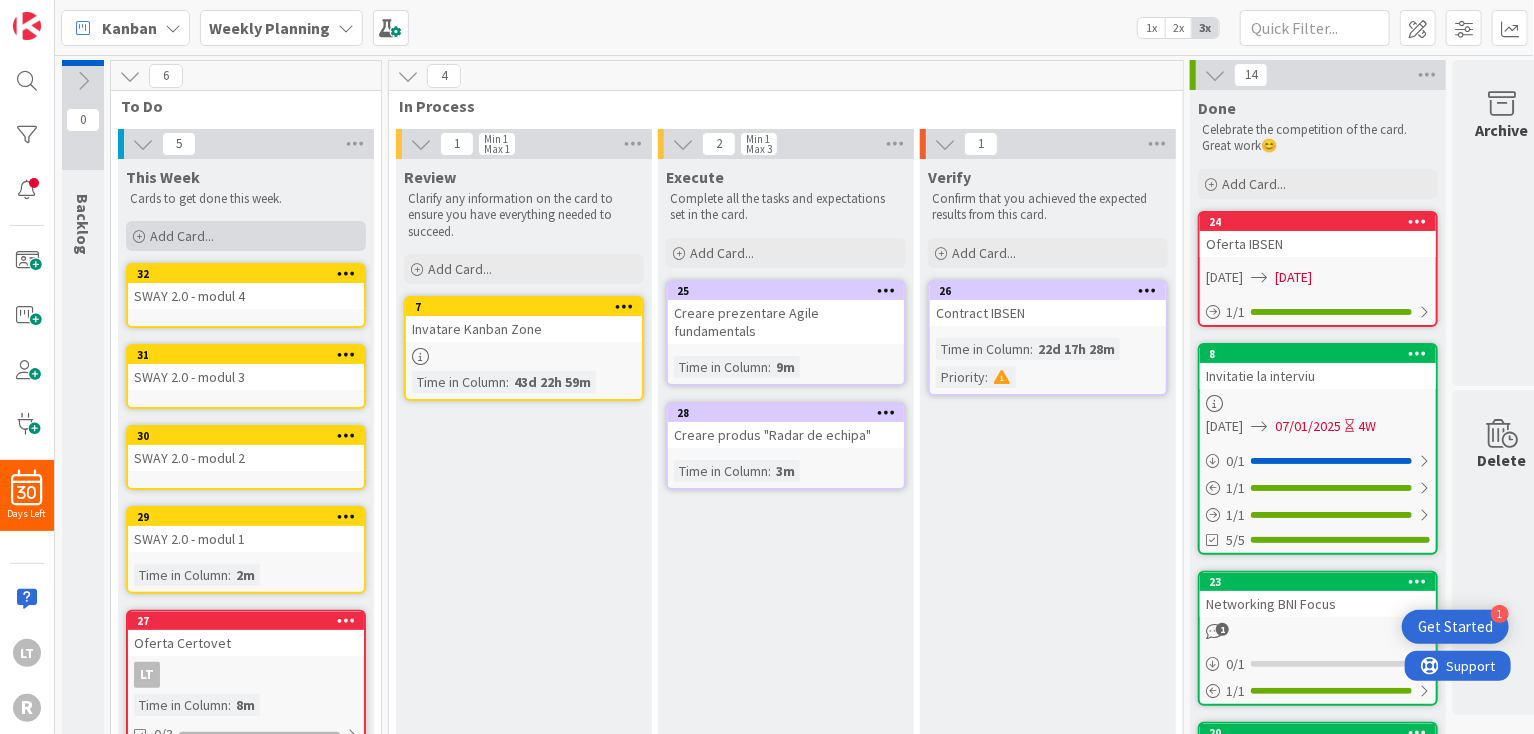 click on "Add Card..." at bounding box center (182, 236) 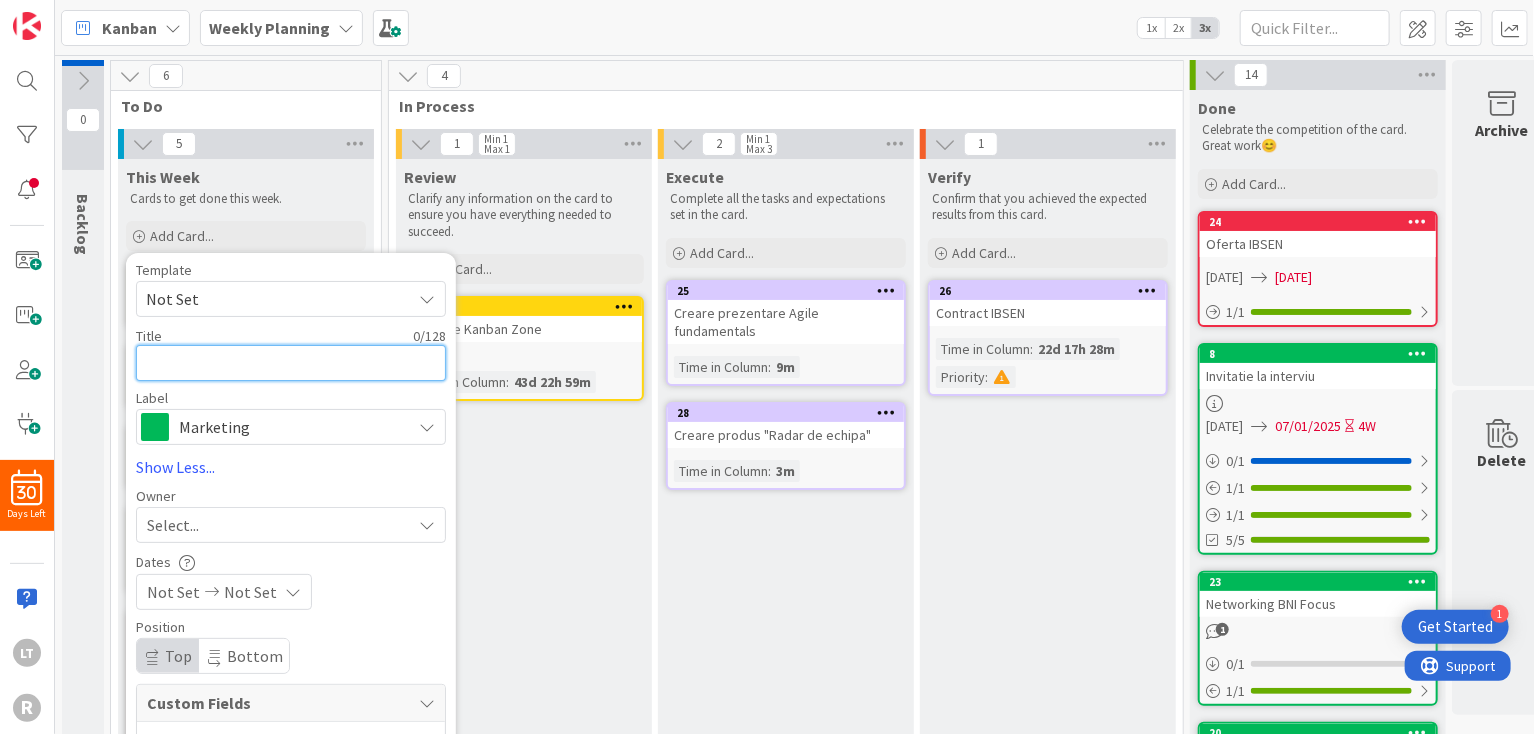 paste on "SWAY 2.0 - modul 1" 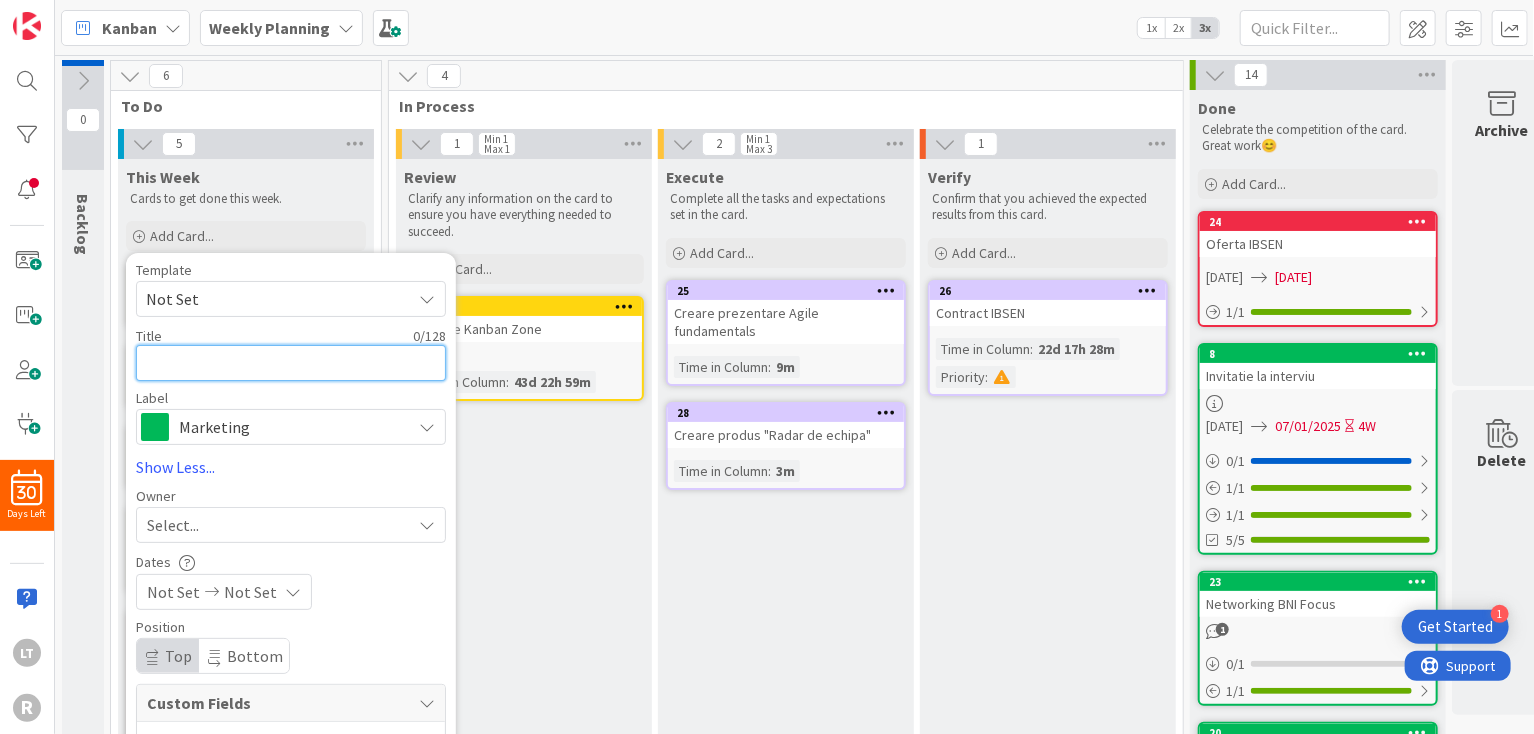 type on "x" 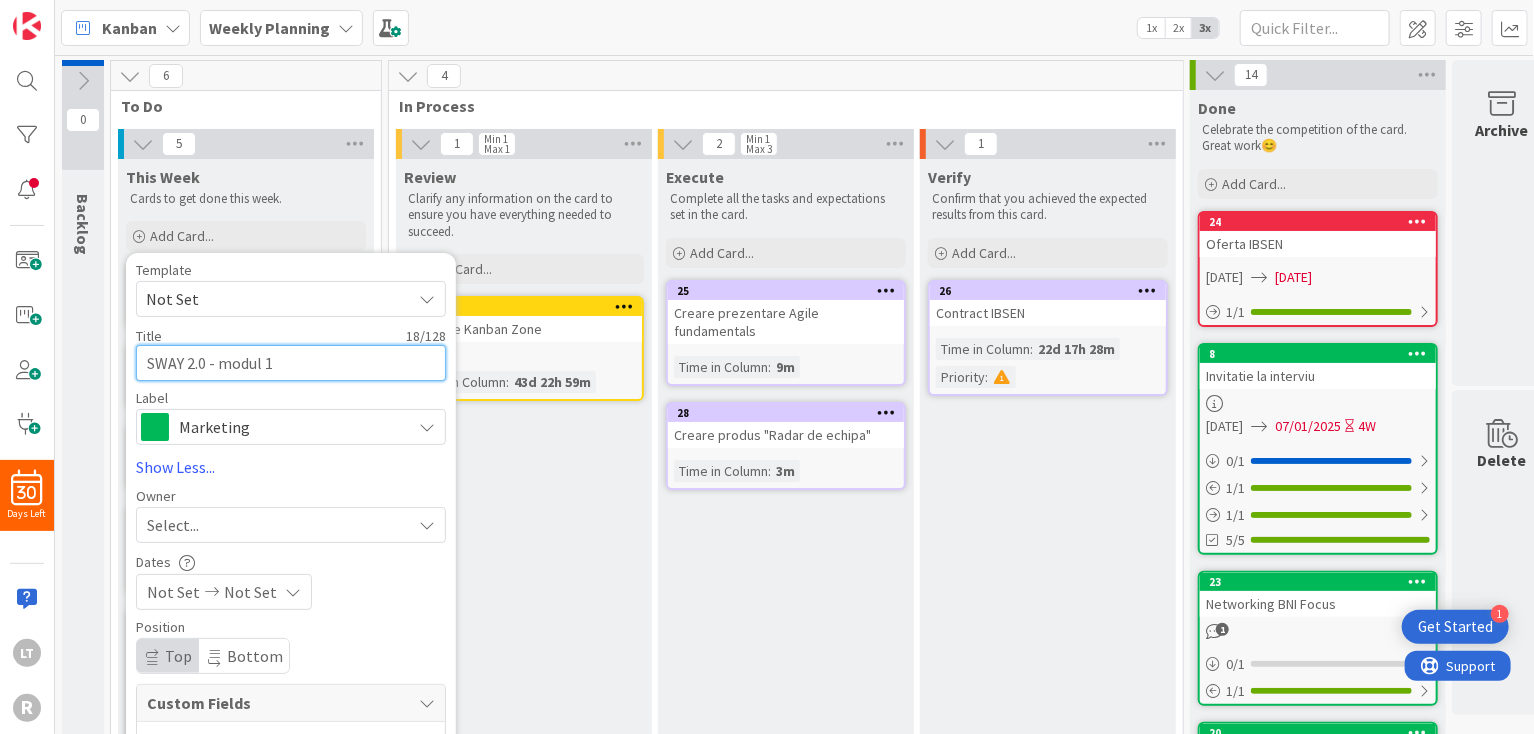 type on "x" 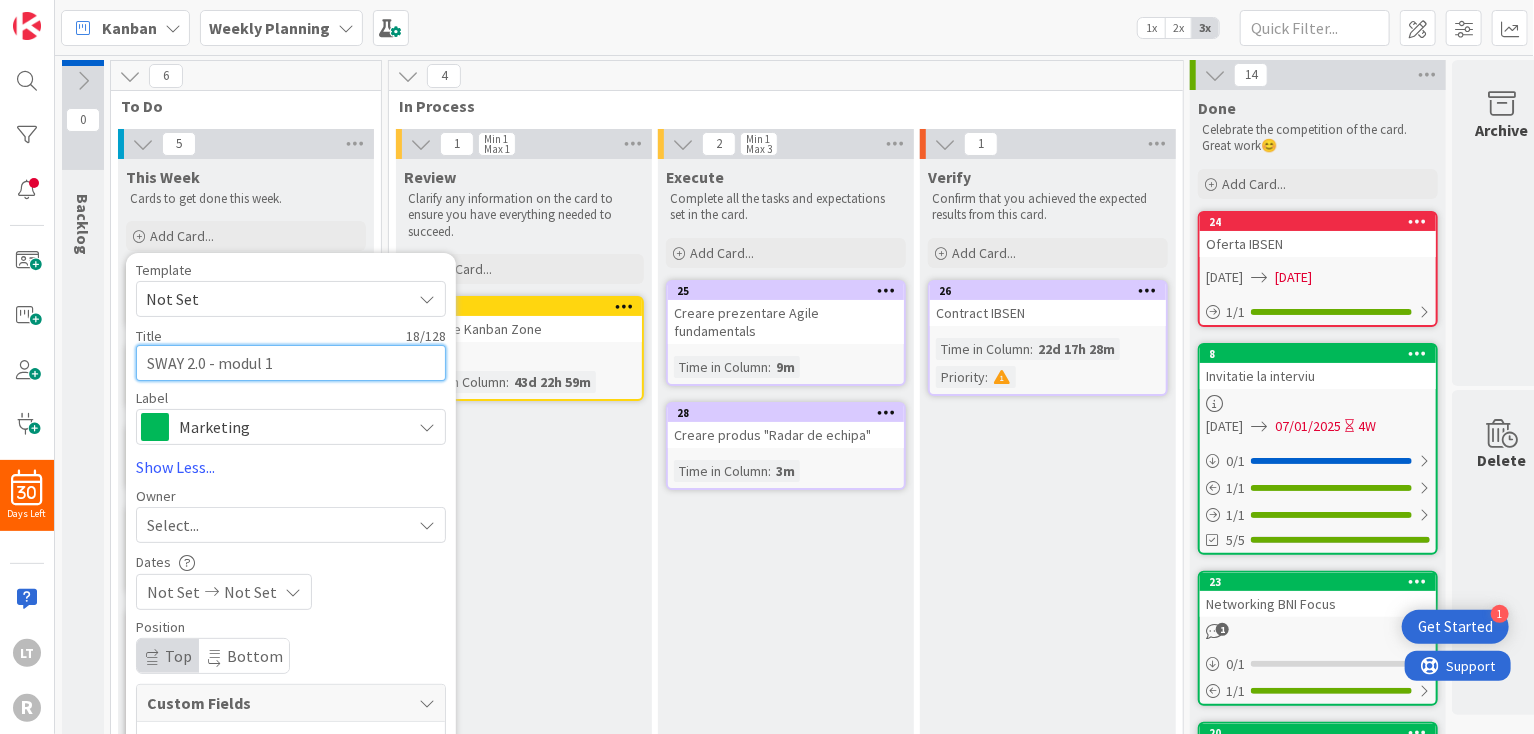type on "SWAY 2.0 - modul" 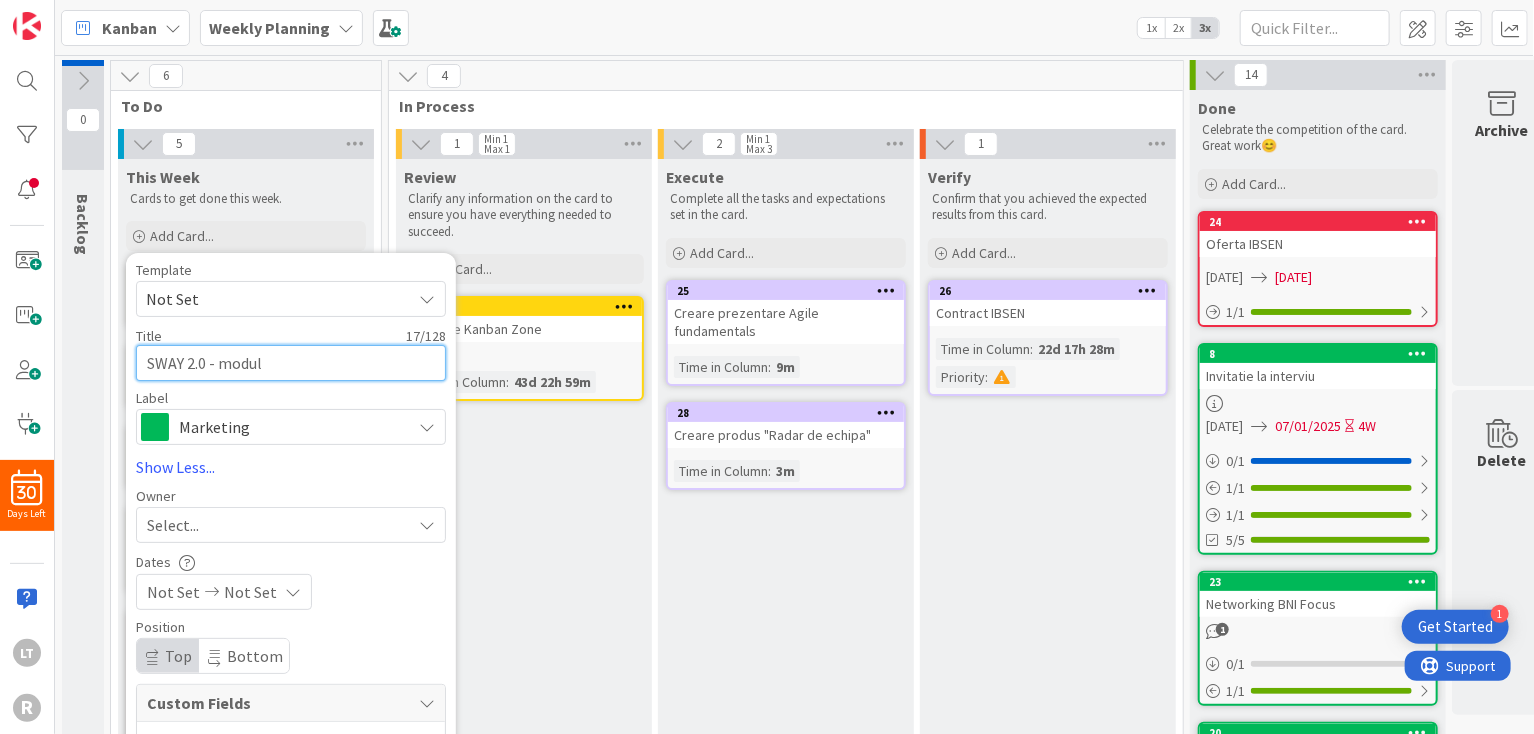 type on "x" 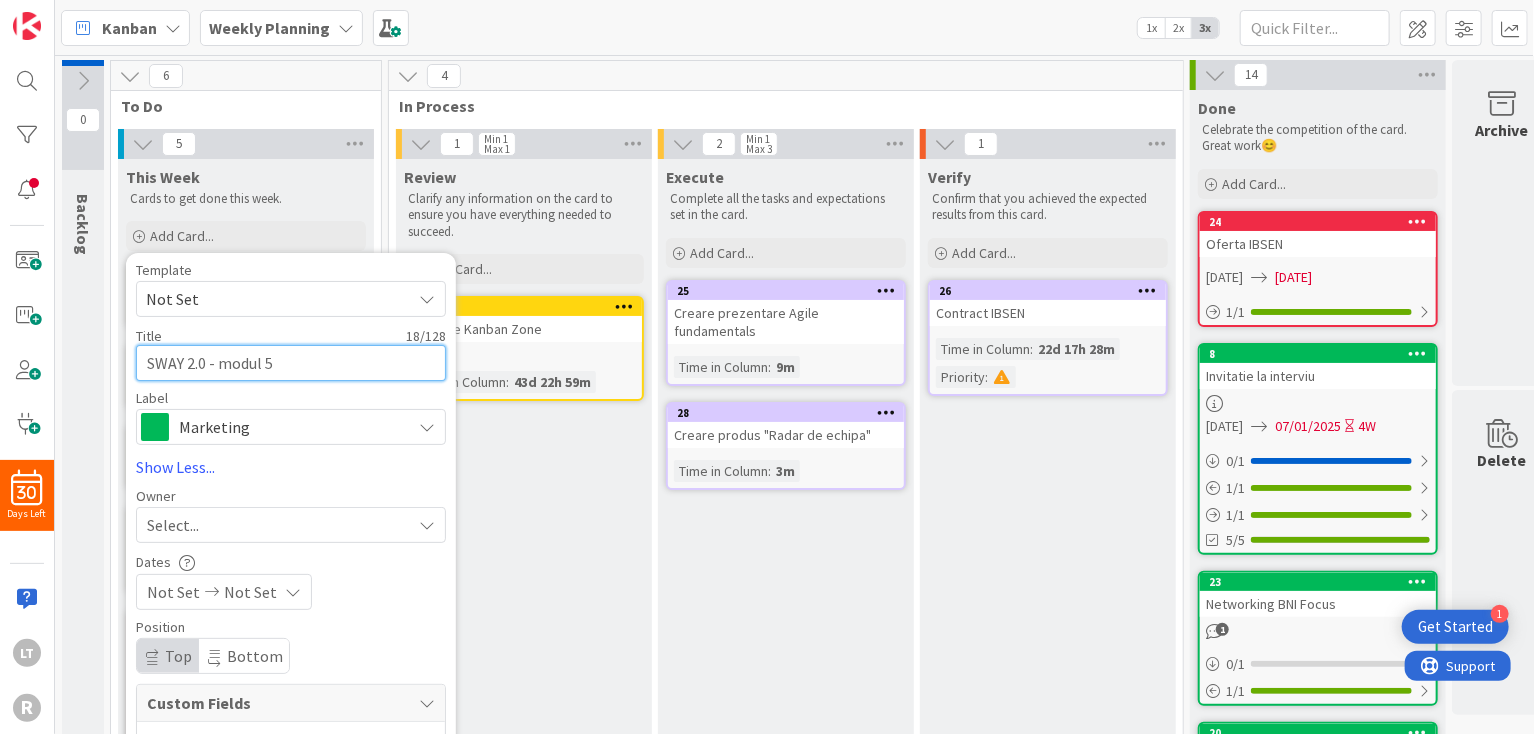 type on "SWAY 2.0 - modul 5" 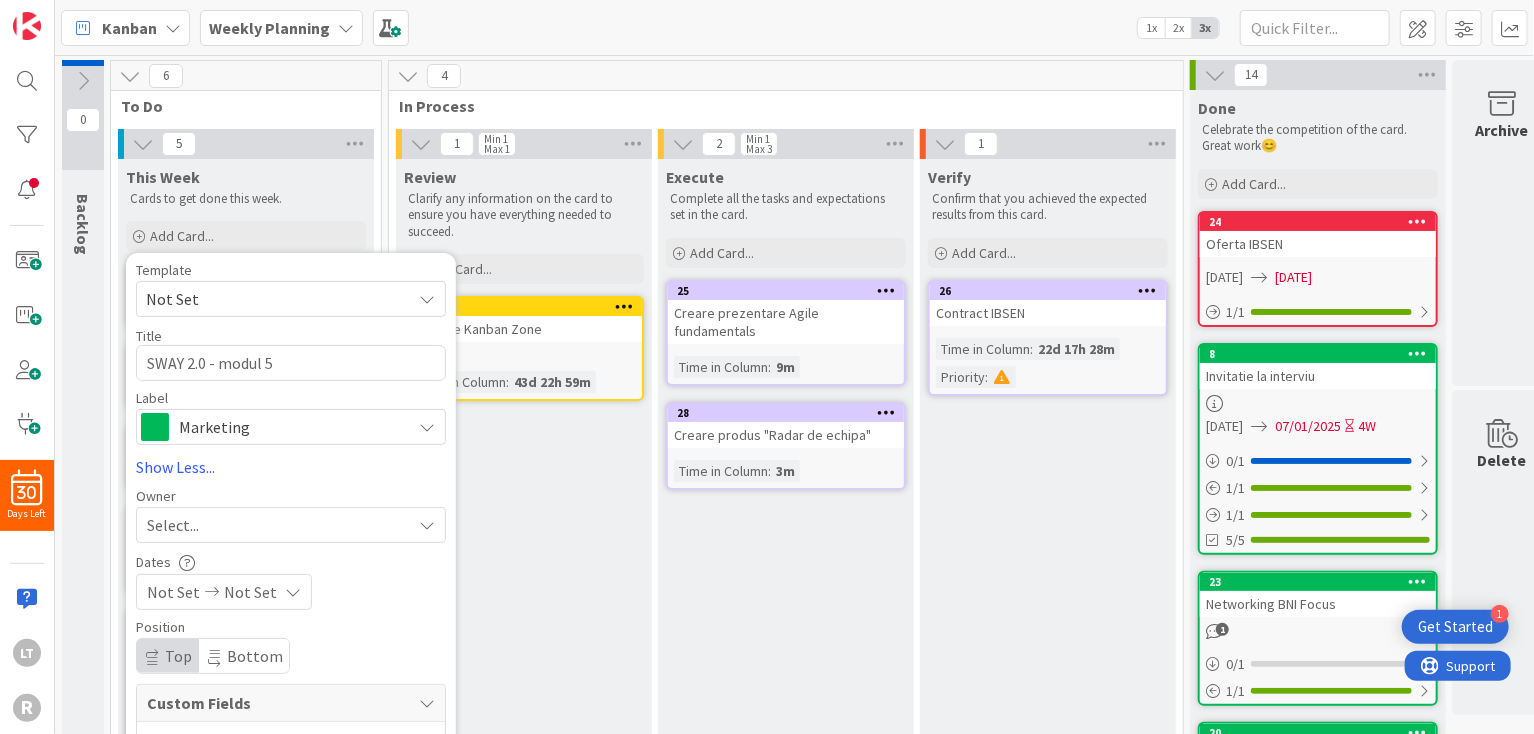 click on "Marketing" at bounding box center [290, 427] 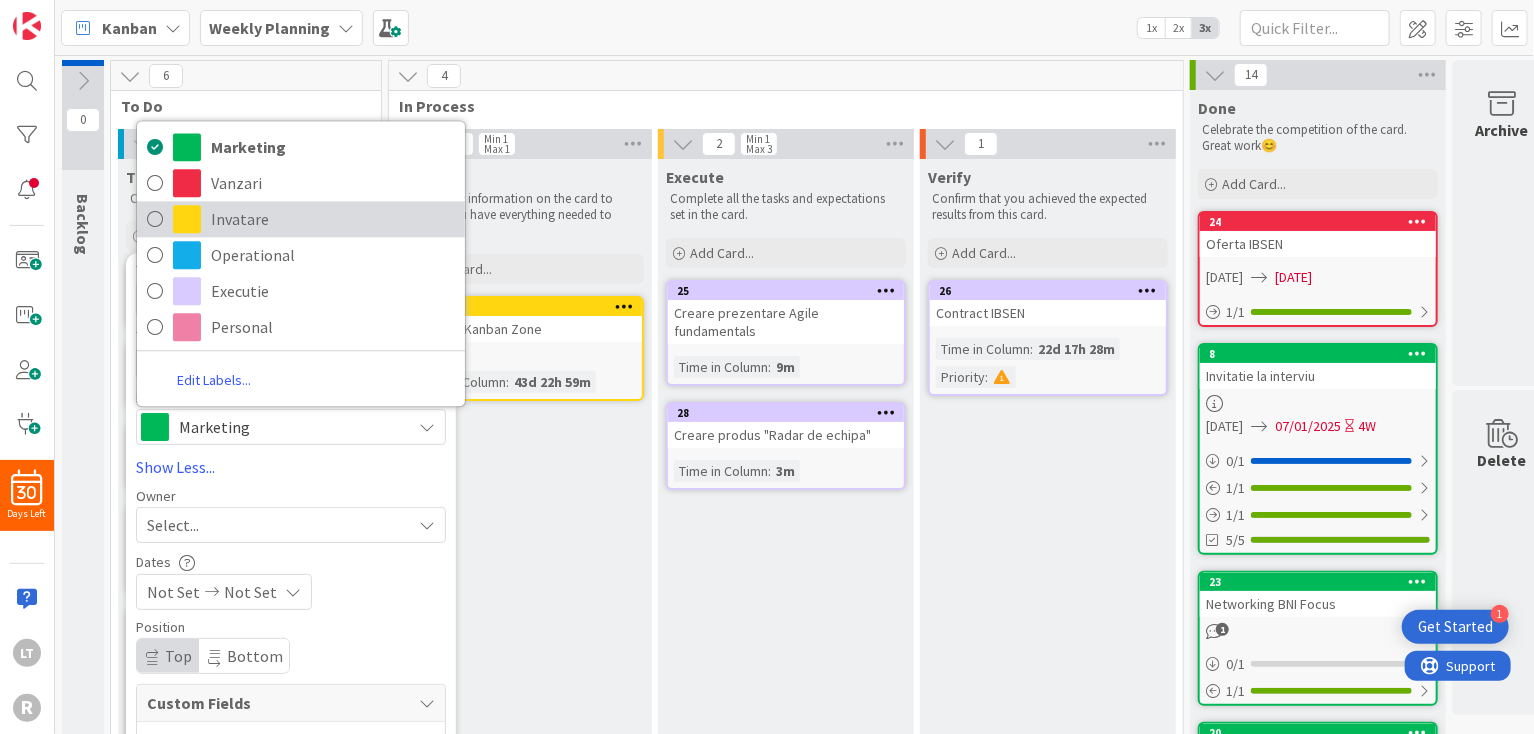 click on "Invatare" at bounding box center [333, 220] 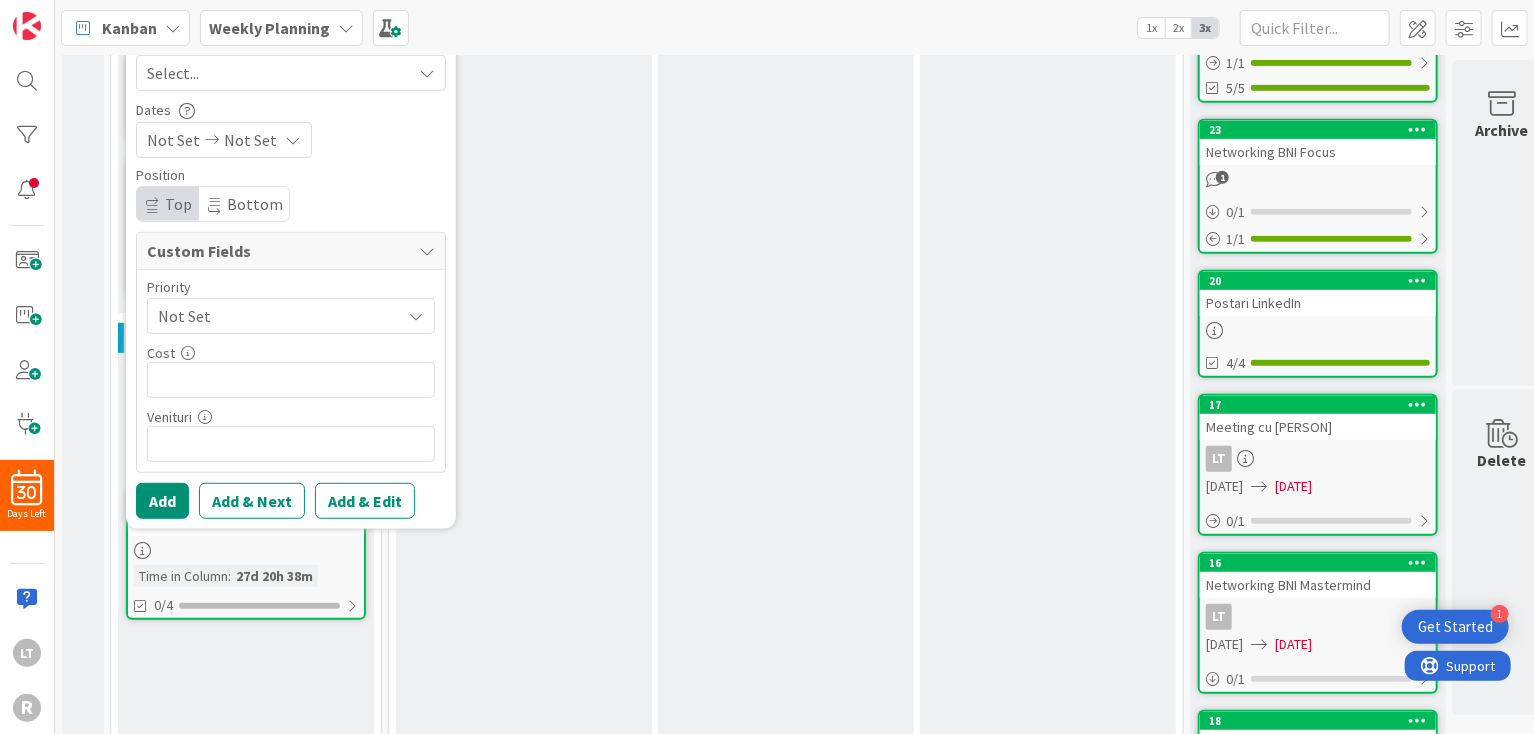 scroll, scrollTop: 500, scrollLeft: 0, axis: vertical 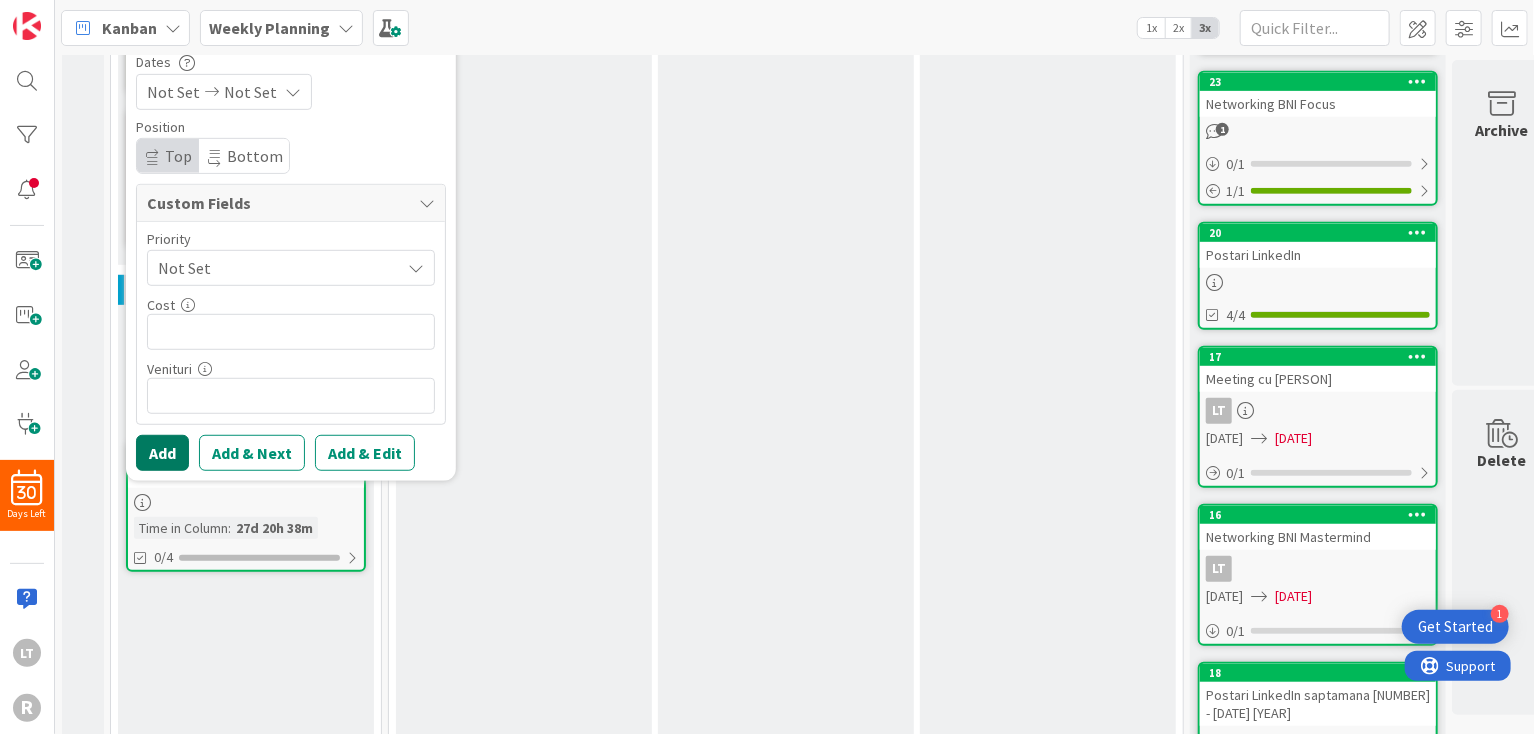 click on "Add" at bounding box center [162, 453] 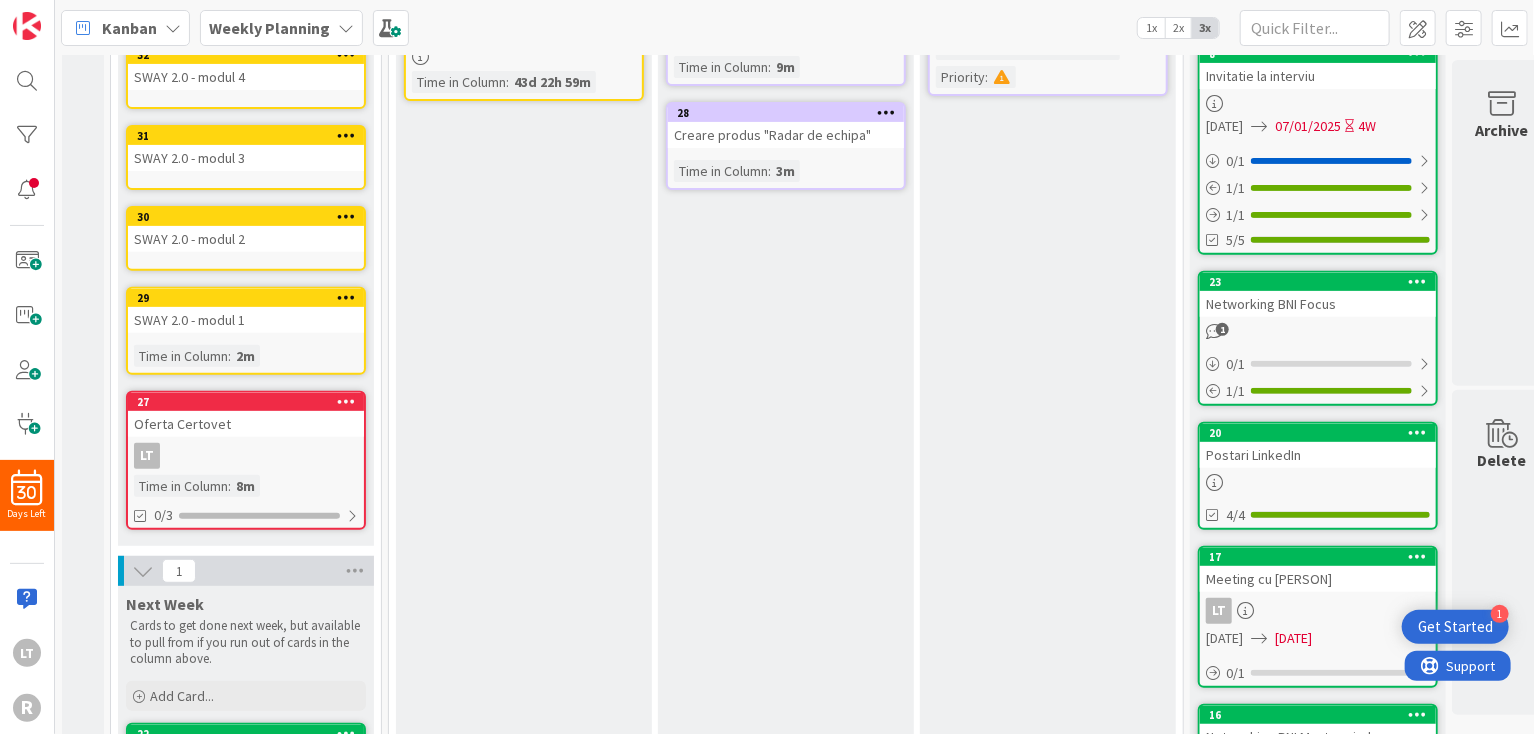 scroll, scrollTop: 0, scrollLeft: 0, axis: both 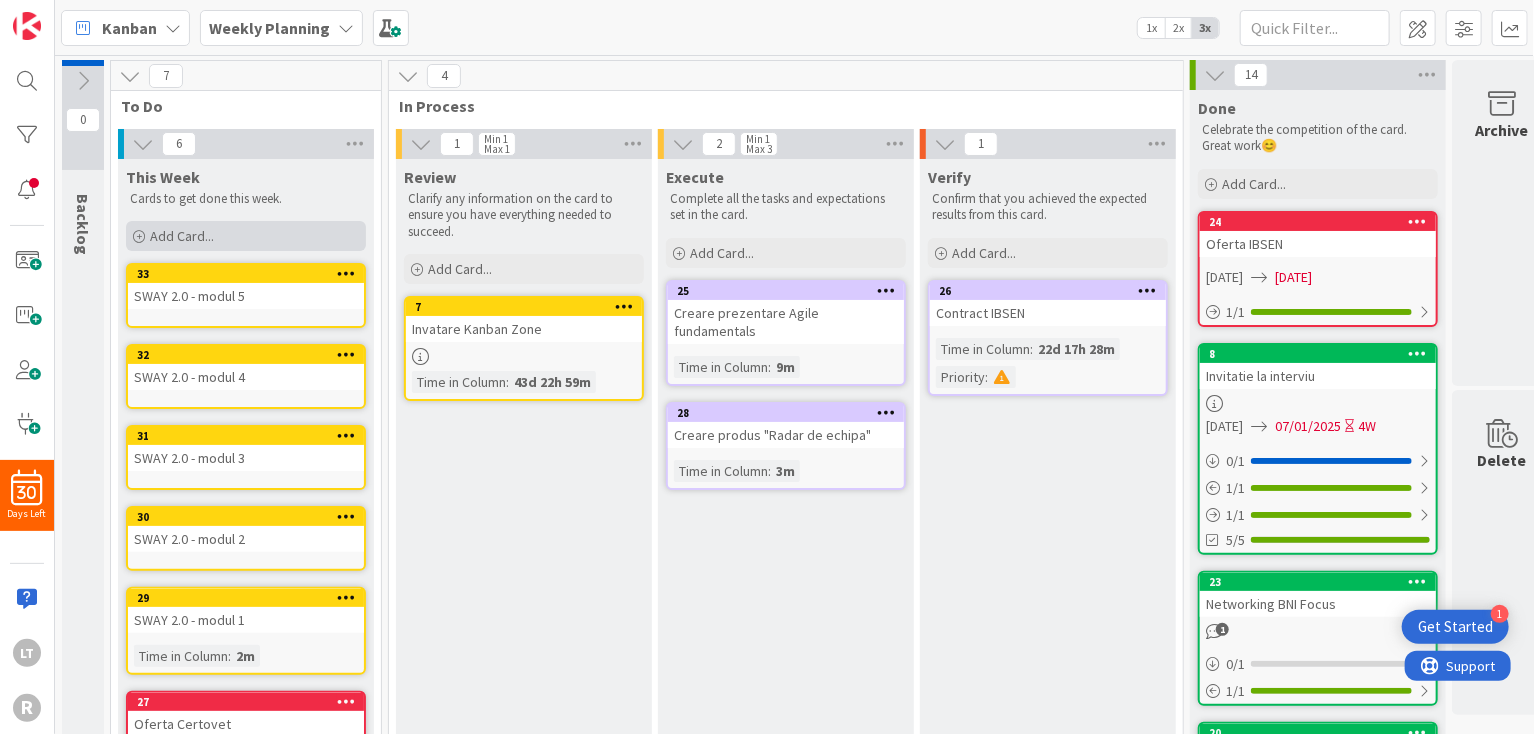click on "Add Card..." at bounding box center (182, 236) 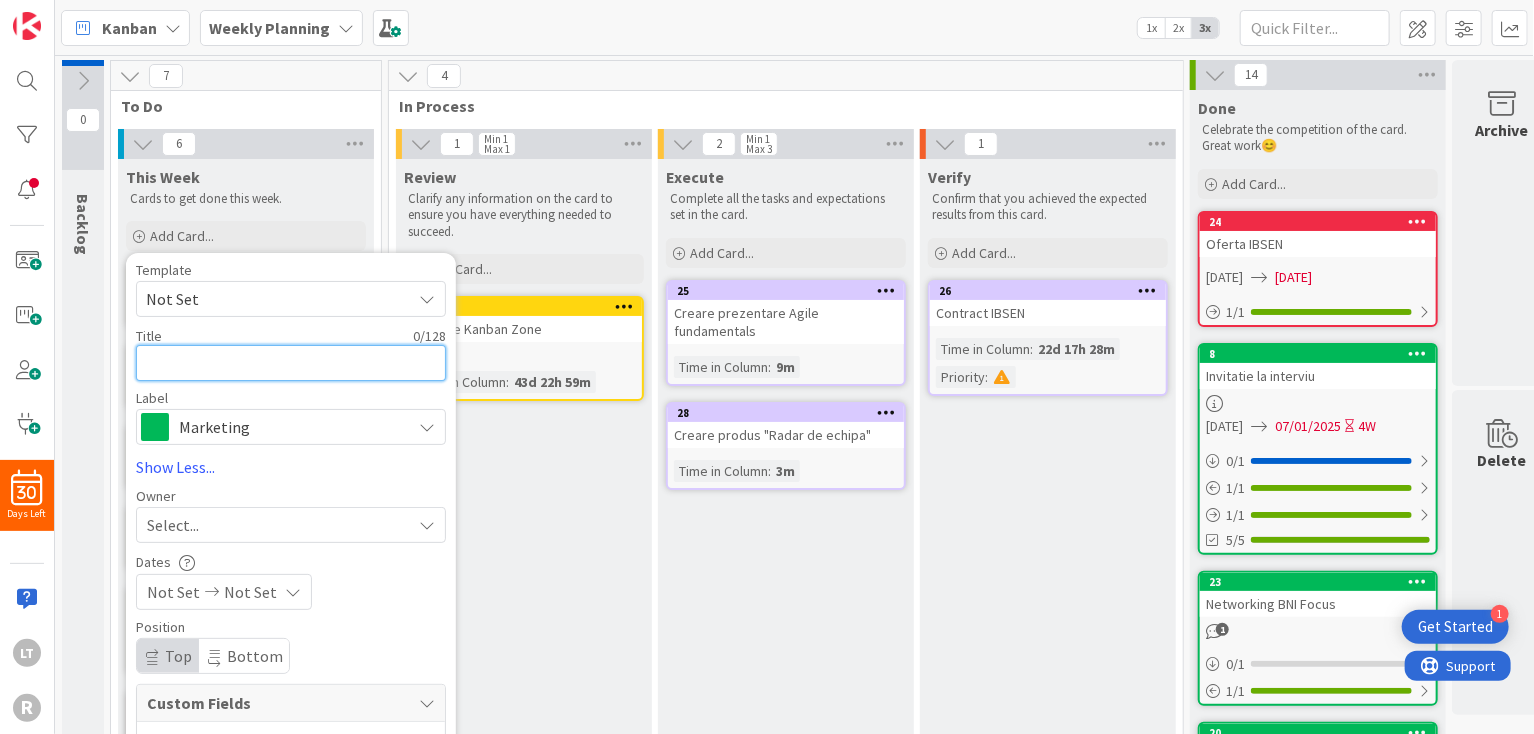 click at bounding box center [291, 363] 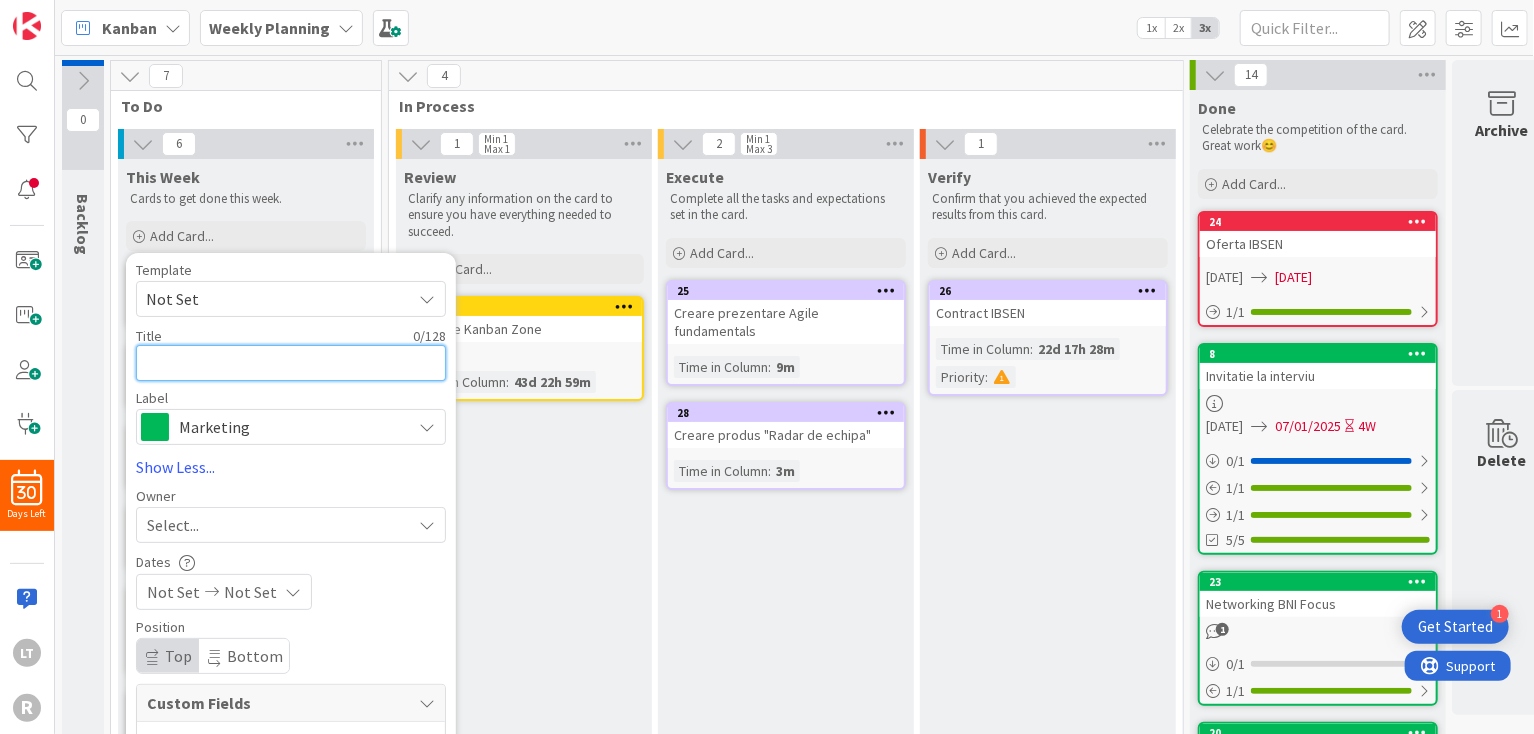 type on "x" 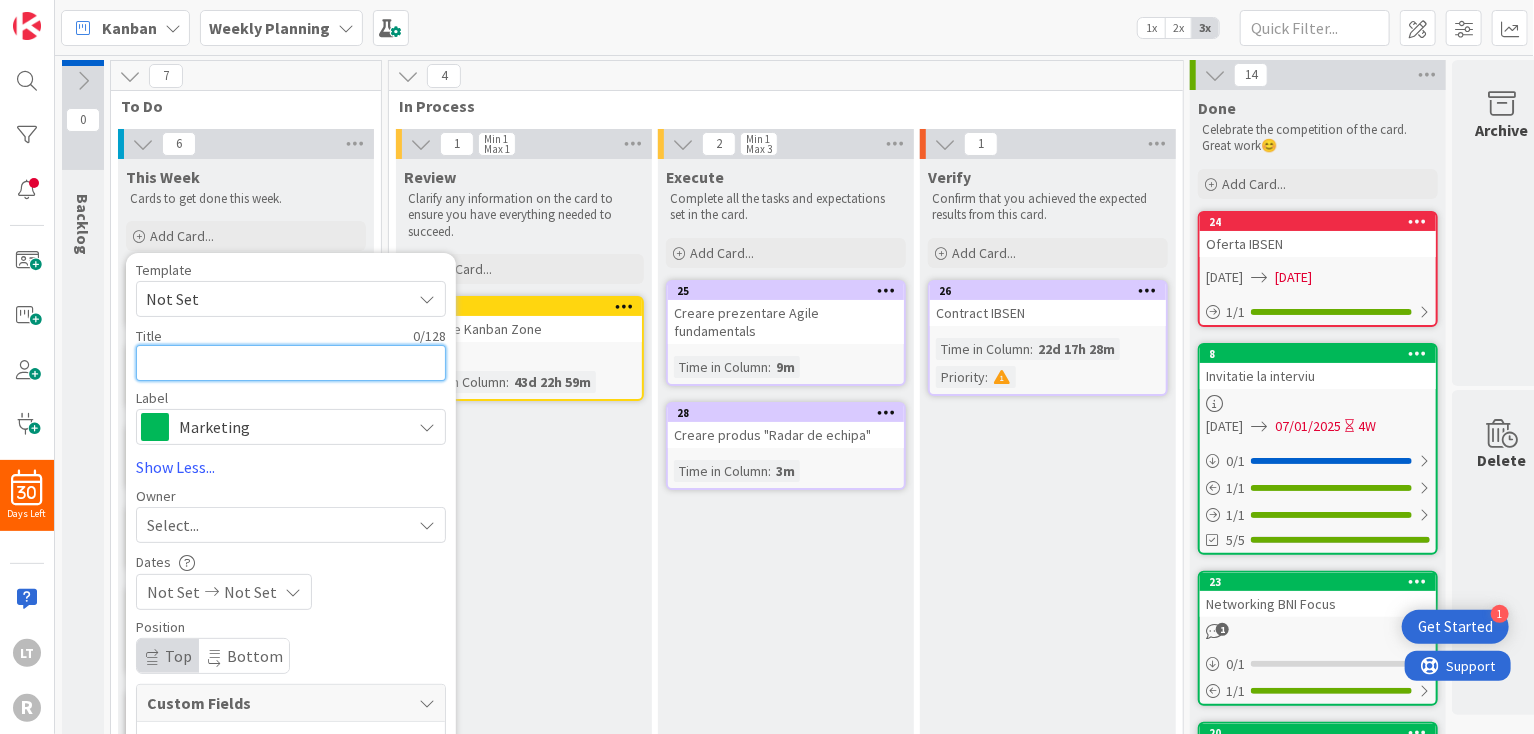 type on "N" 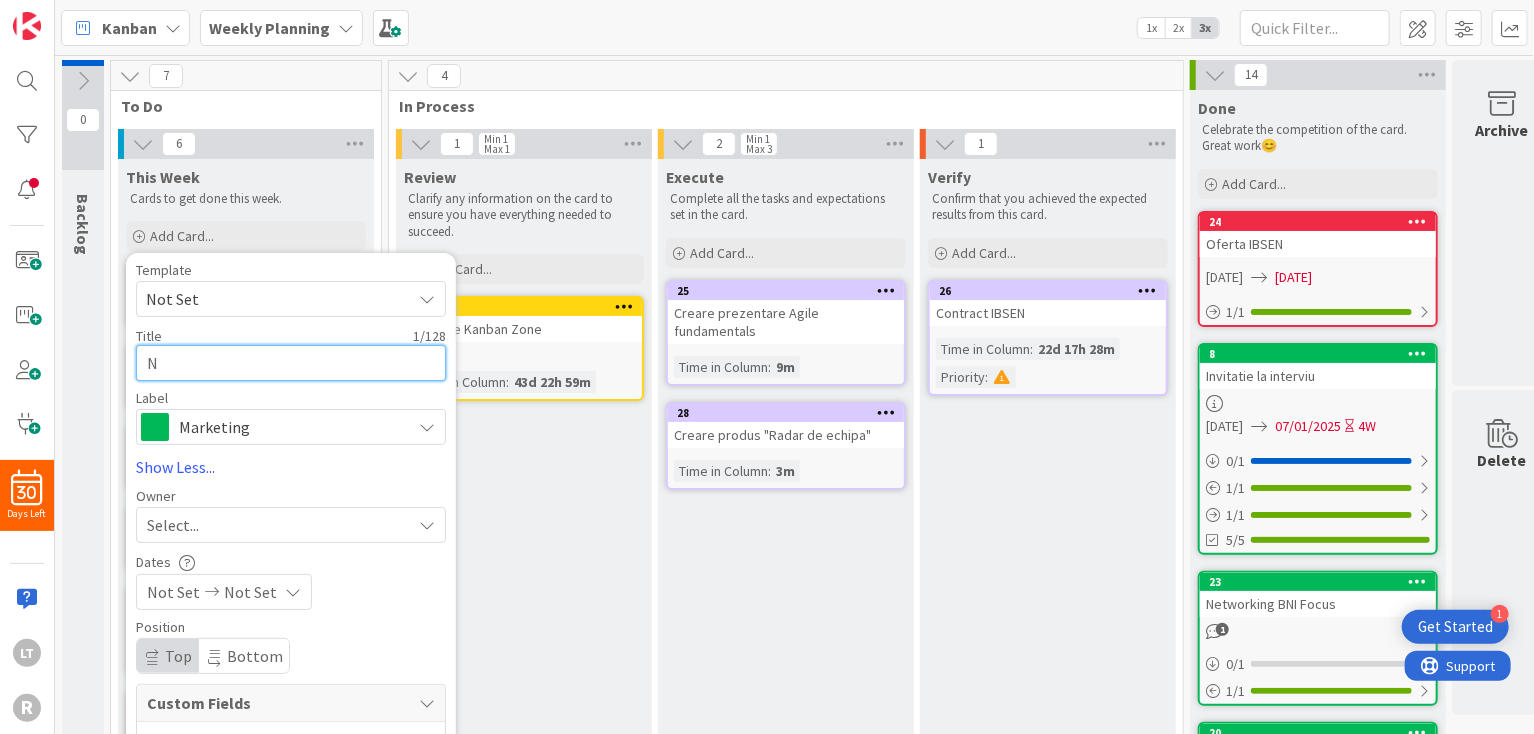 type on "x" 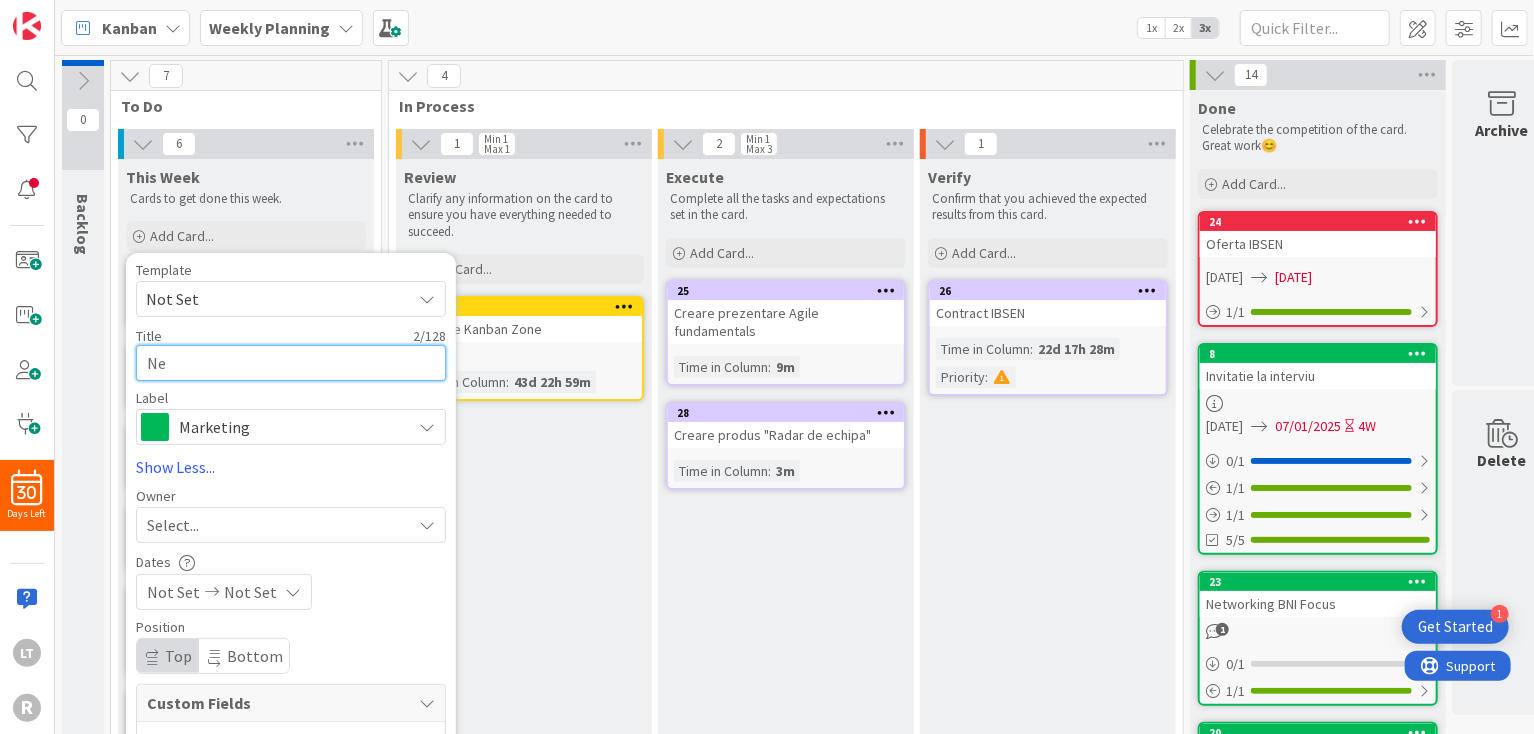 type on "x" 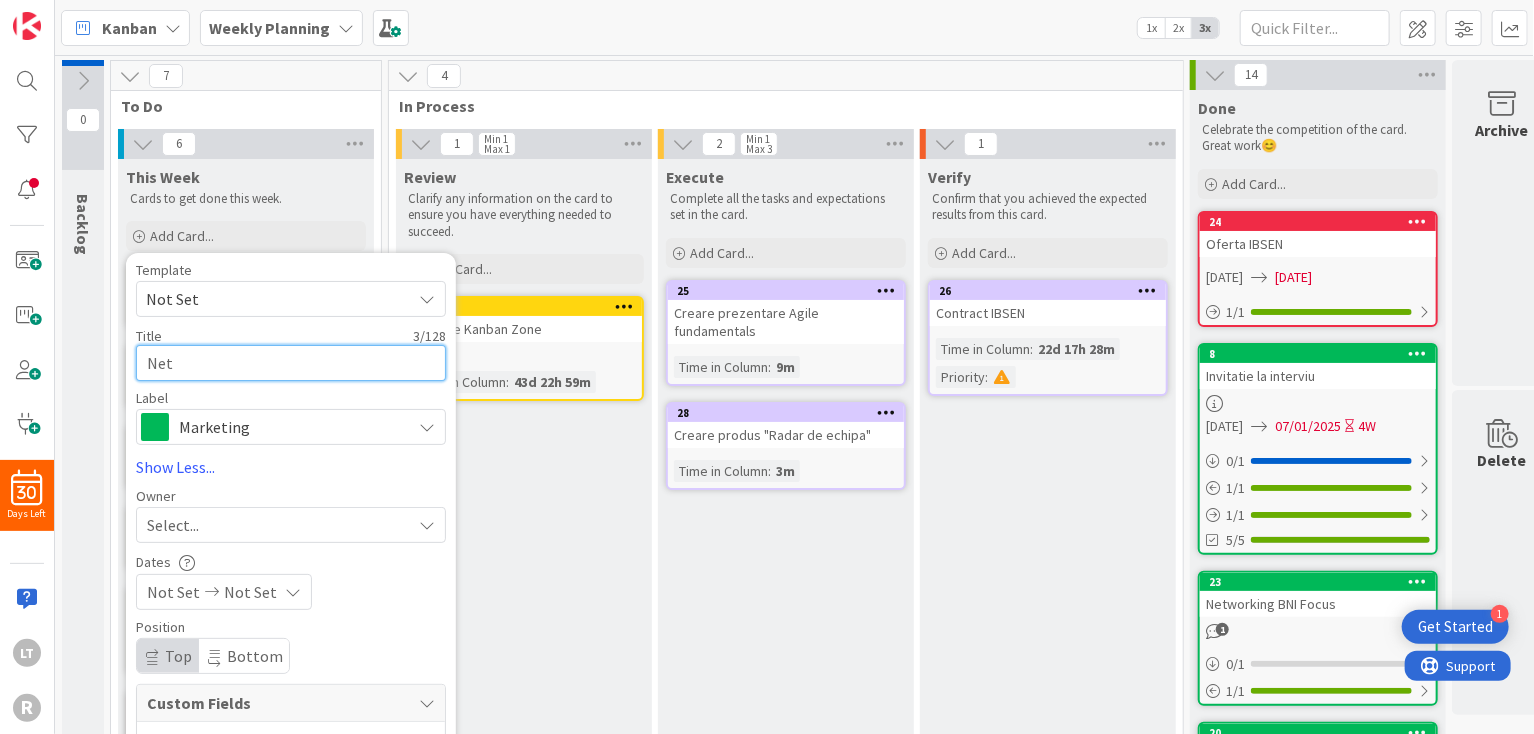 type on "x" 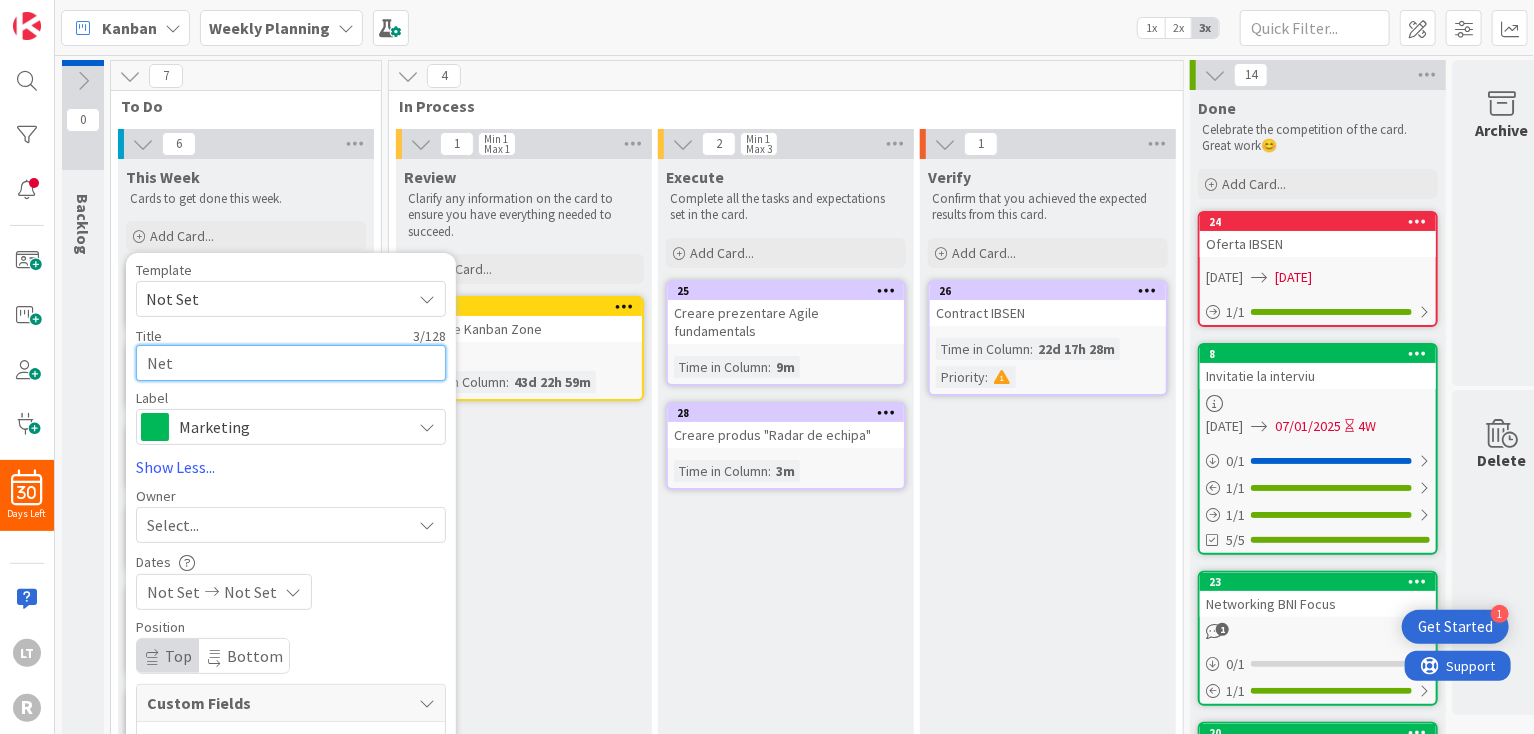 type on "Ne" 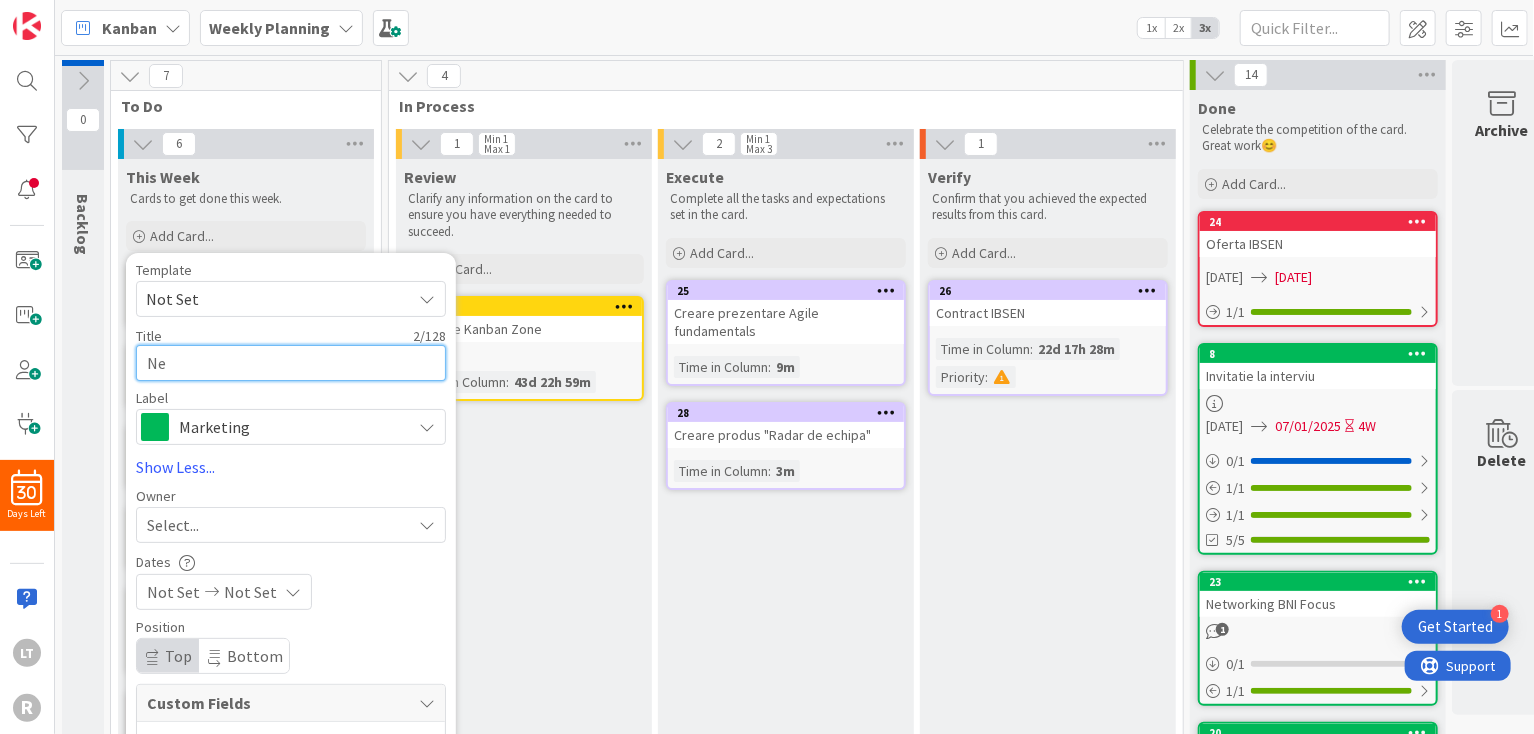 type on "x" 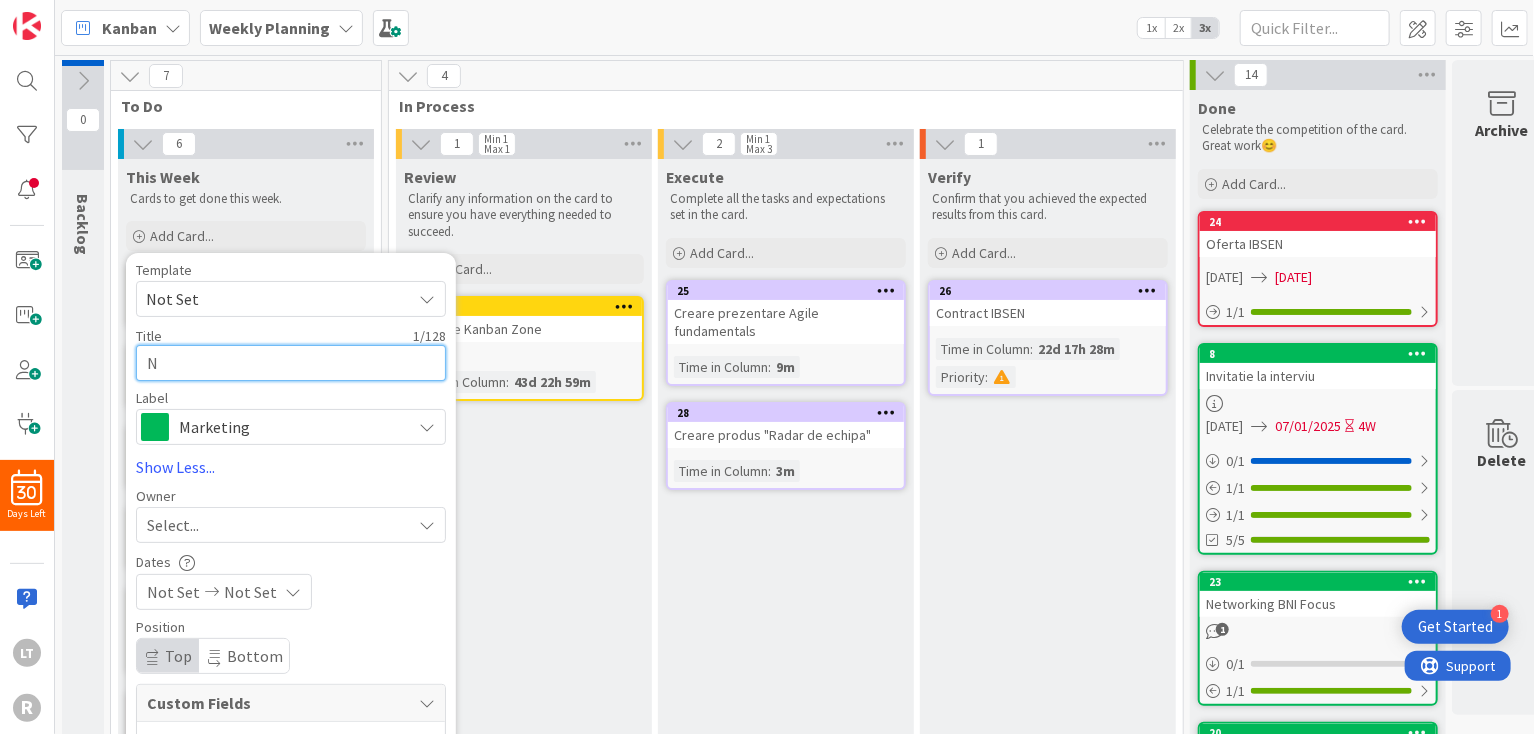 type 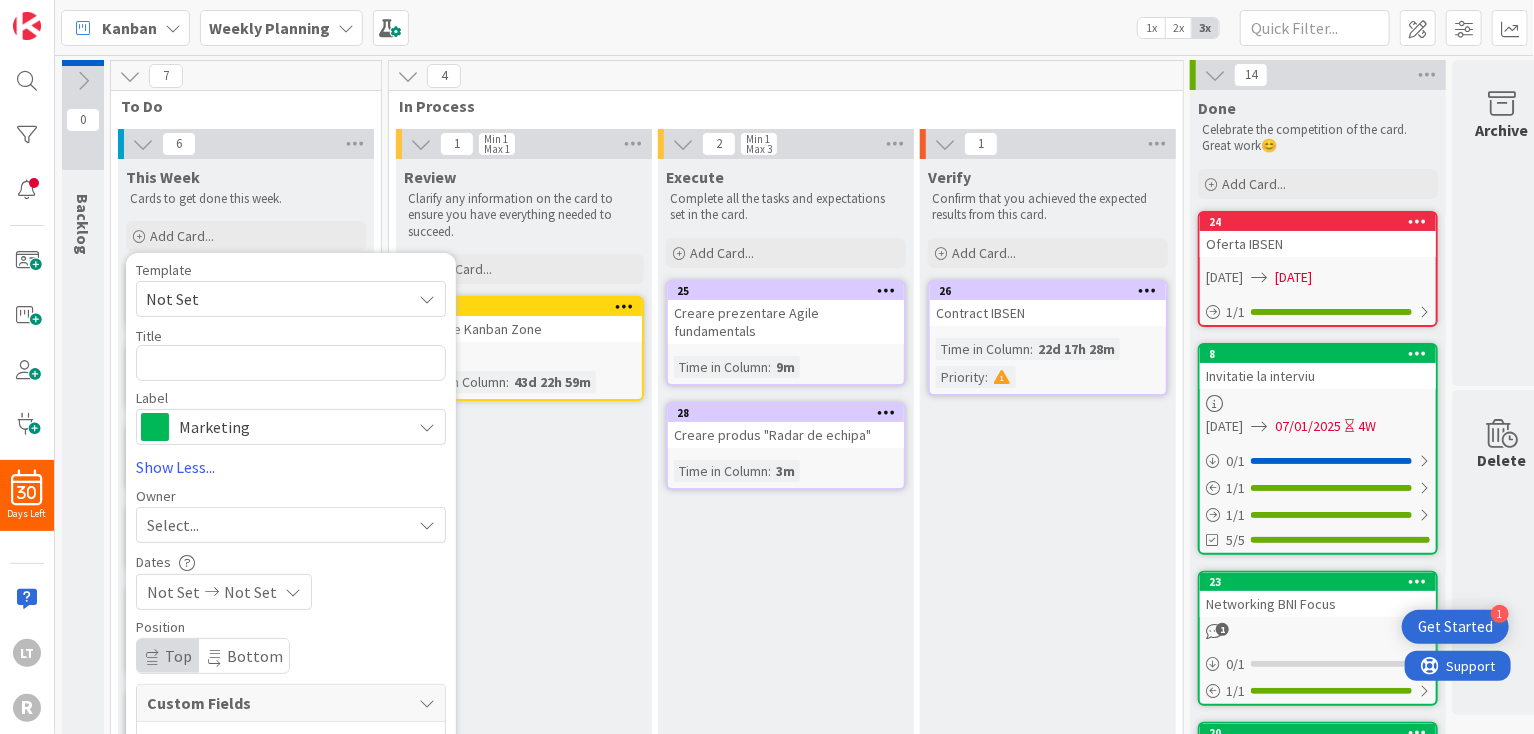 click on "Not Set" at bounding box center (271, 299) 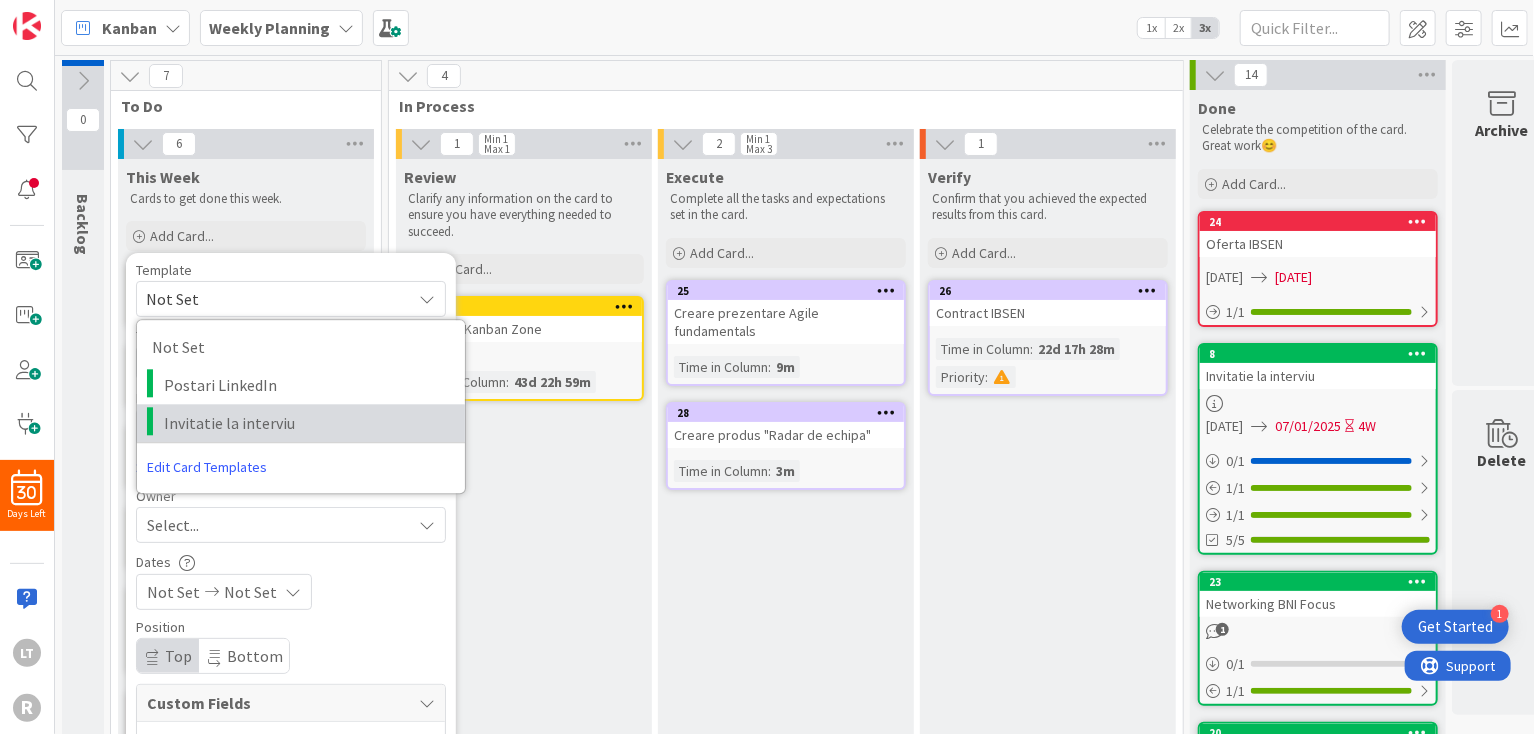 scroll, scrollTop: 100, scrollLeft: 0, axis: vertical 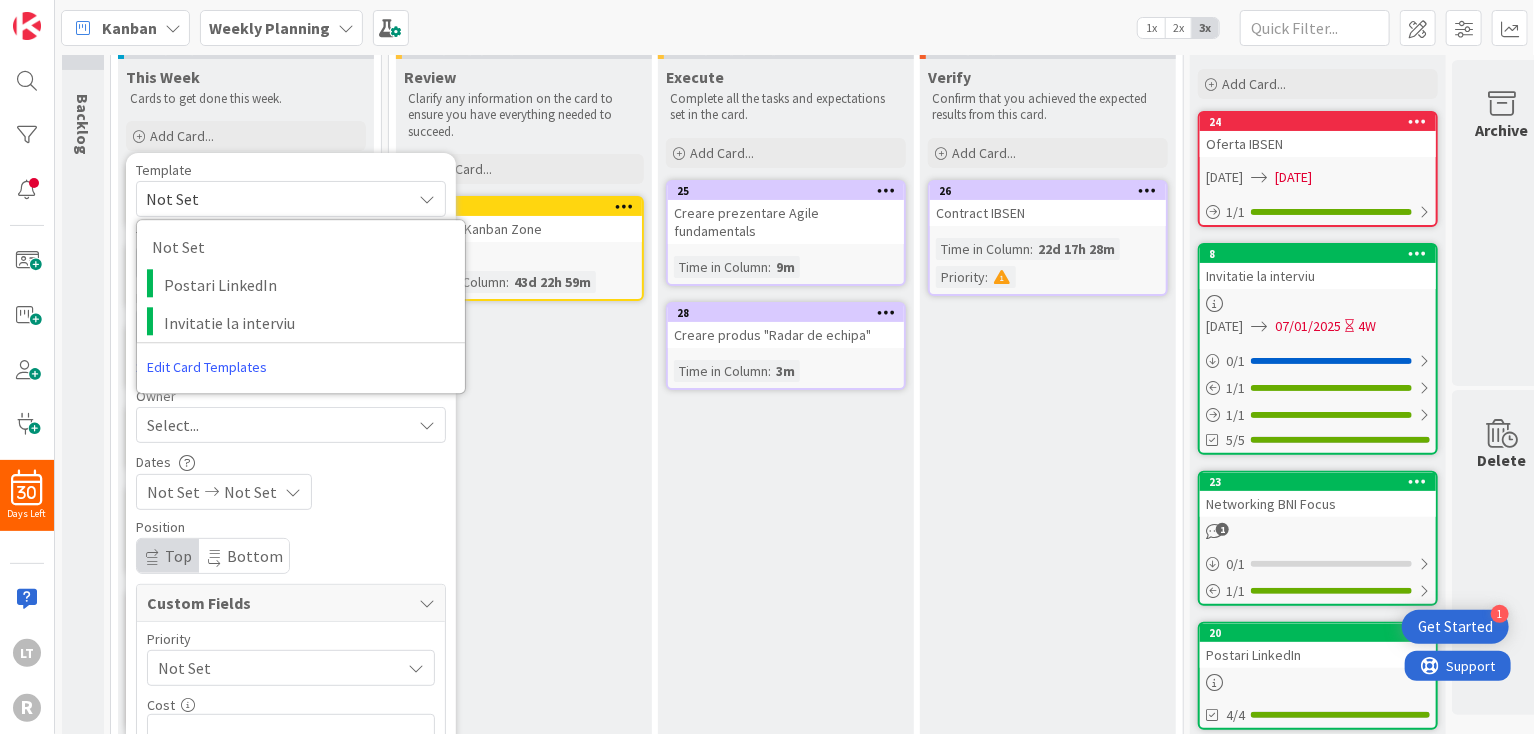 click on "Not Set" at bounding box center (271, 199) 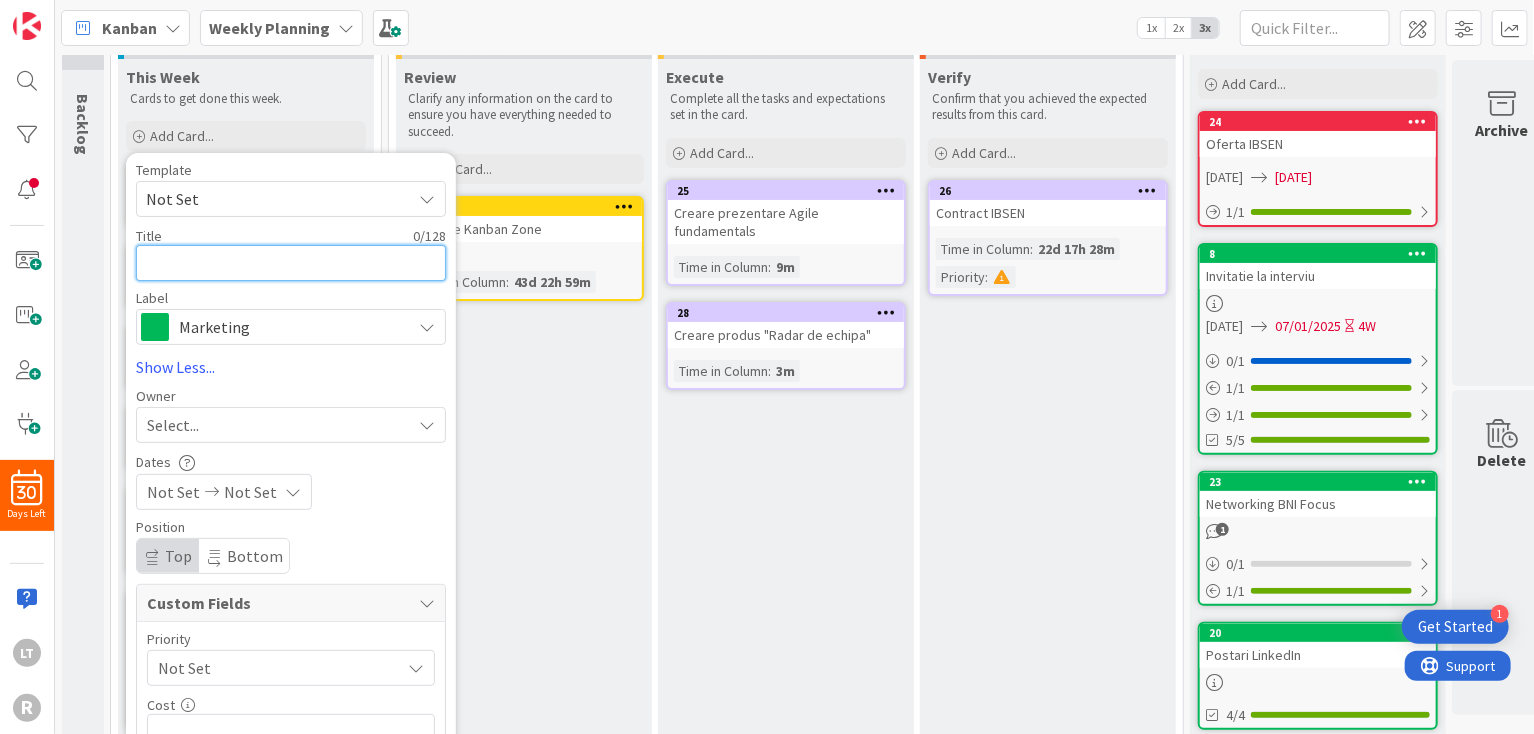click at bounding box center (291, 263) 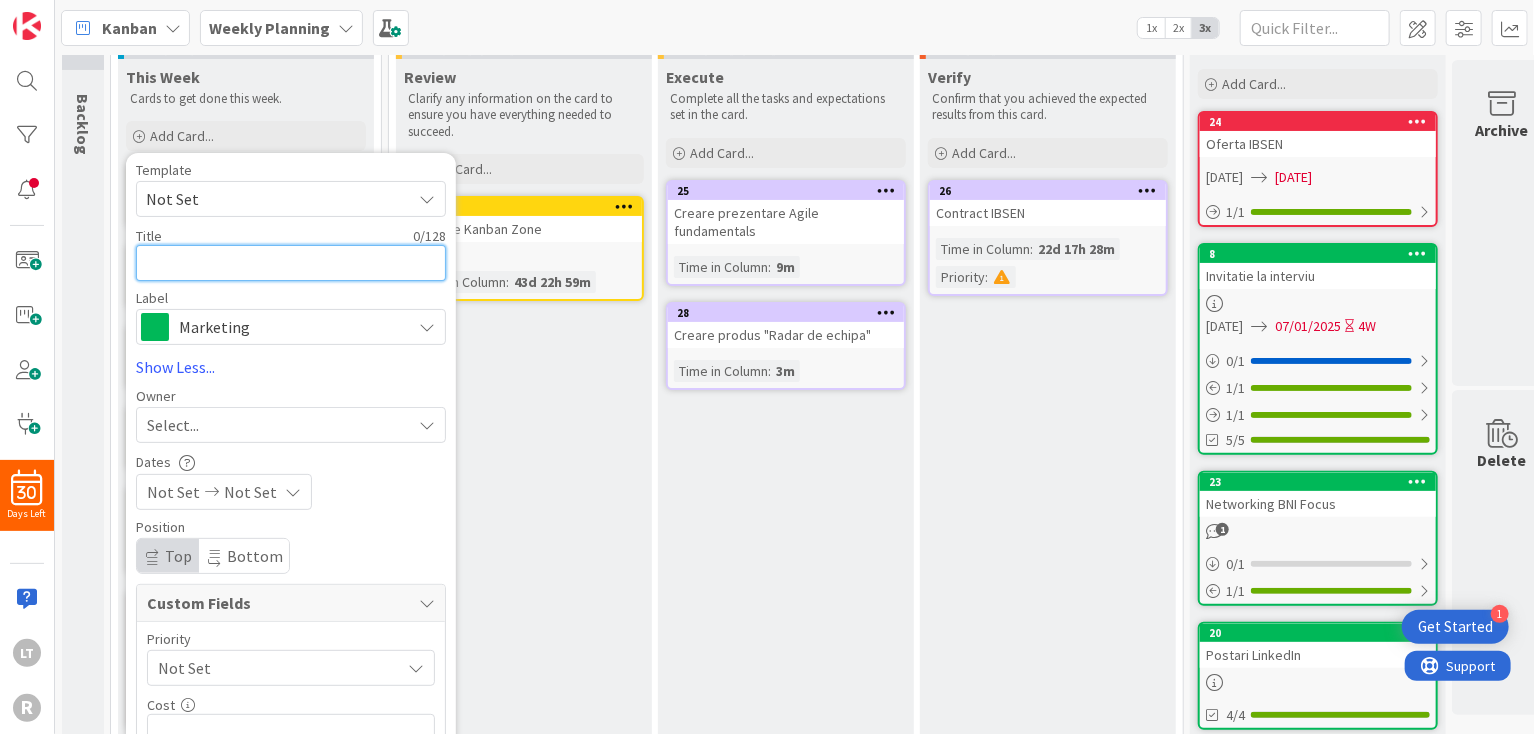 type on "x" 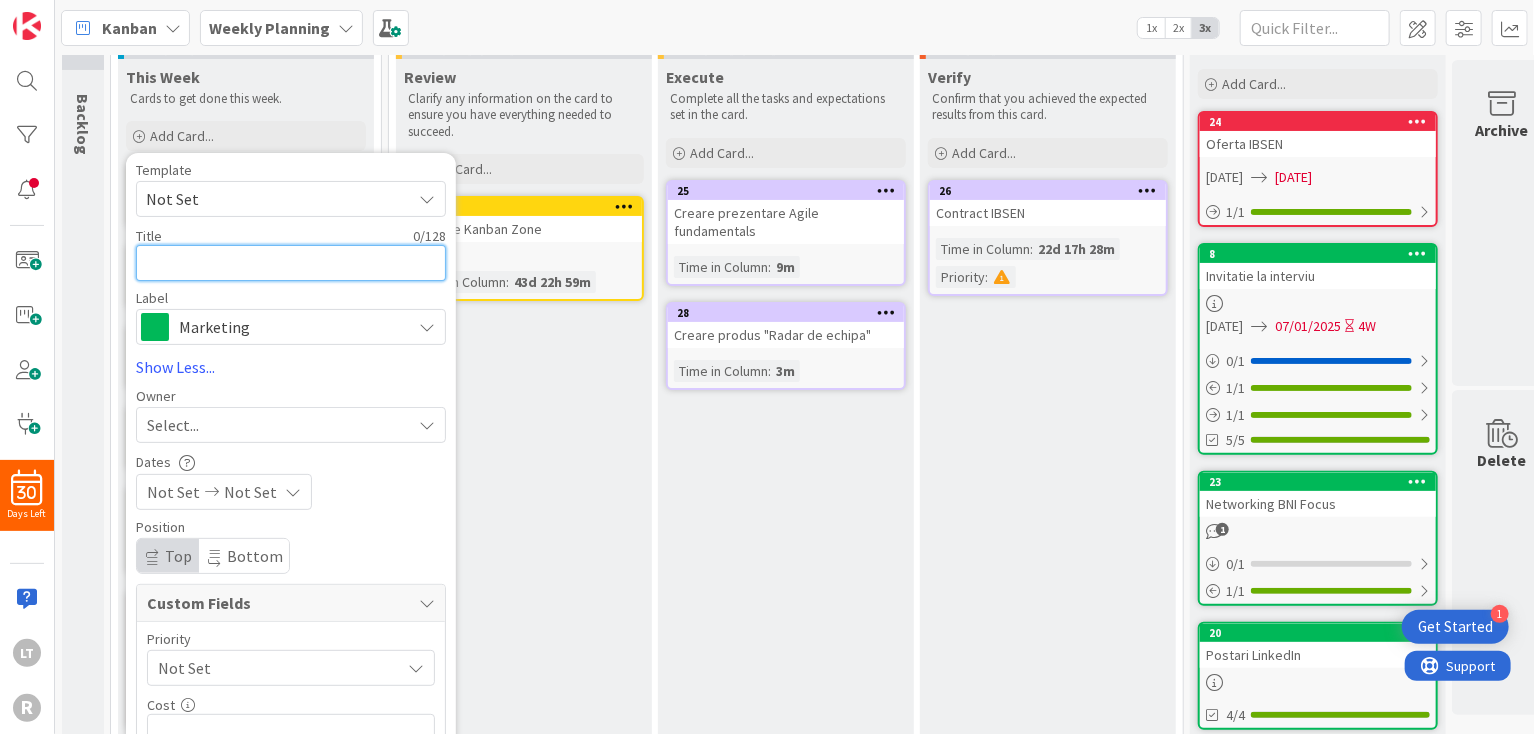 type on "N" 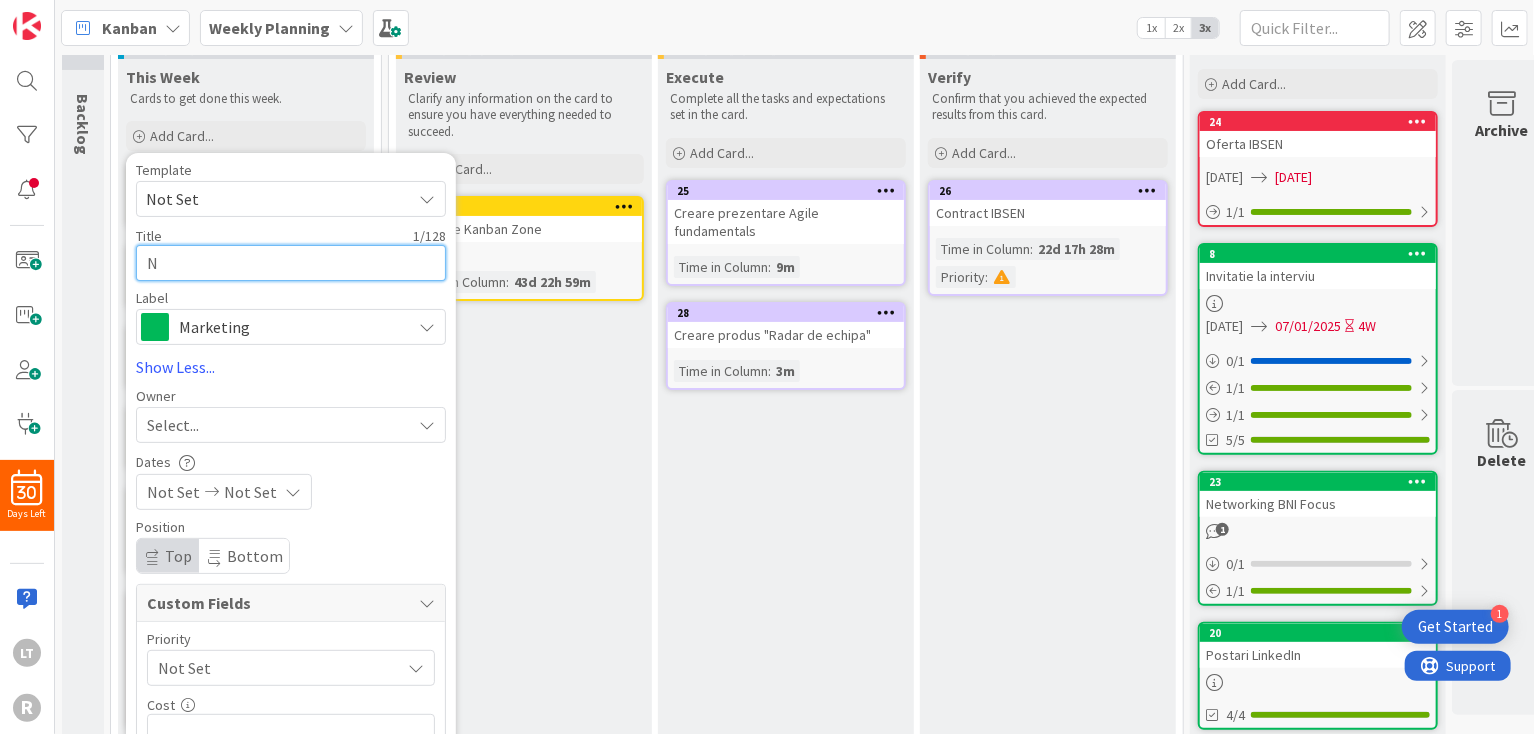 type on "x" 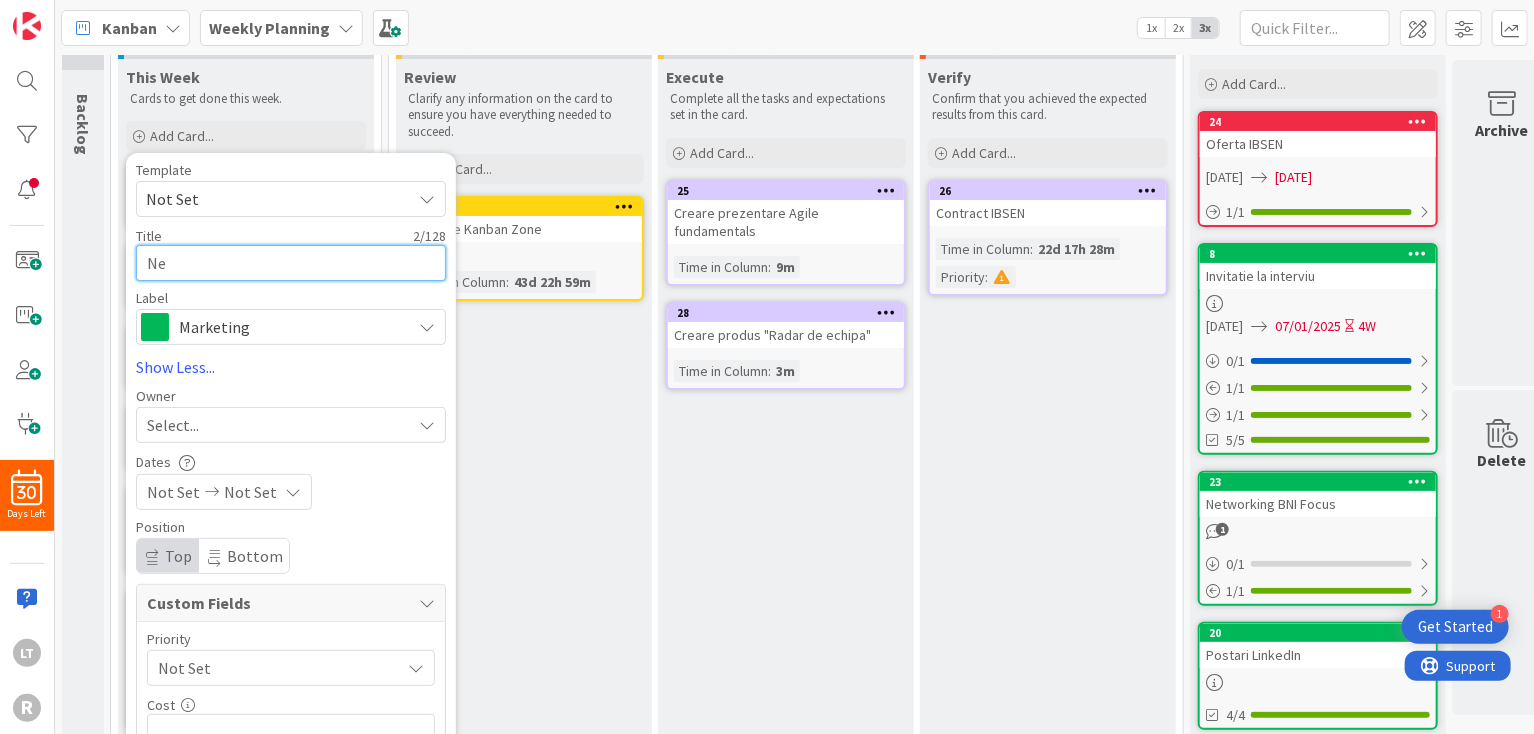 type on "x" 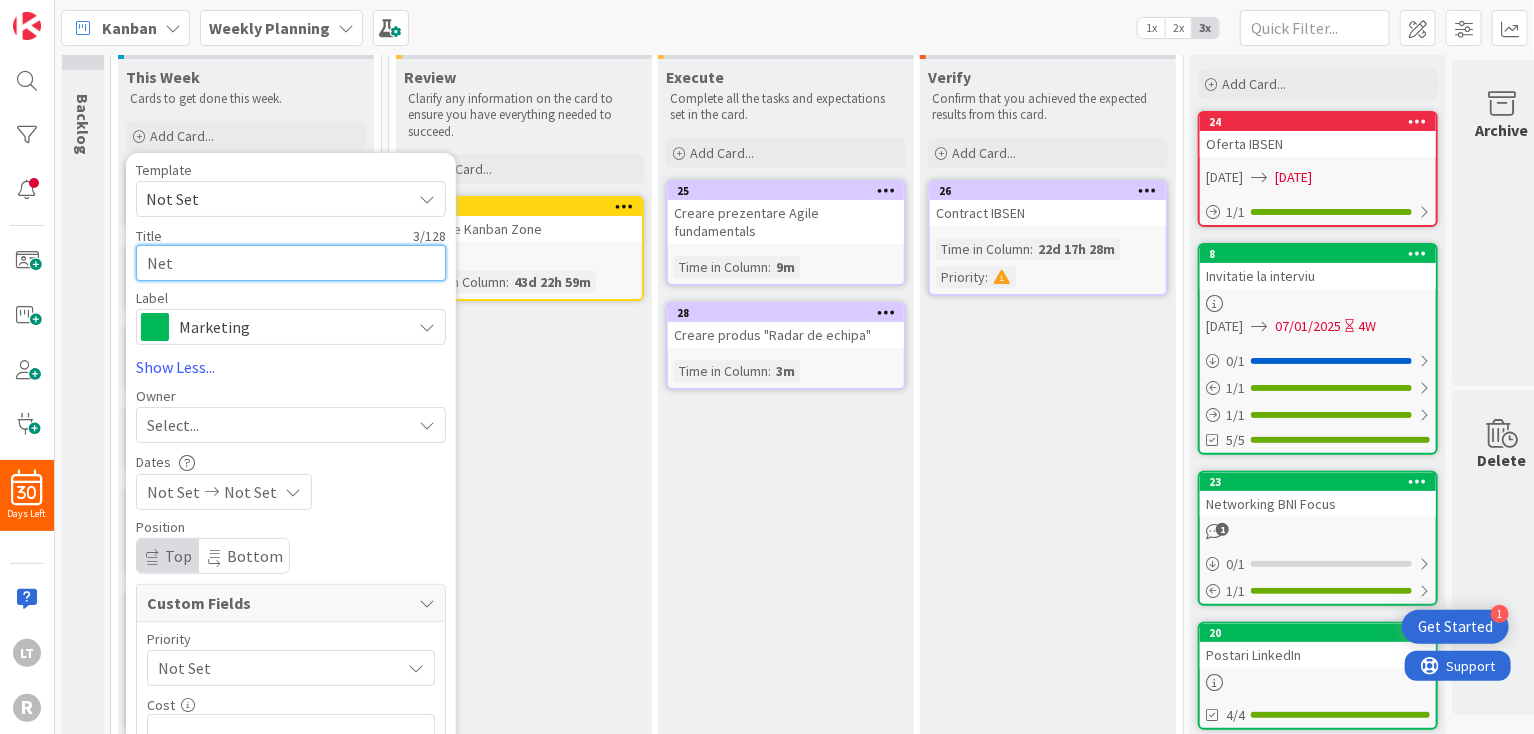 type on "x" 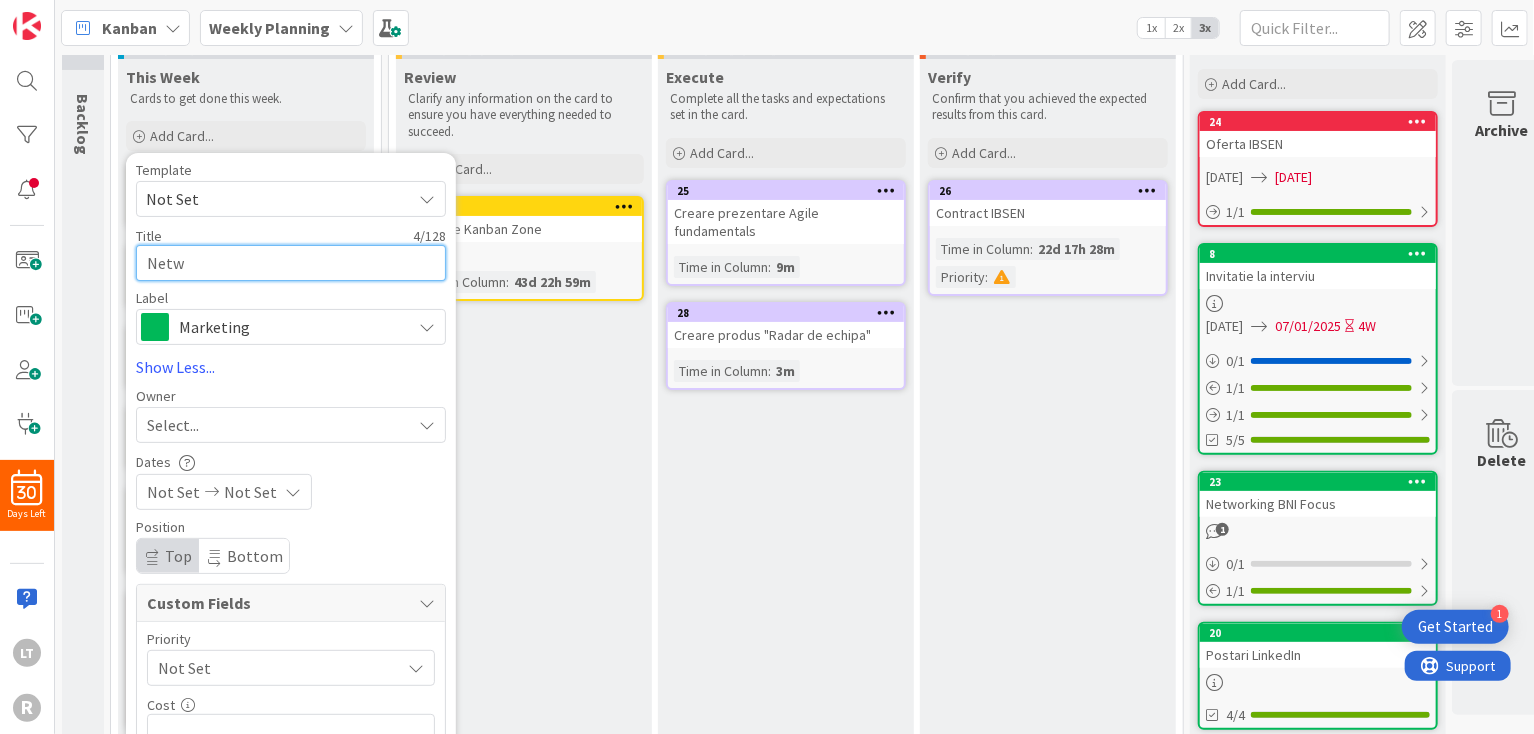 type on "x" 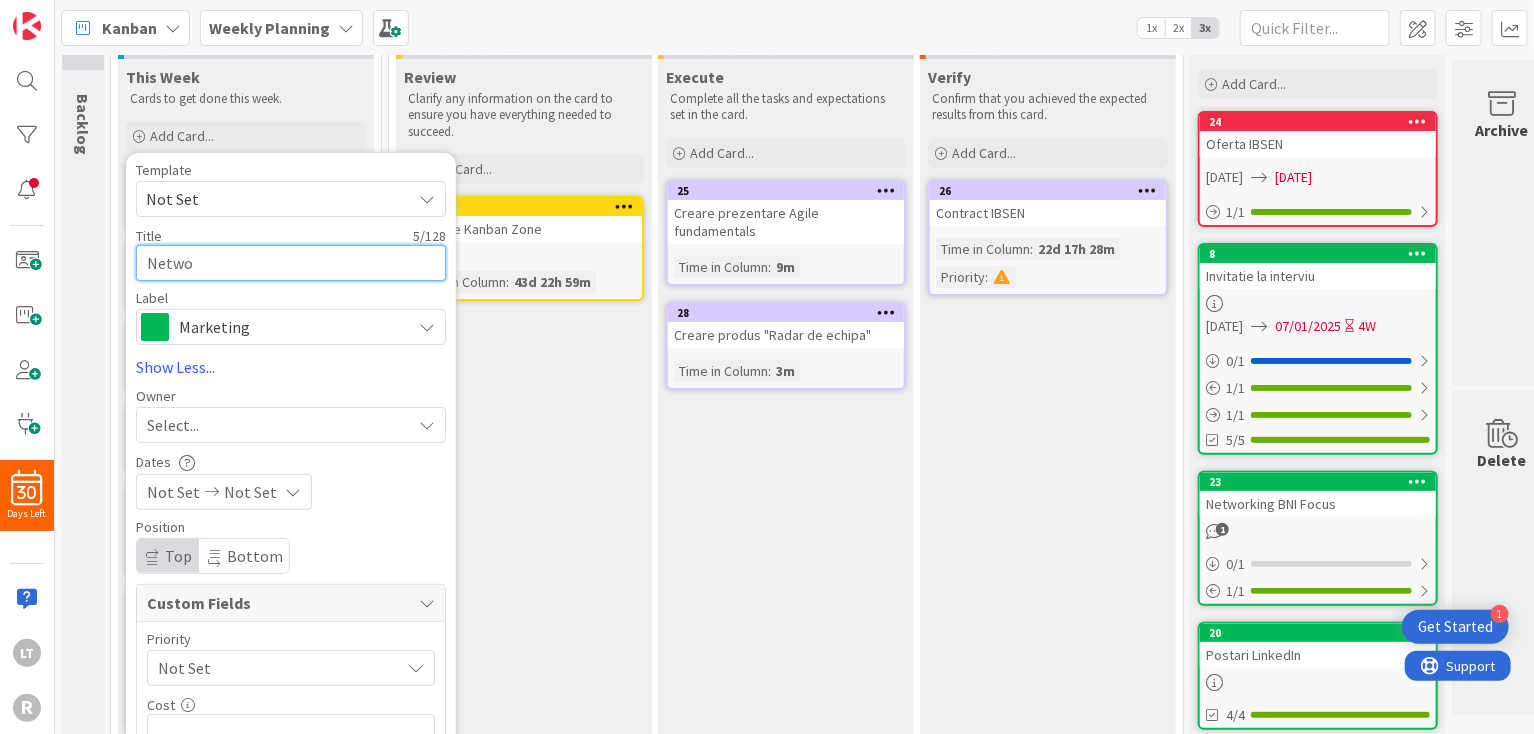type on "x" 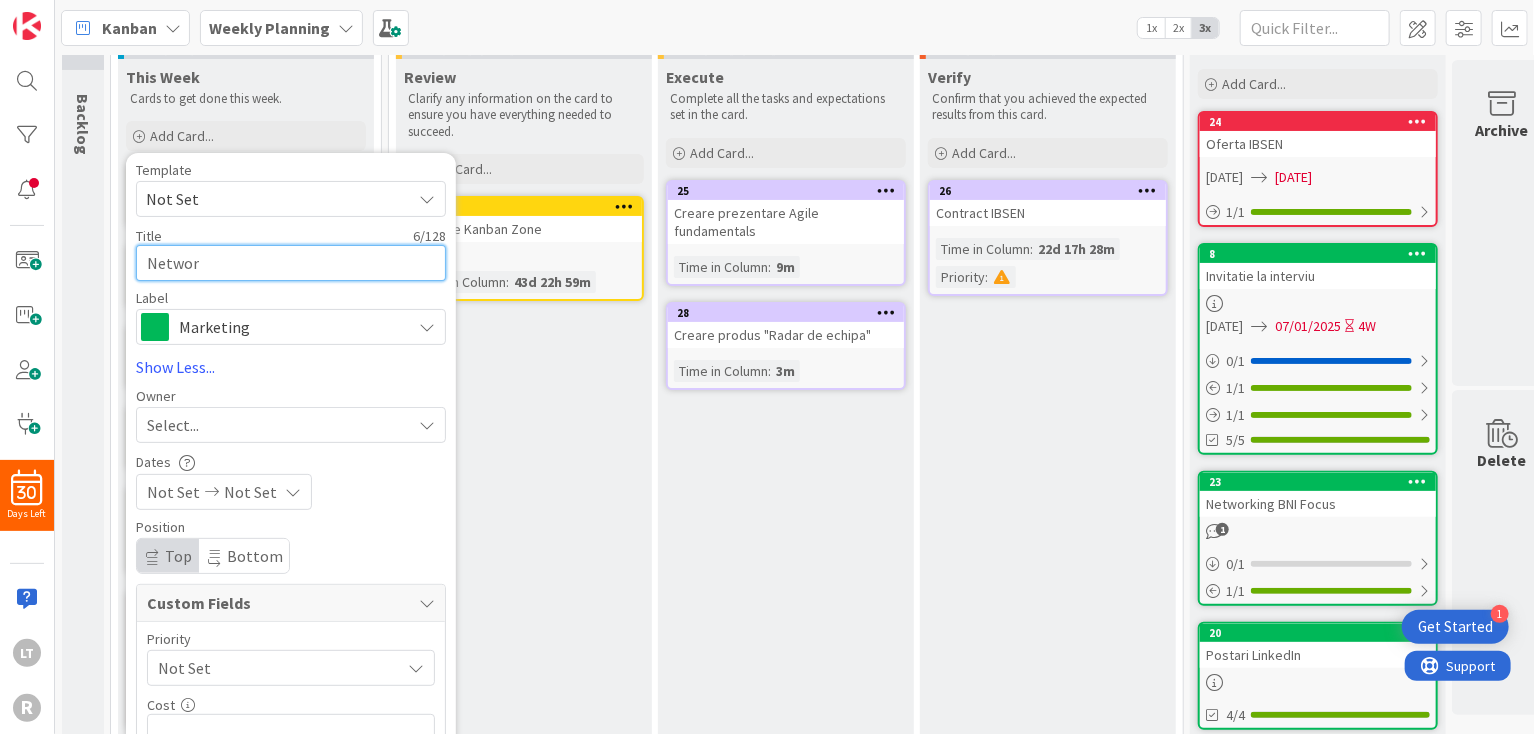 type on "x" 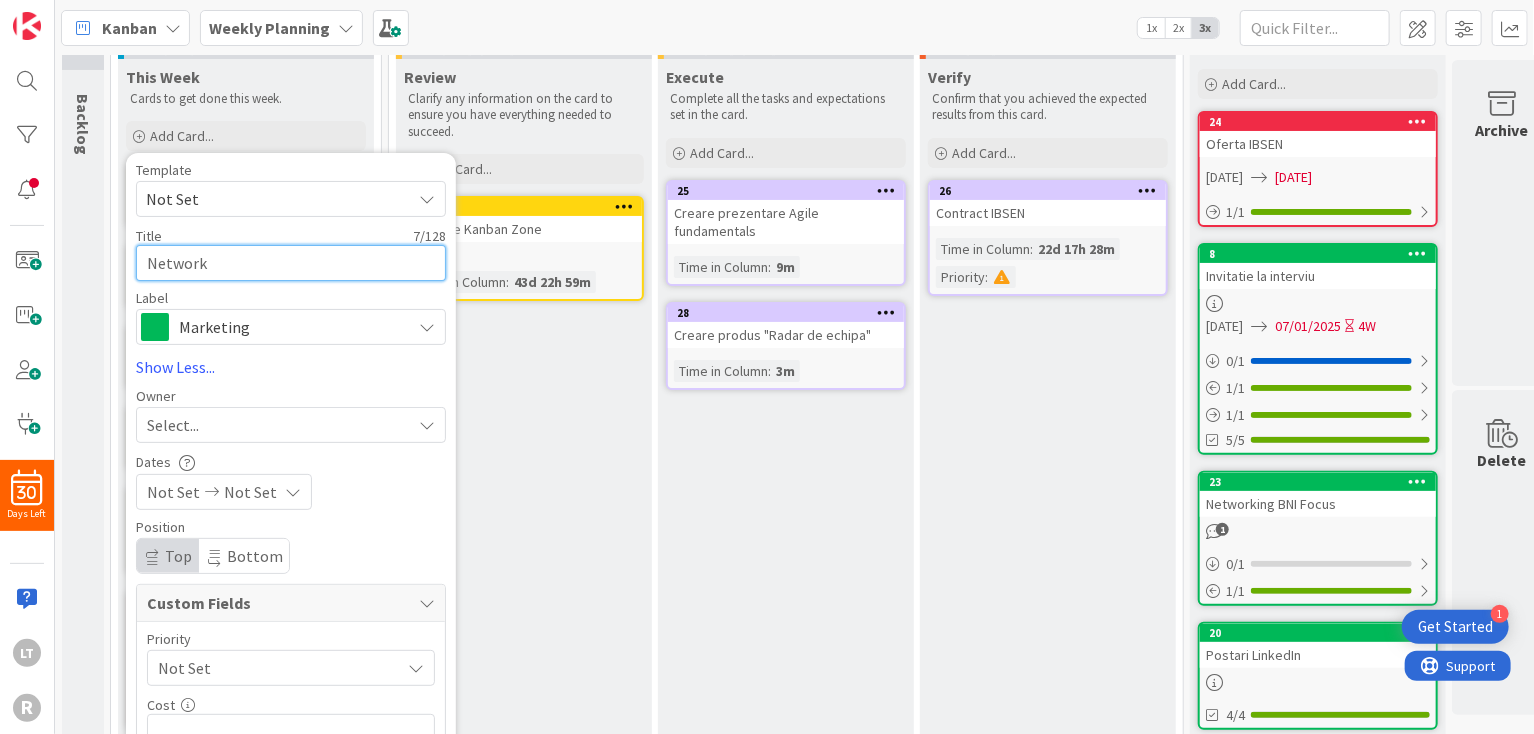 type on "x" 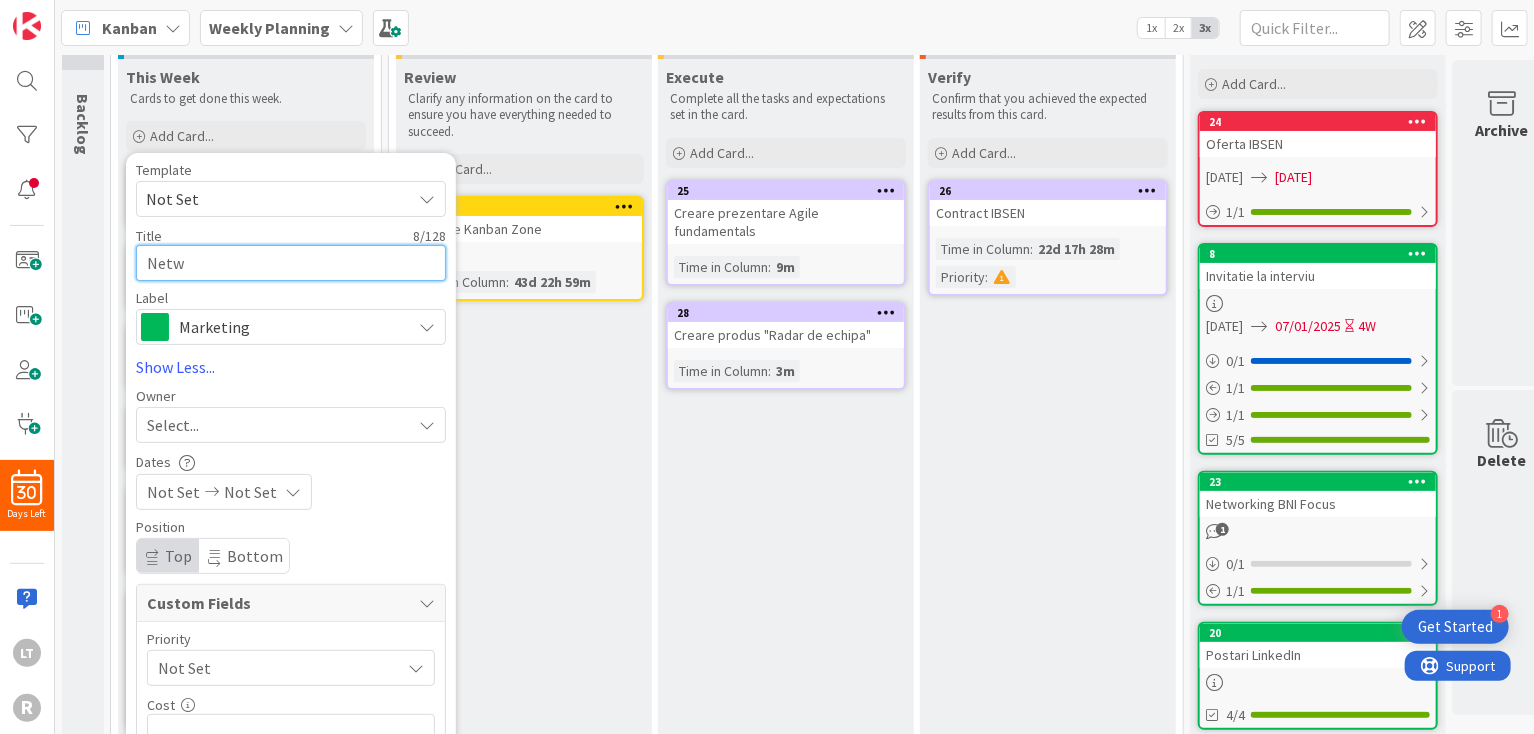 type on "x" 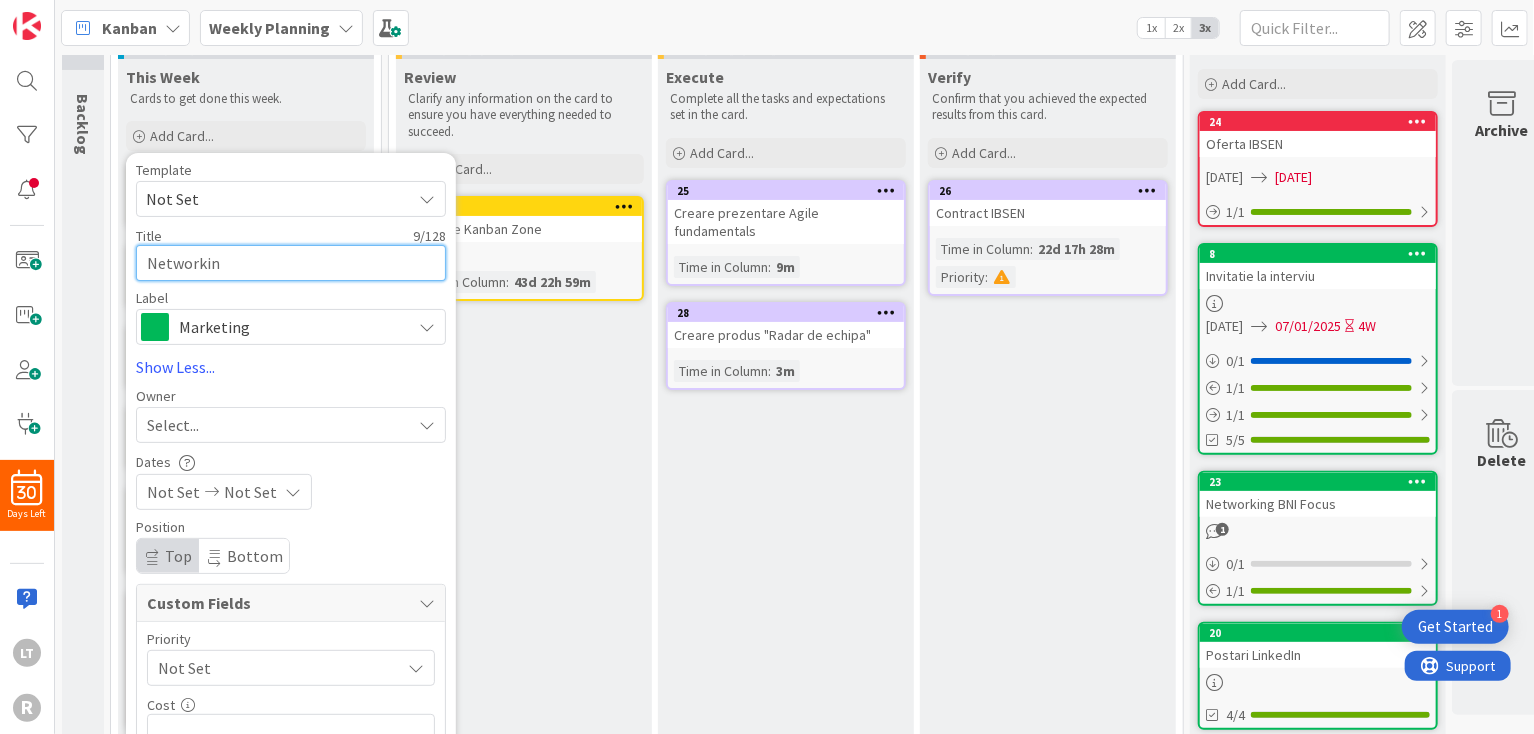 type on "x" 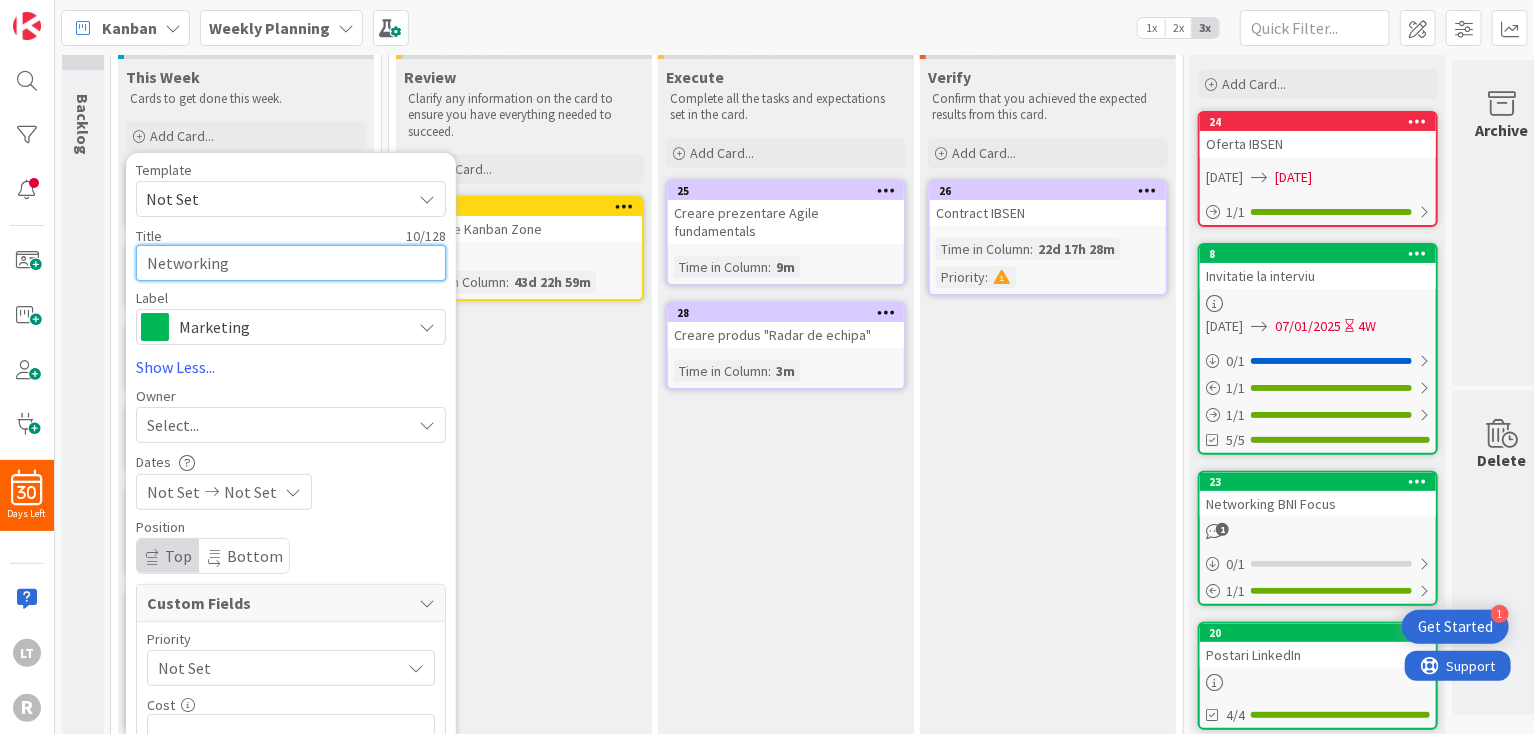 type on "x" 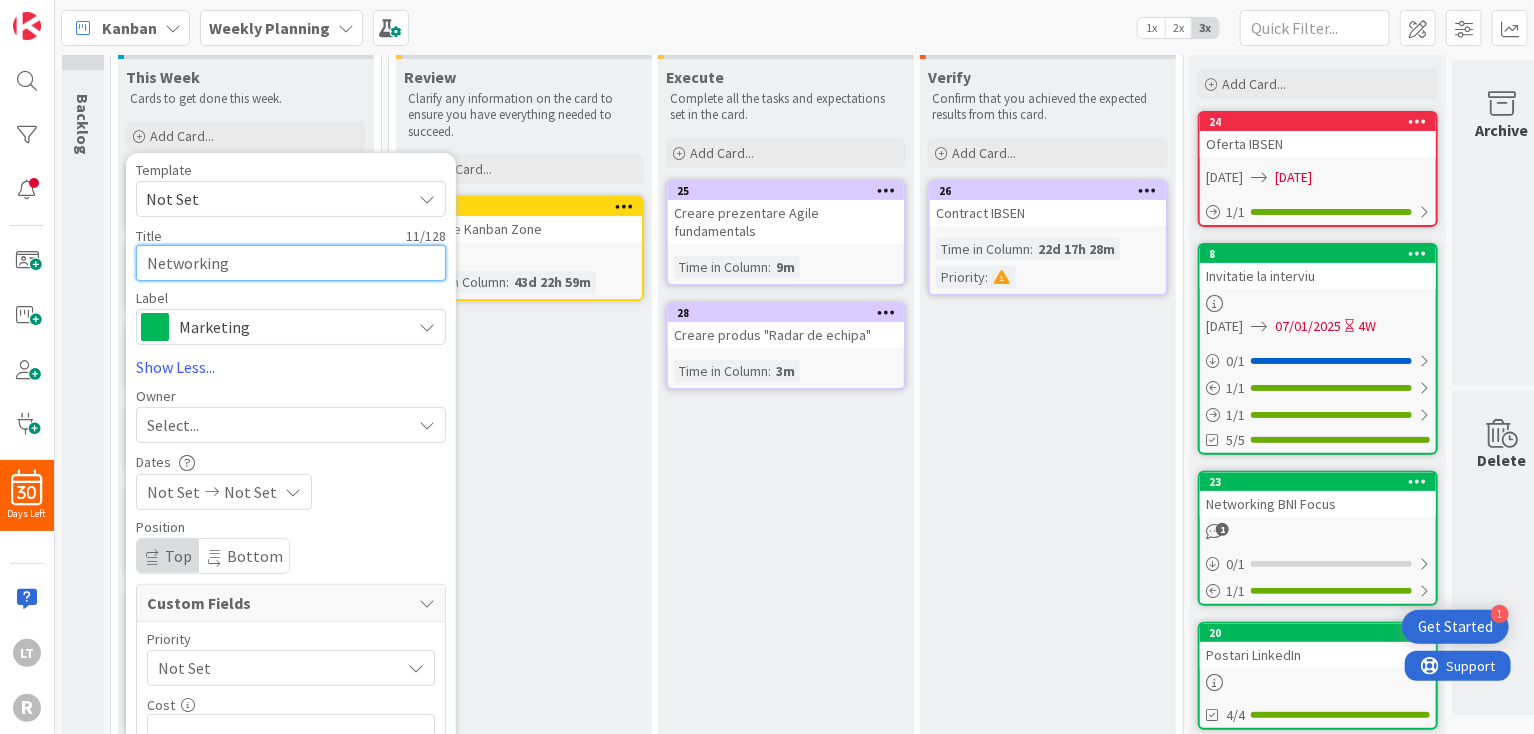type on "x" 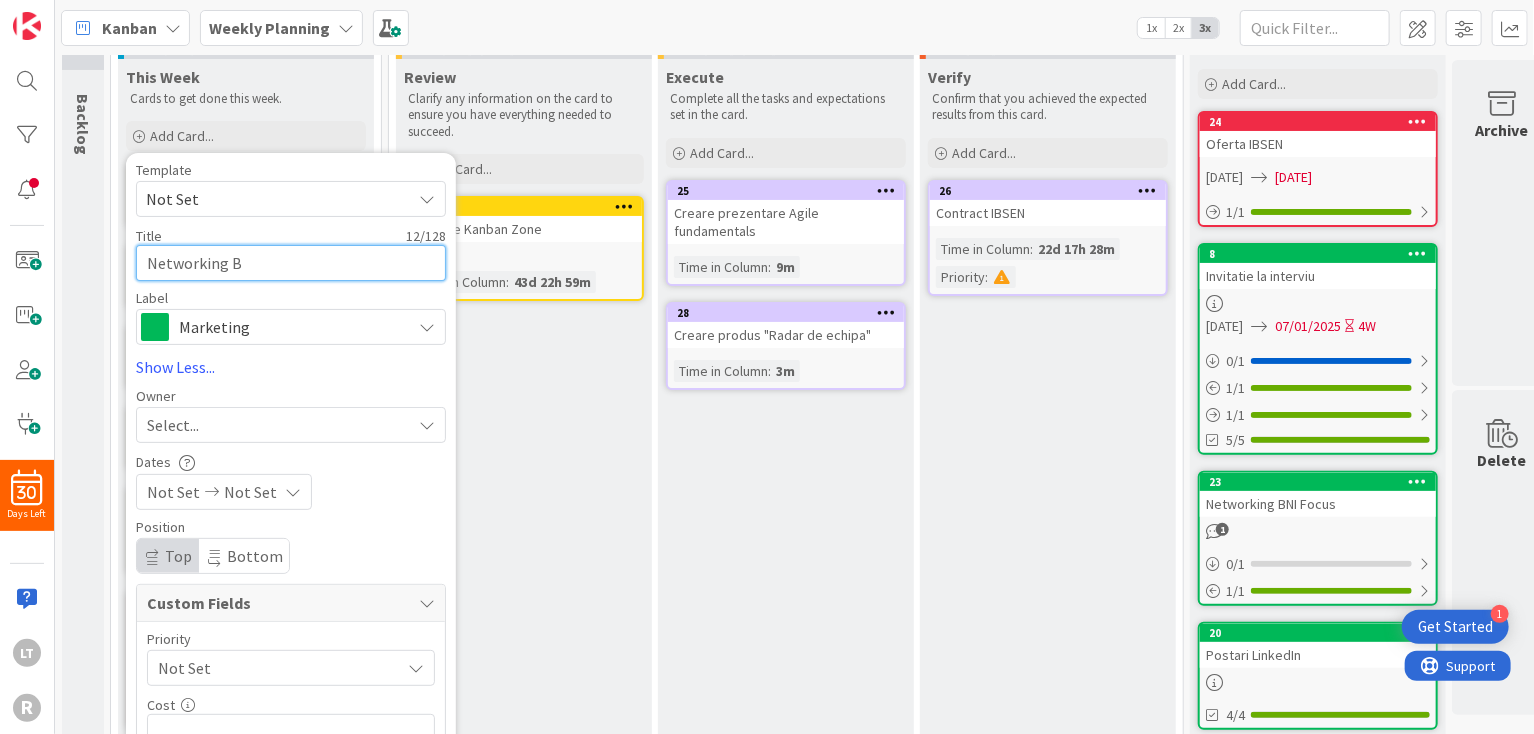 type on "x" 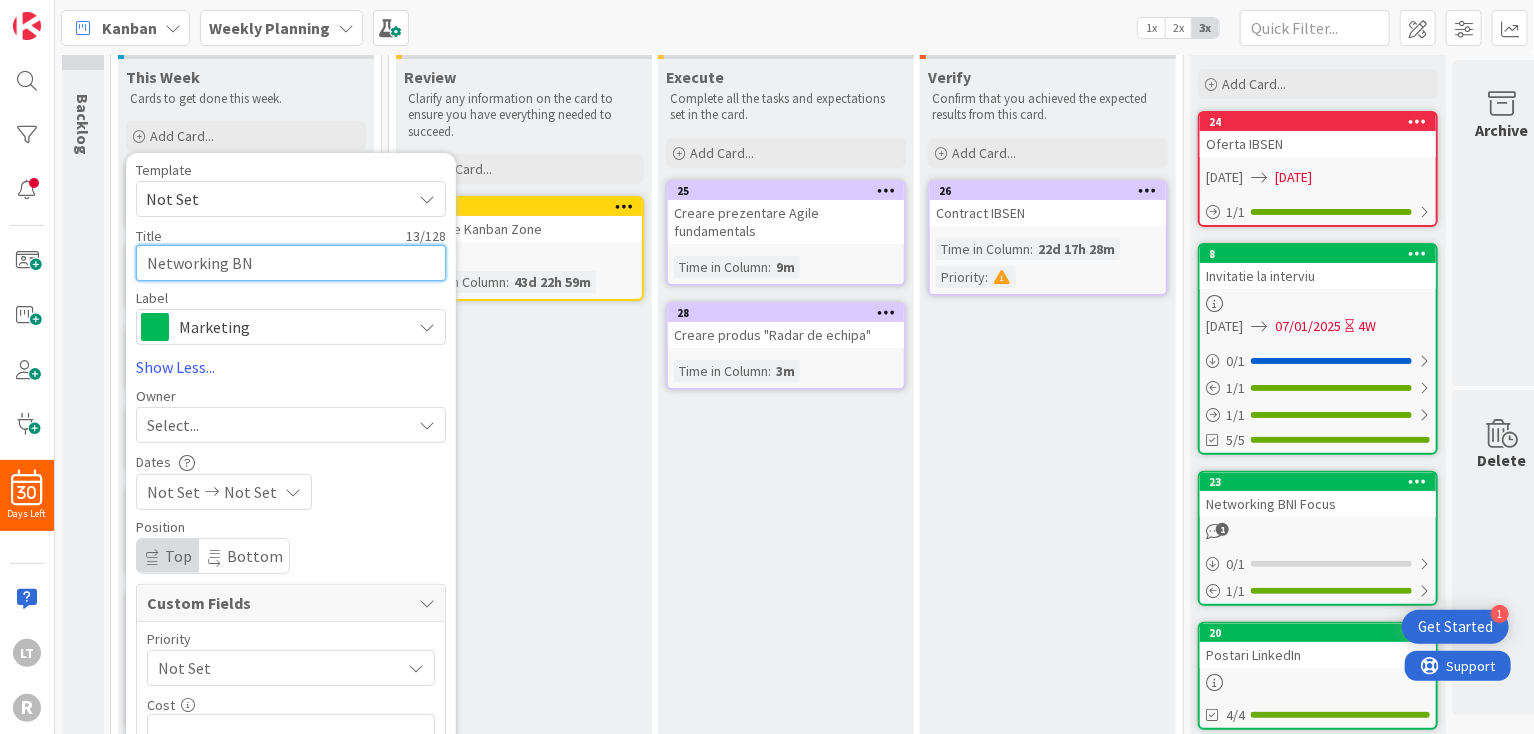 type on "x" 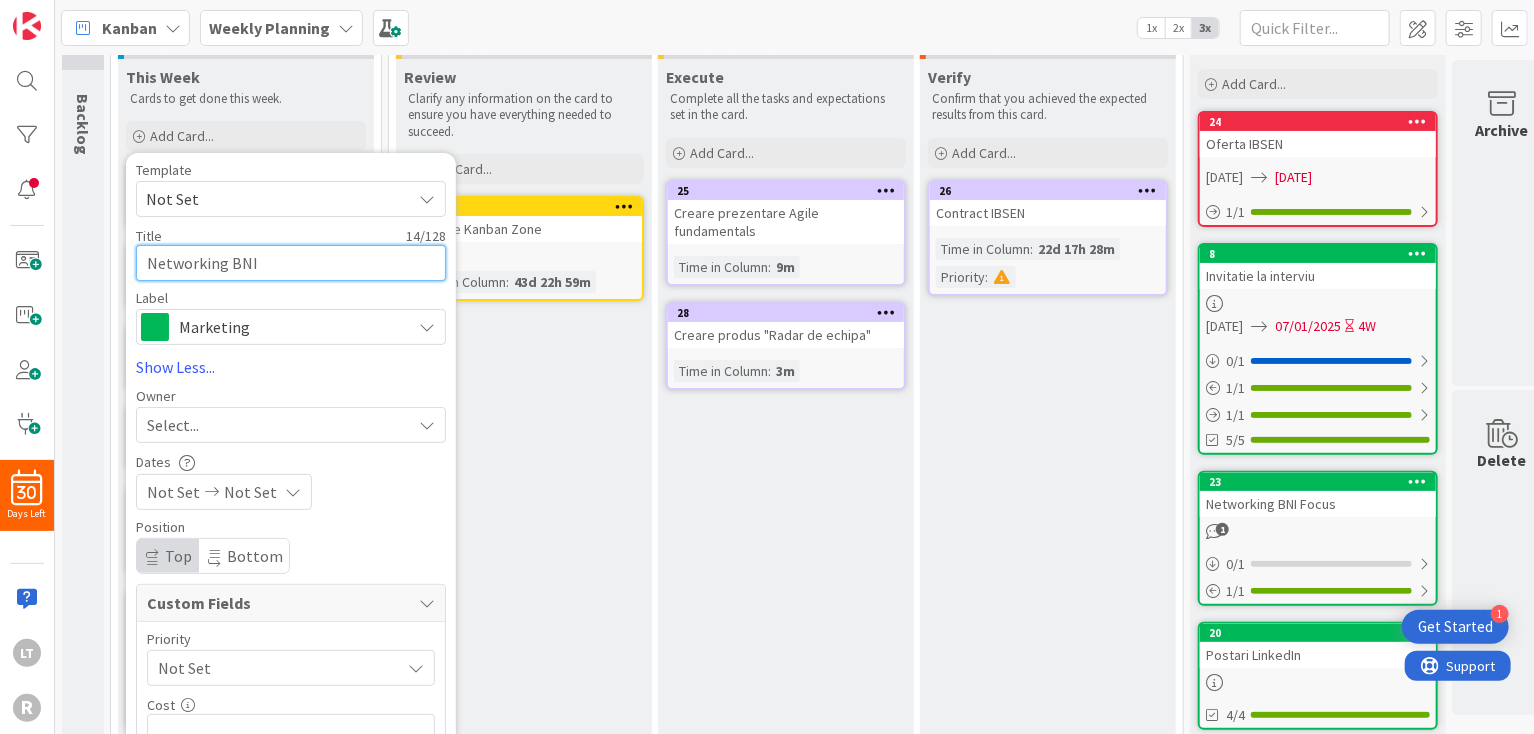 type on "Networking BNI" 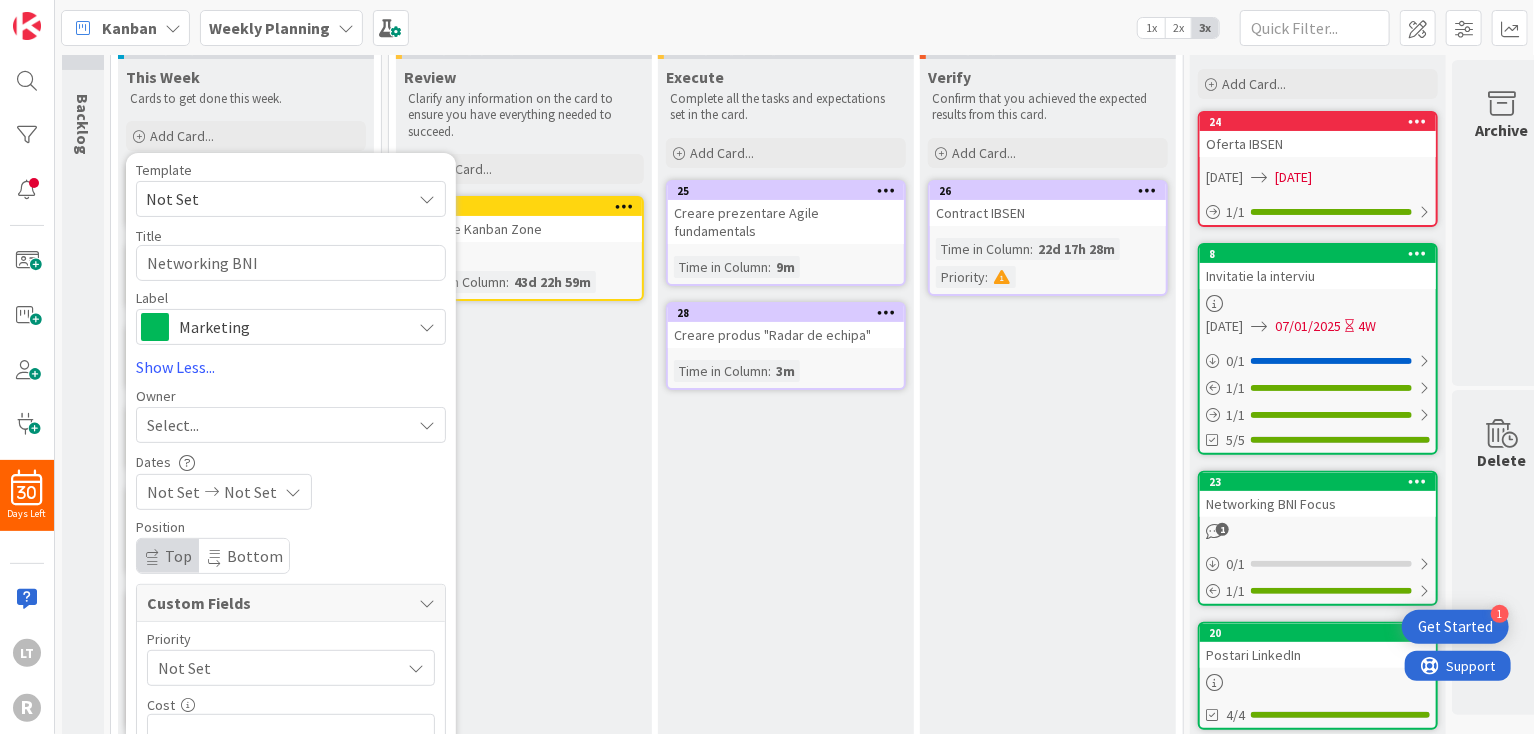 click on "Select..." at bounding box center [173, 425] 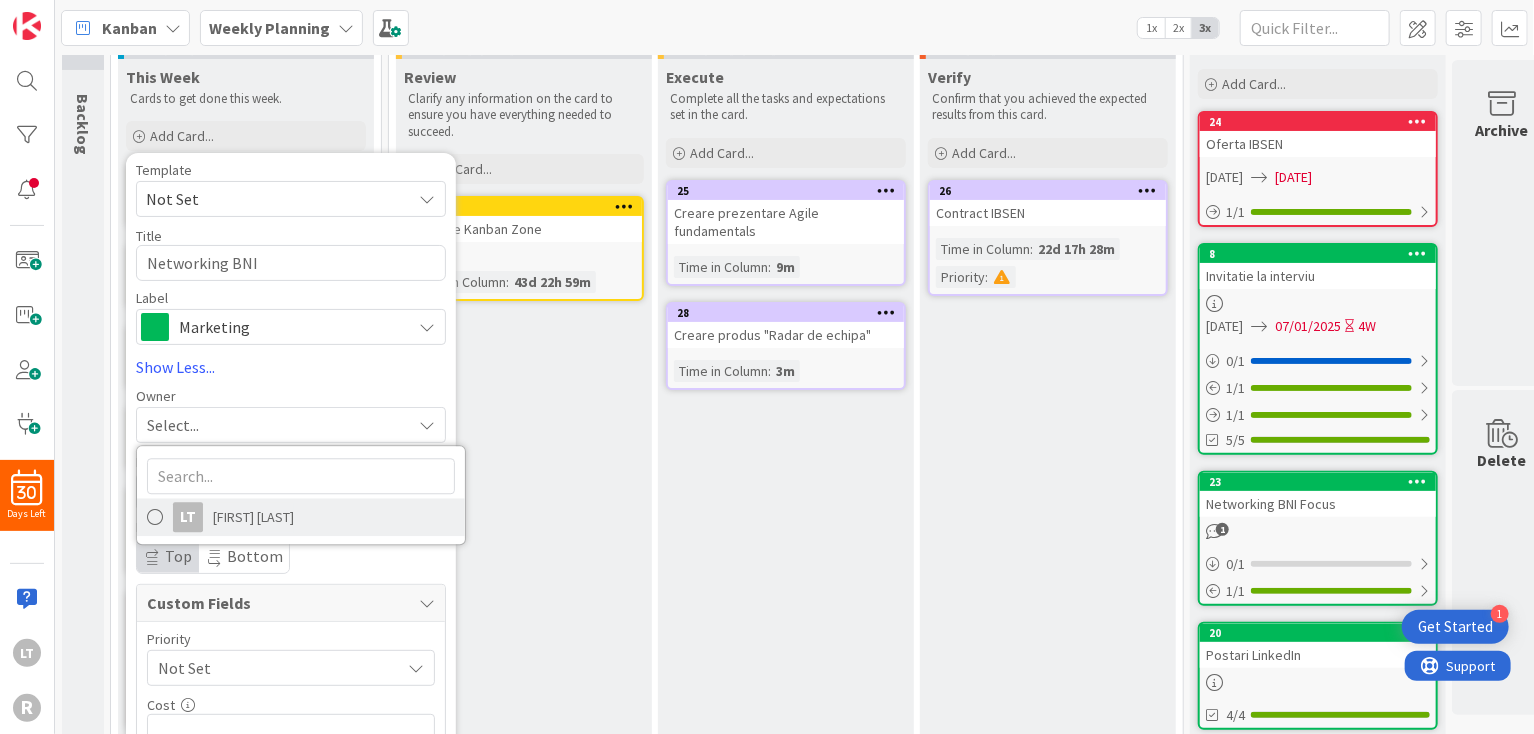 click on "[FIRST] [LAST]" at bounding box center [253, 518] 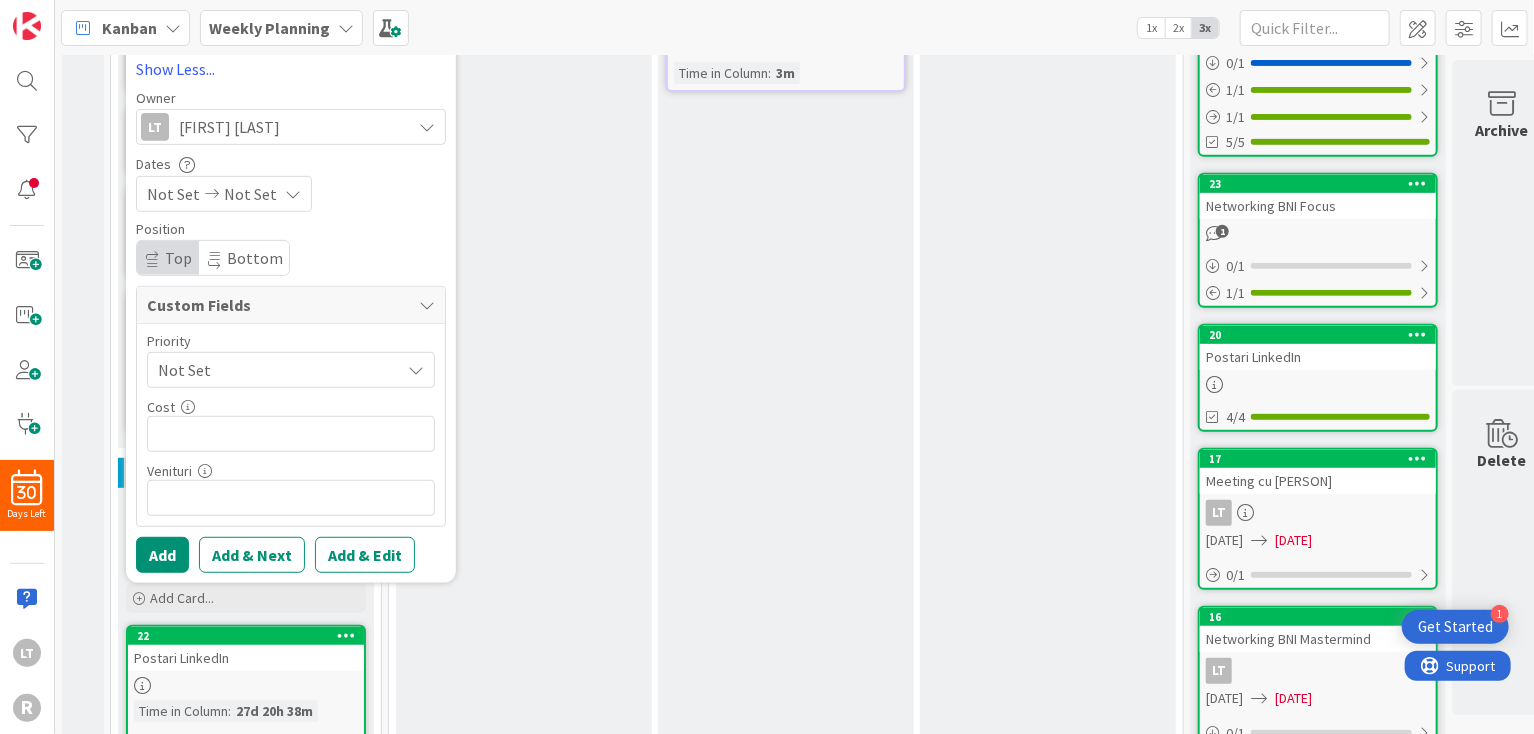 scroll, scrollTop: 400, scrollLeft: 0, axis: vertical 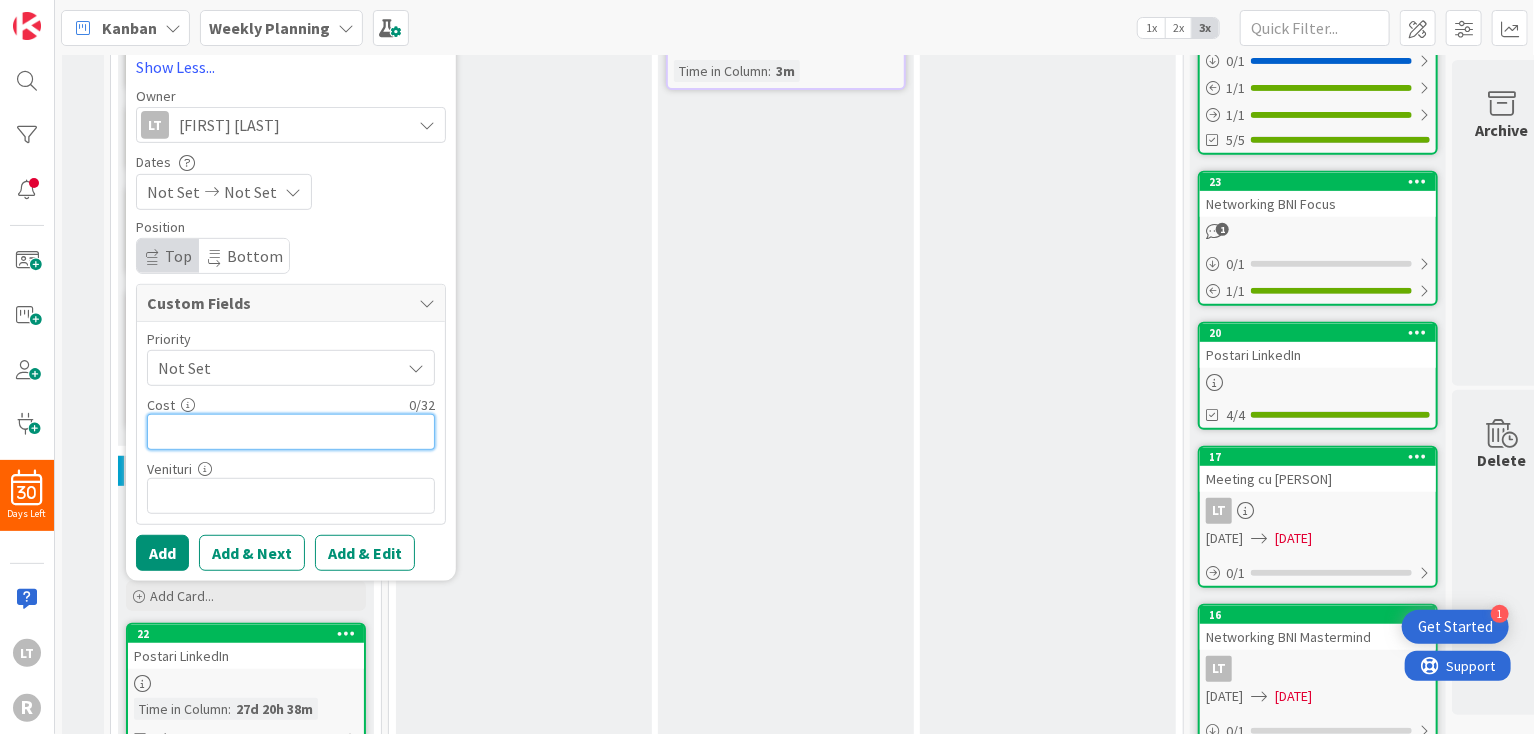 click at bounding box center (291, 432) 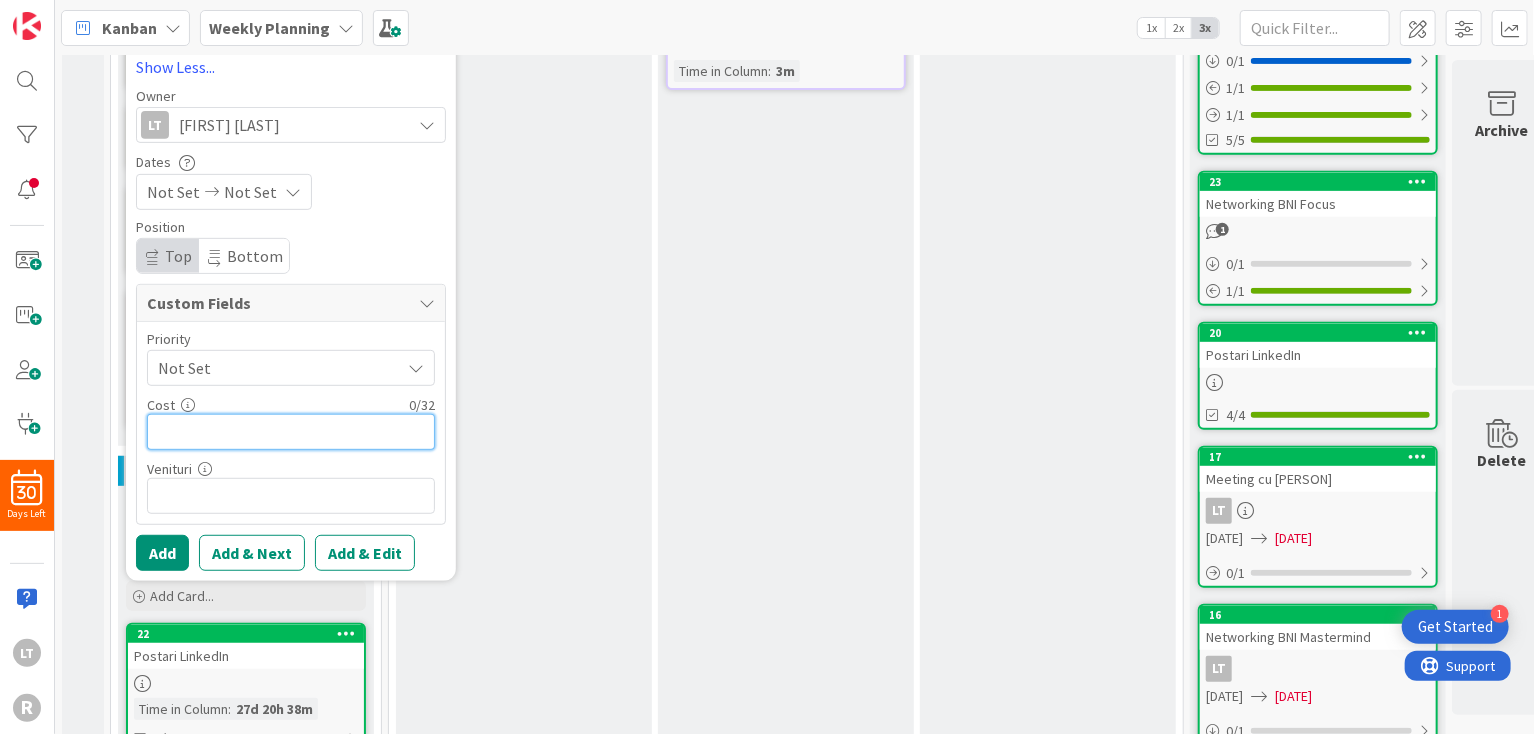 click at bounding box center [291, 432] 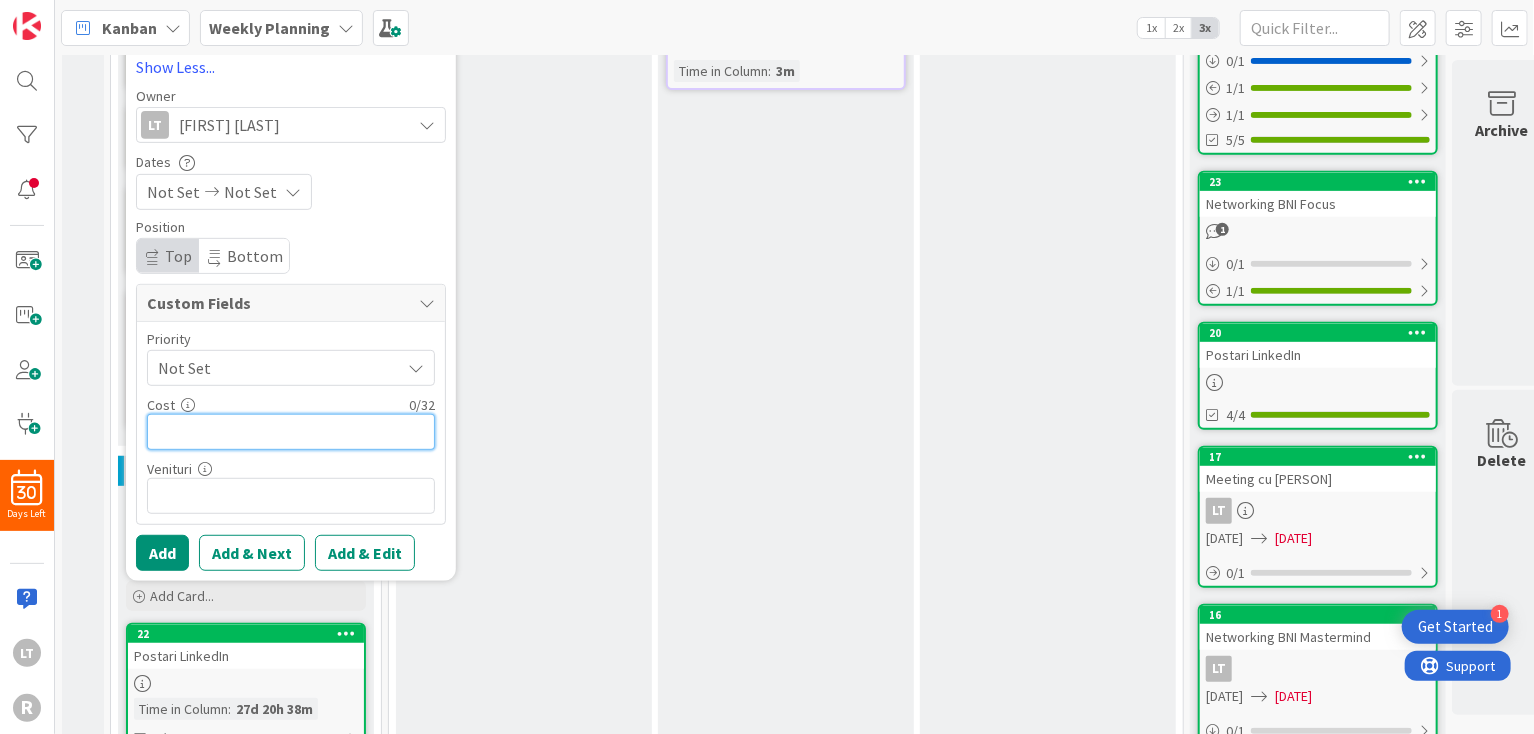 paste 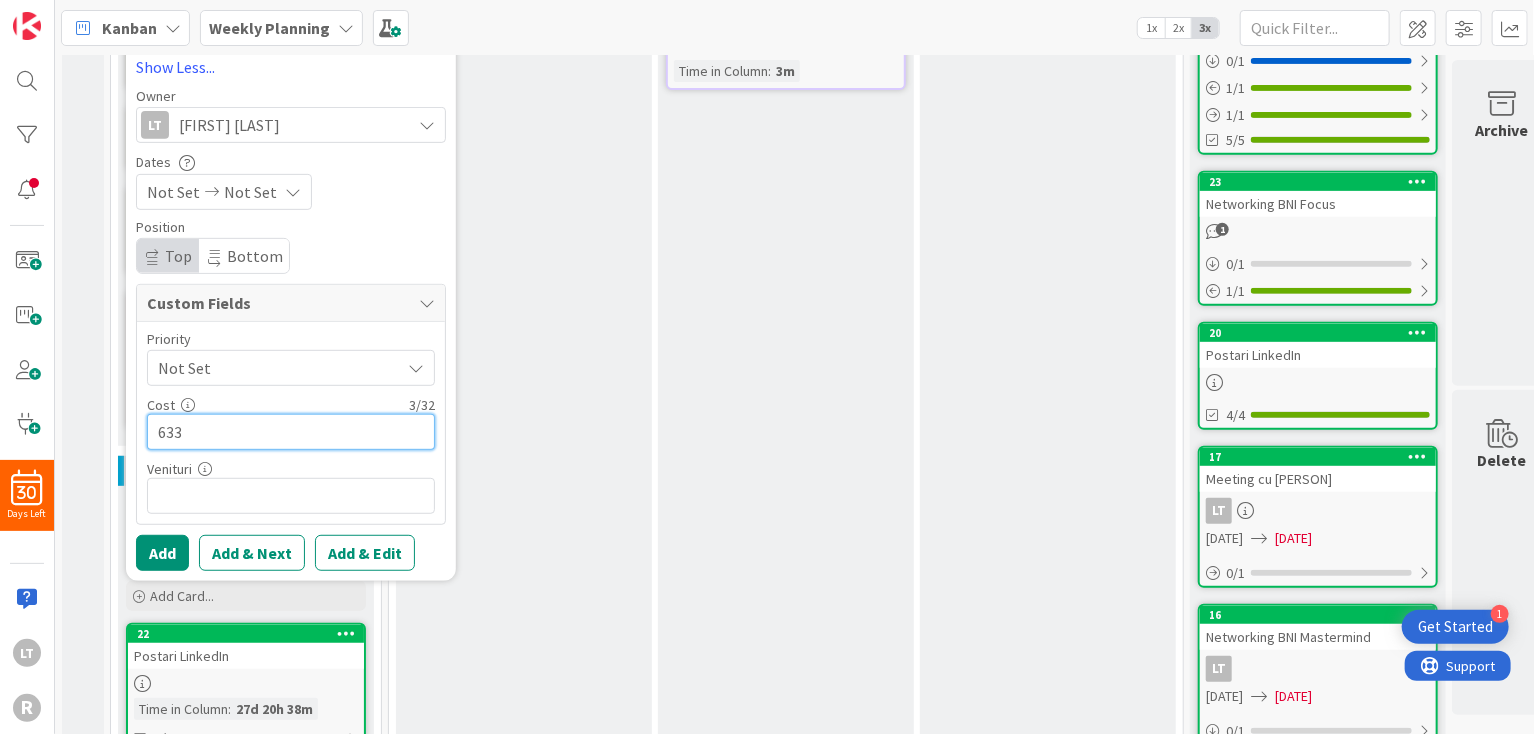 type on "6334" 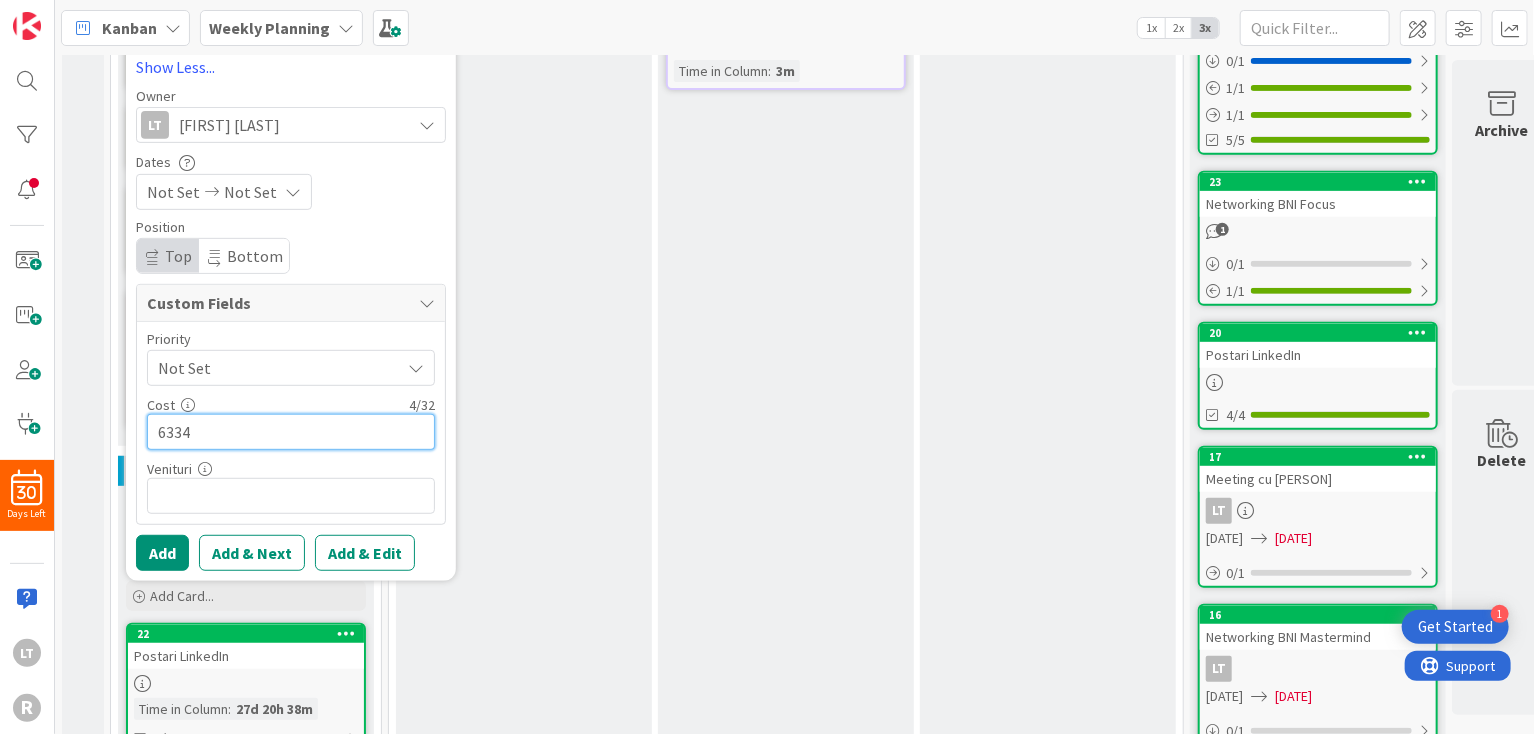 type on "x" 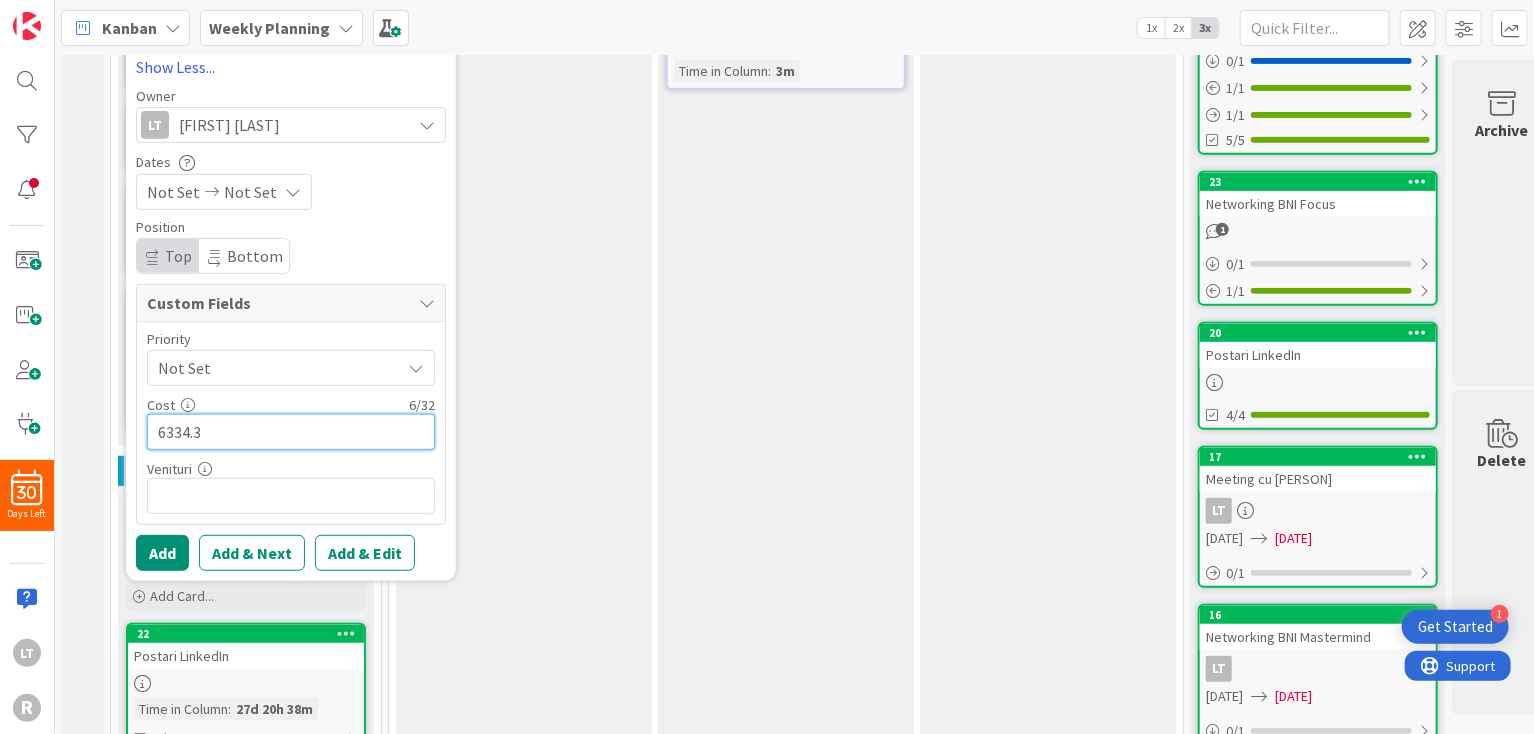 type on "[PRICE]" 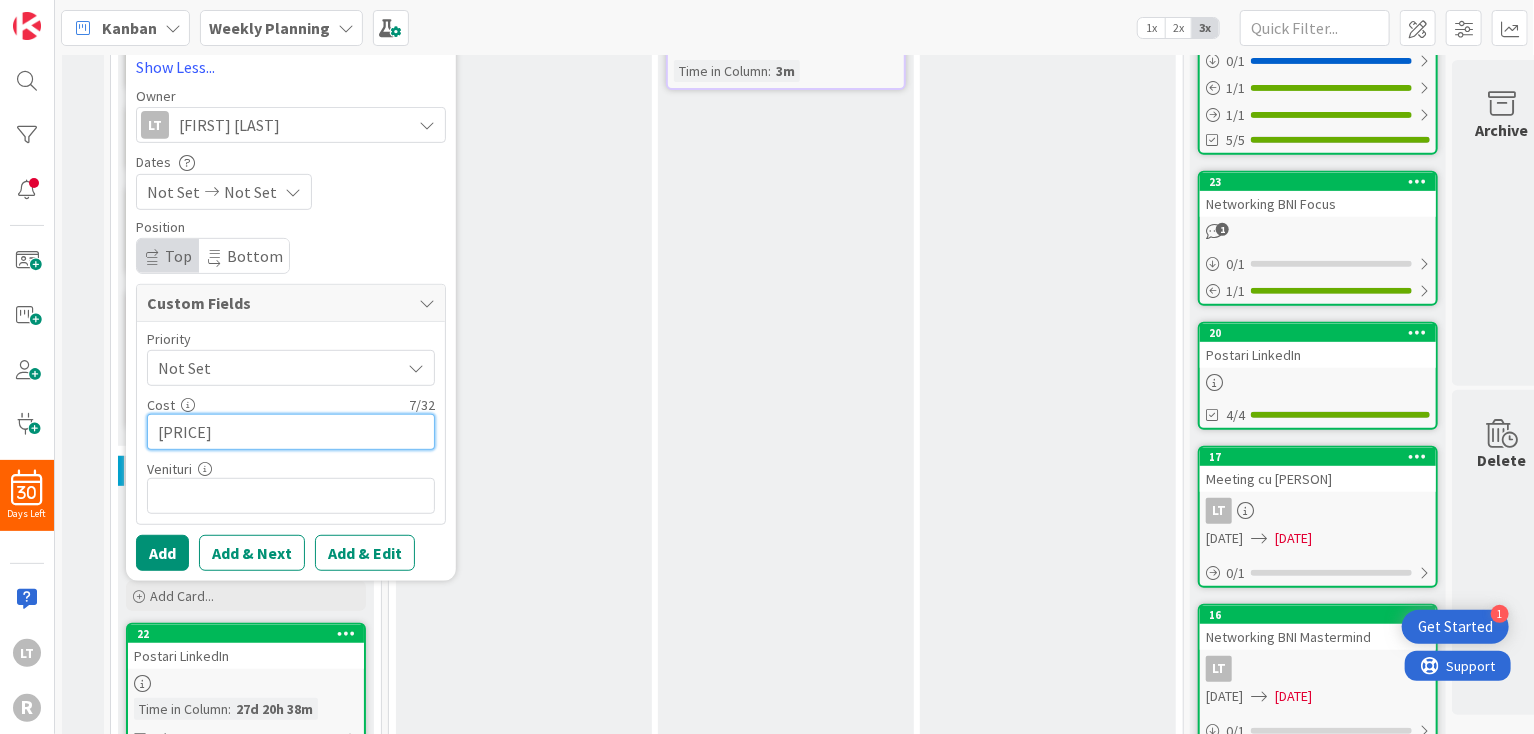 type on "x" 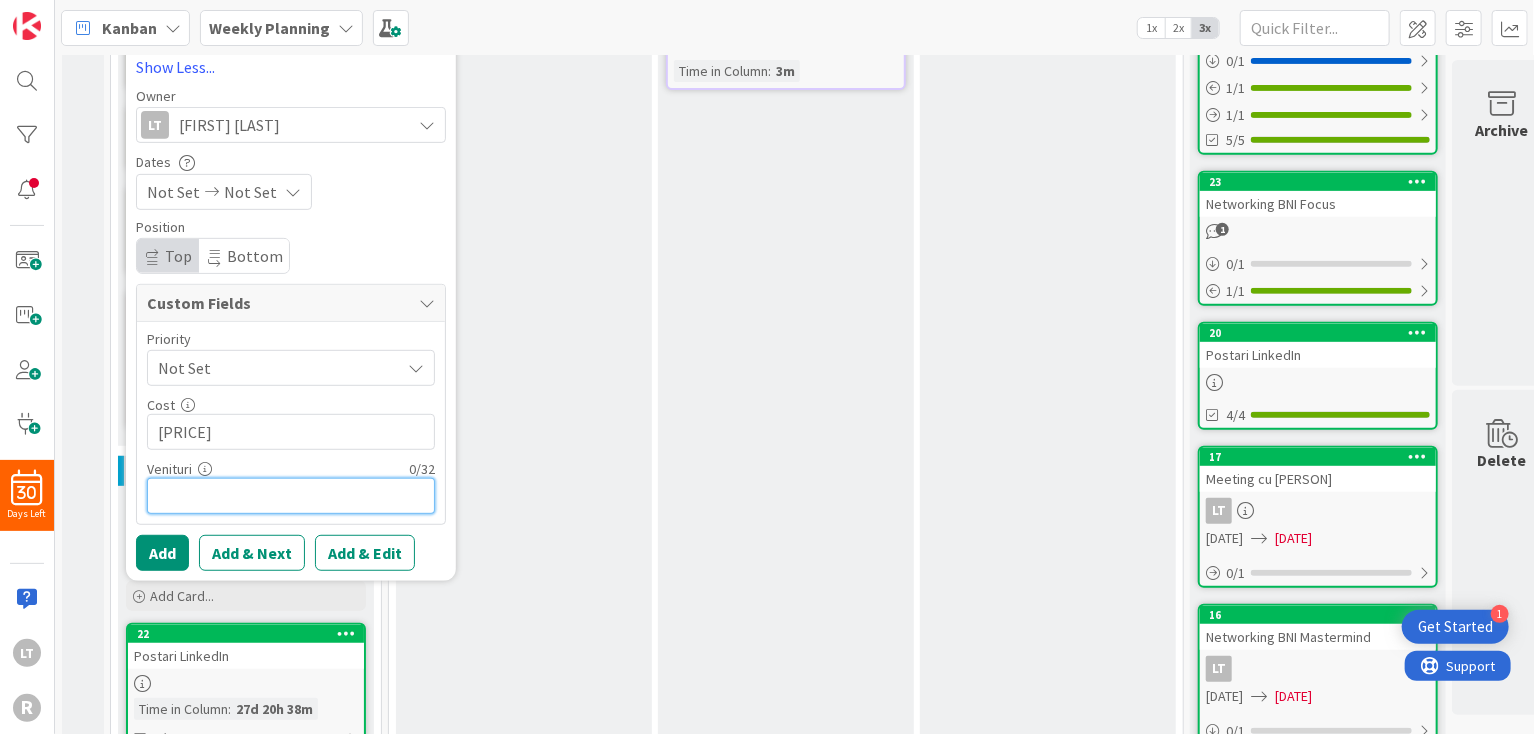 type on "Lei6334" 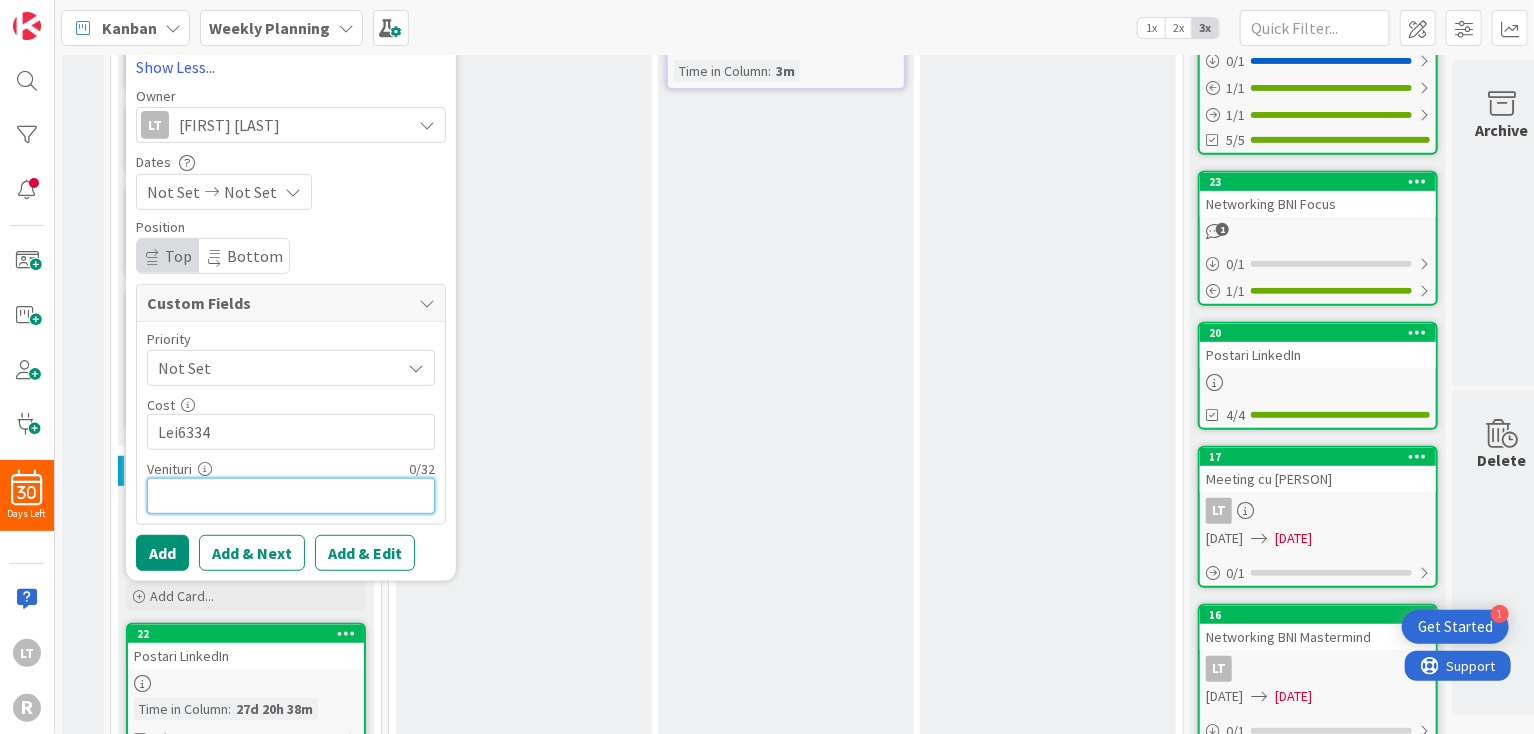 click at bounding box center [291, 496] 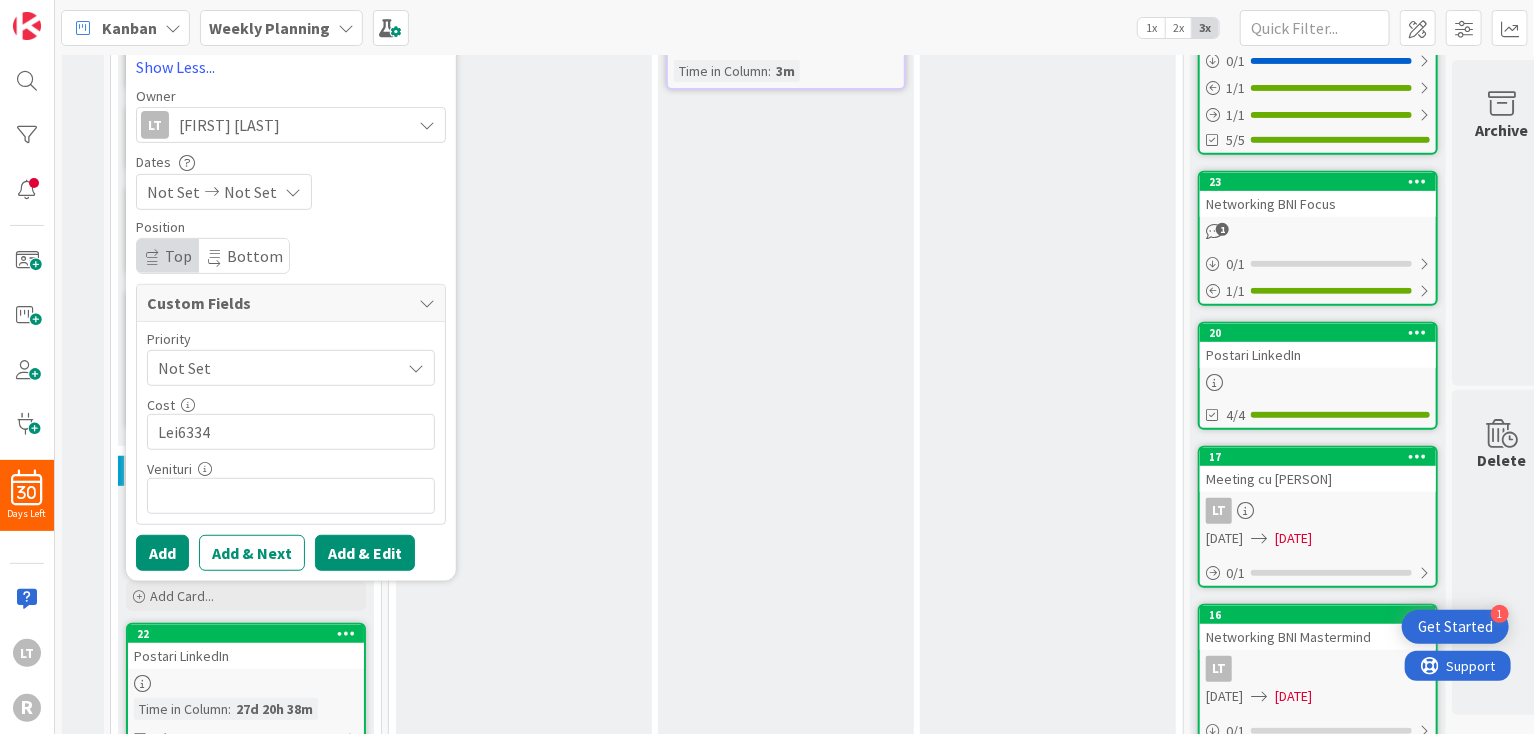 click on "Add & Edit" at bounding box center (365, 553) 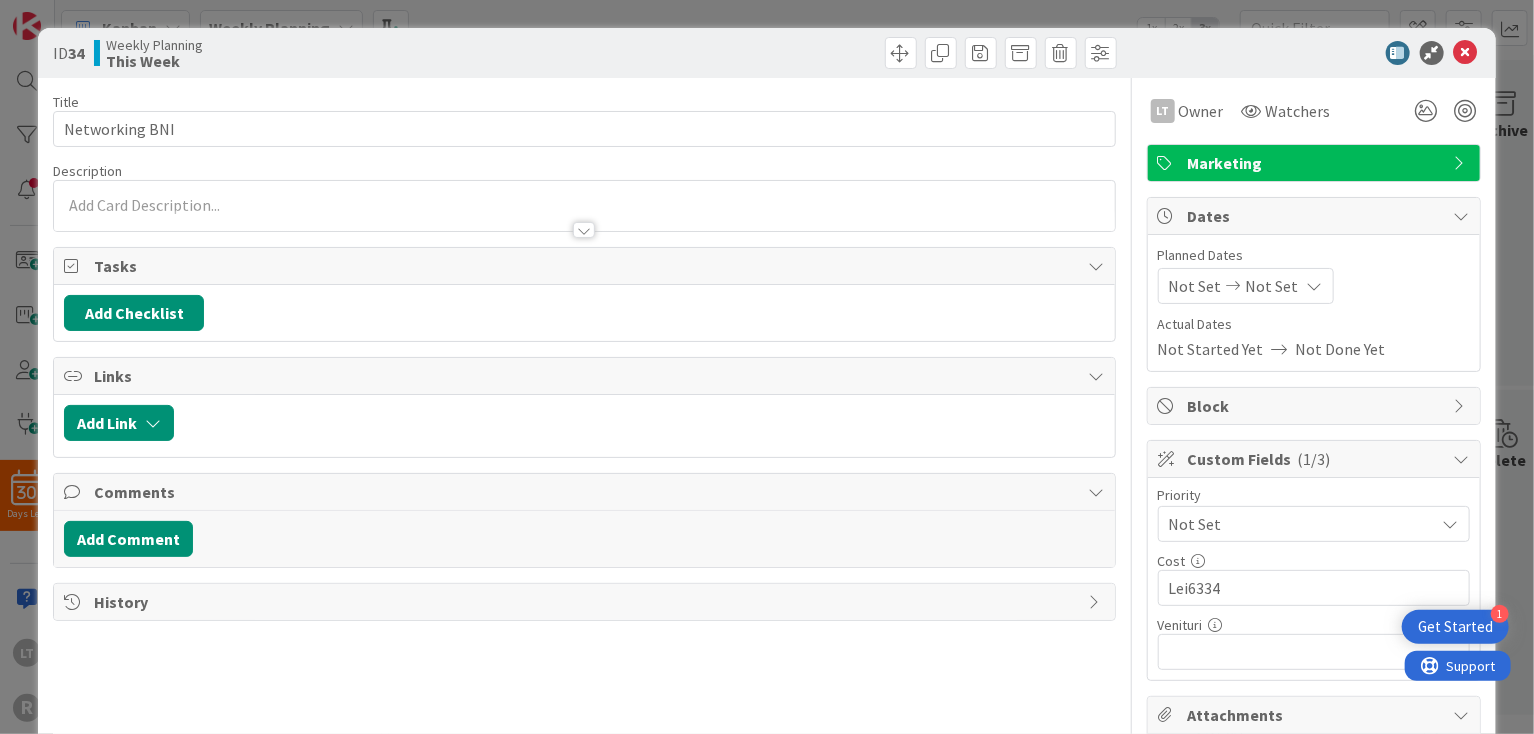 scroll, scrollTop: 0, scrollLeft: 0, axis: both 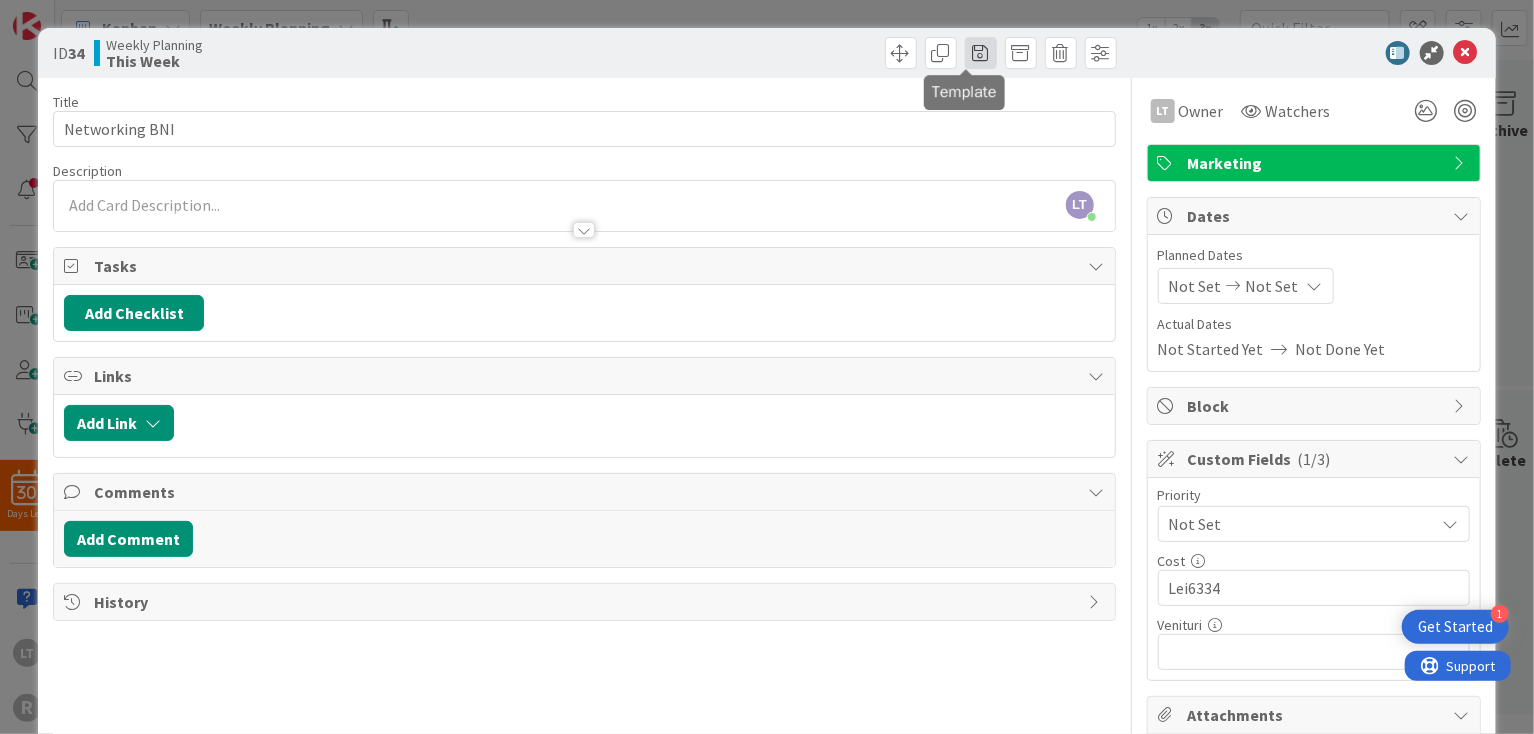 click at bounding box center (981, 53) 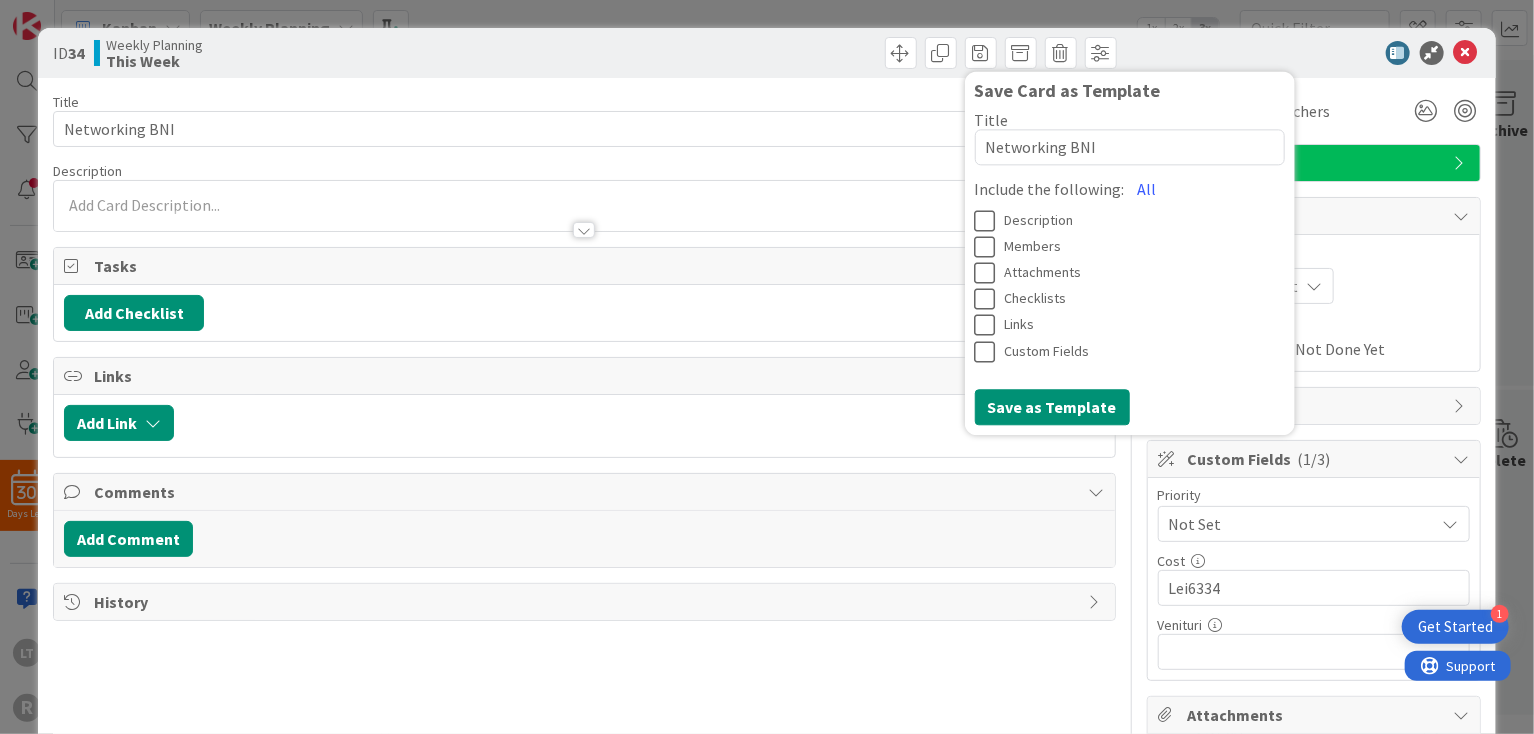 click at bounding box center (990, 221) 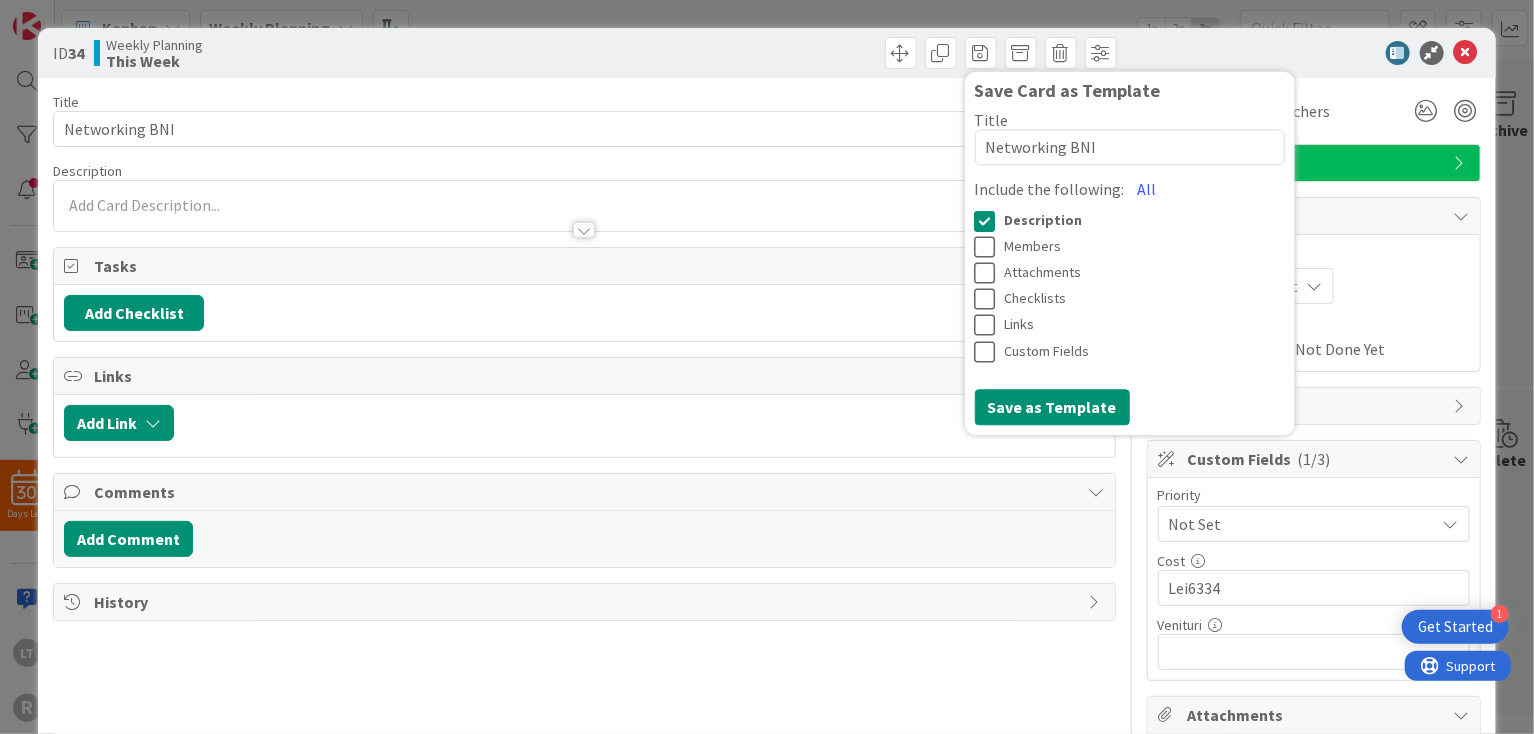 click at bounding box center [990, 248] 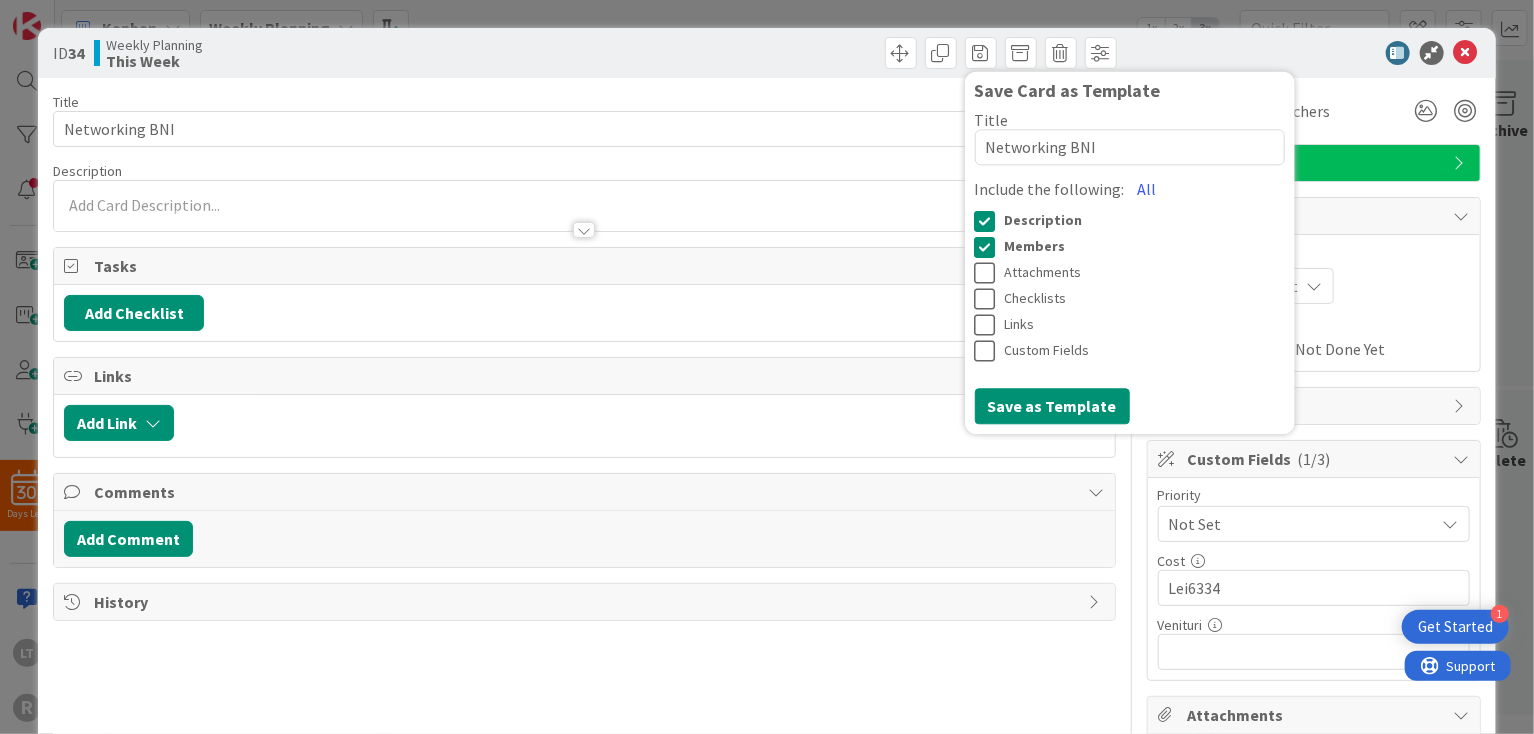 click at bounding box center (990, 274) 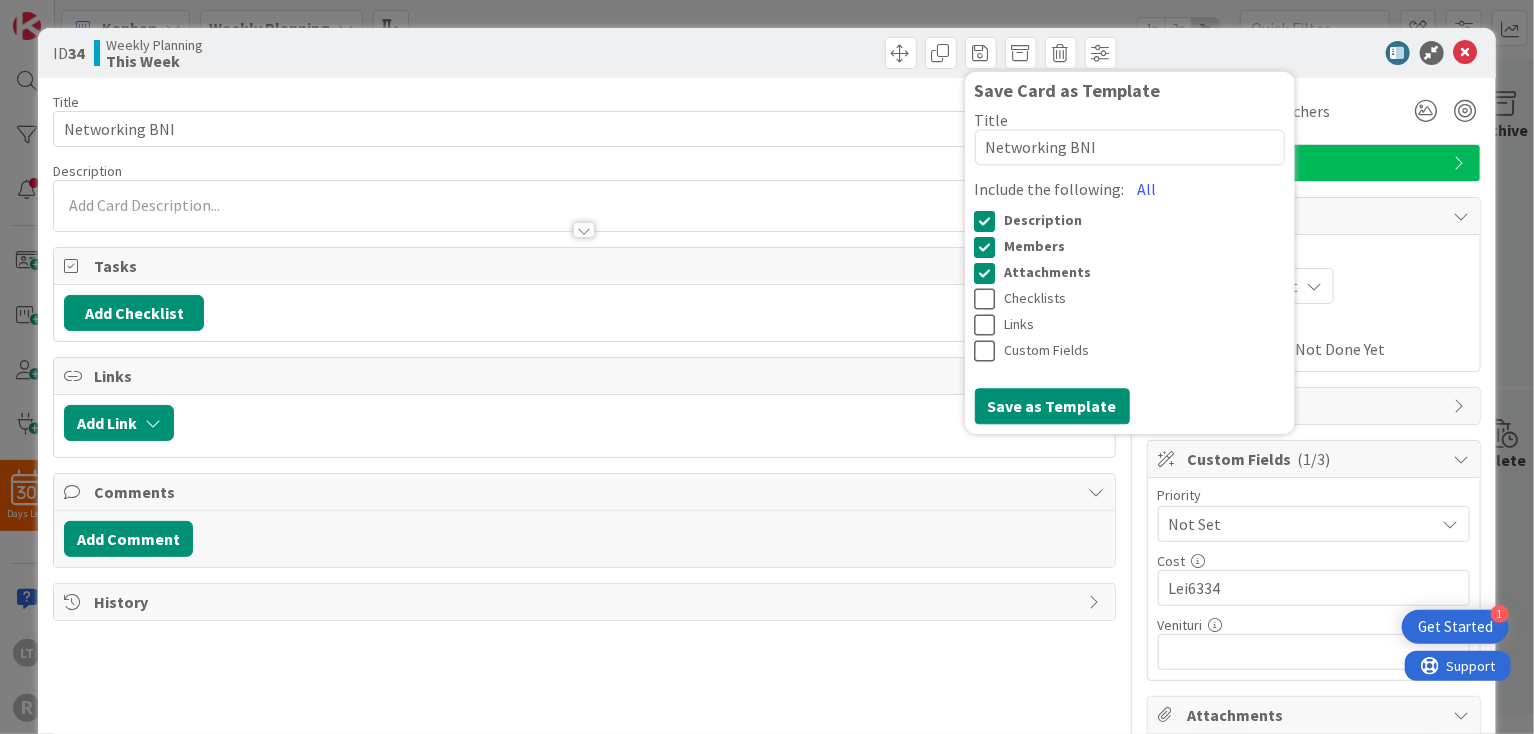 click at bounding box center (990, 300) 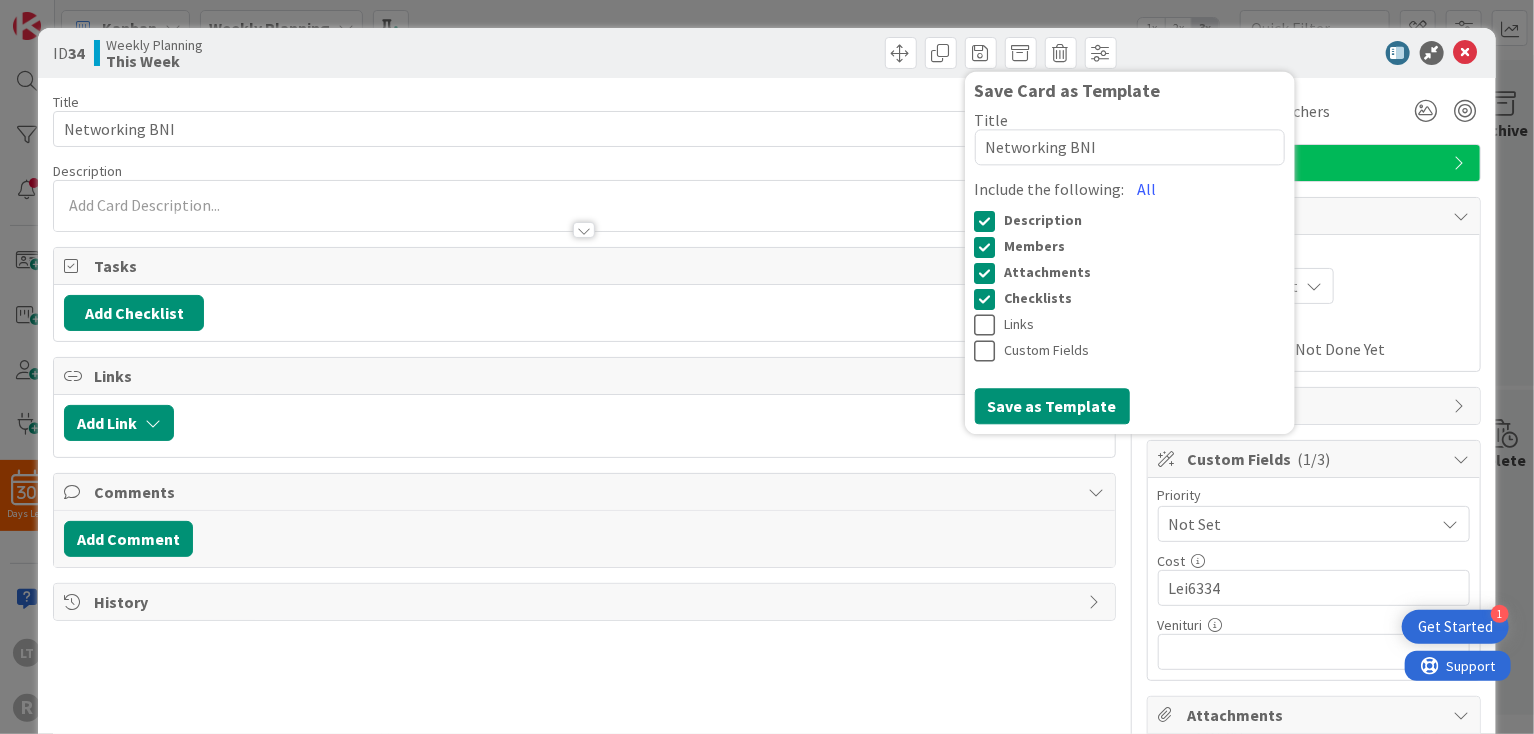 click at bounding box center (990, 326) 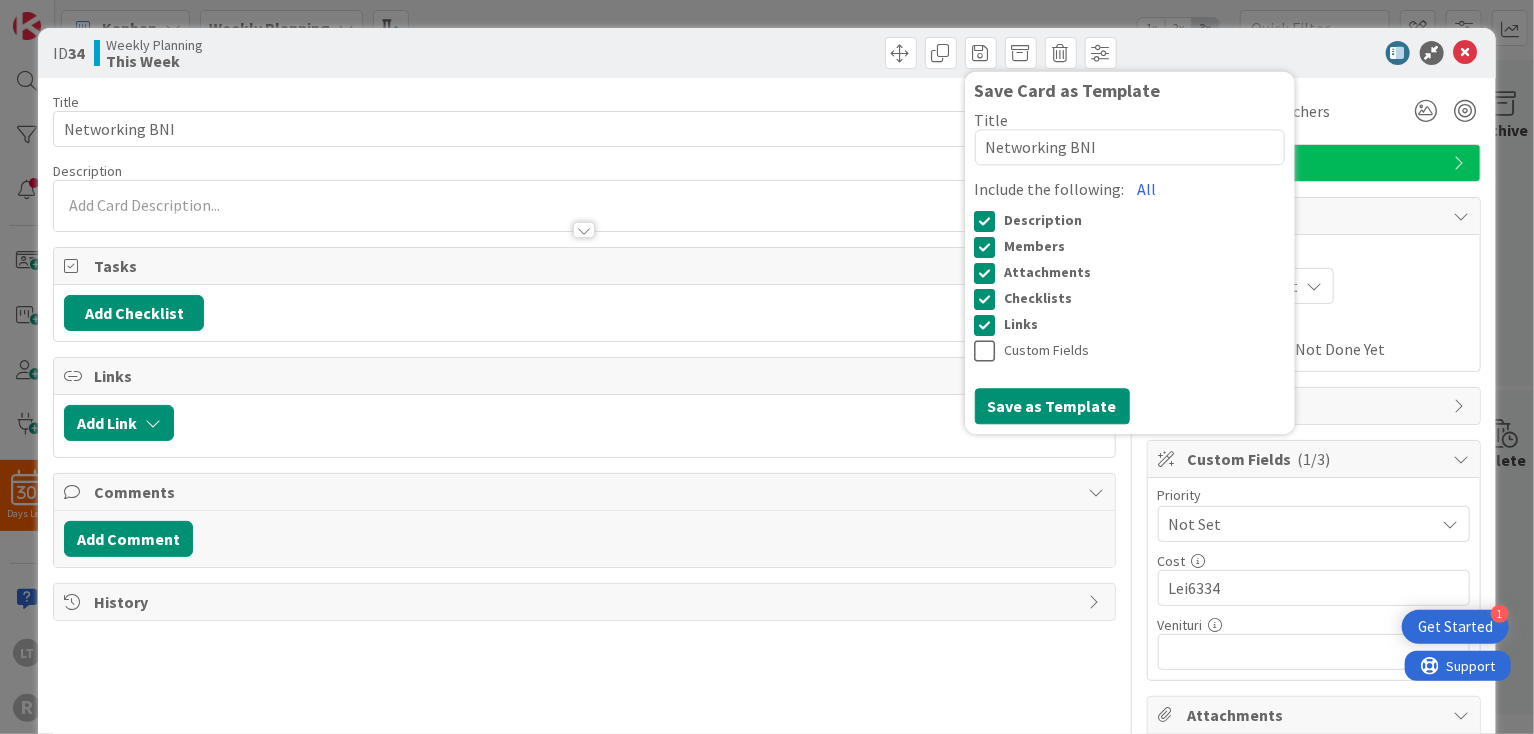 click at bounding box center [990, 352] 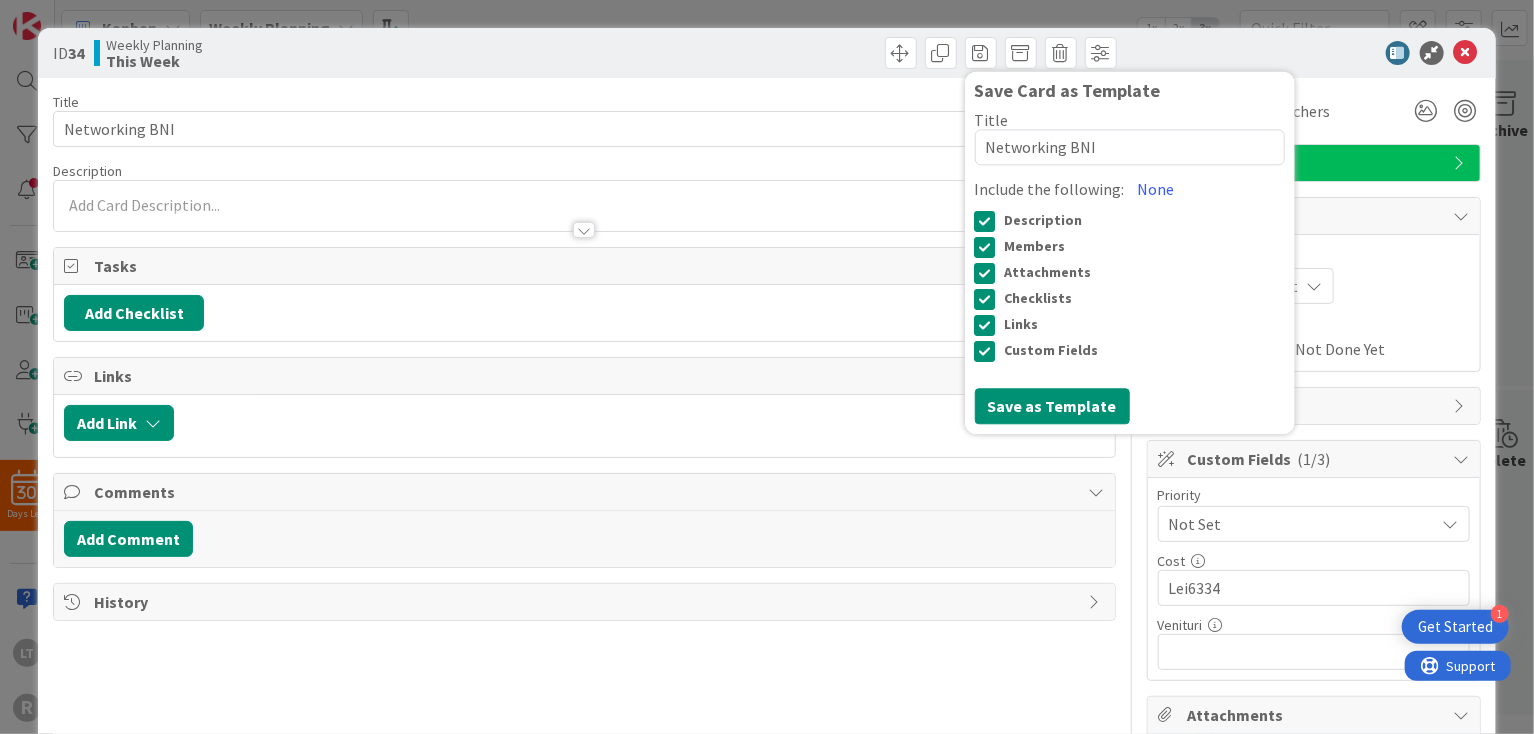 click at bounding box center (990, 352) 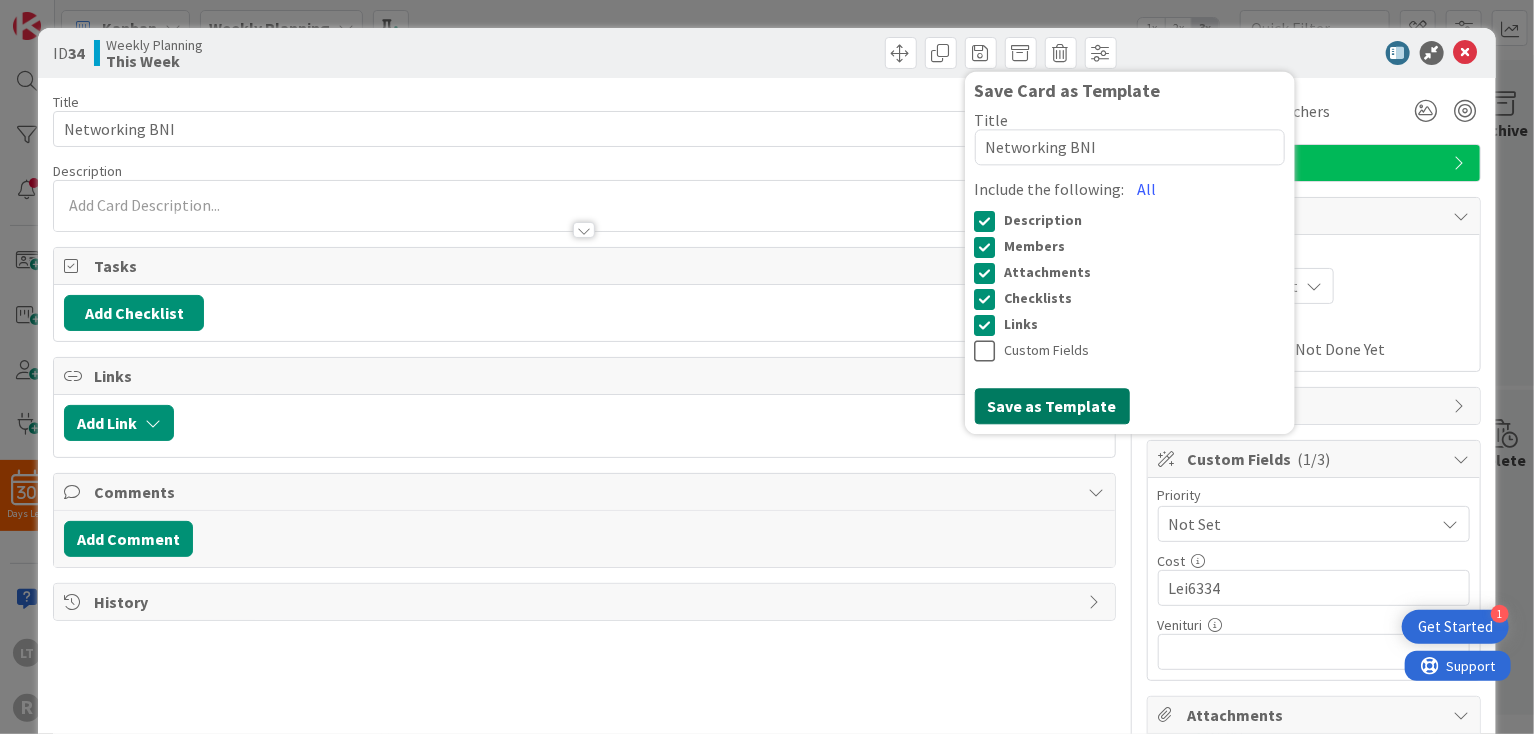 click on "Save as Template" at bounding box center [1052, 407] 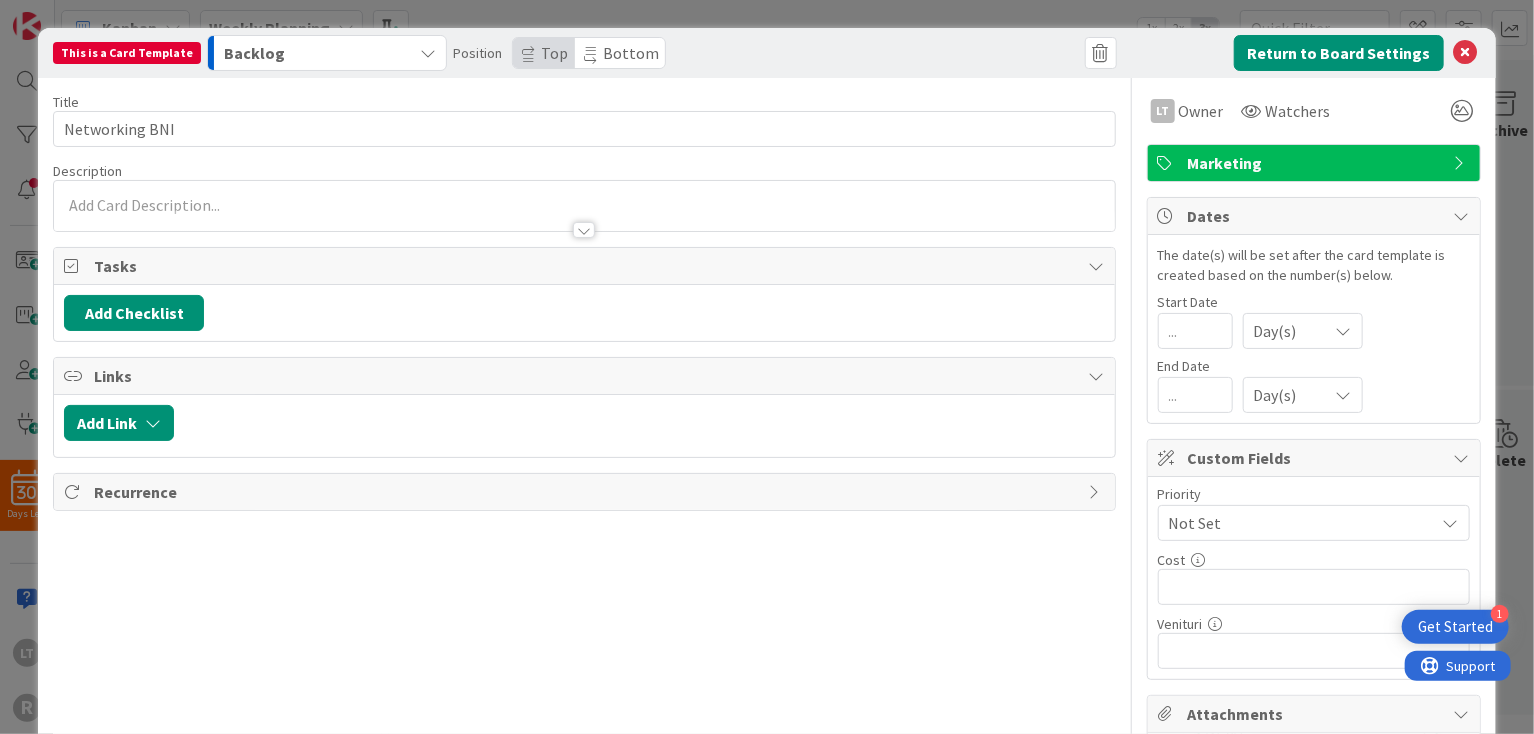 scroll, scrollTop: 0, scrollLeft: 0, axis: both 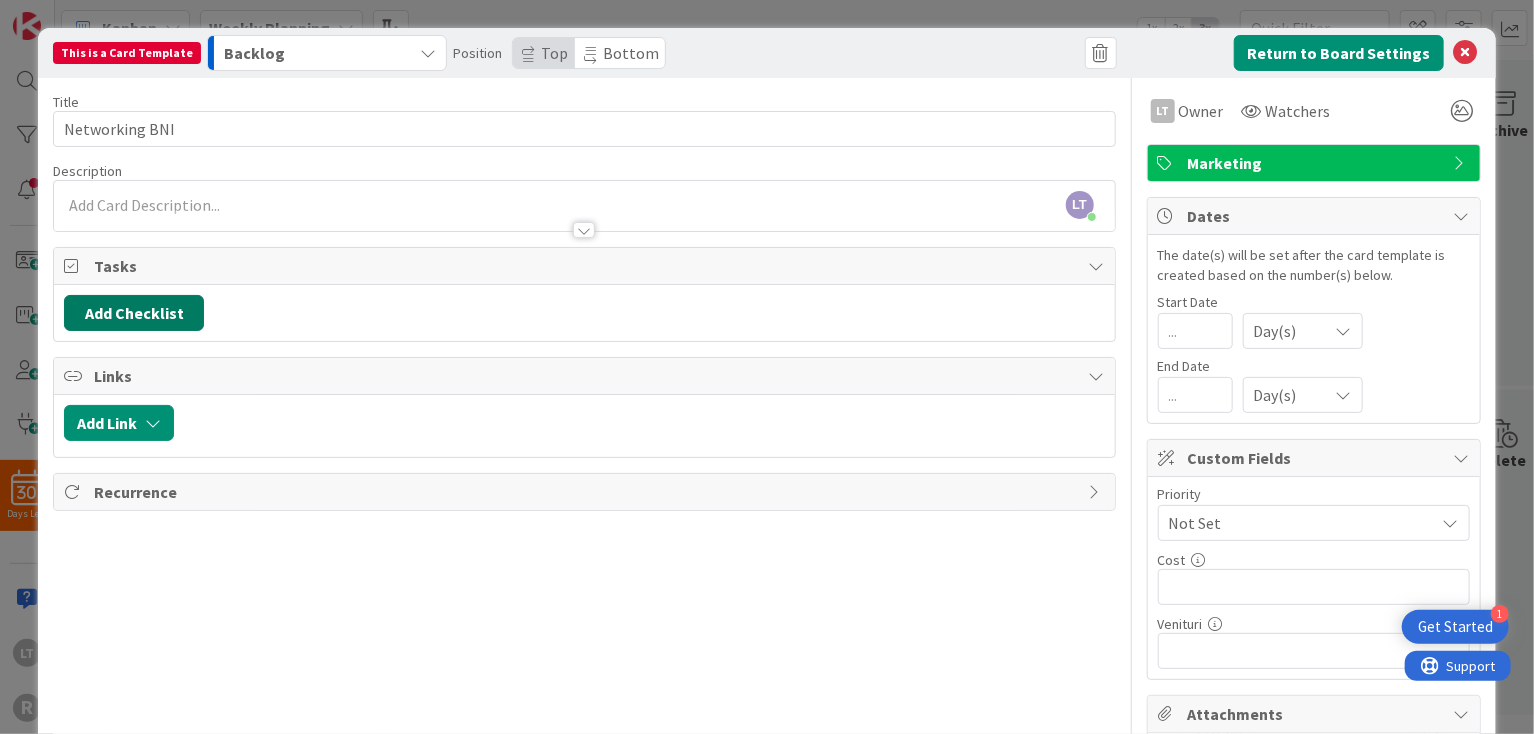 click on "Add Checklist" at bounding box center [134, 313] 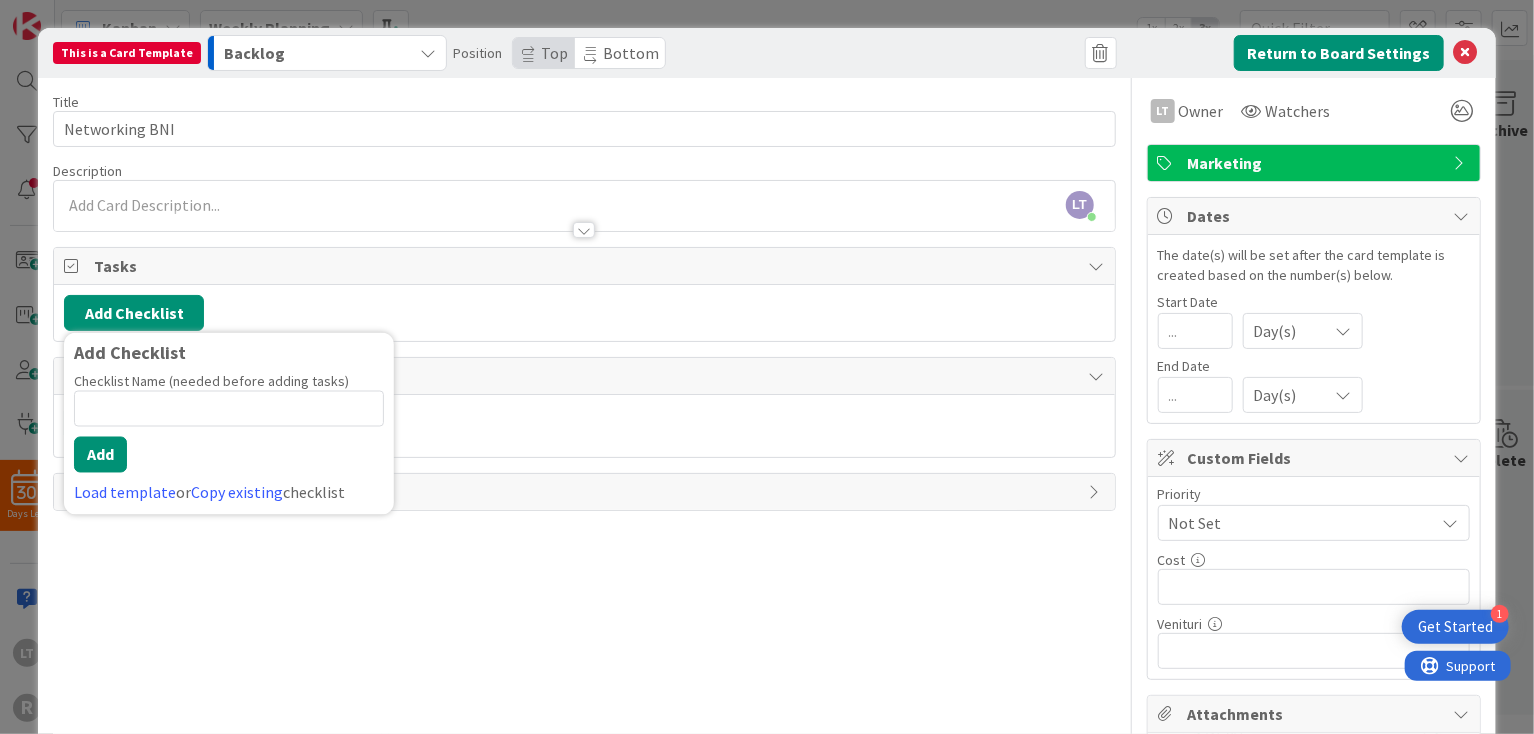 click at bounding box center [229, 409] 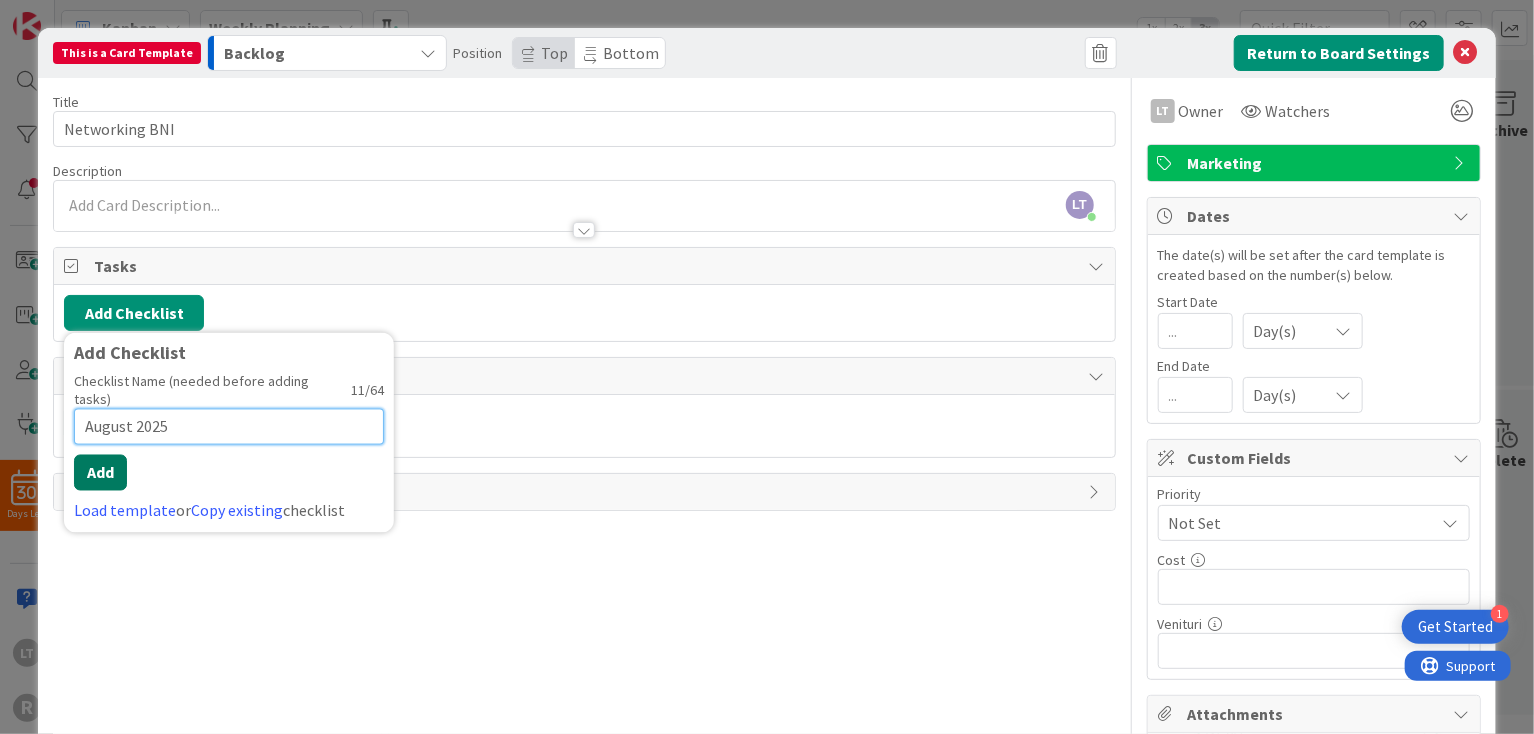 type on "August 2025" 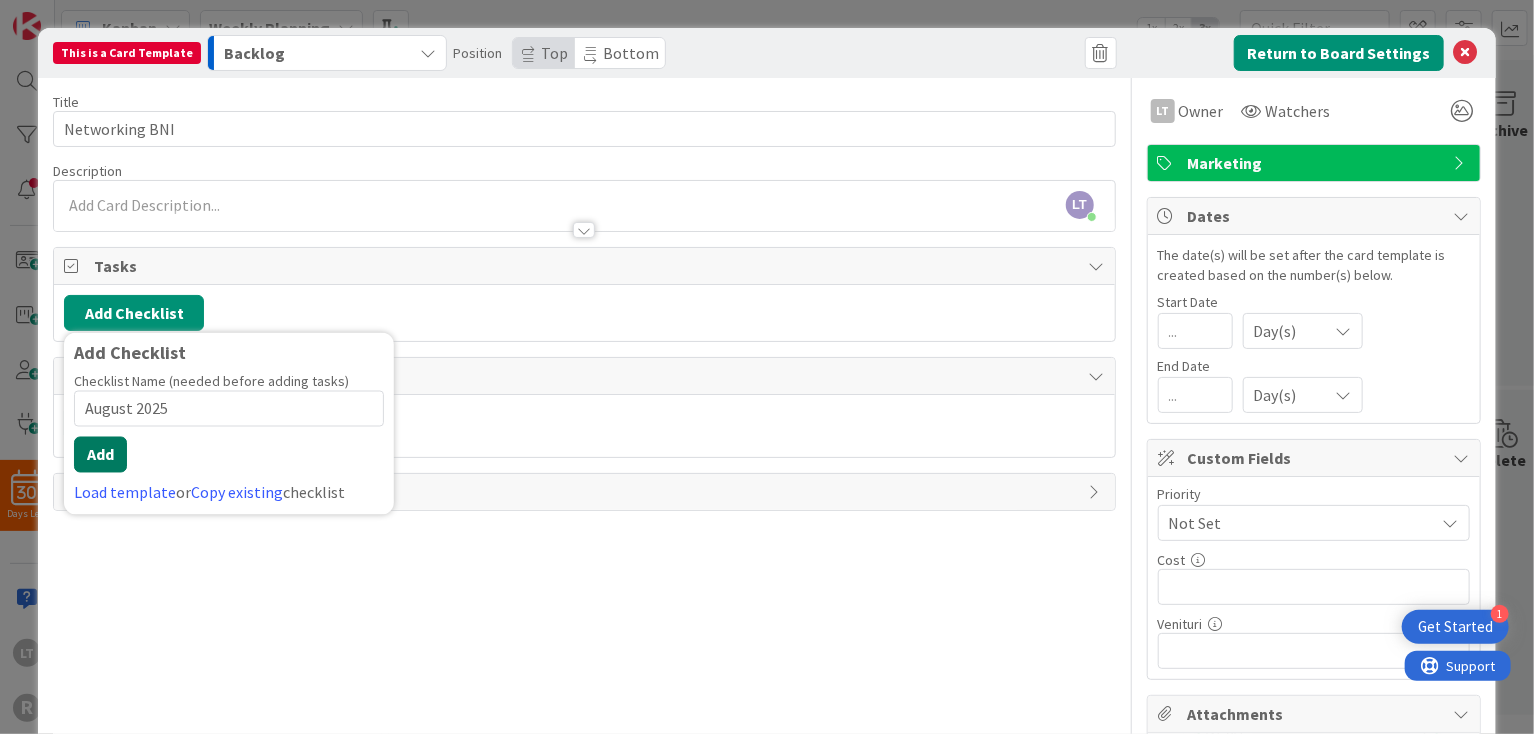 click on "Add" at bounding box center (100, 455) 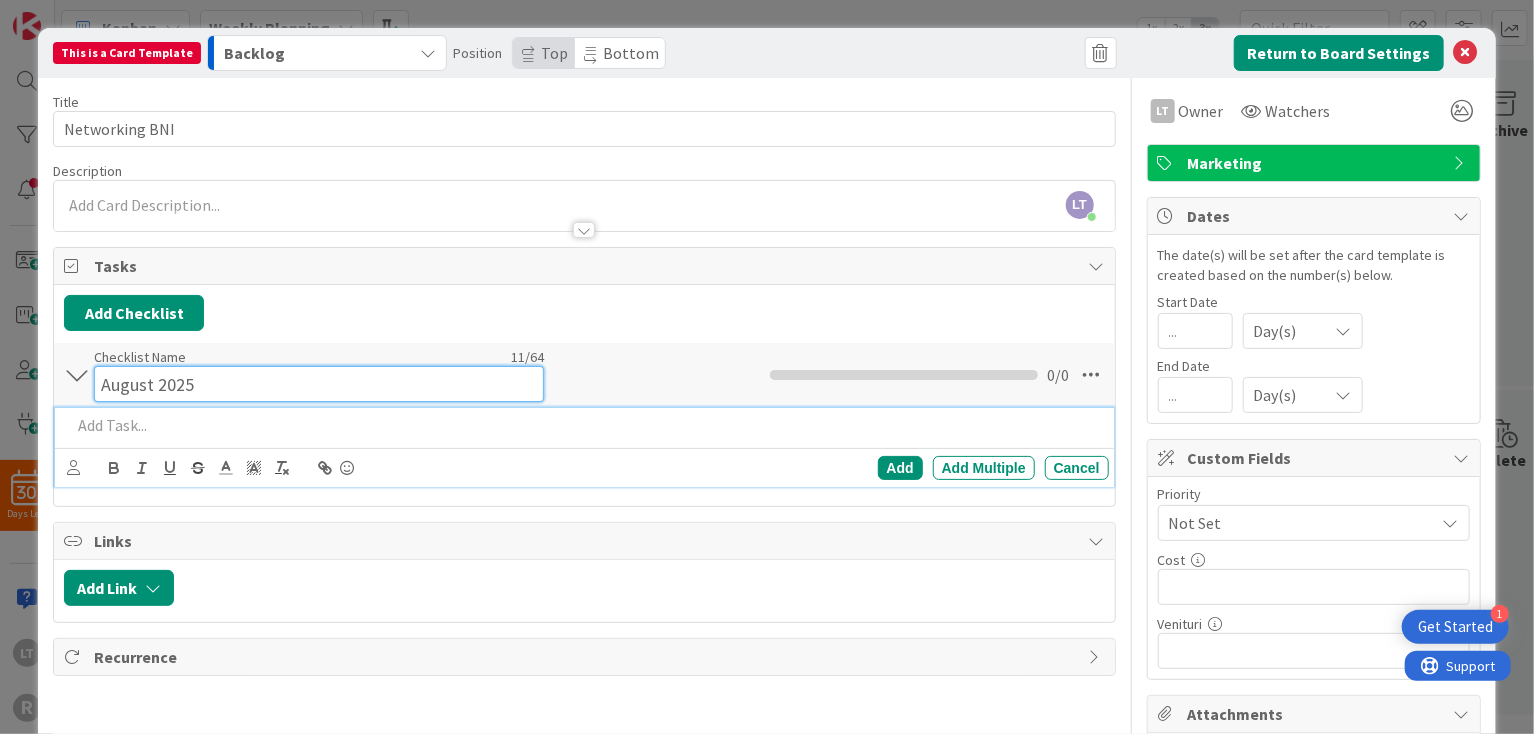 click on "August 2025" at bounding box center [319, 384] 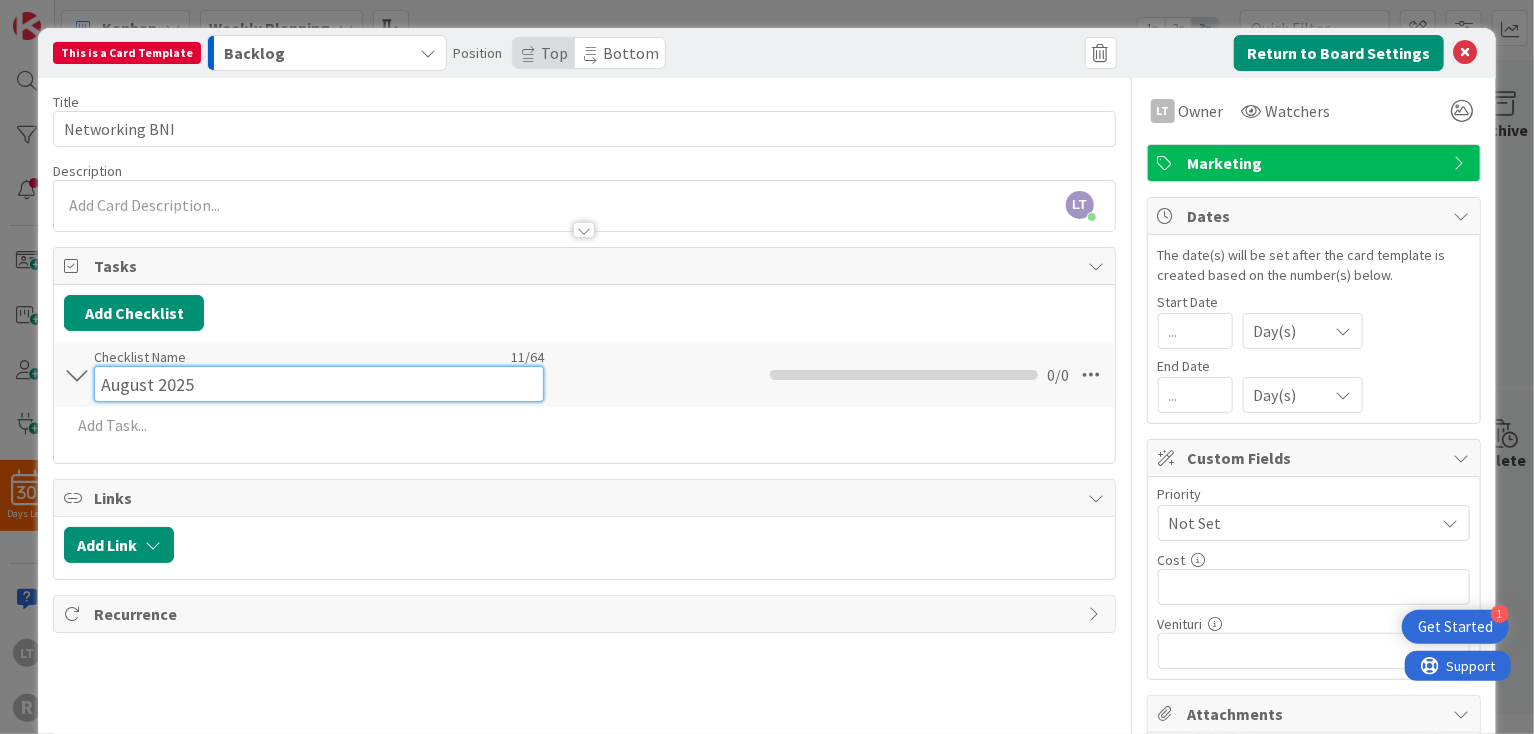 click on "August 2025" at bounding box center [319, 384] 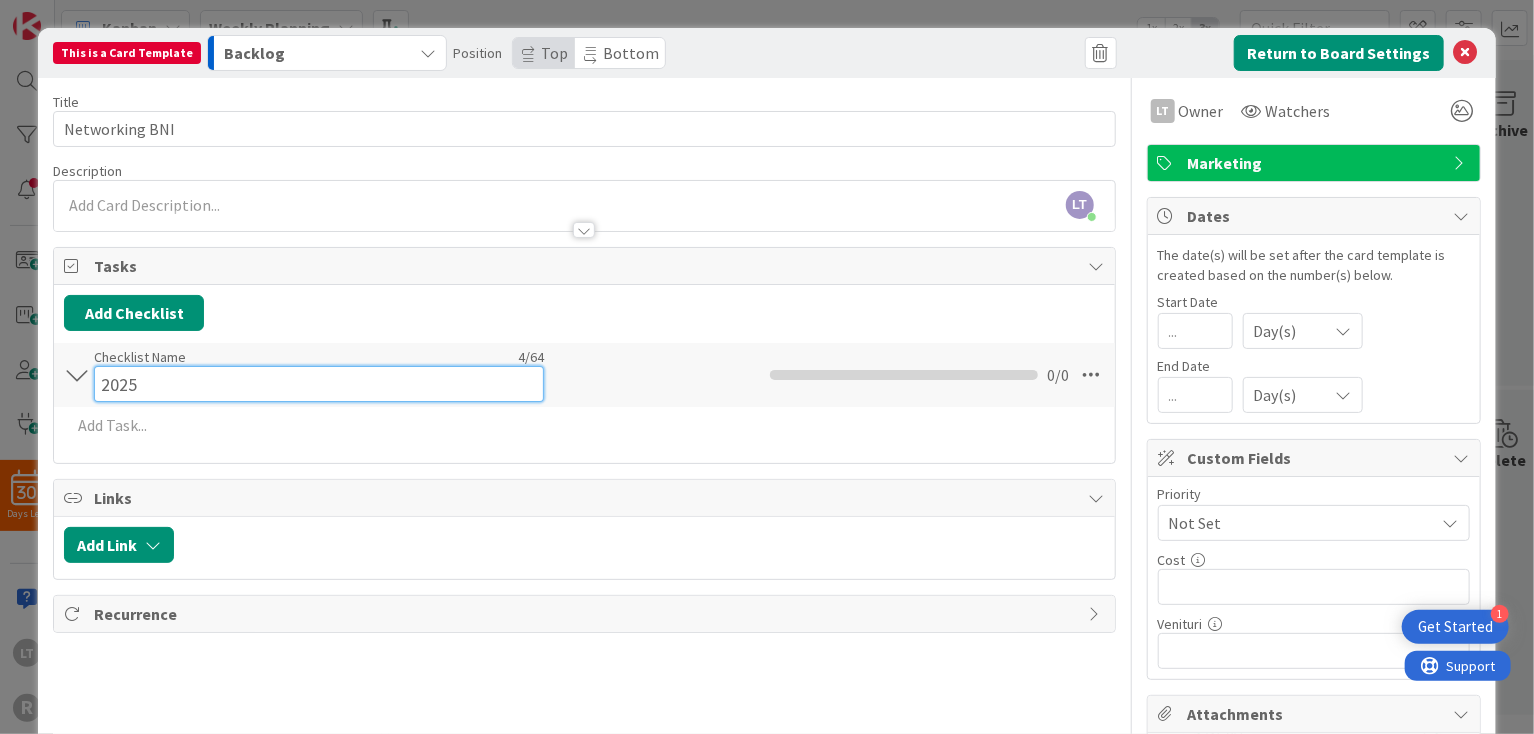 type on "2025" 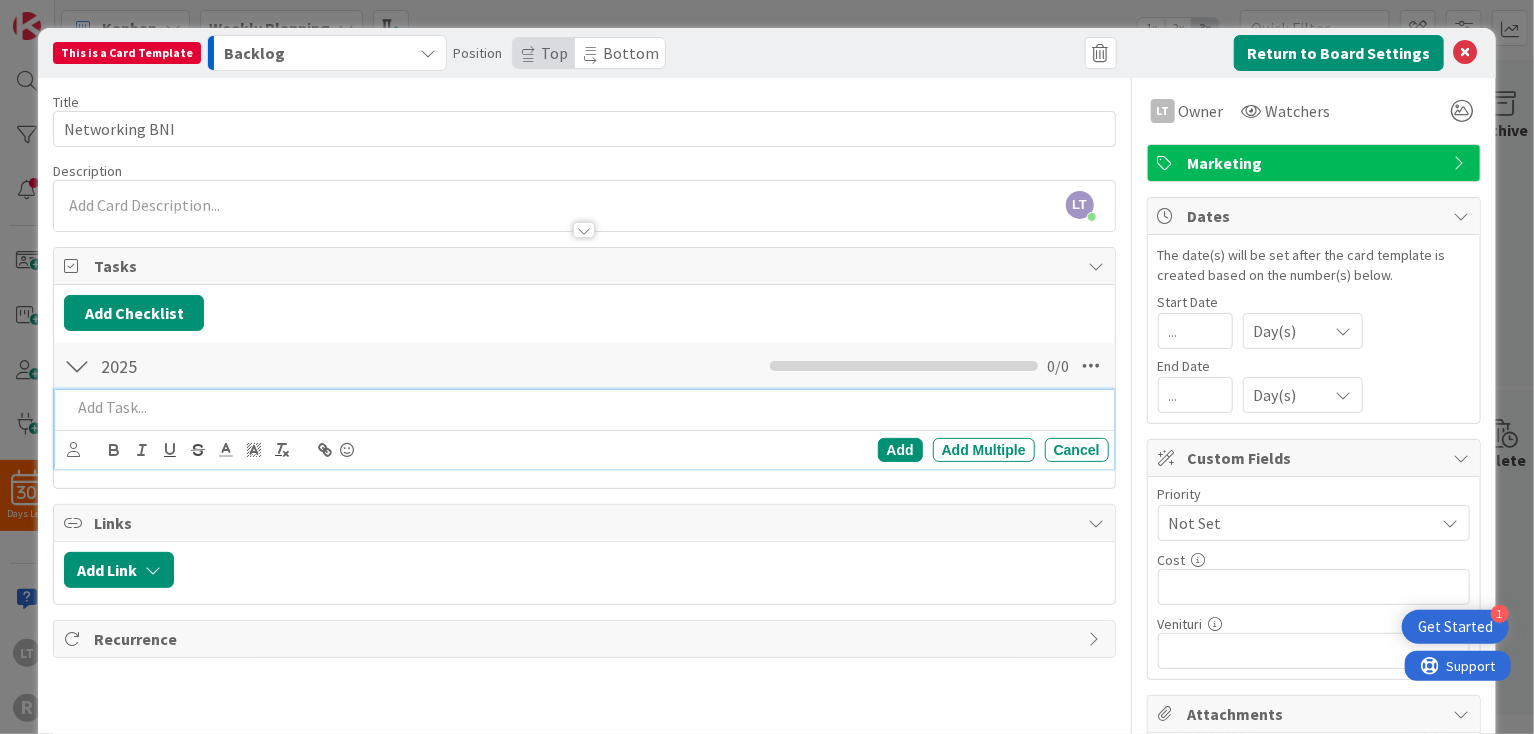 click at bounding box center (585, 407) 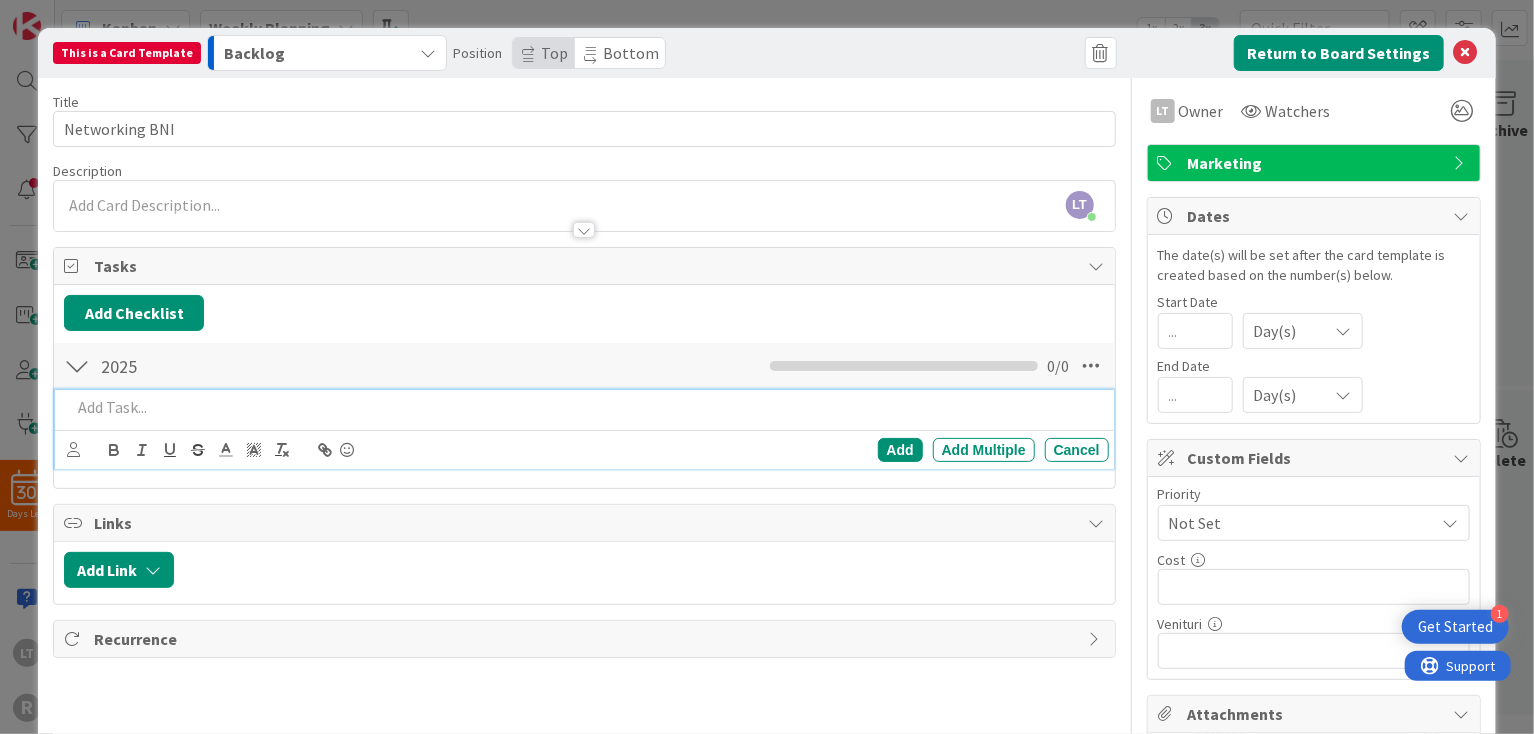 type 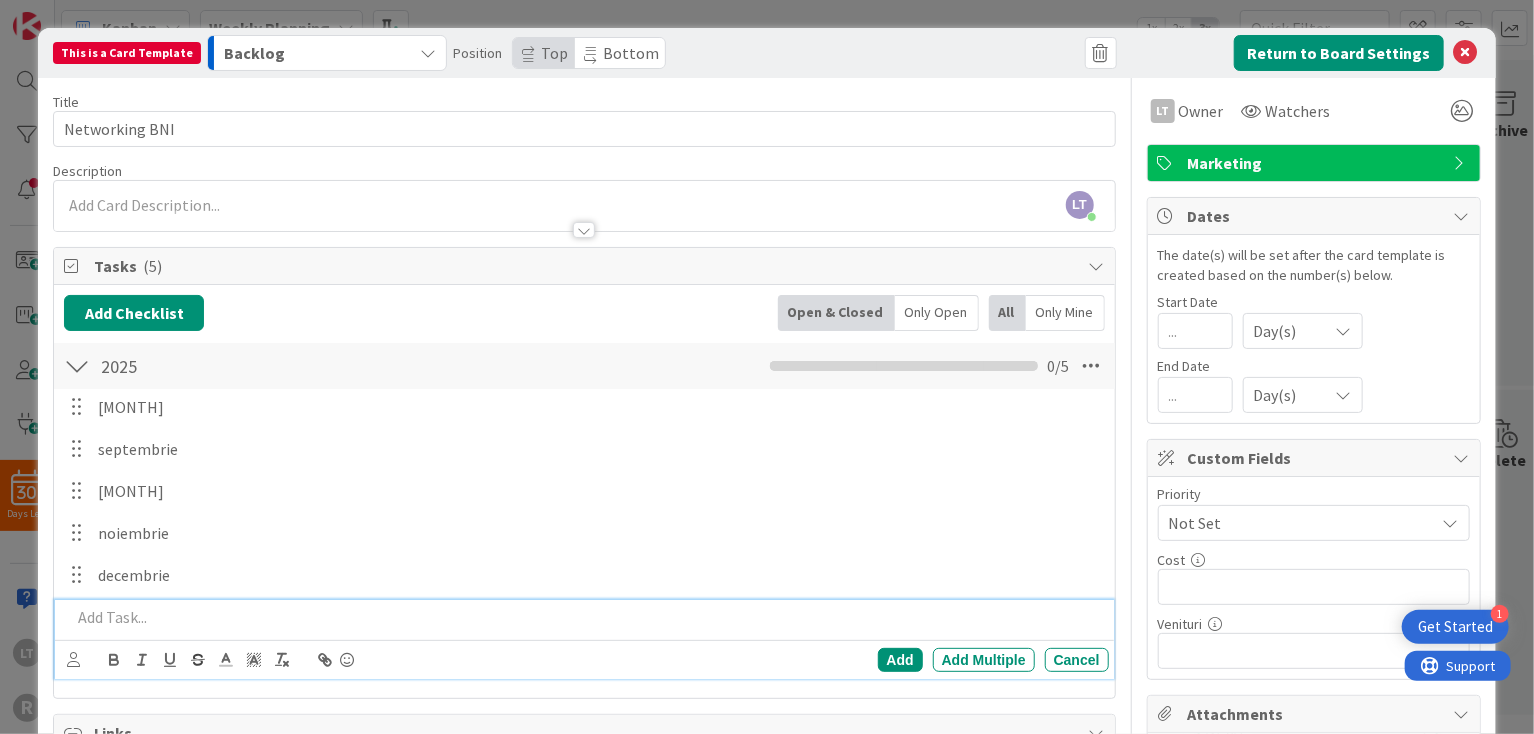 scroll, scrollTop: 172, scrollLeft: 0, axis: vertical 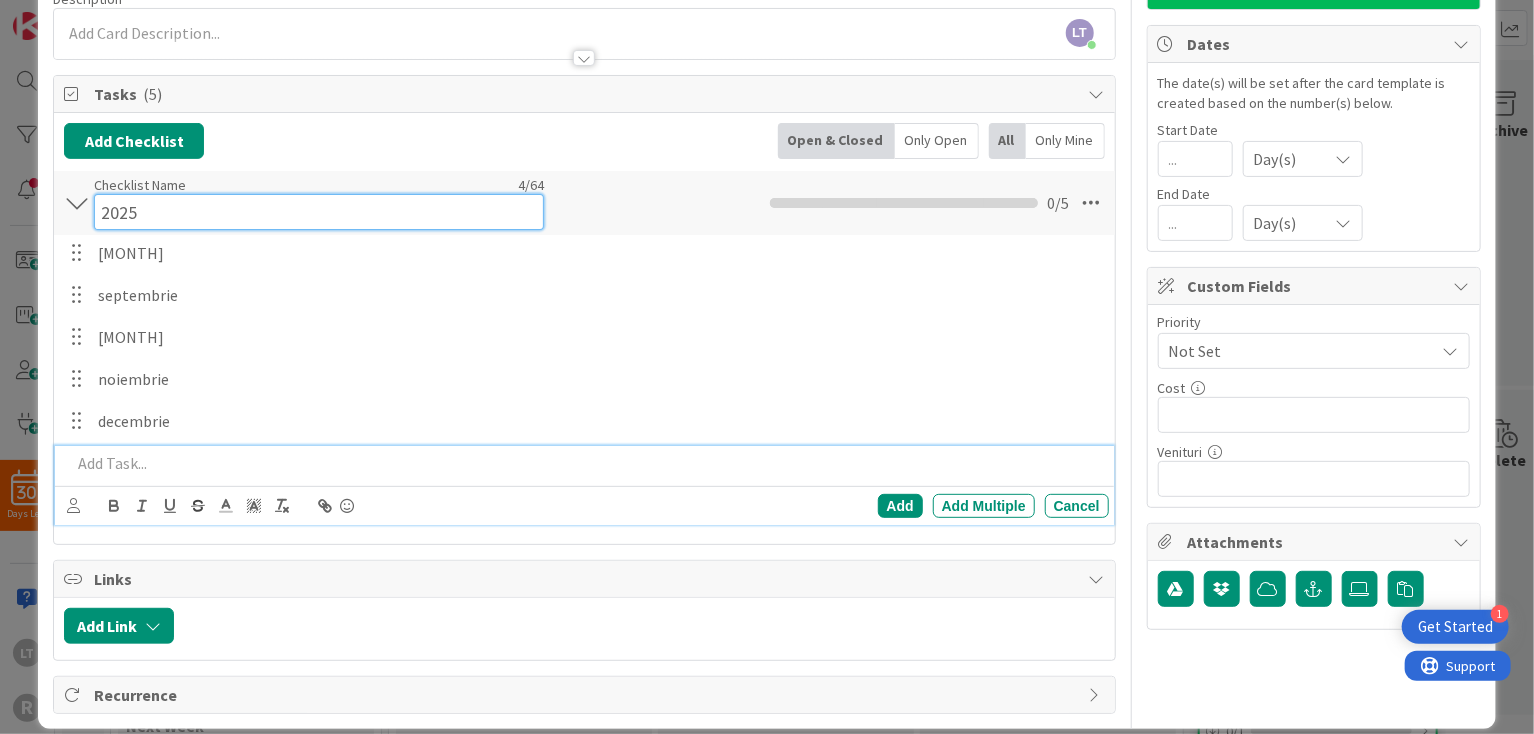 click on "Checklist Name 4 / 64 2025" at bounding box center [319, 203] 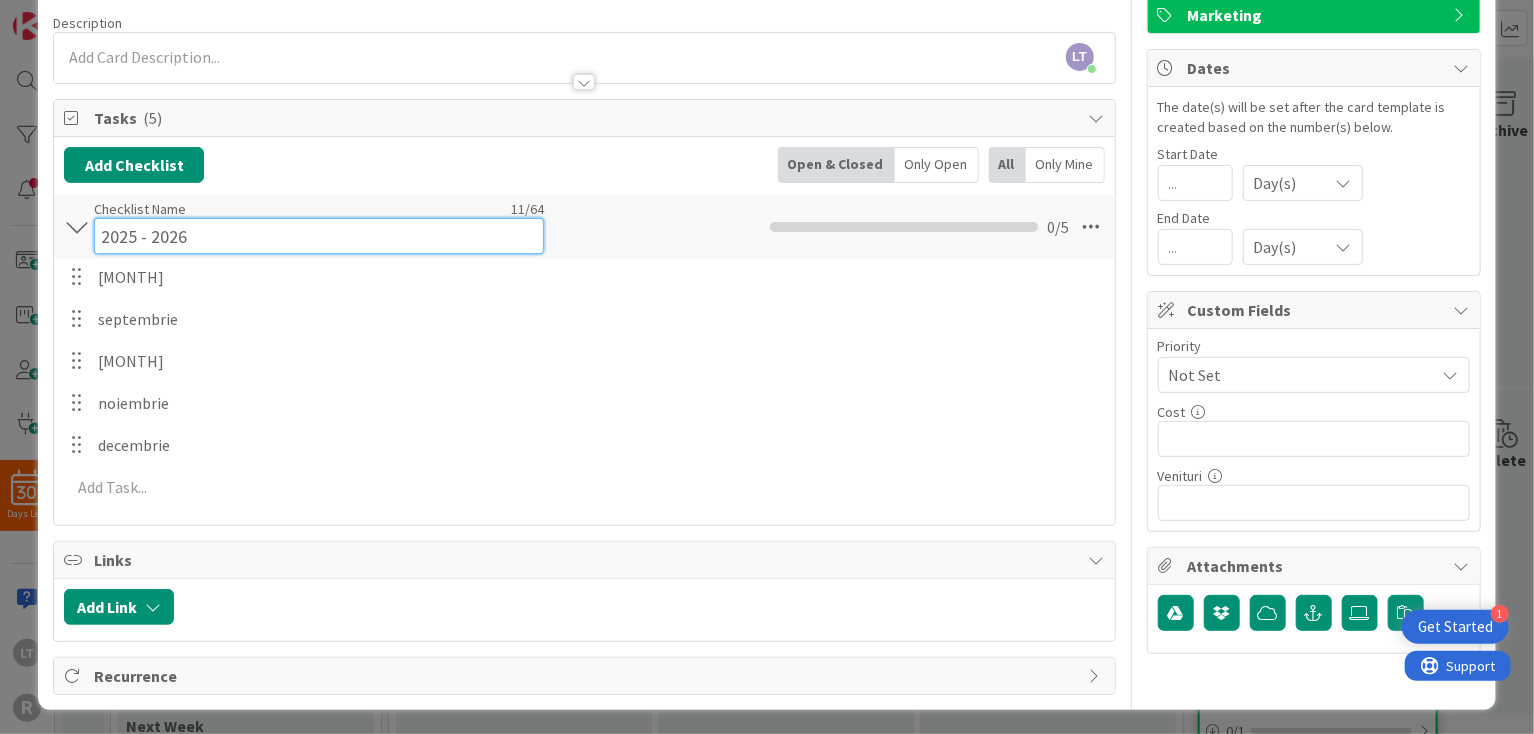 type on "2025 - 2026" 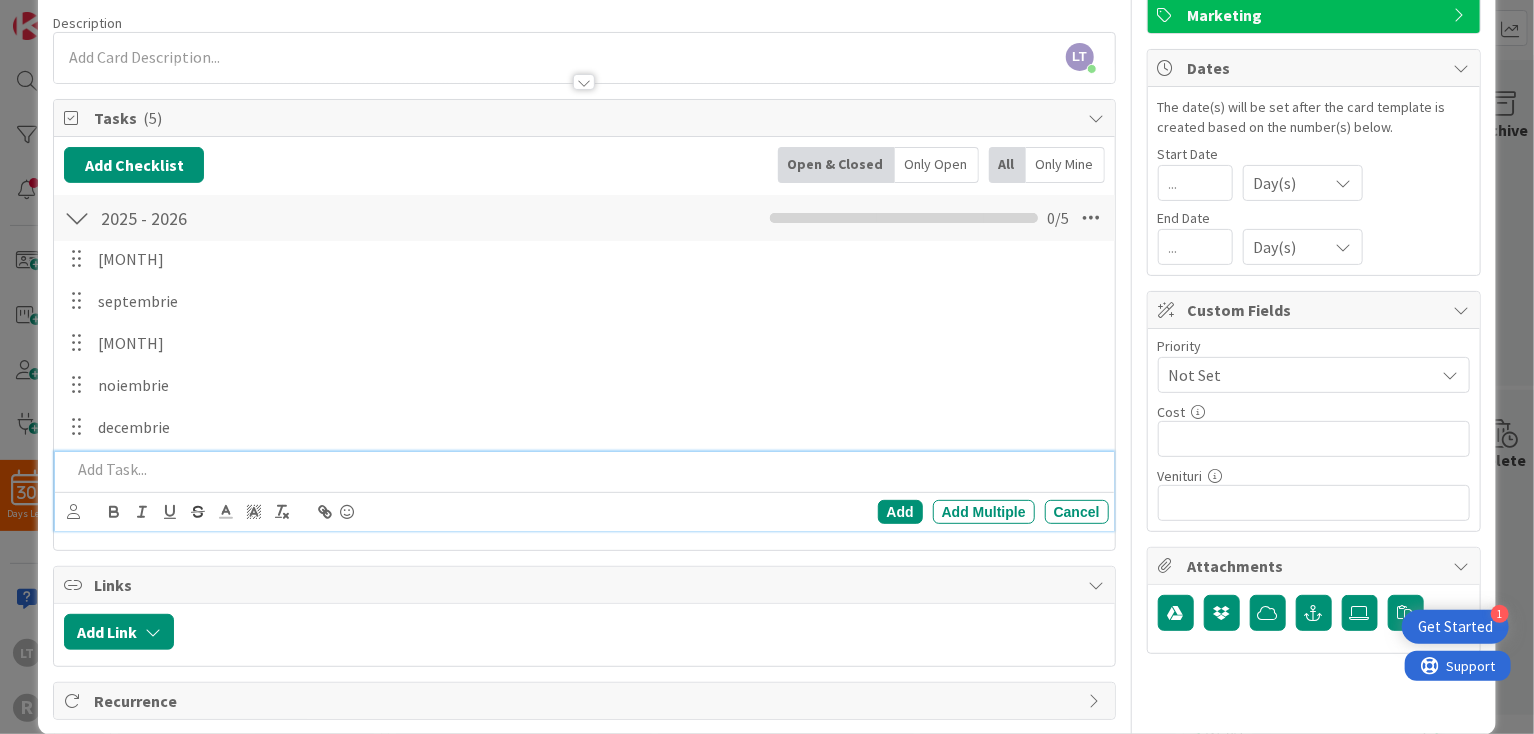 scroll, scrollTop: 172, scrollLeft: 0, axis: vertical 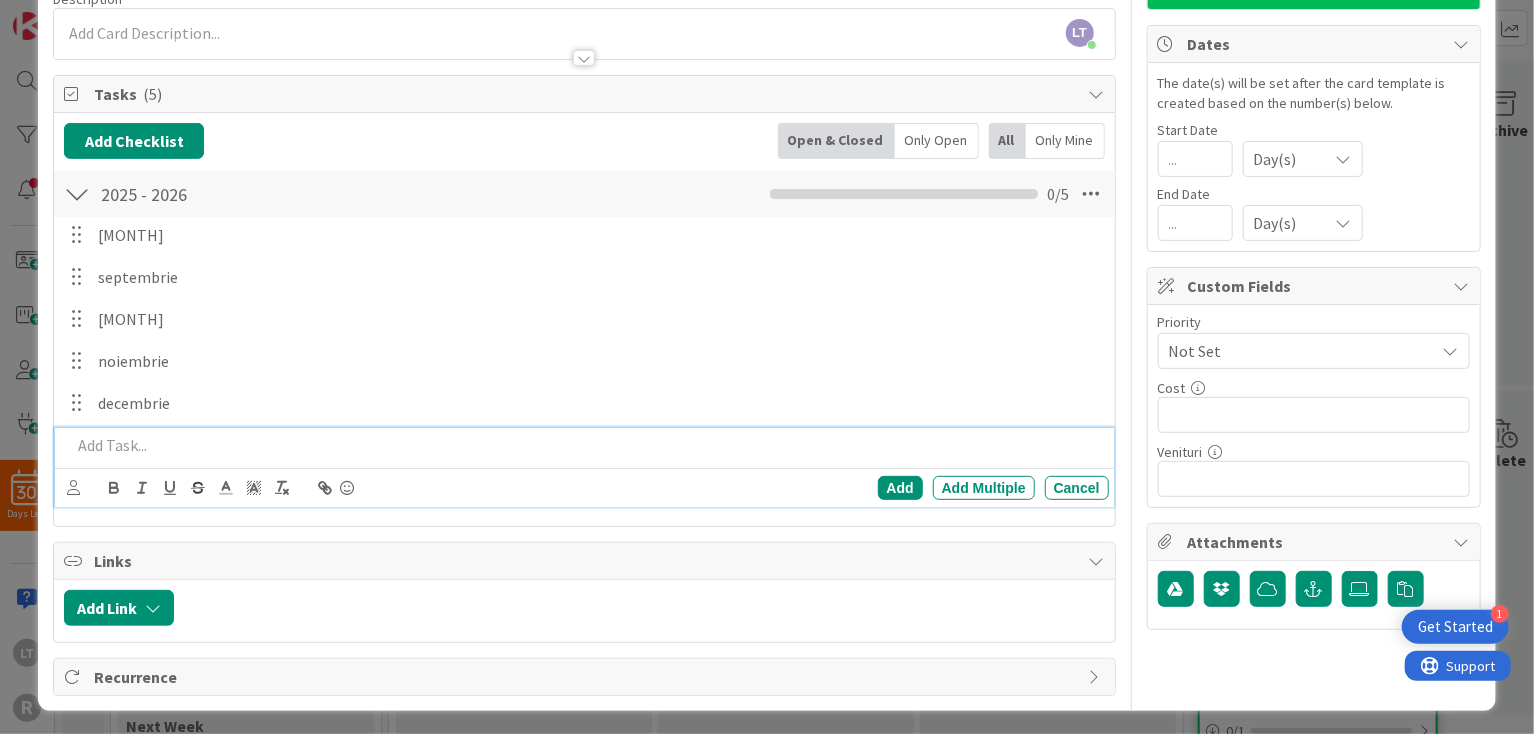 click on "Add Add Multiple Cancel" at bounding box center (584, 467) 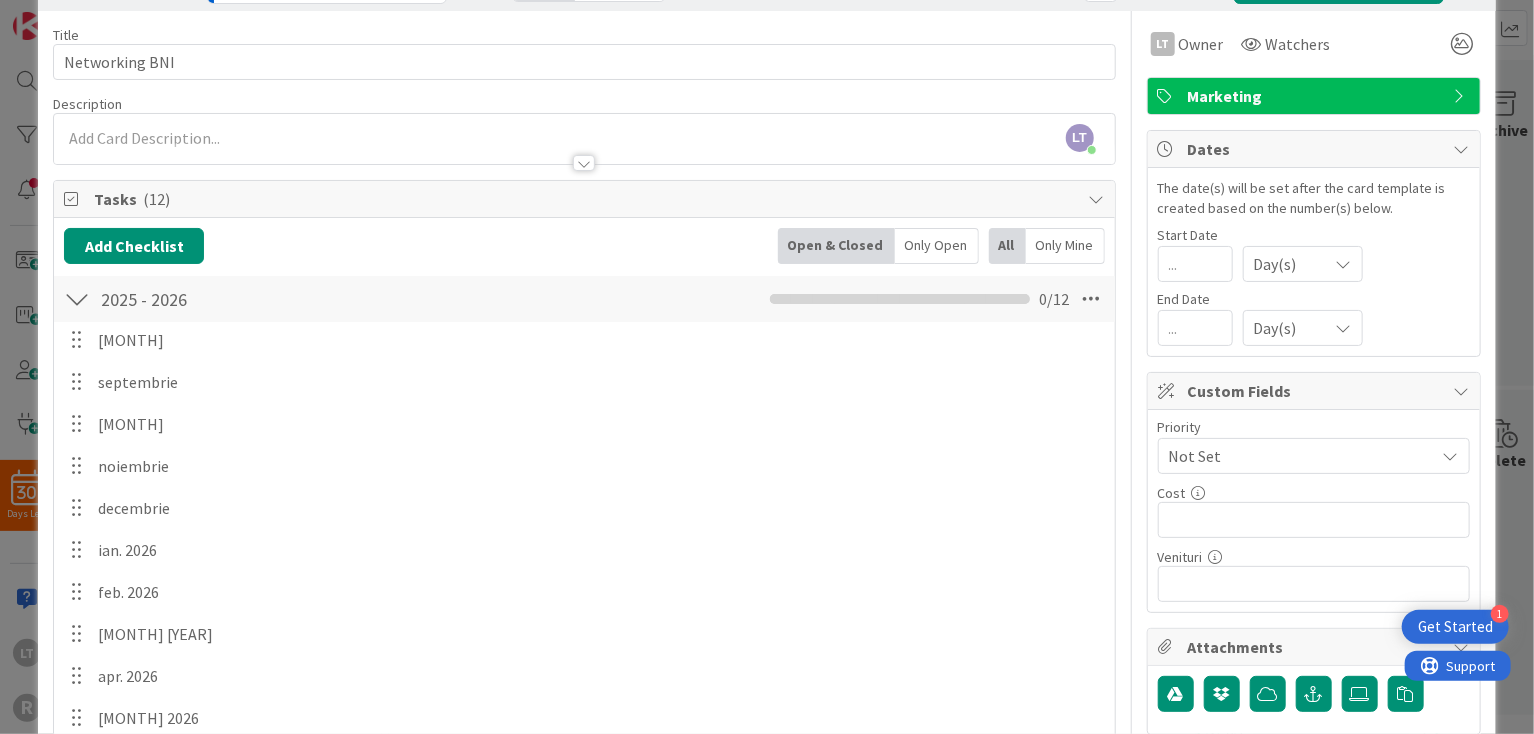 scroll, scrollTop: 0, scrollLeft: 0, axis: both 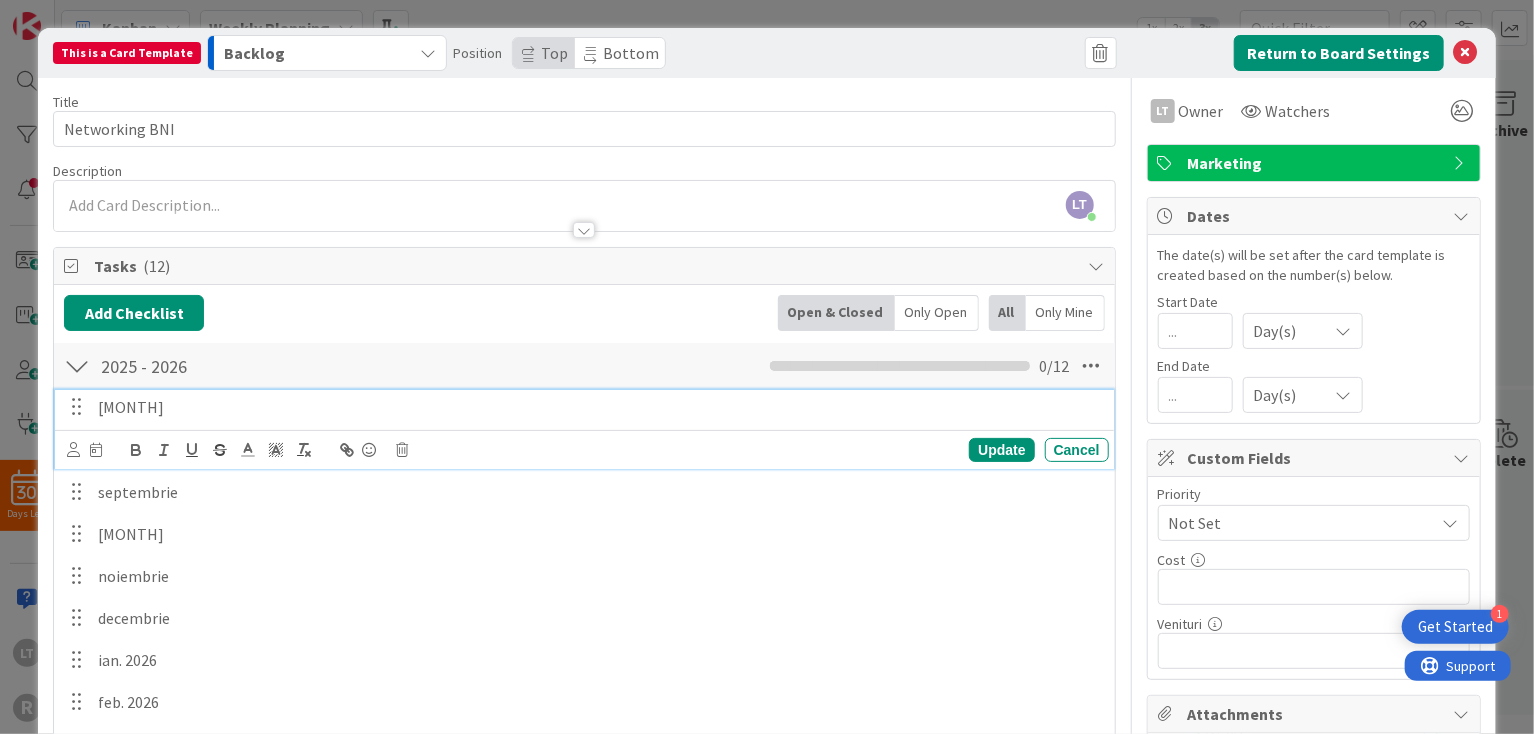 click on "[MONTH]" at bounding box center [599, 407] 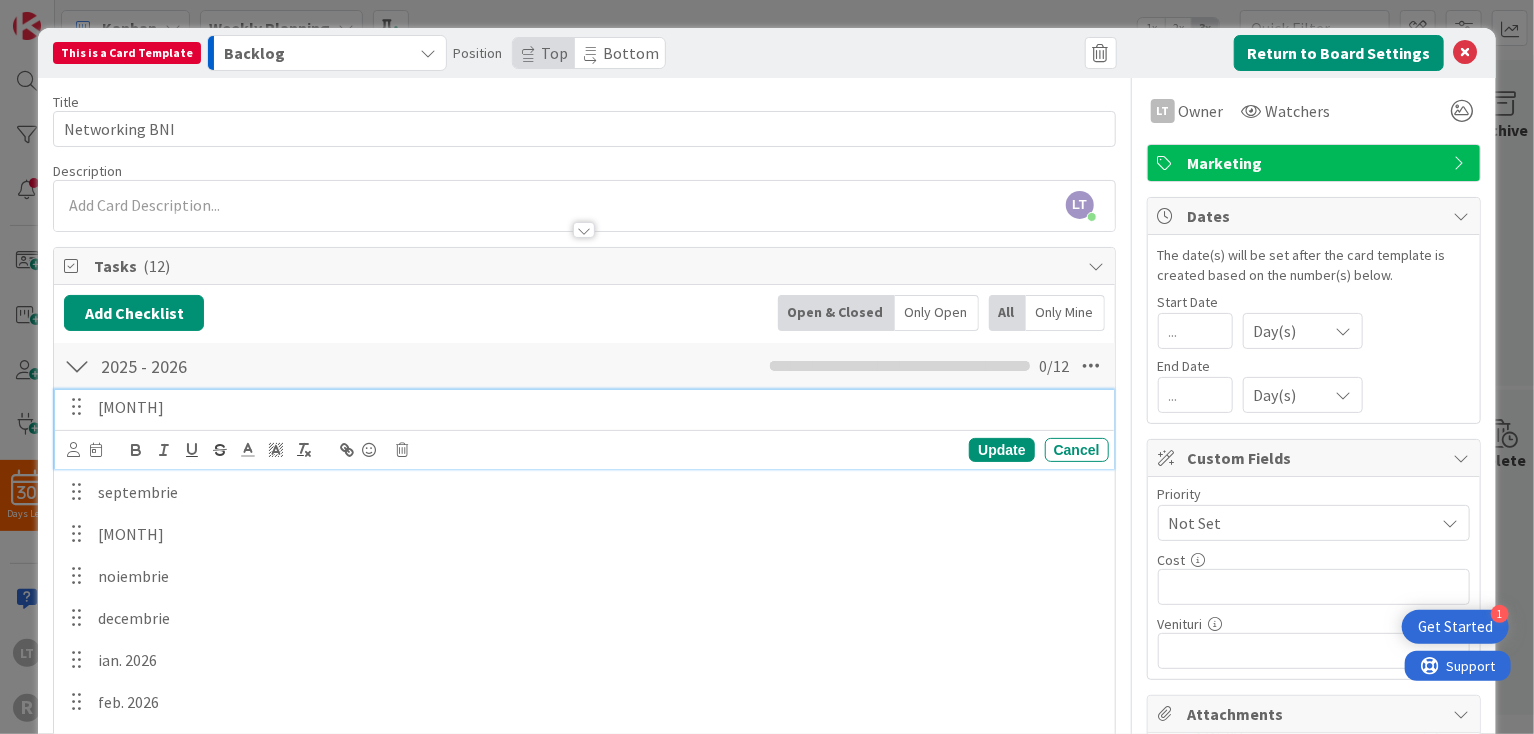 click on "[MONTH]" at bounding box center (599, 407) 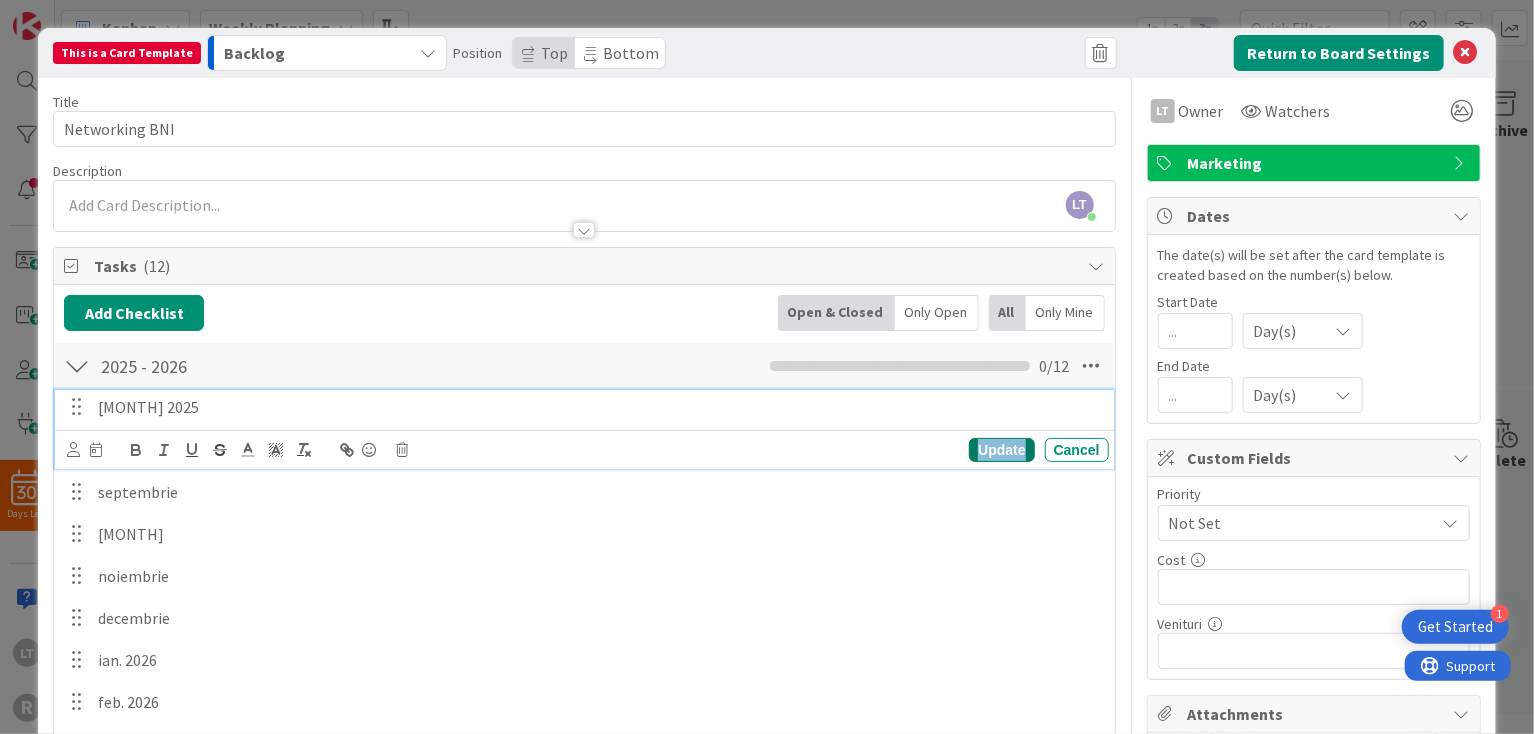click on "Update" at bounding box center (1001, 450) 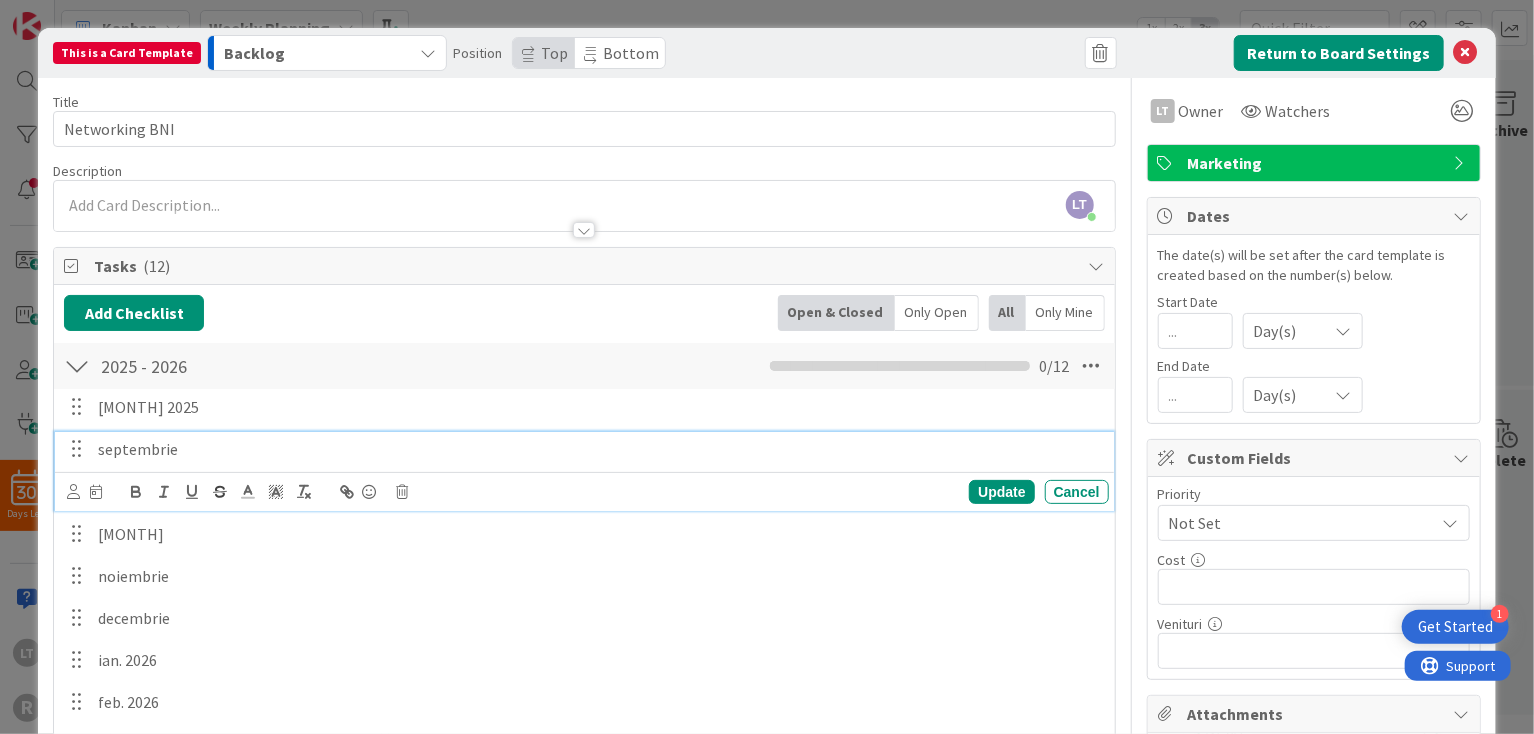 click on "septembrie" at bounding box center [599, 449] 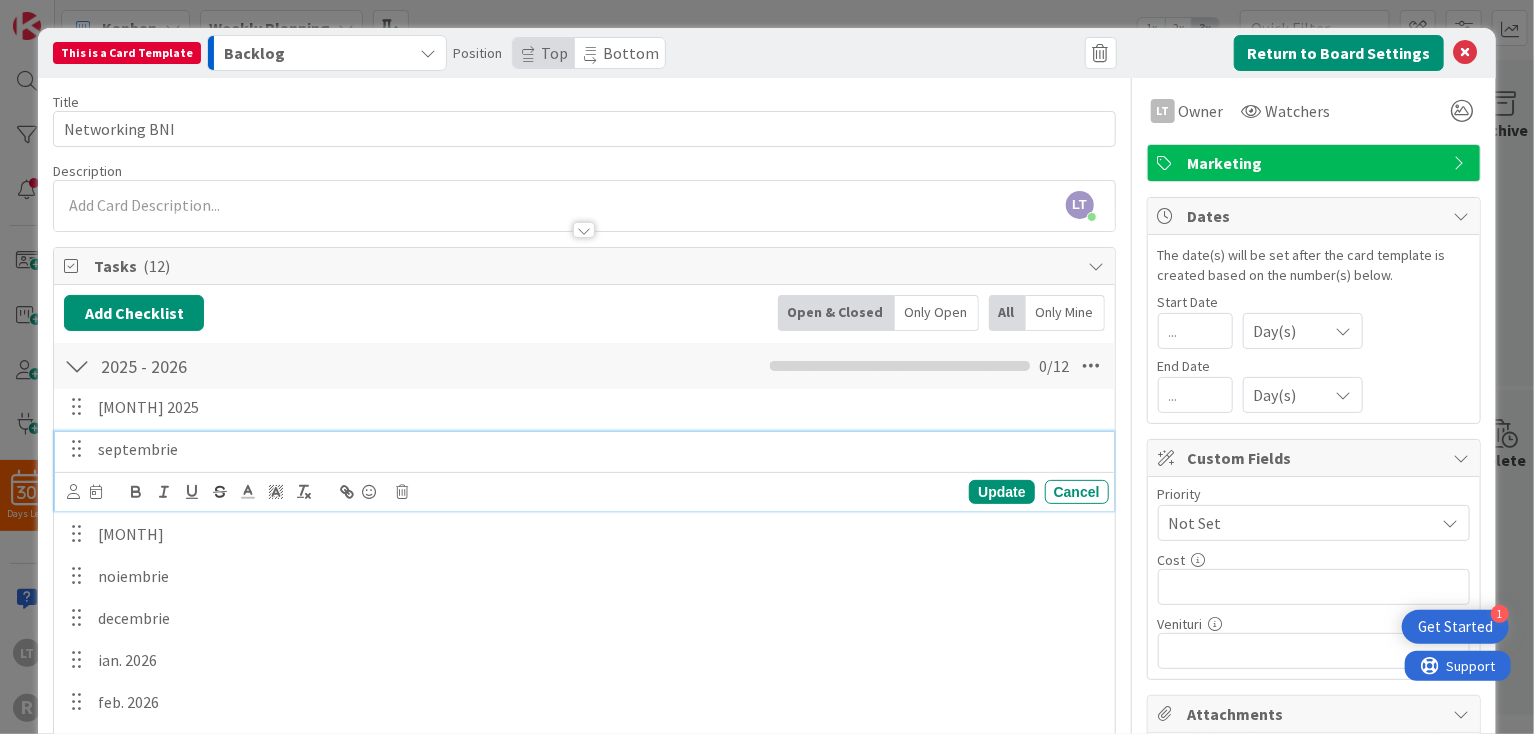 click on "septembrie" at bounding box center (599, 449) 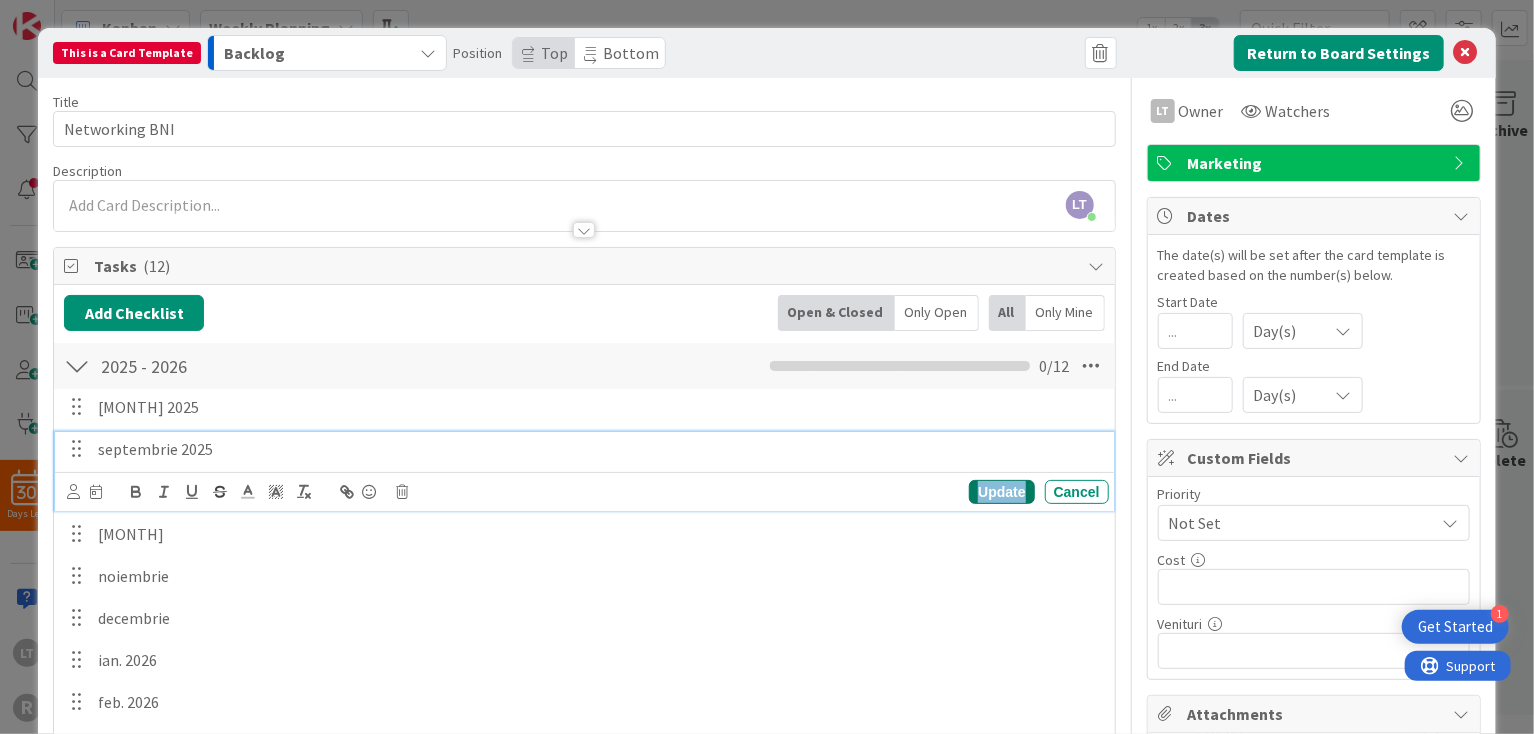 click on "Update" at bounding box center (1001, 492) 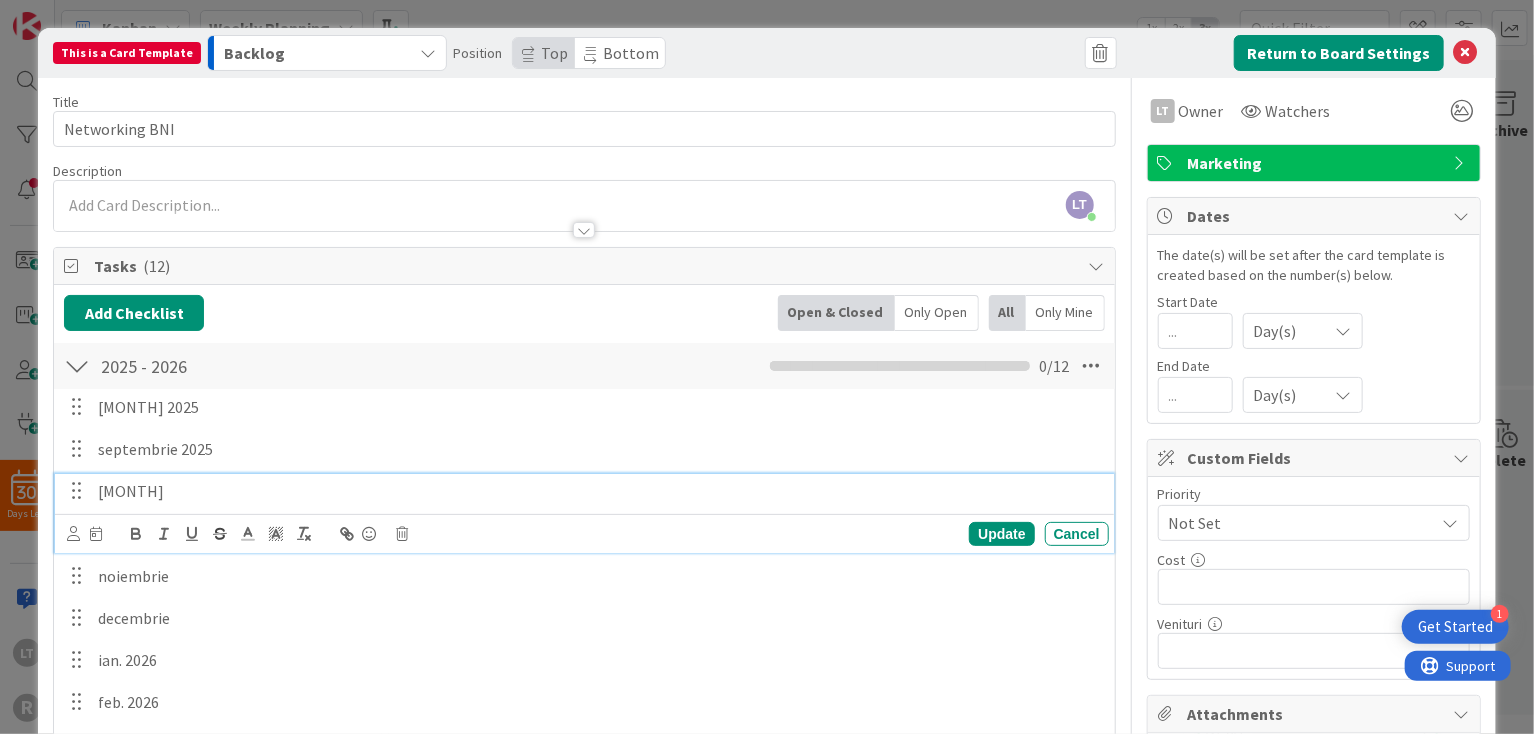 click on "[MONTH]" at bounding box center [599, 491] 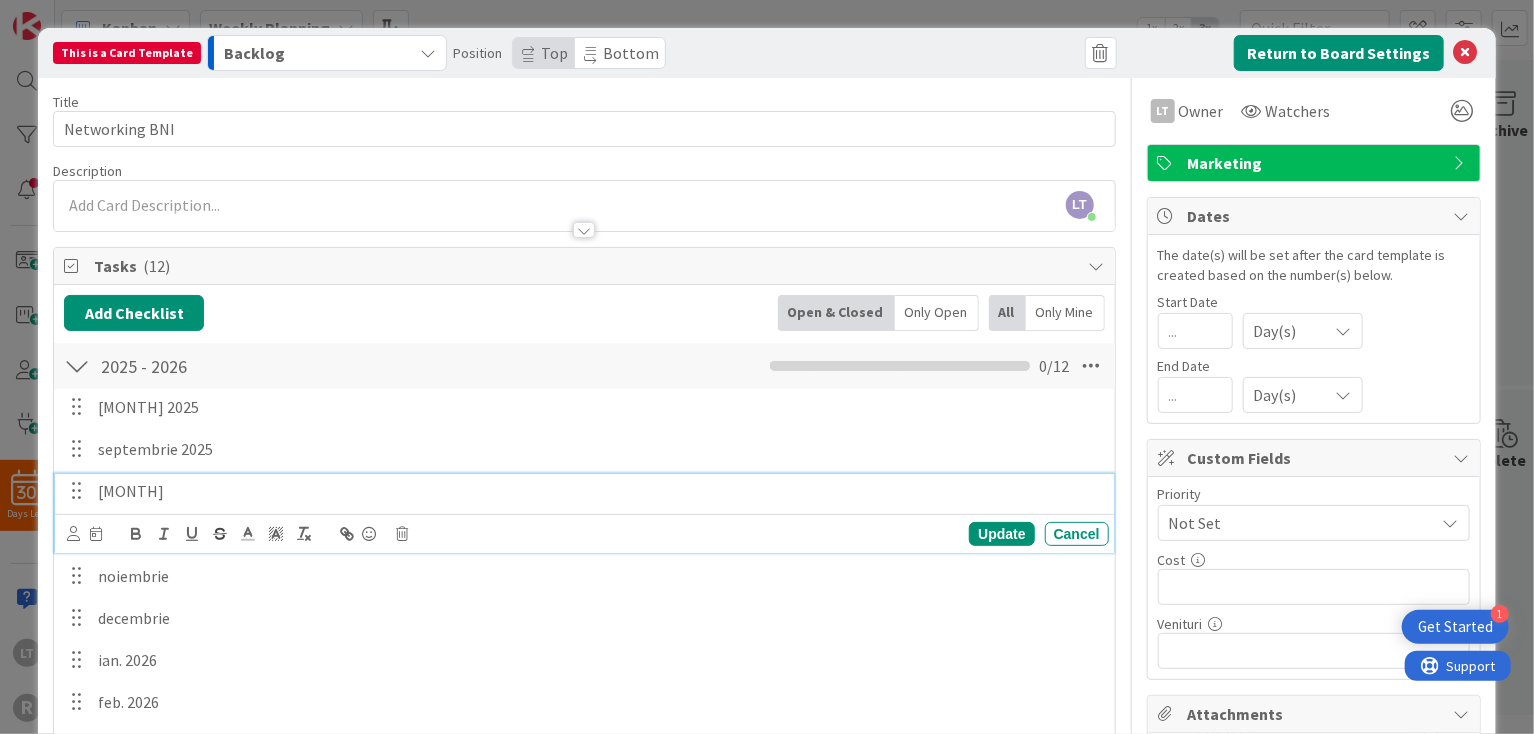 click on "[MONTH]" at bounding box center [599, 491] 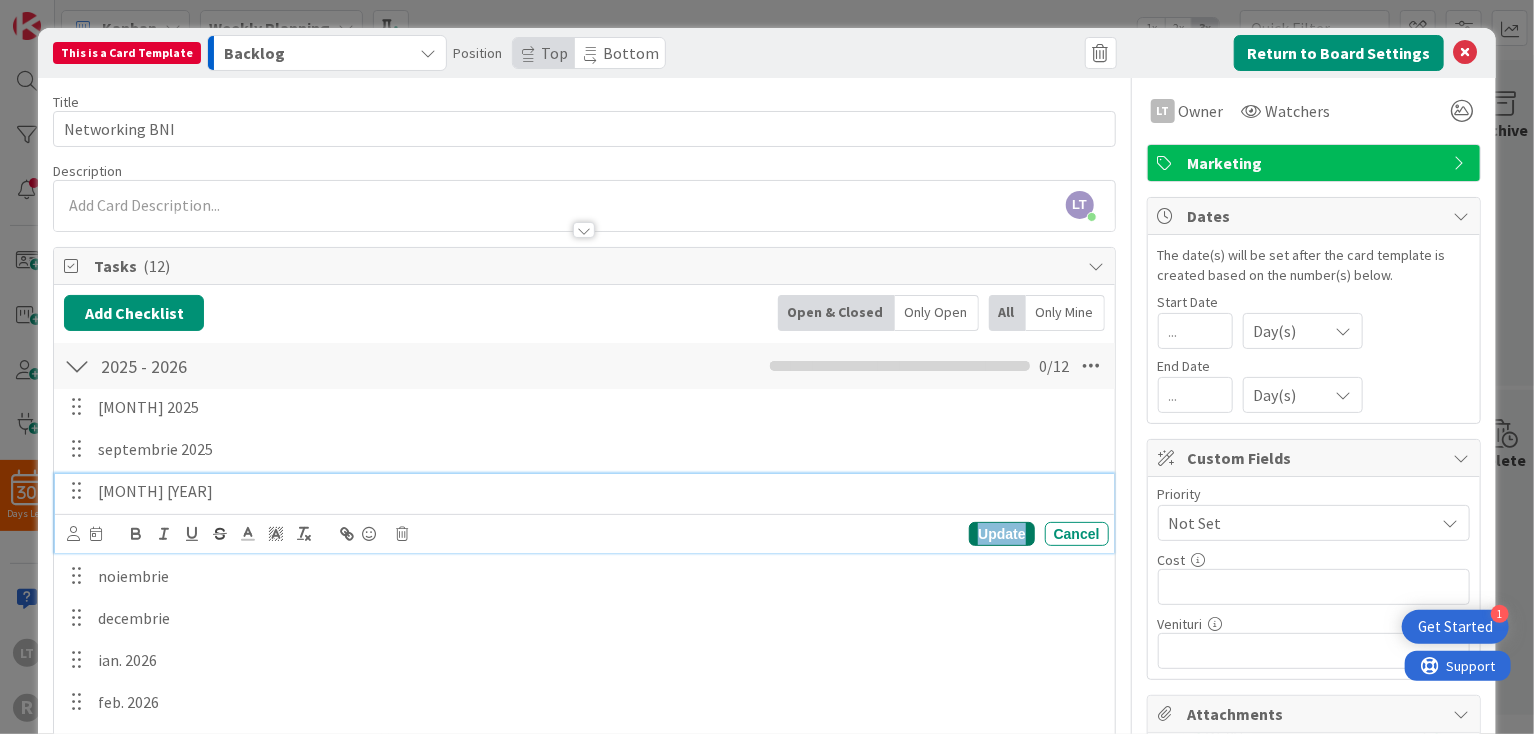 click on "Update" at bounding box center [1001, 534] 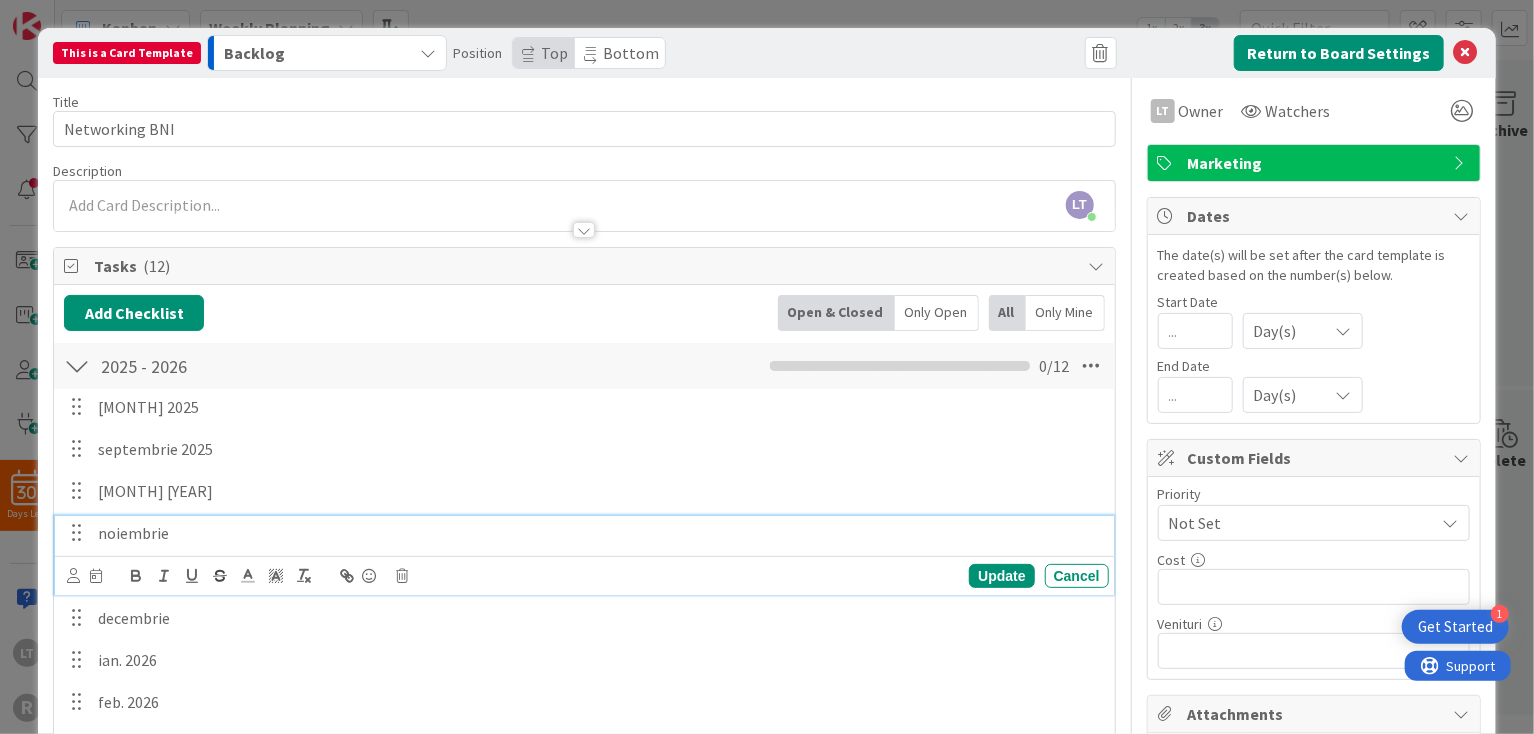 click on "noiembrie" at bounding box center (599, 533) 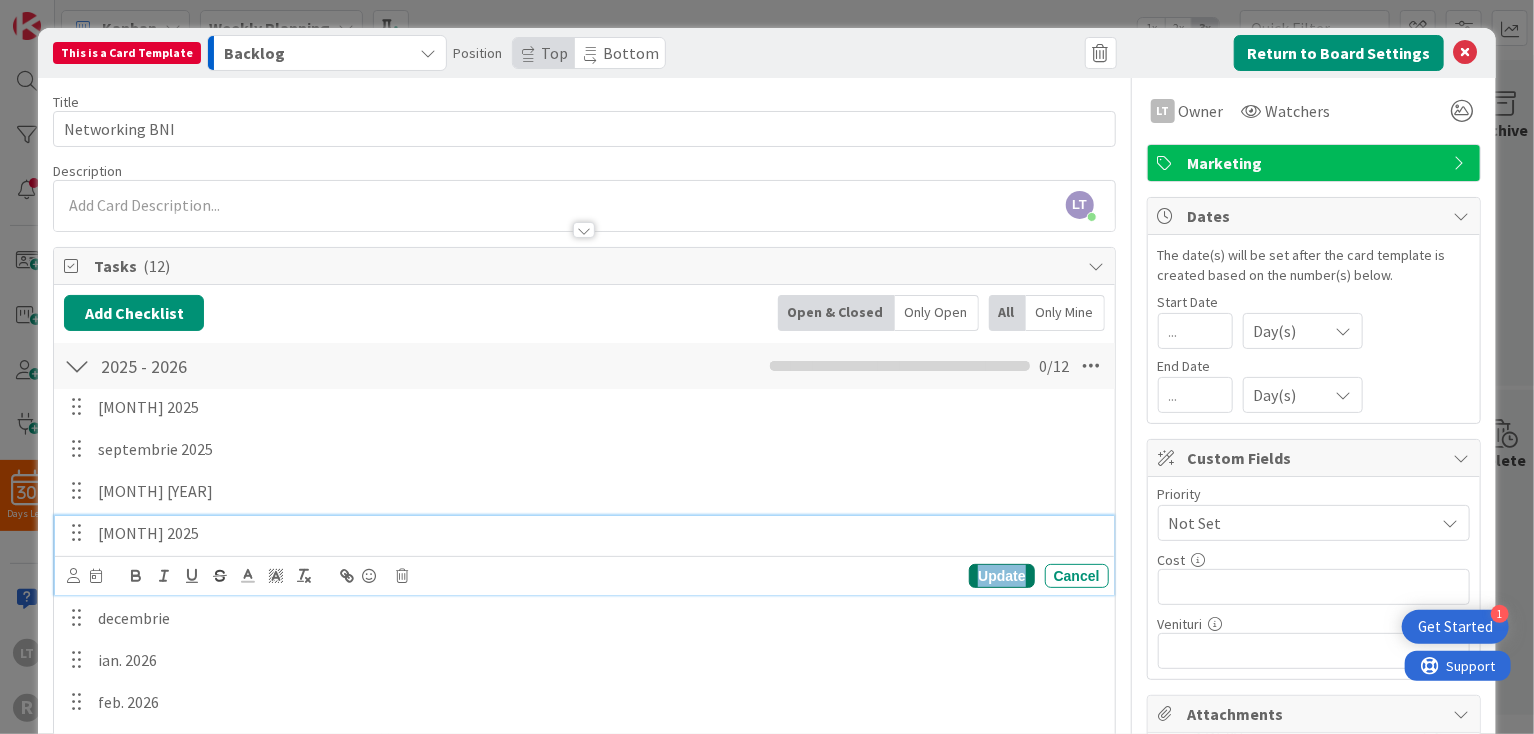 click on "Update" at bounding box center (1001, 576) 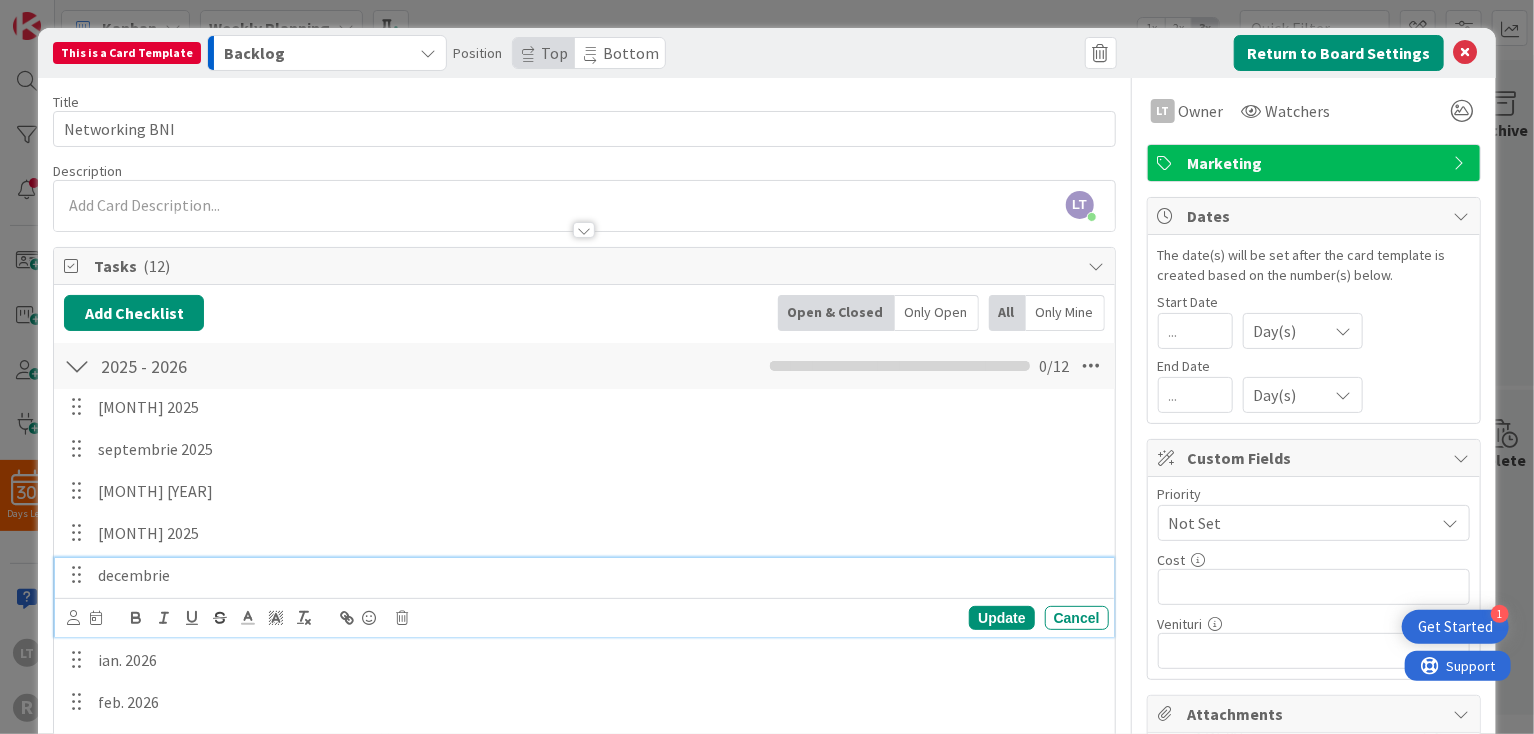 click on "decembrie" at bounding box center (599, 575) 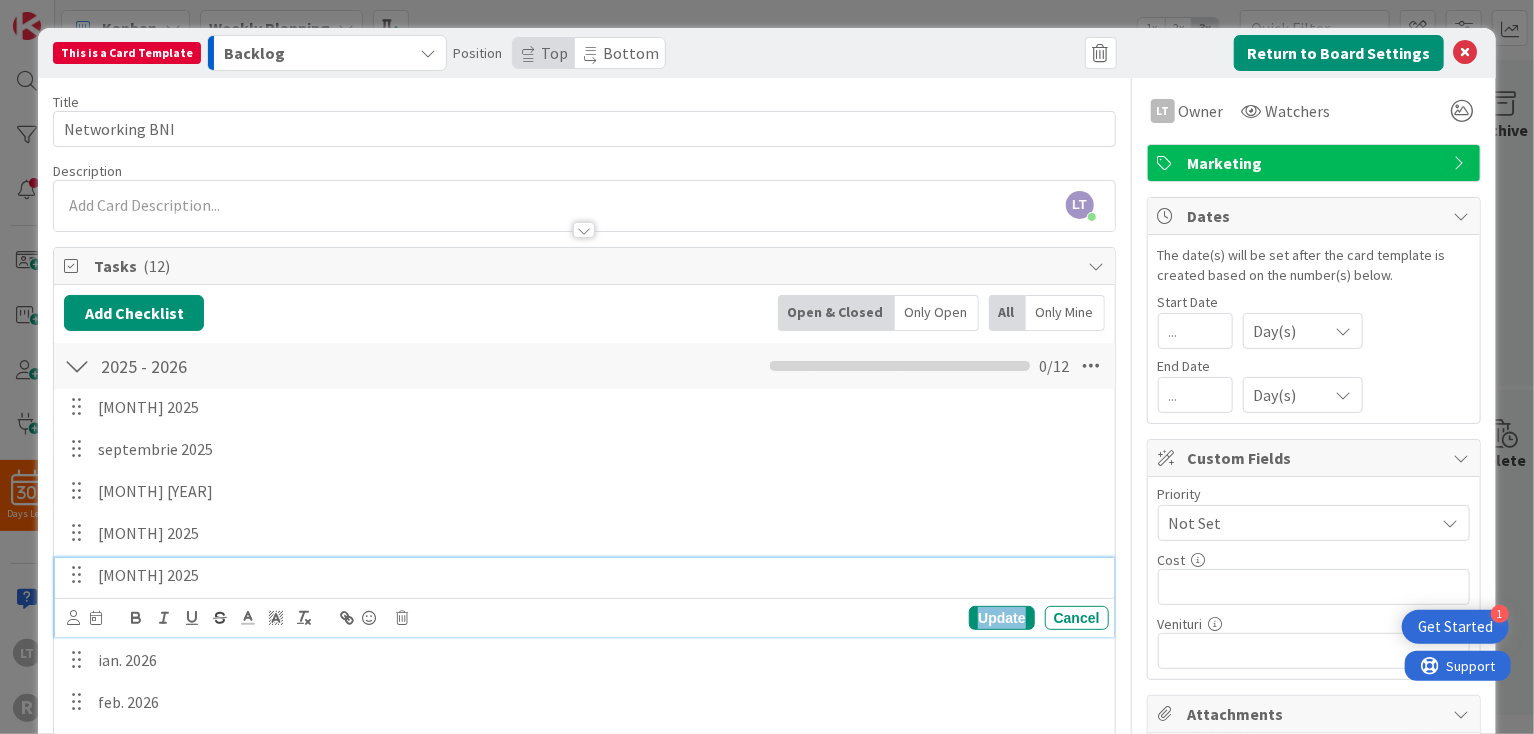 click on "Update" at bounding box center [1001, 618] 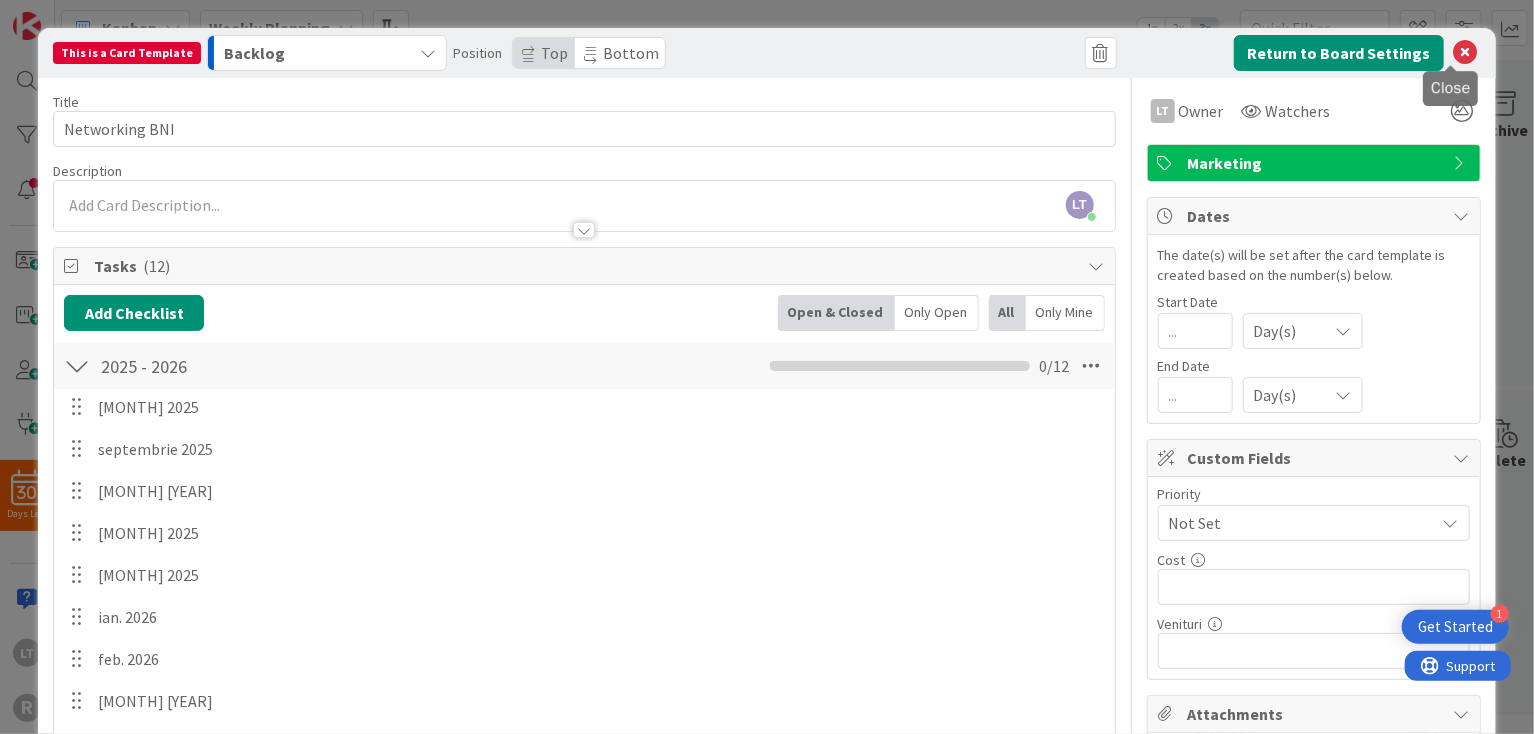 click at bounding box center [1466, 53] 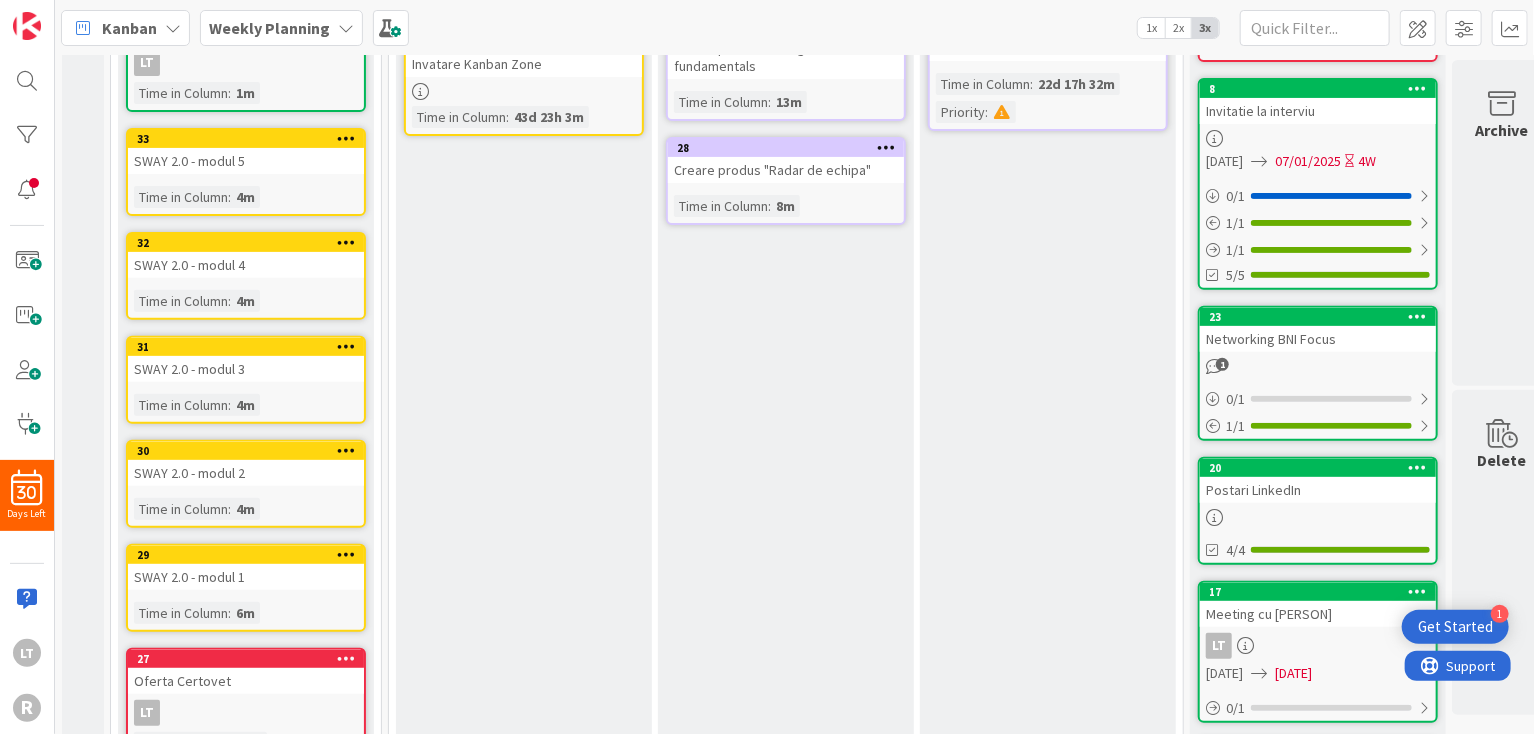 scroll, scrollTop: 300, scrollLeft: 0, axis: vertical 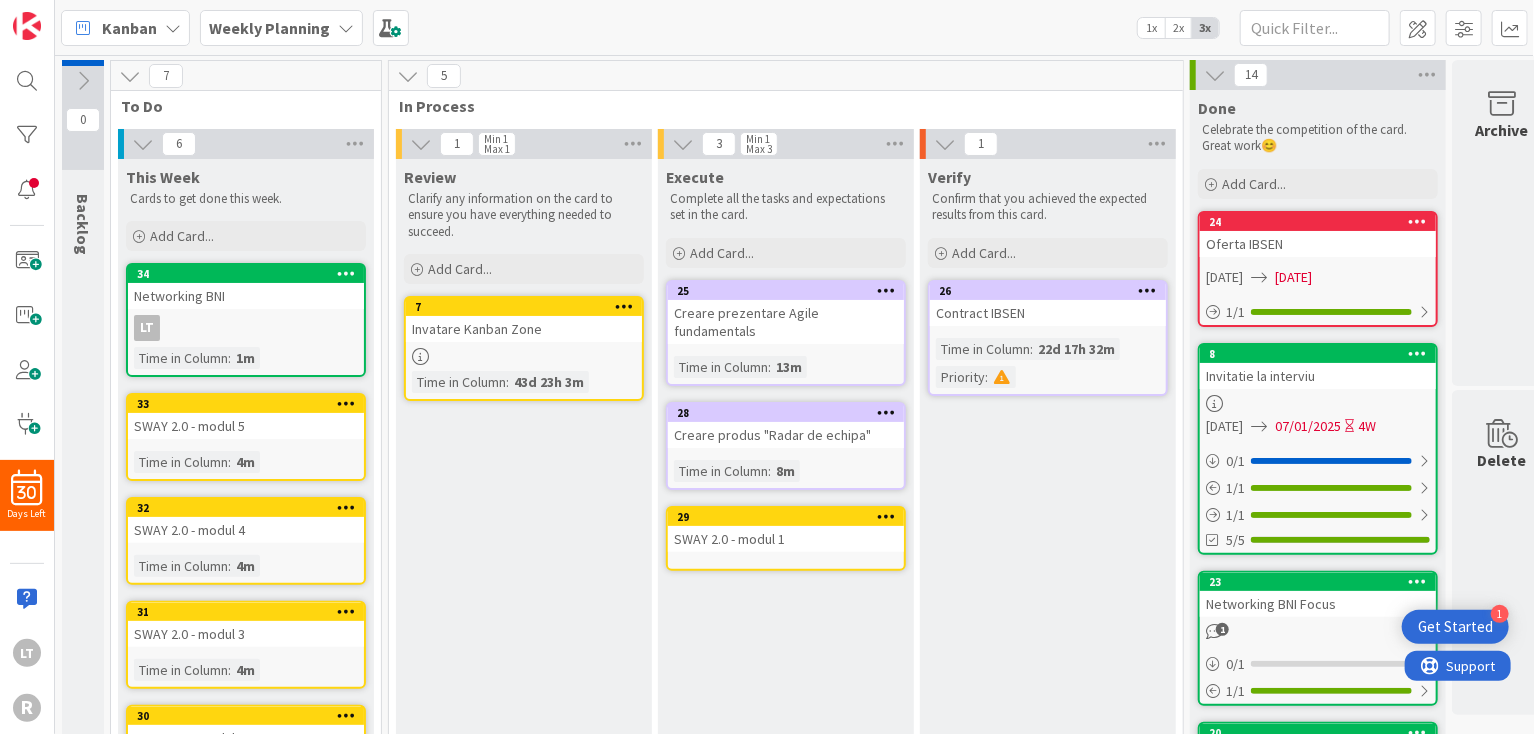 click at bounding box center [83, 81] 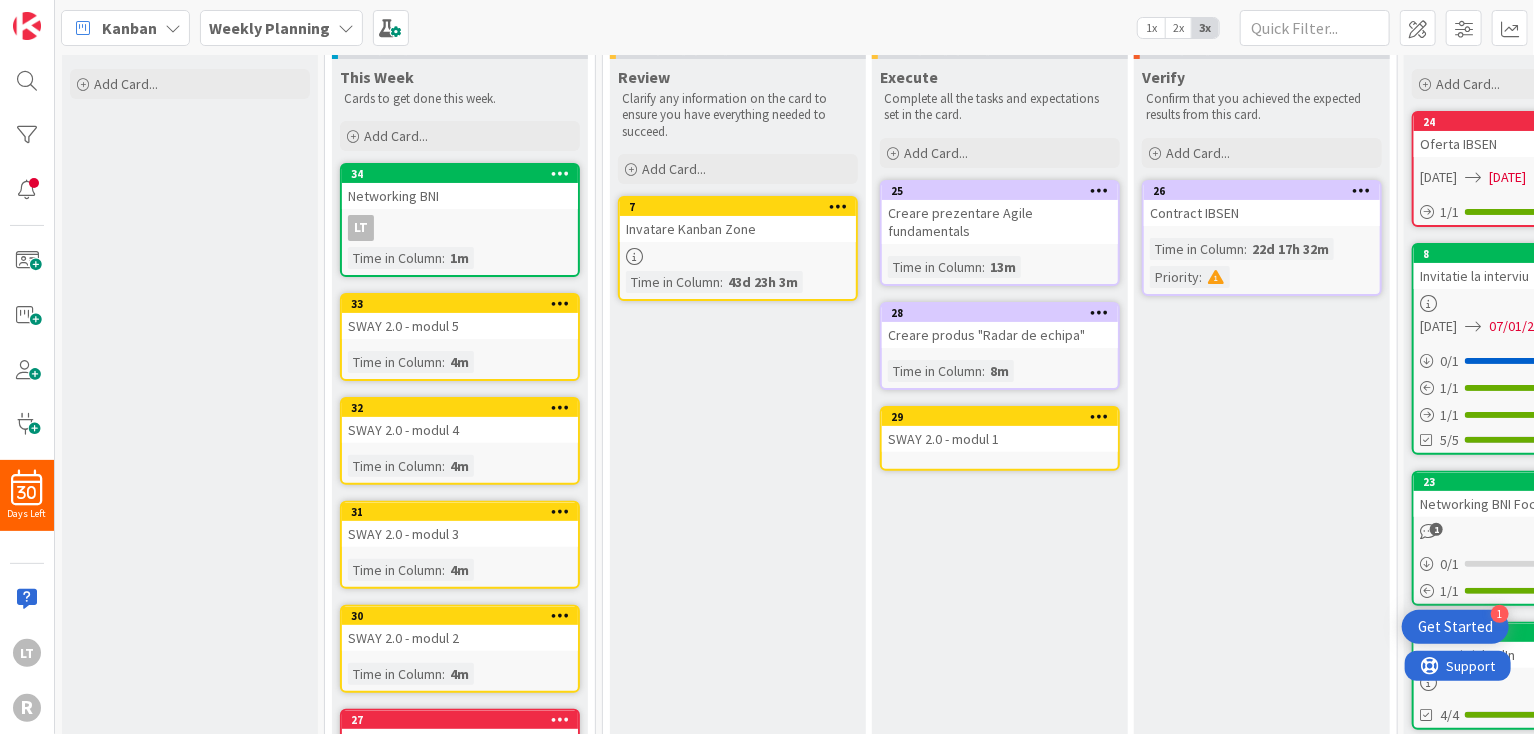scroll, scrollTop: 0, scrollLeft: 0, axis: both 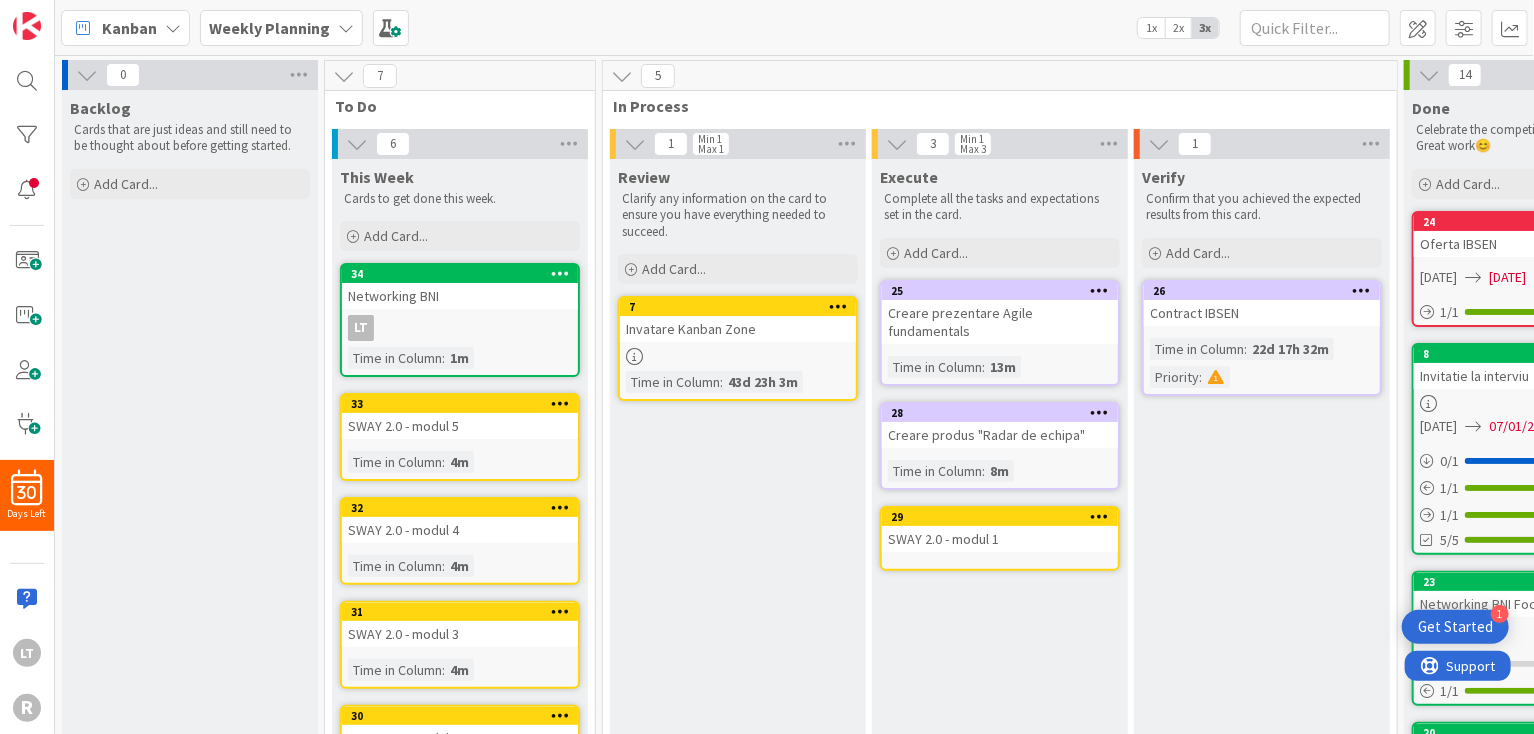 click at bounding box center (87, 75) 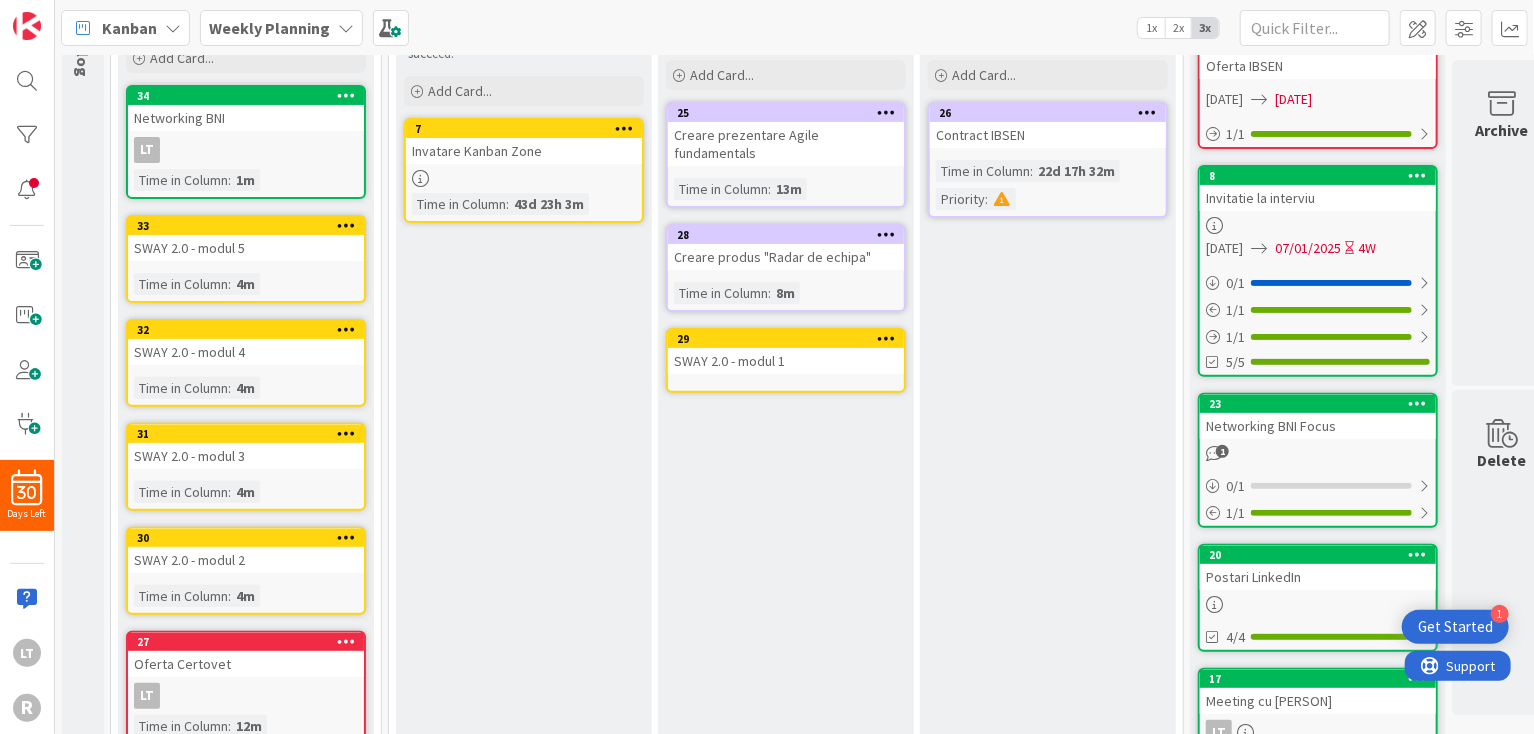 scroll, scrollTop: 200, scrollLeft: 0, axis: vertical 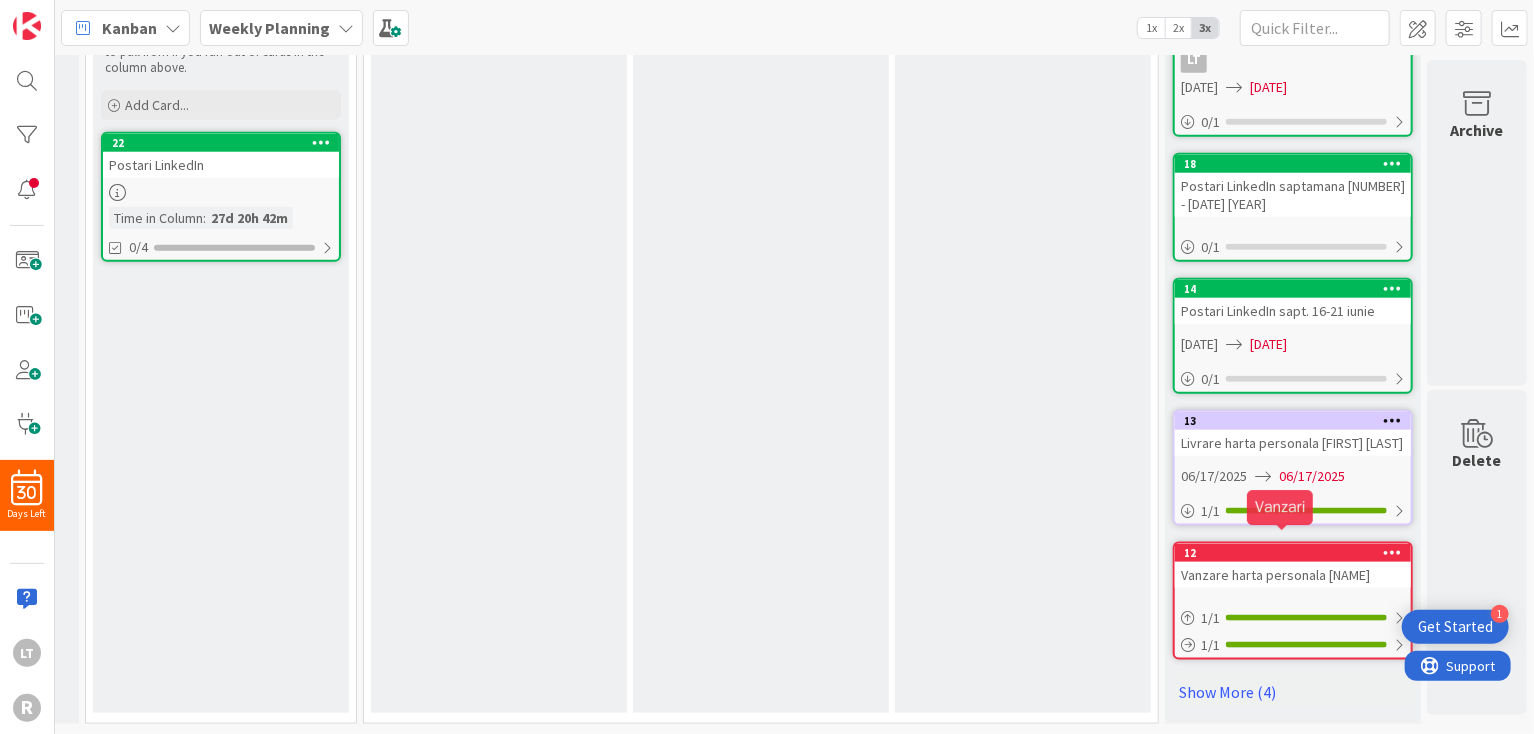 click on "12" at bounding box center (1297, 553) 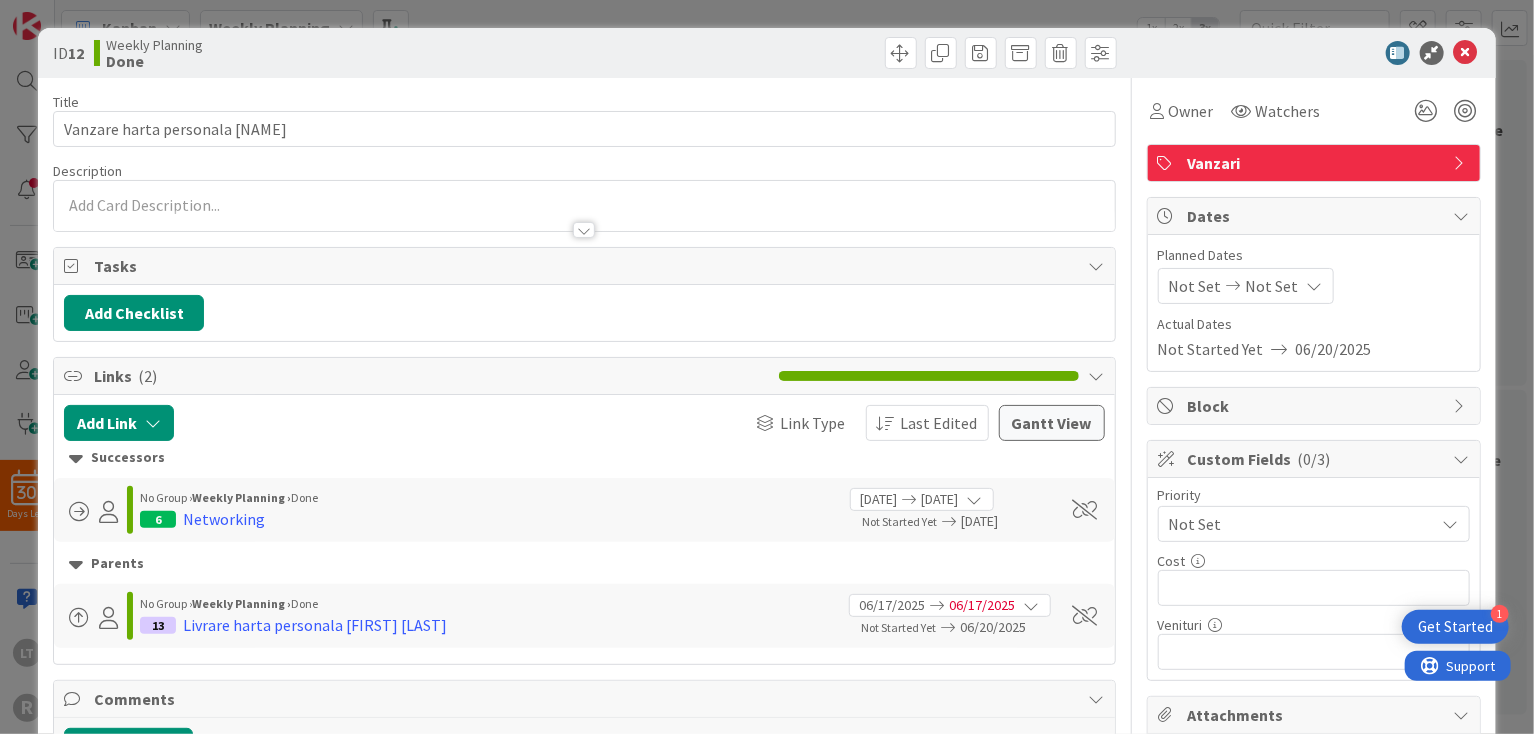scroll, scrollTop: 0, scrollLeft: 0, axis: both 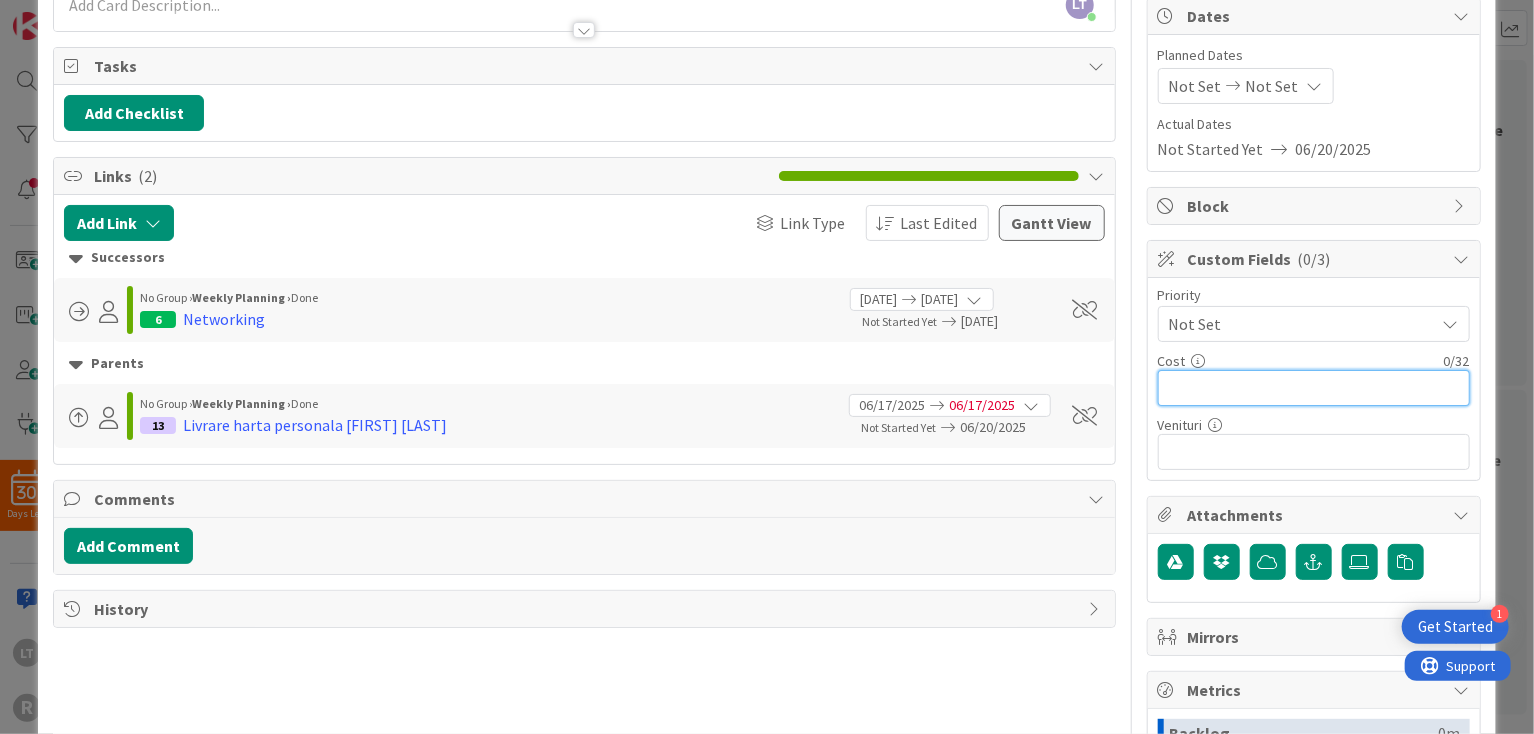 click at bounding box center (1314, 388) 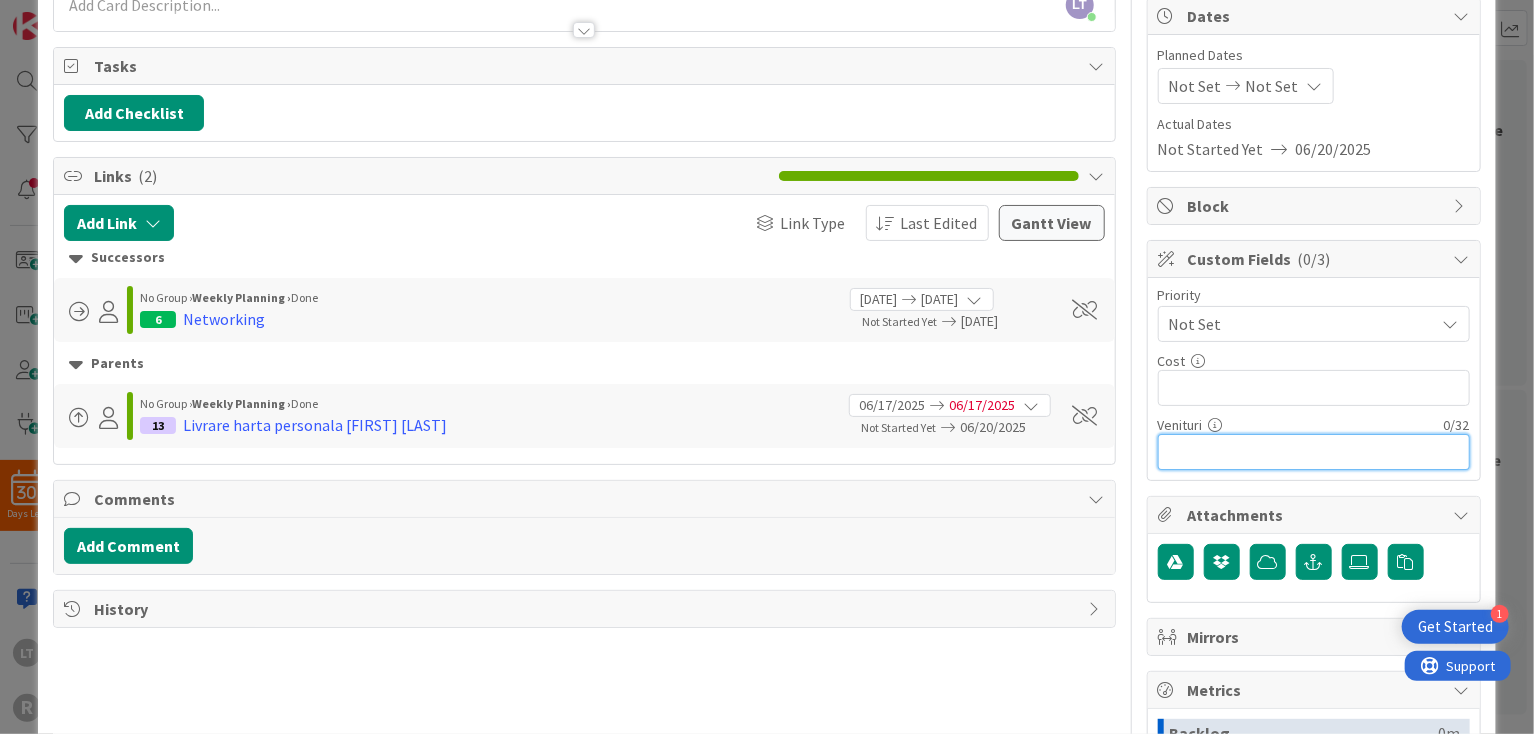 click at bounding box center [1314, 452] 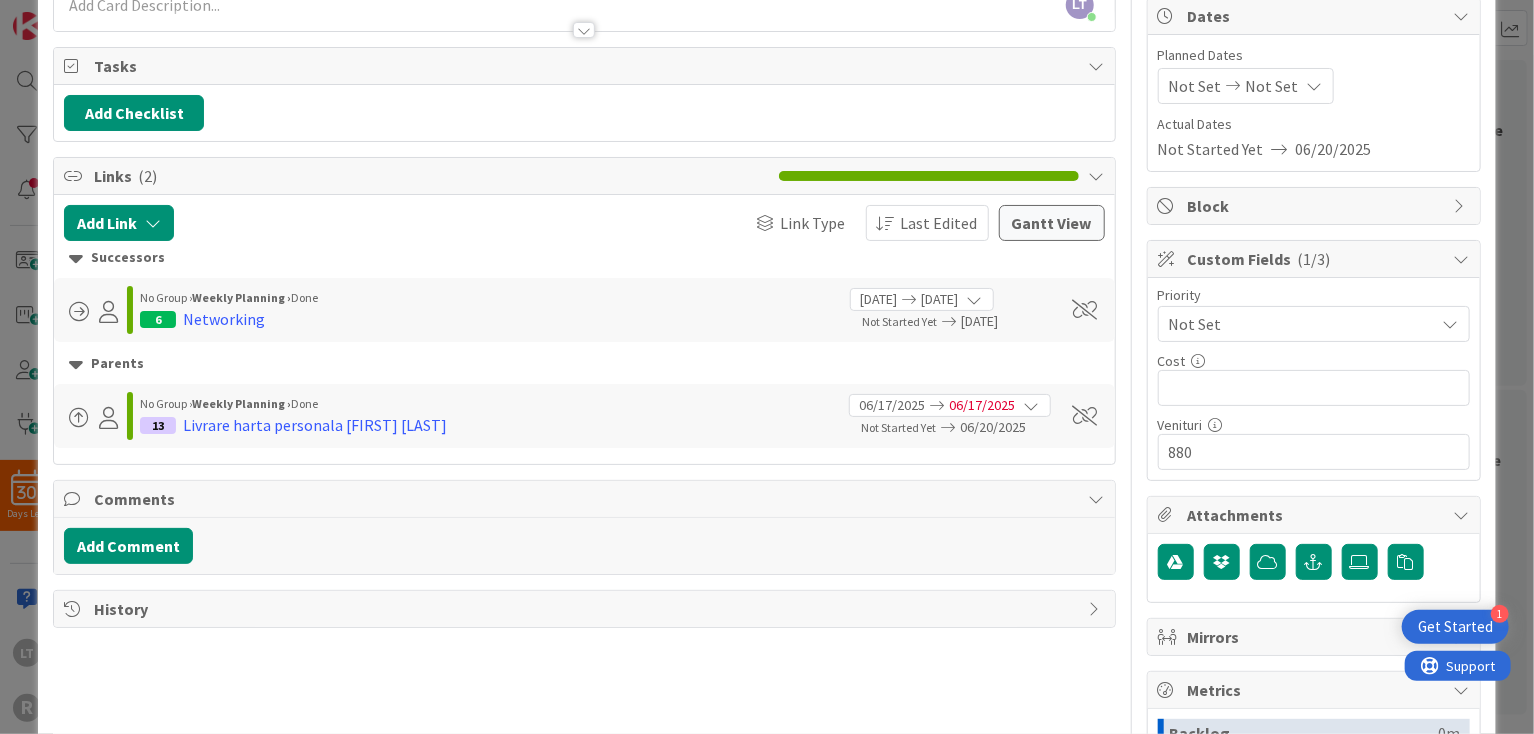 type on "Lei880" 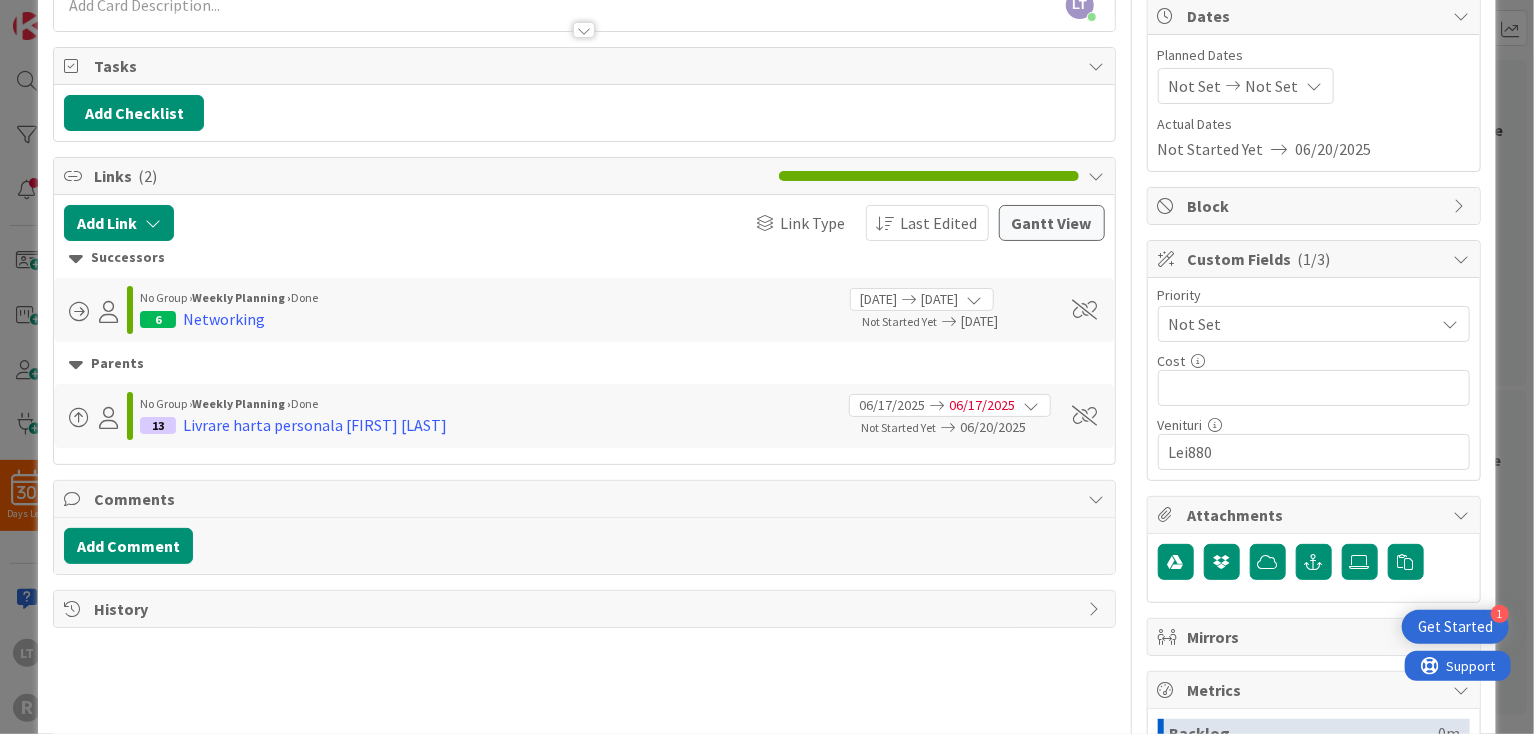 click on "Title 36 / 128 Vanzare harta personala [FIRST] [LAST] Description LT   [FIRST] [LAST] just joined Owner Watchers Vanzari Tasks Add Checklist Links ( 2 ) Add Link Link Type Last Edited Gantt View Successors No Group ›  Weekly Planning ›  Done 6 Networking [DATE] [DATE] Not Started Yet [DATE] Parents No Group ›  Weekly Planning ›  Done 13 Livrare harta personala [FIRST] [LAST] [DATE] [DATE] Not Started Yet [DATE] Comments Add Comment History" at bounding box center (584, 464) 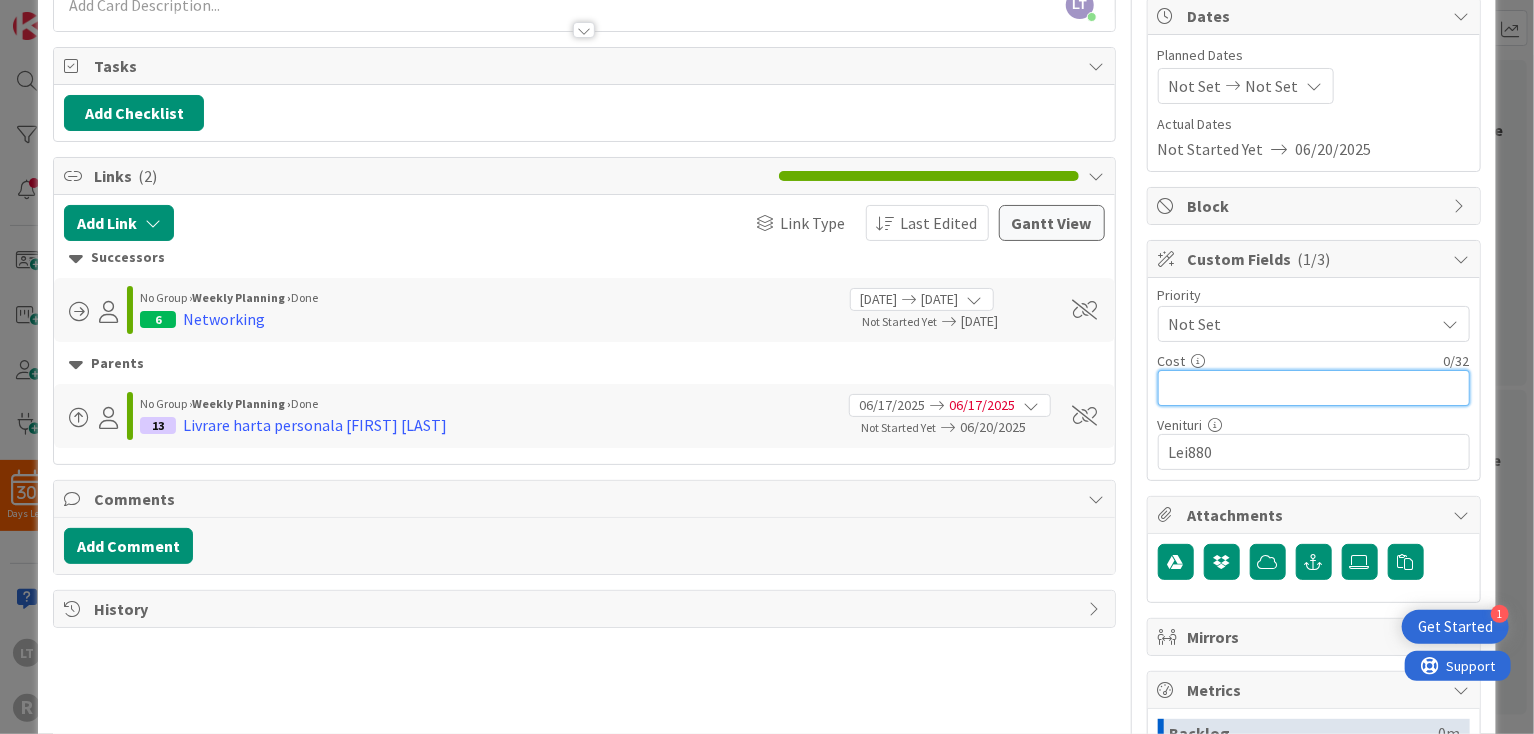 click at bounding box center [1314, 388] 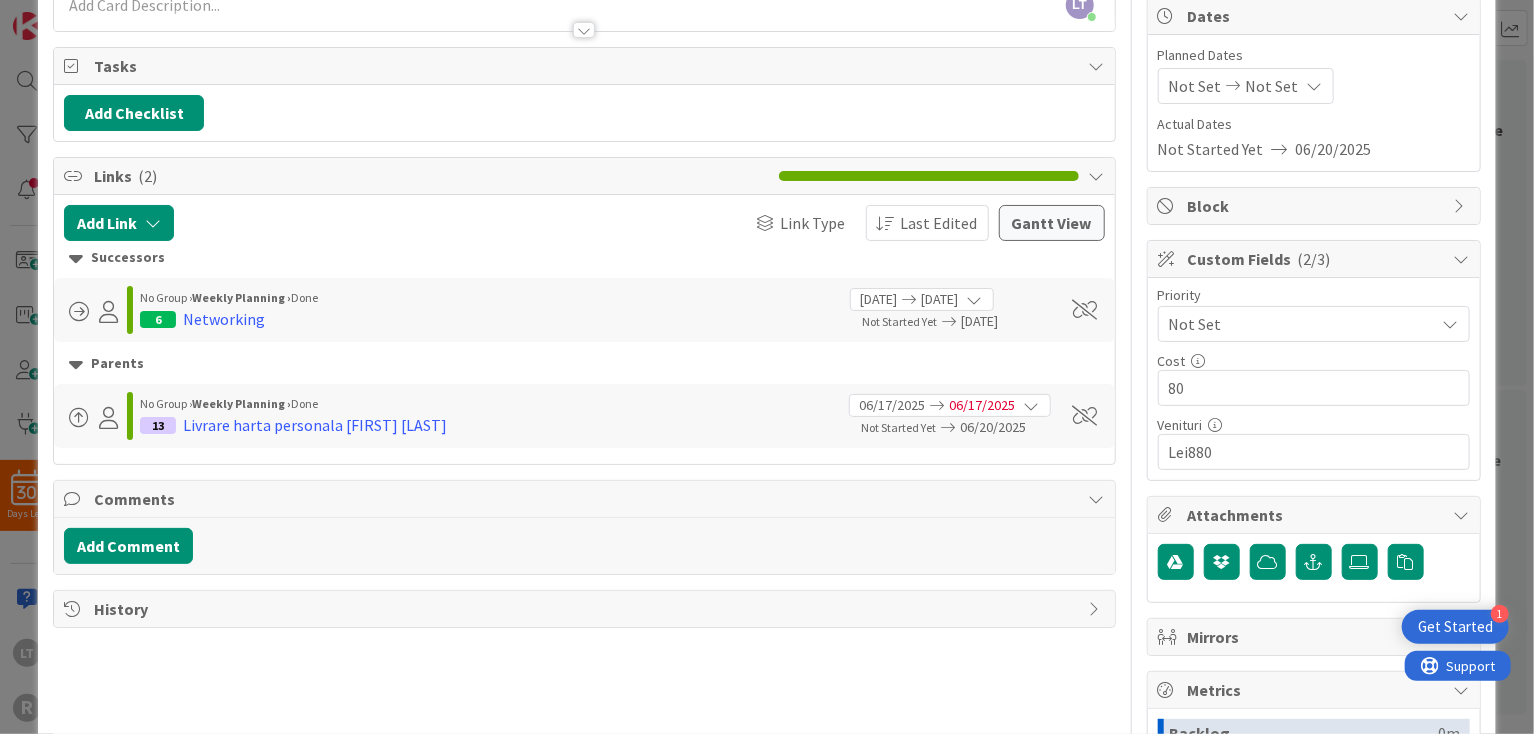 type on "Lei80" 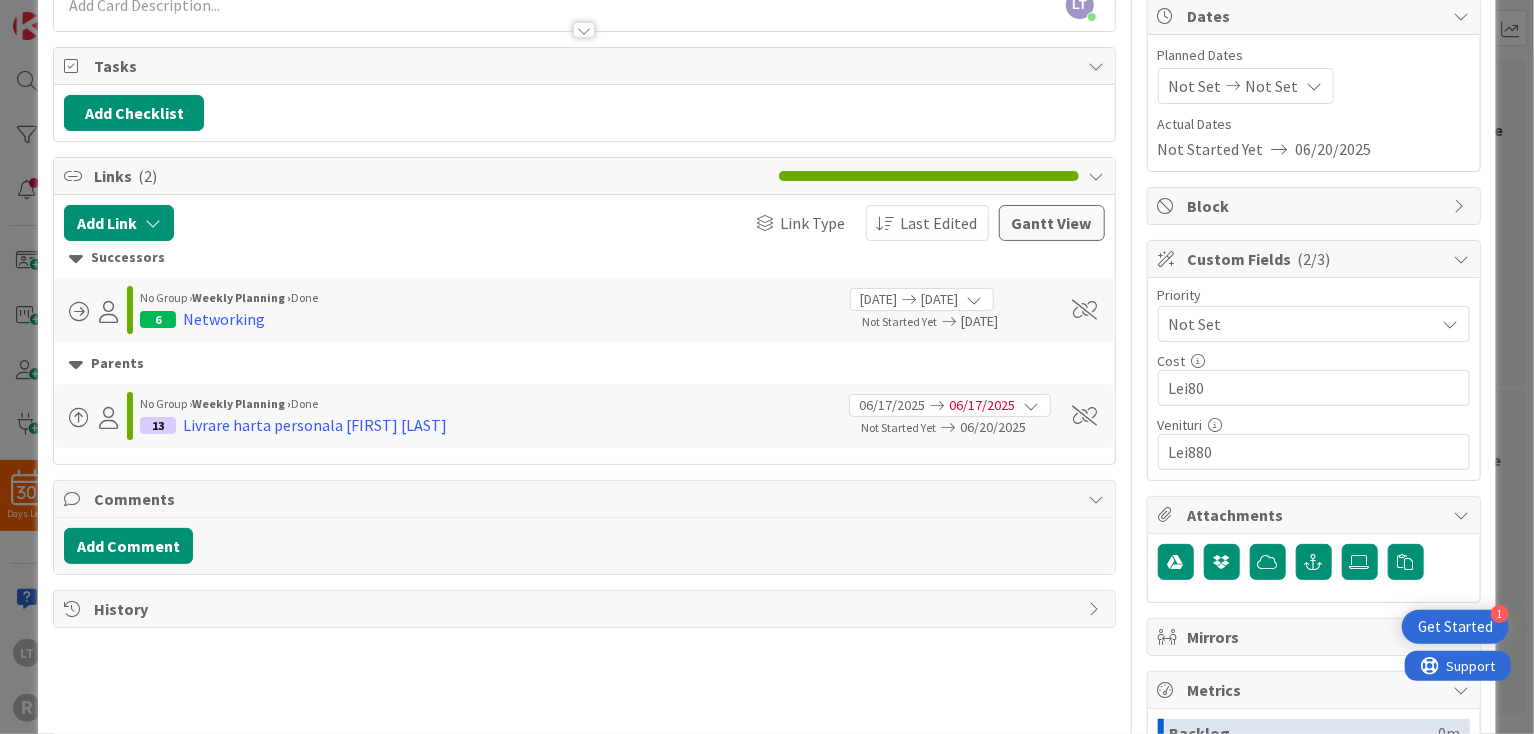 click on "Title 36 / 128 Vanzare harta personala [FIRST] [LAST] Description LT   [FIRST] [LAST] just joined Owner Watchers Vanzari Tasks Add Checklist Links ( 2 ) Add Link Link Type Last Edited Gantt View Successors No Group ›  Weekly Planning ›  Done 6 Networking [DATE] [DATE] Not Started Yet [DATE] Parents No Group ›  Weekly Planning ›  Done 13 Livrare harta personala [FIRST] [LAST] [DATE] [DATE] Not Started Yet [DATE] Comments Add Comment History" at bounding box center [584, 464] 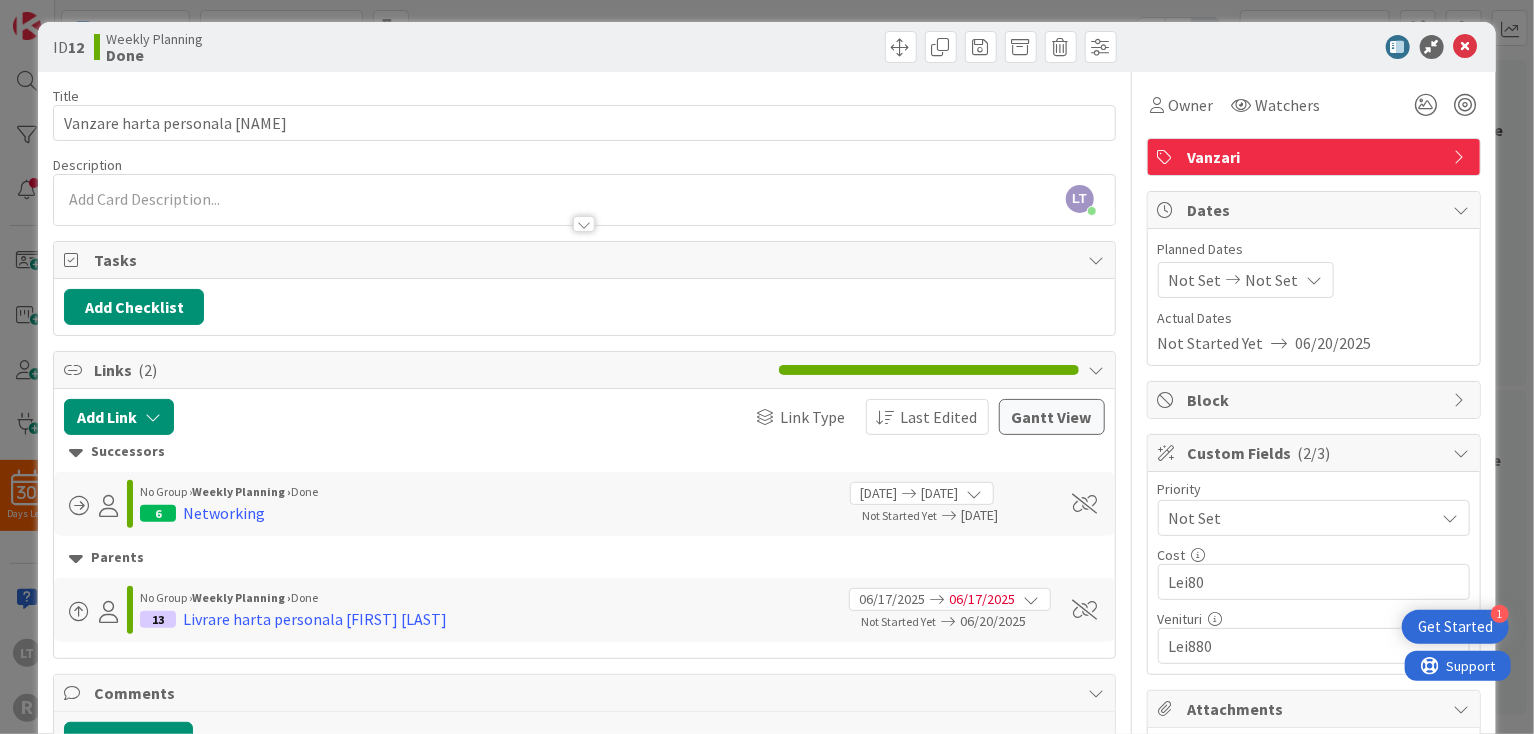 scroll, scrollTop: 0, scrollLeft: 0, axis: both 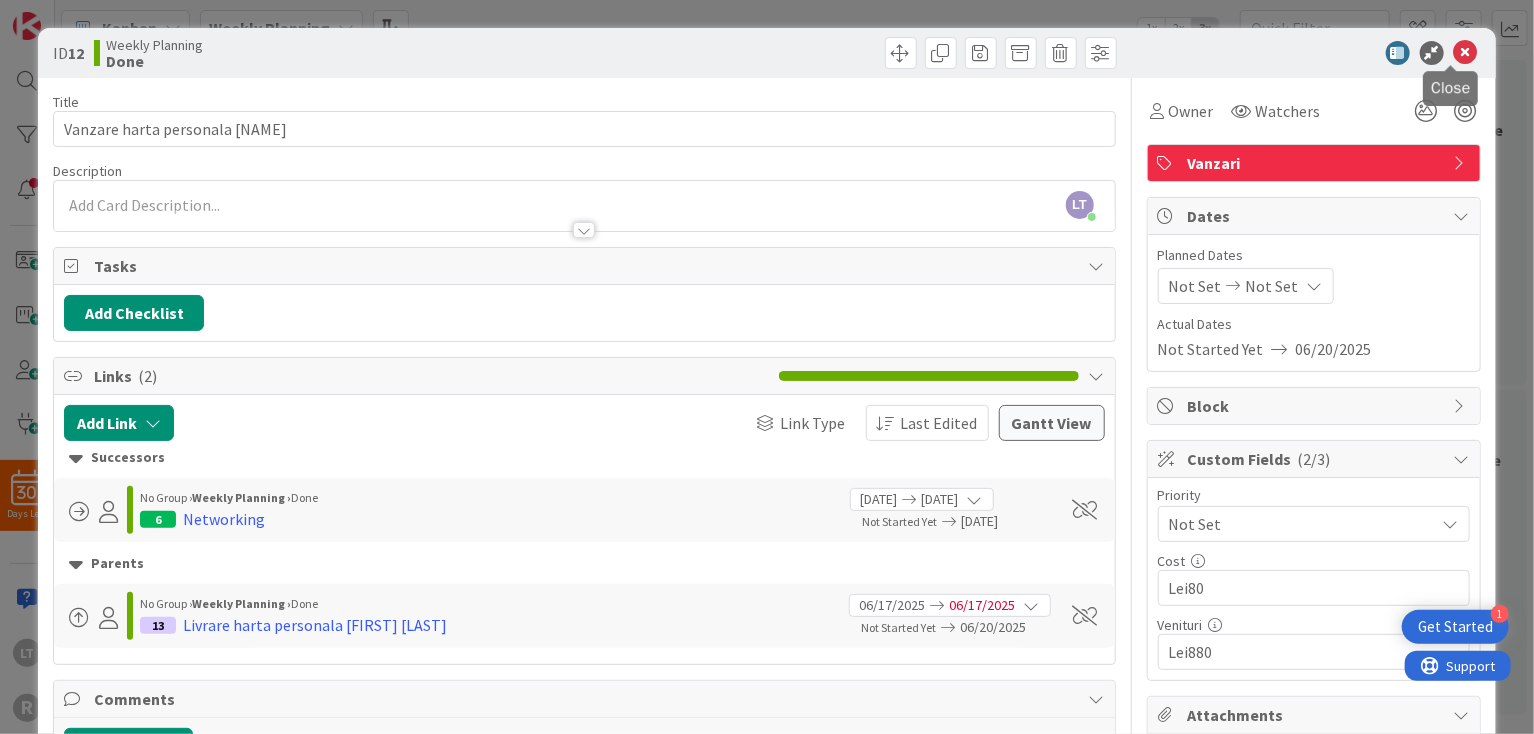 click at bounding box center [1466, 53] 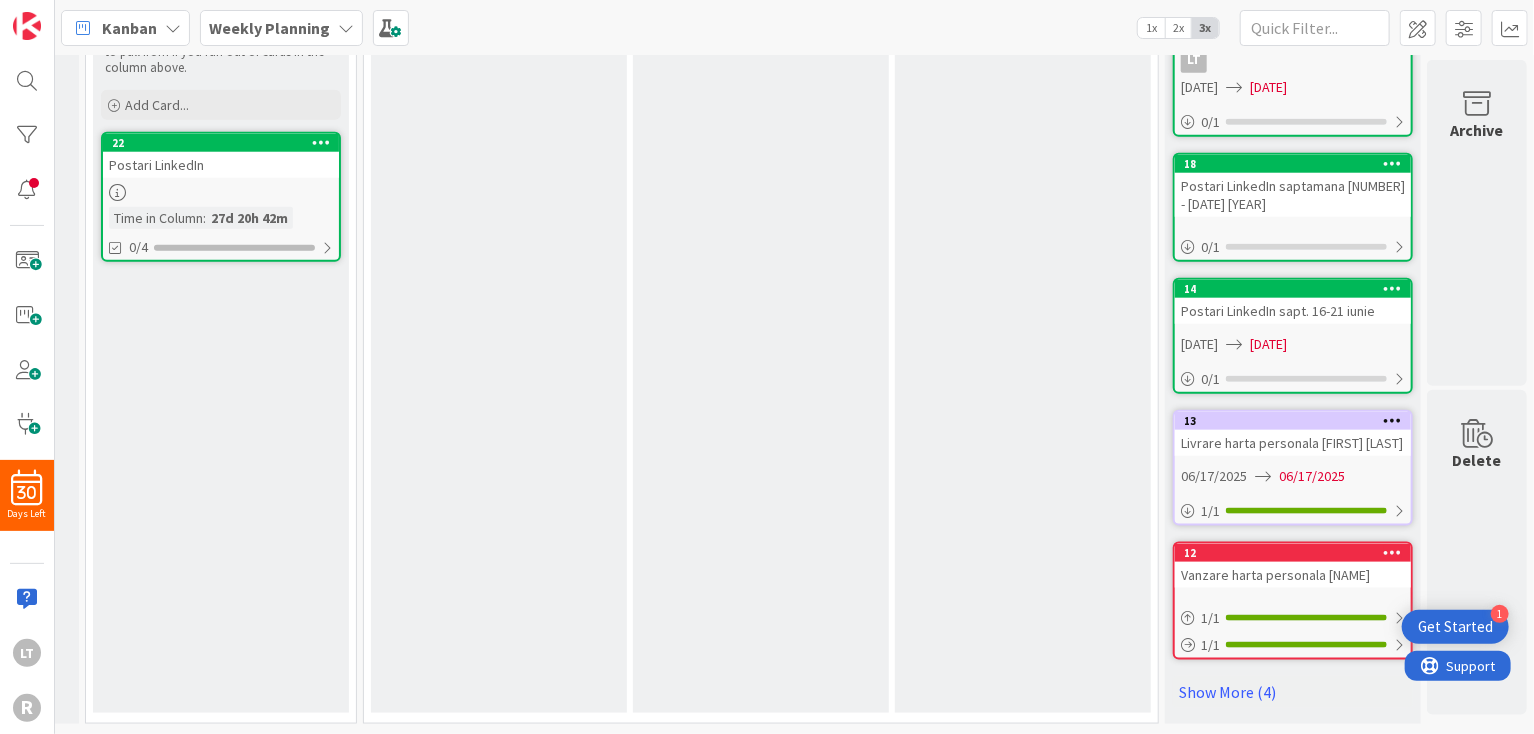 scroll, scrollTop: 0, scrollLeft: 0, axis: both 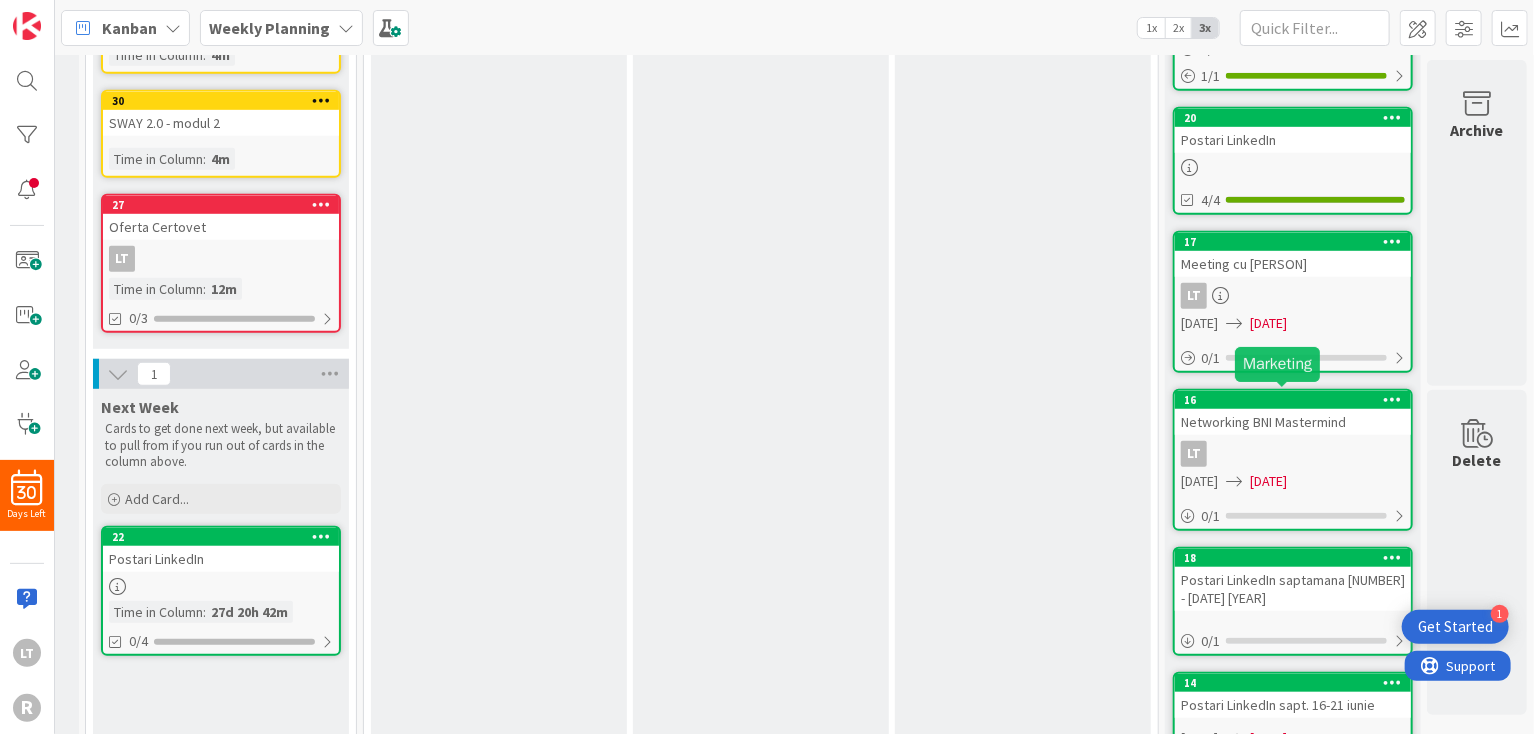 click on "16" at bounding box center (1297, 400) 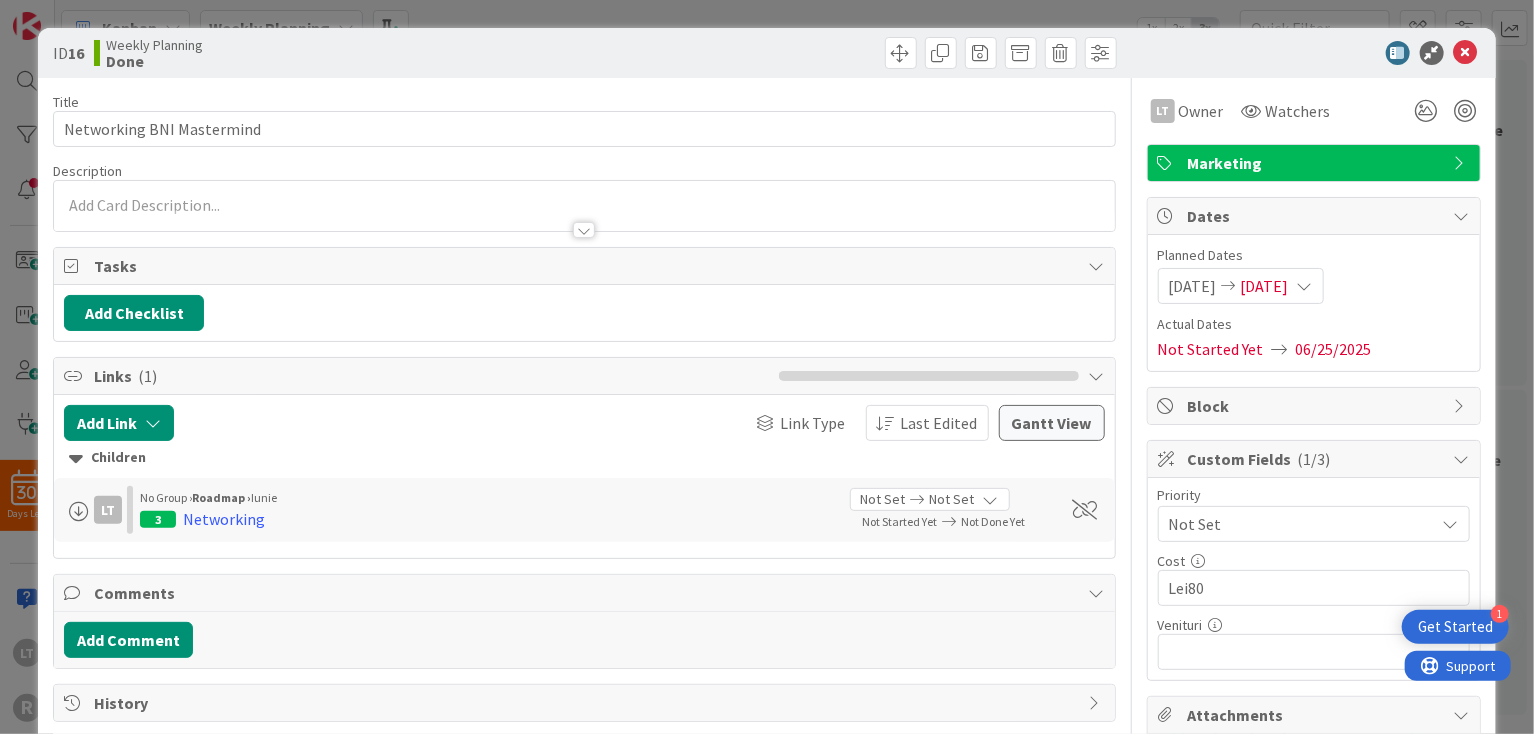 scroll, scrollTop: 0, scrollLeft: 0, axis: both 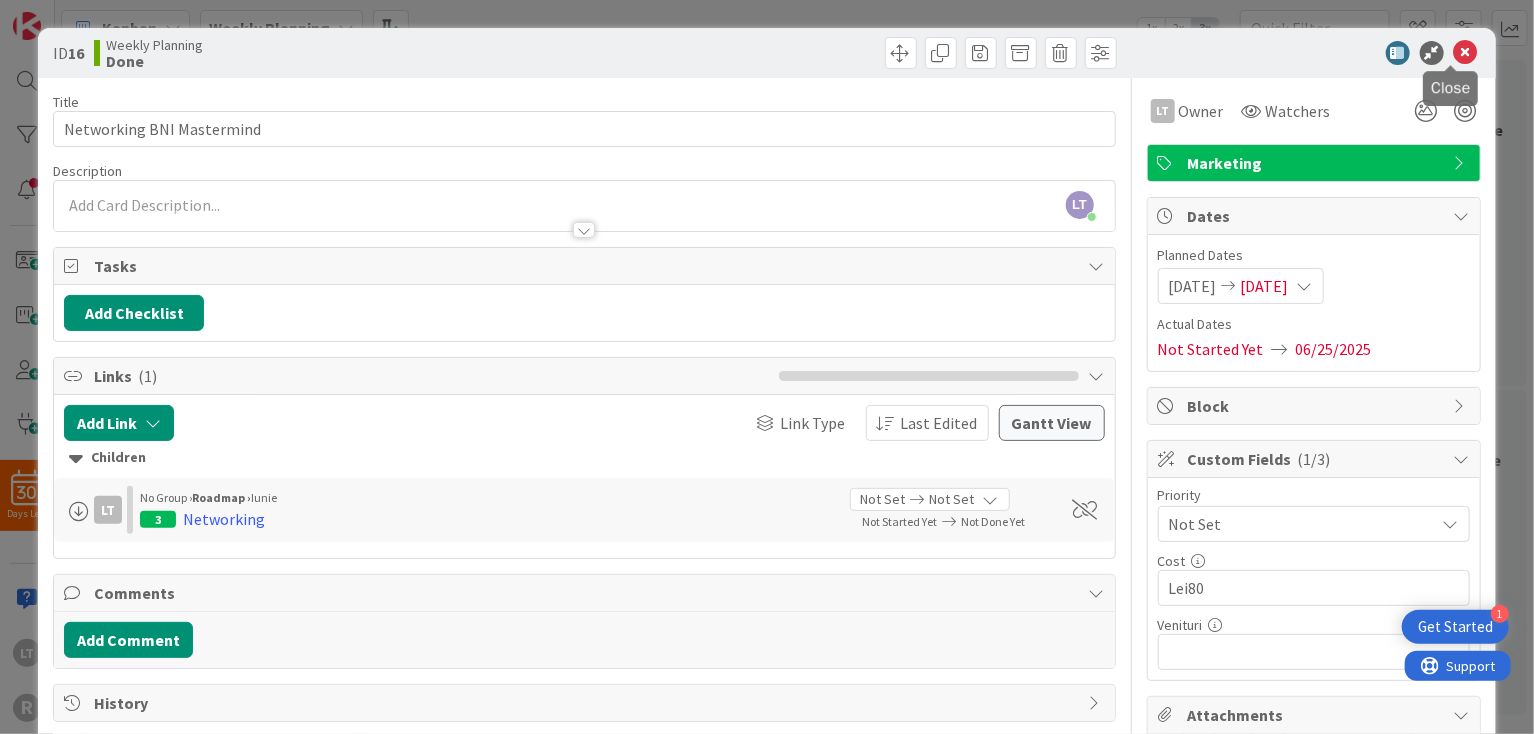 click at bounding box center (1466, 53) 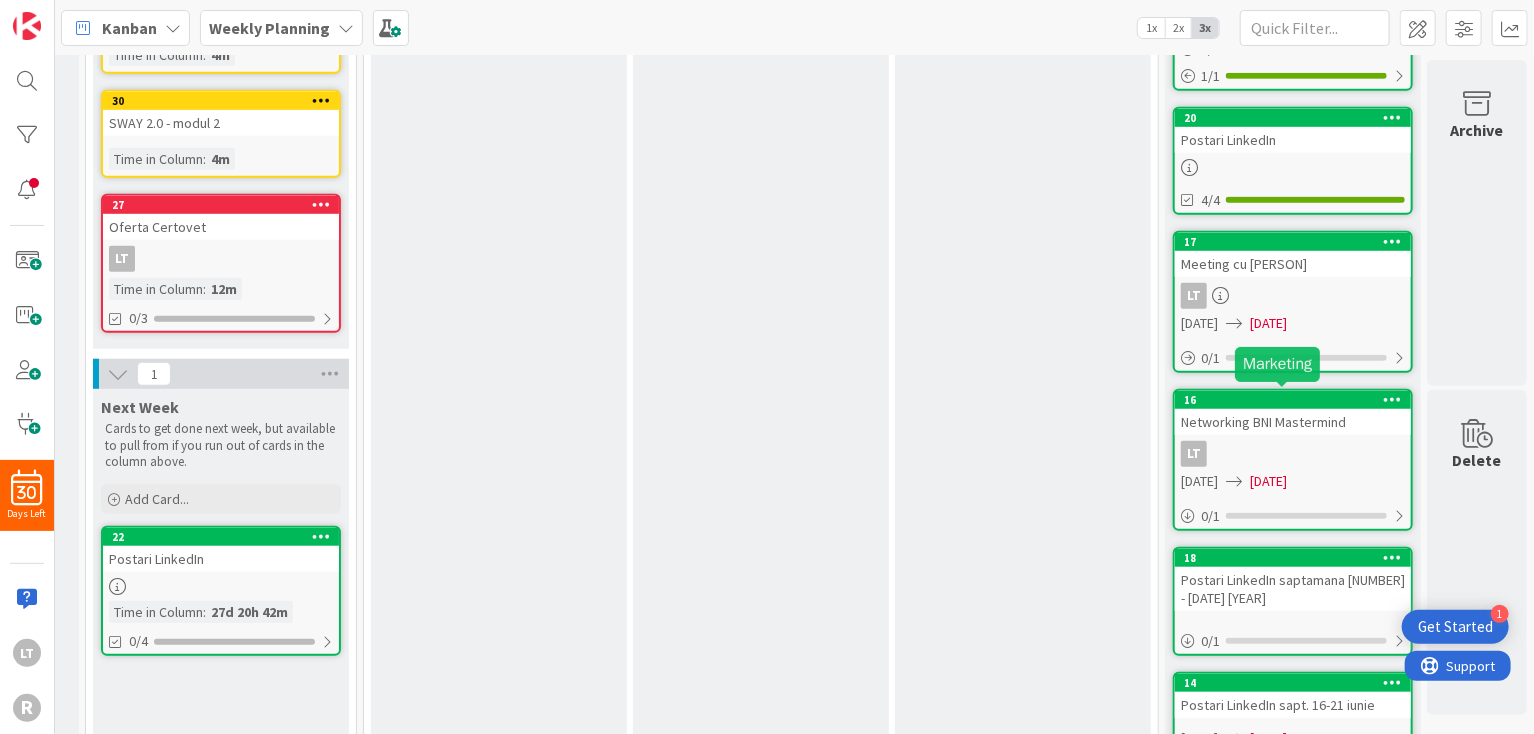 scroll, scrollTop: 0, scrollLeft: 0, axis: both 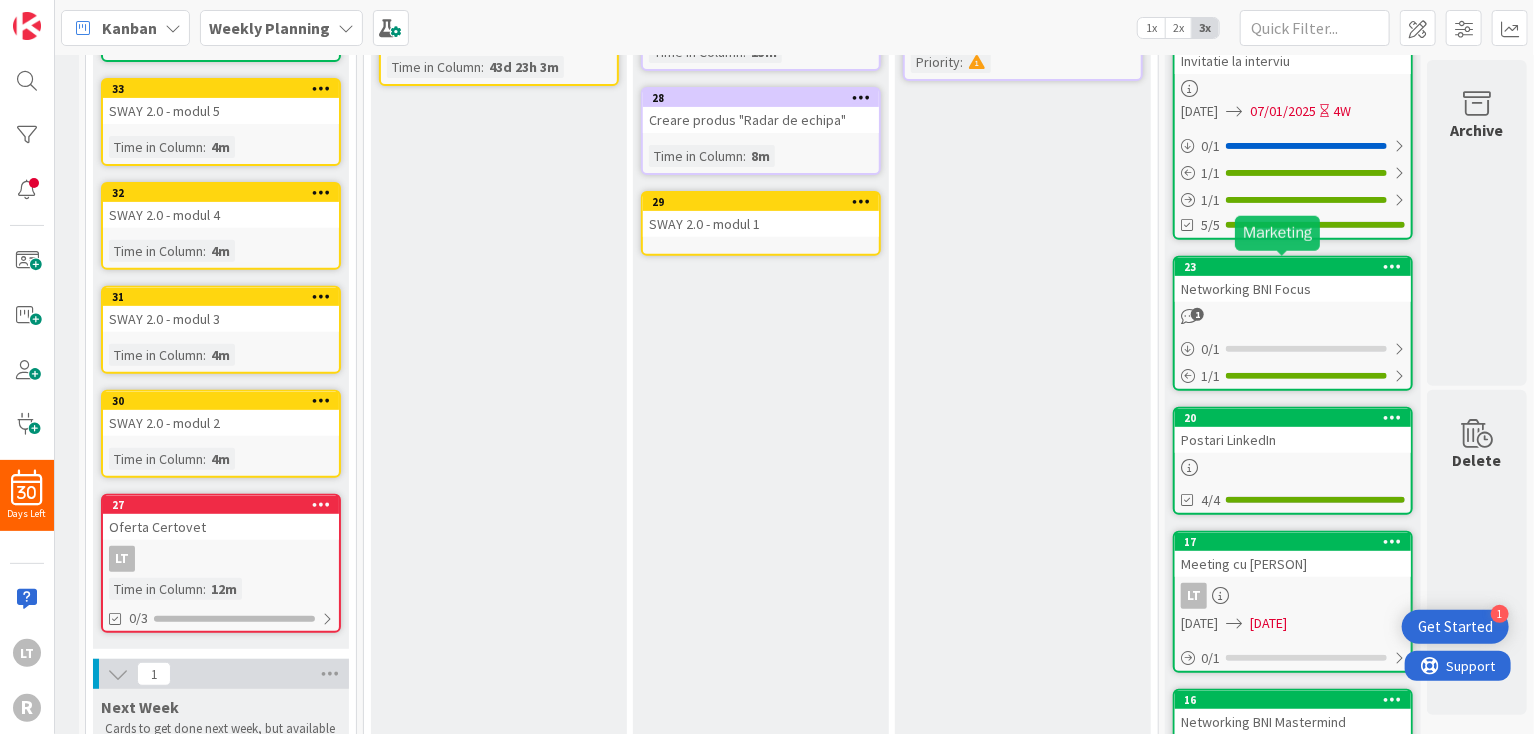 click on "23" at bounding box center [1297, 267] 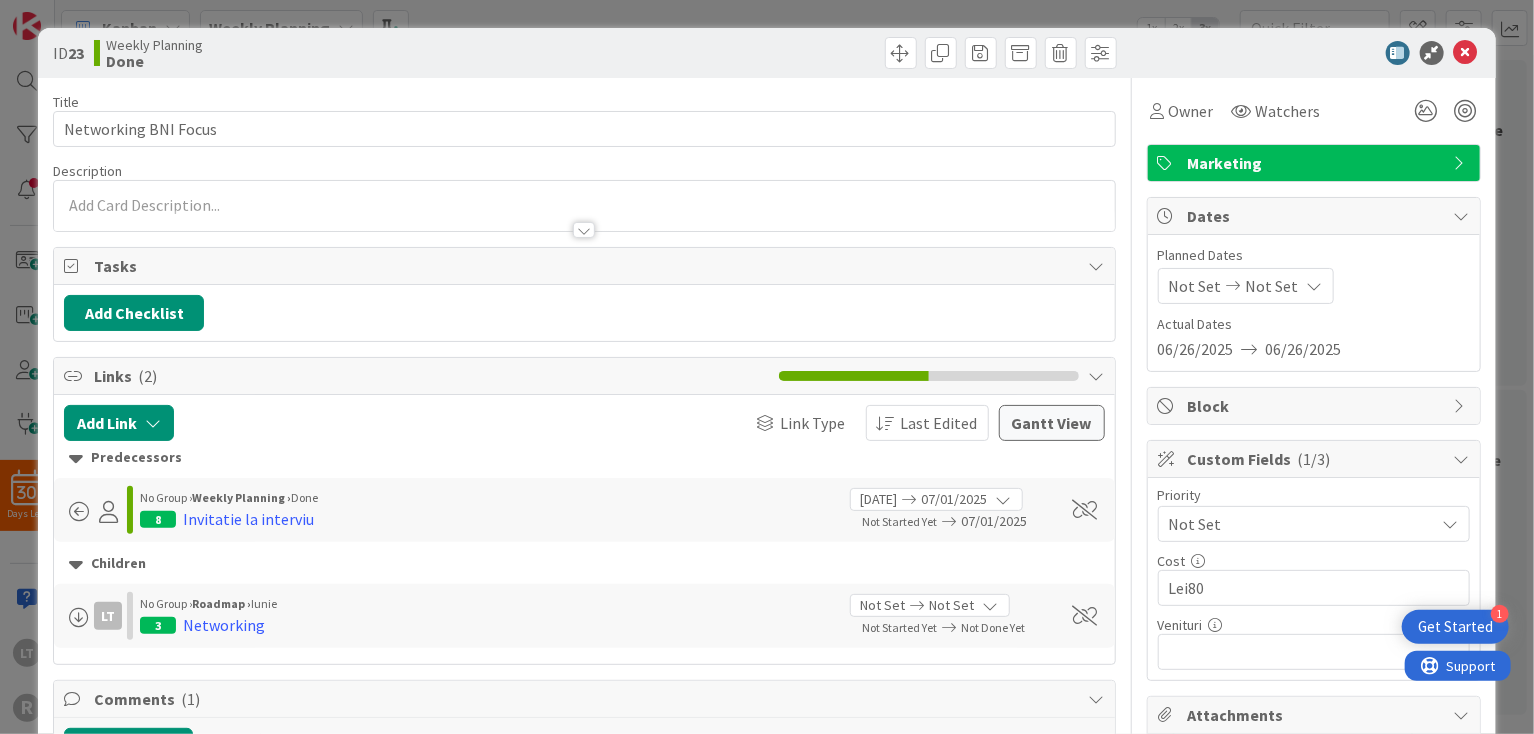 scroll, scrollTop: 0, scrollLeft: 0, axis: both 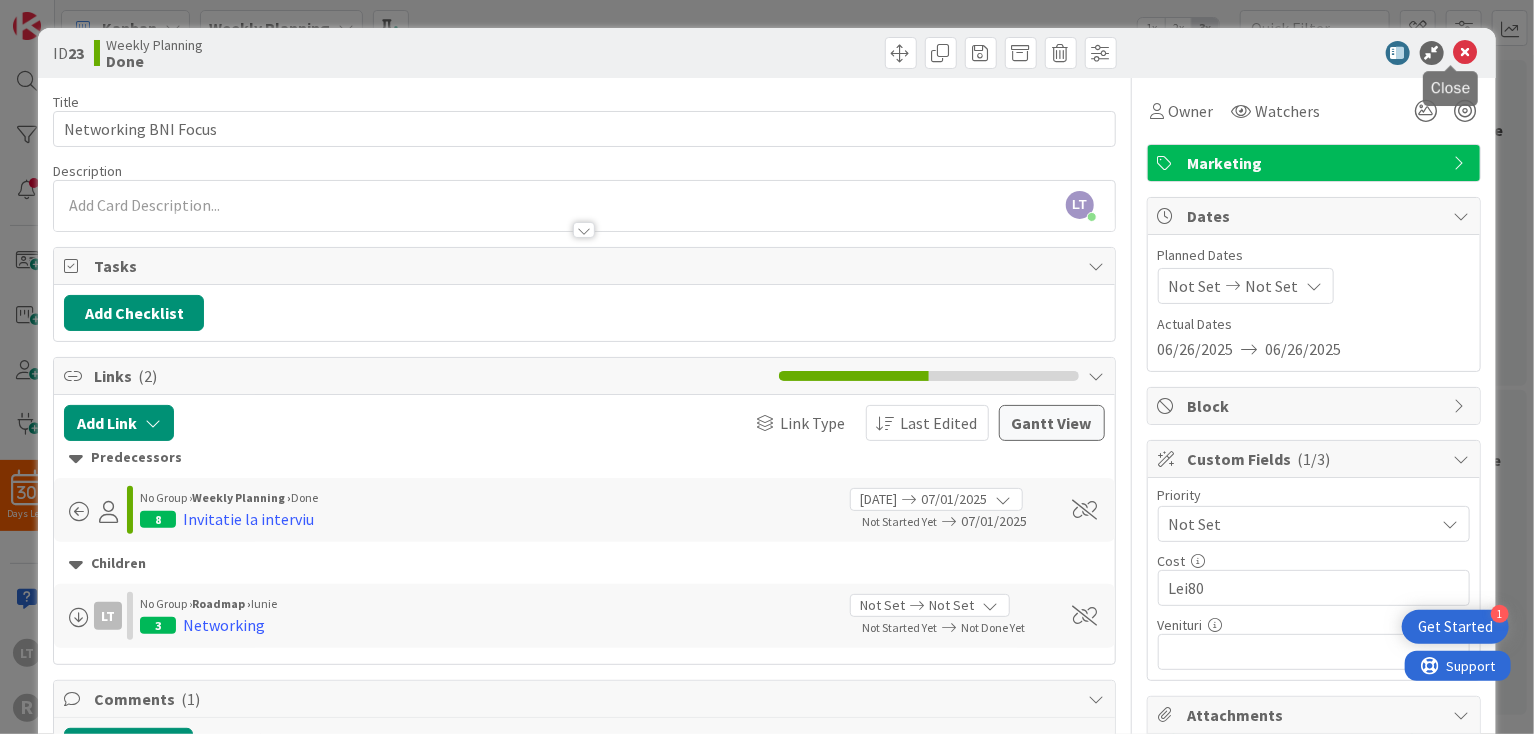 click at bounding box center [1466, 53] 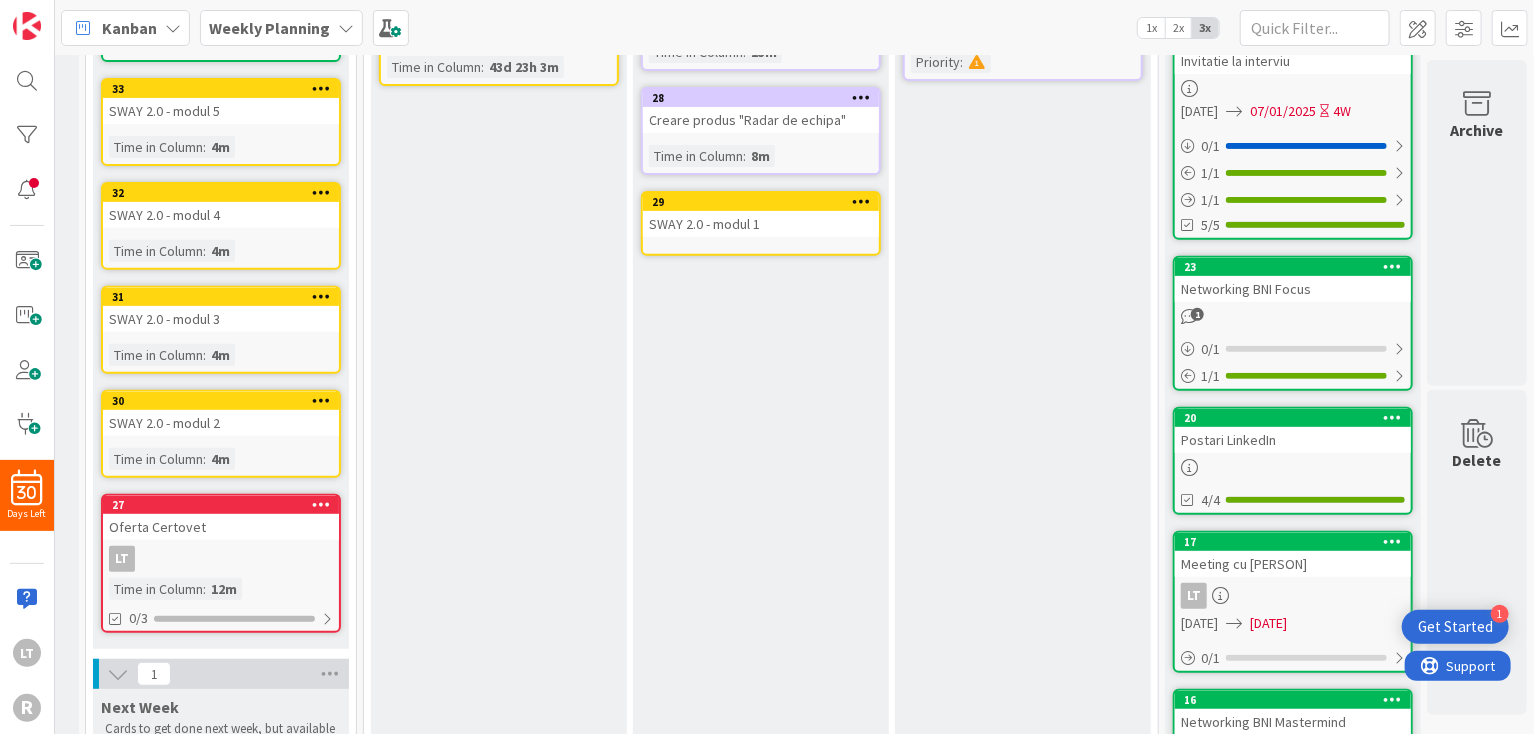 scroll, scrollTop: 0, scrollLeft: 0, axis: both 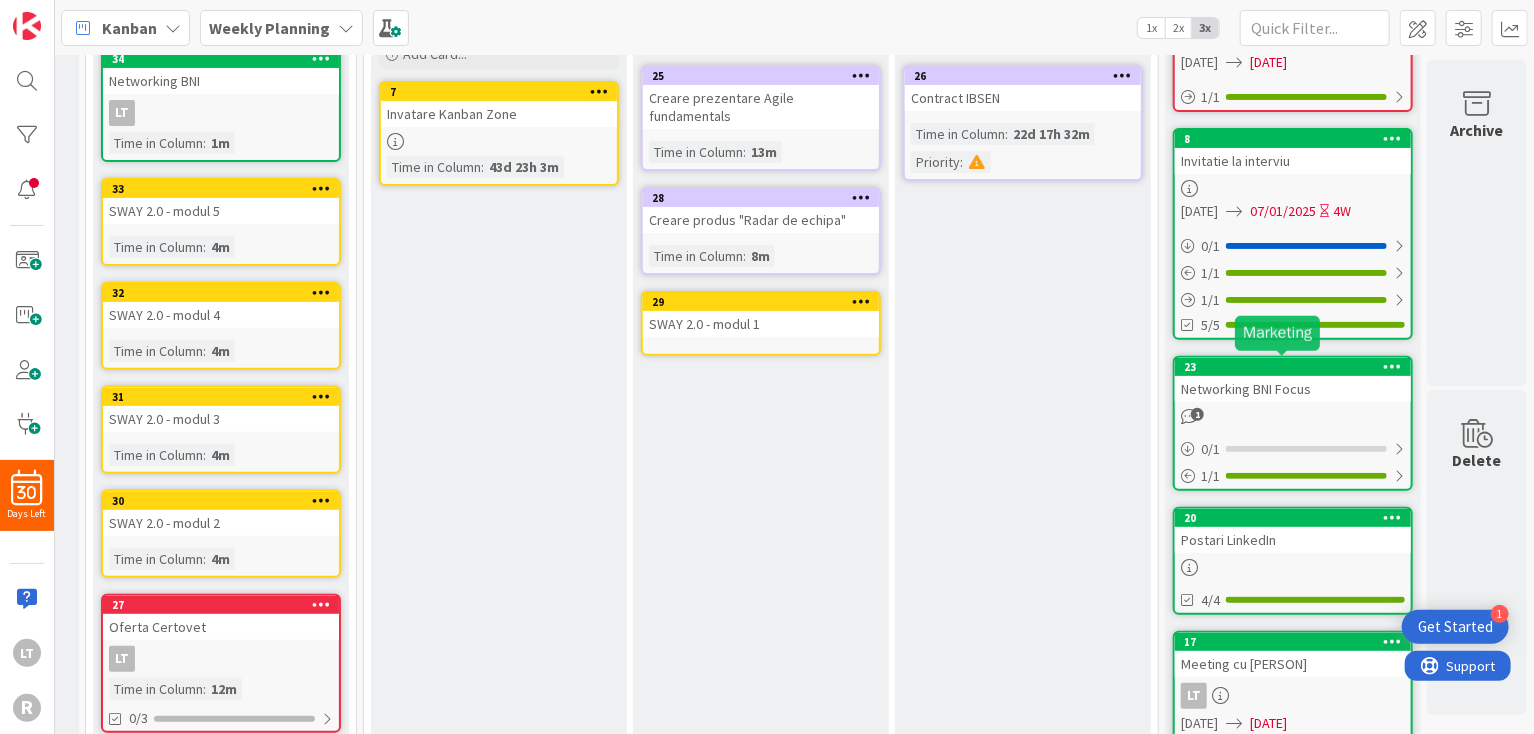 click on "23" at bounding box center [1297, 367] 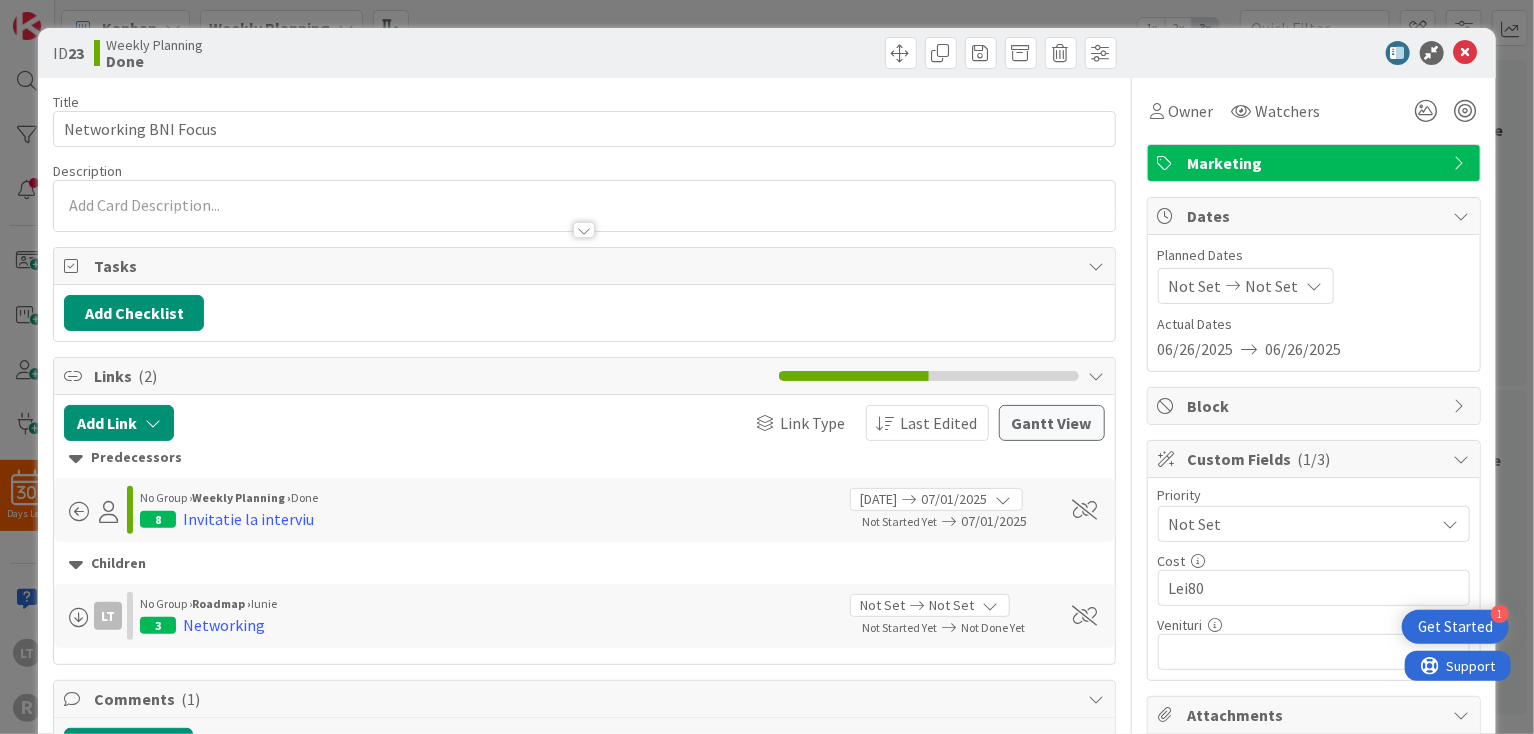 scroll, scrollTop: 0, scrollLeft: 0, axis: both 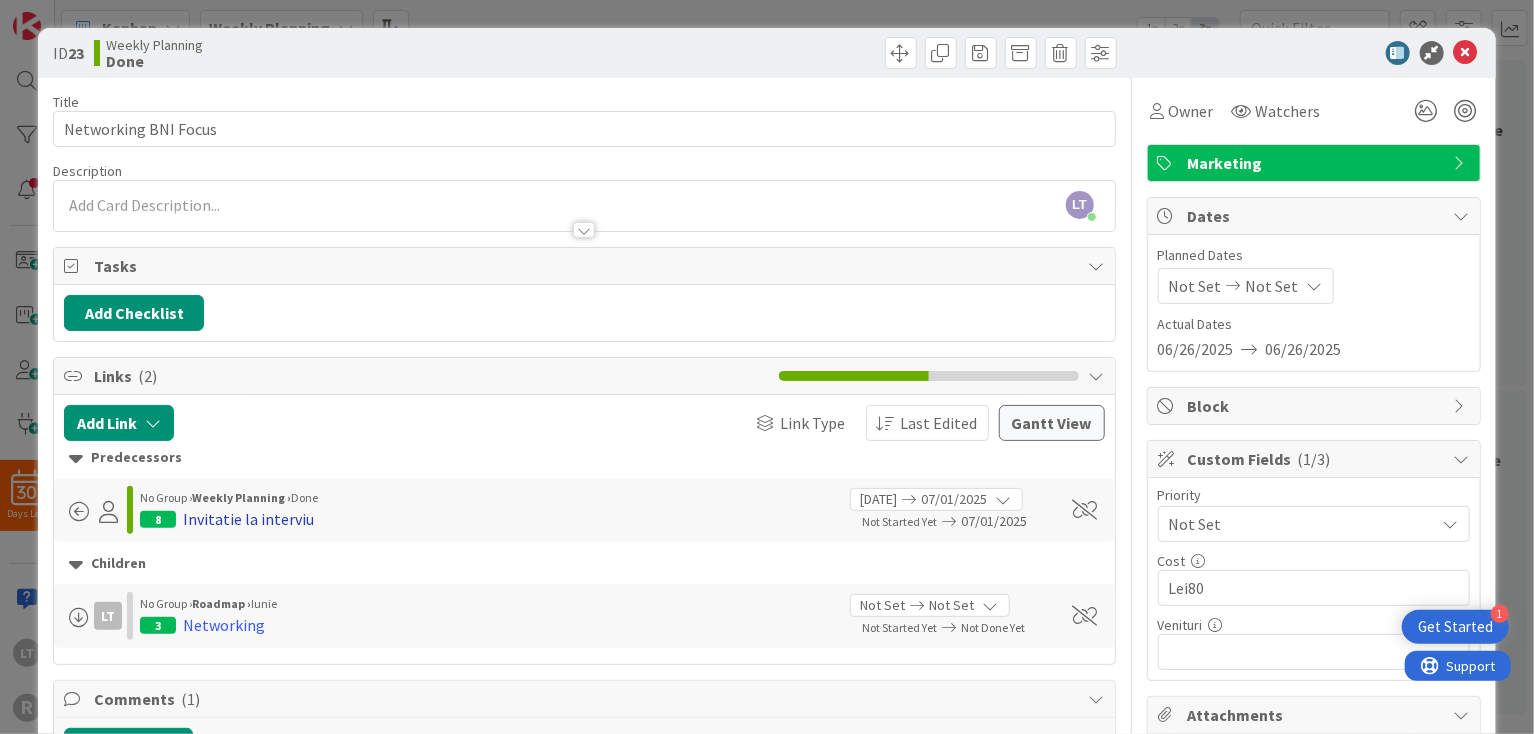 click on "Invitatie la interviu" at bounding box center (248, 519) 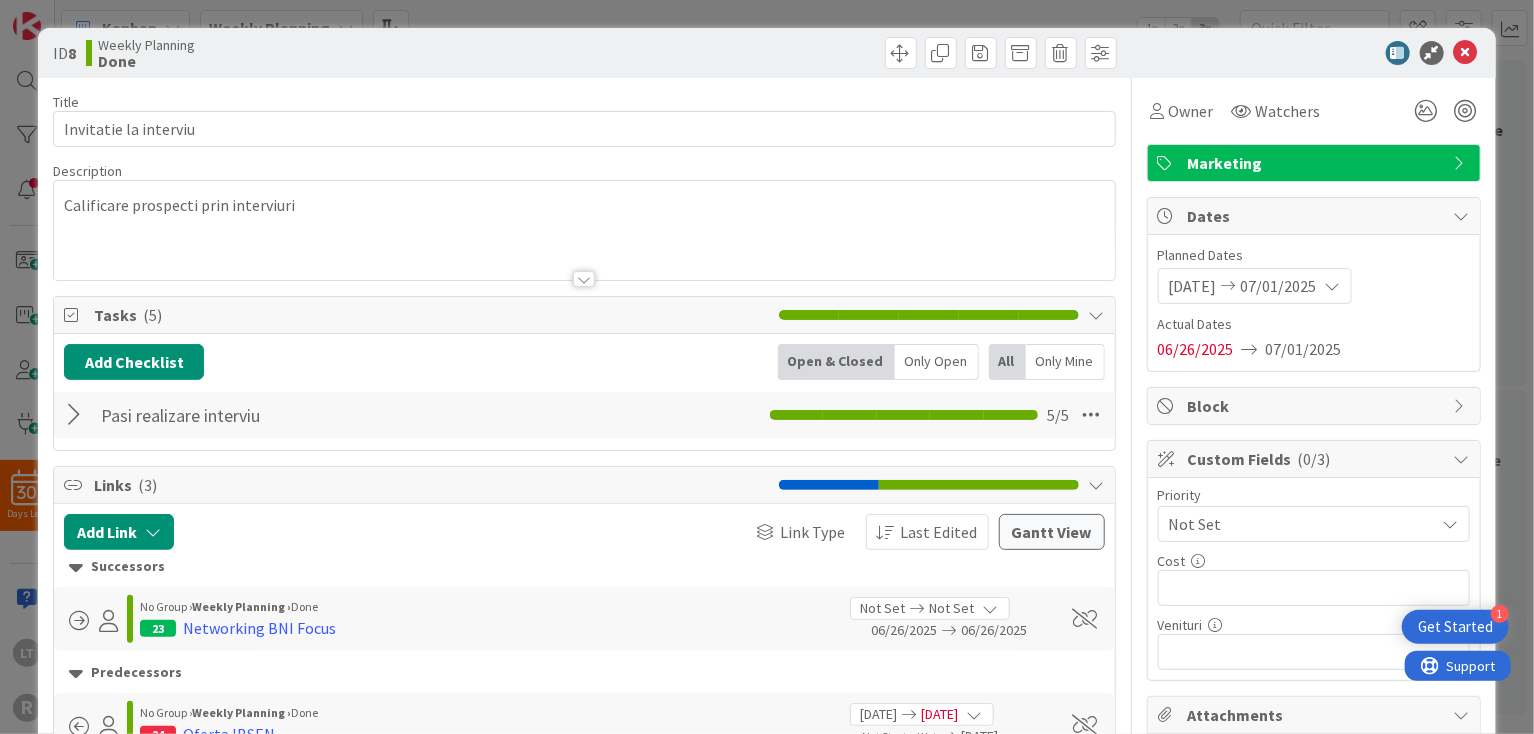 scroll, scrollTop: 0, scrollLeft: 0, axis: both 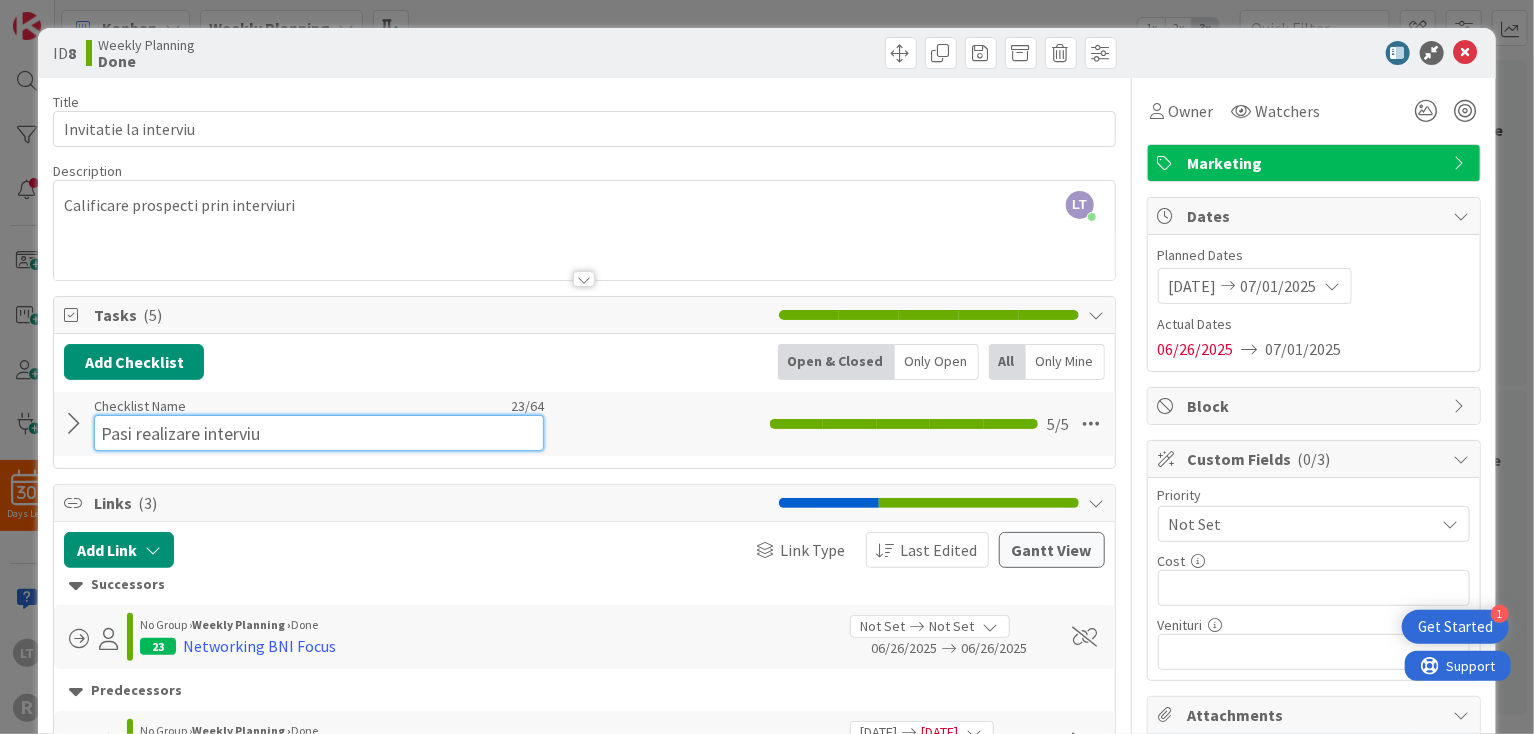 click on "Pasi realizare interviu" at bounding box center [319, 433] 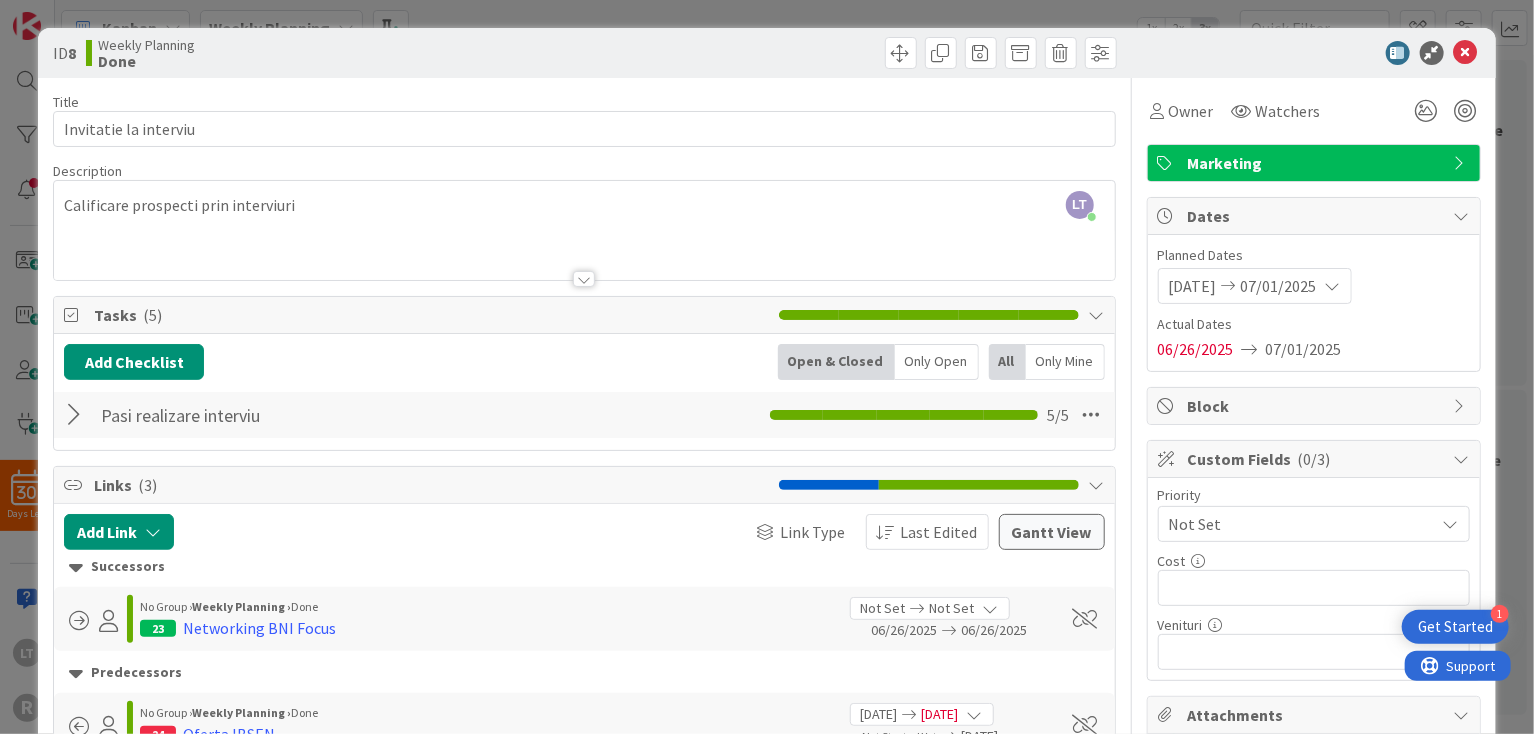 click at bounding box center (77, 415) 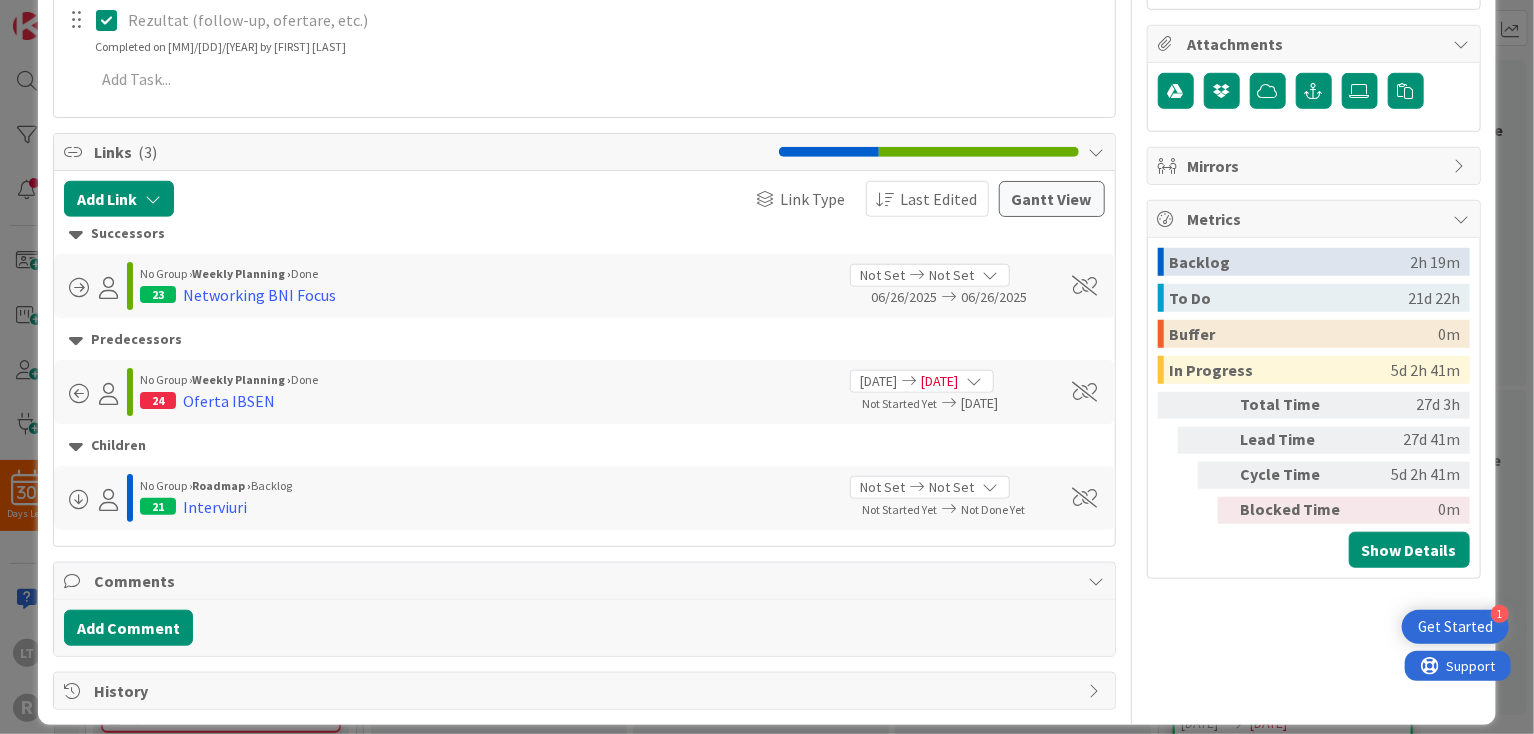 scroll, scrollTop: 685, scrollLeft: 0, axis: vertical 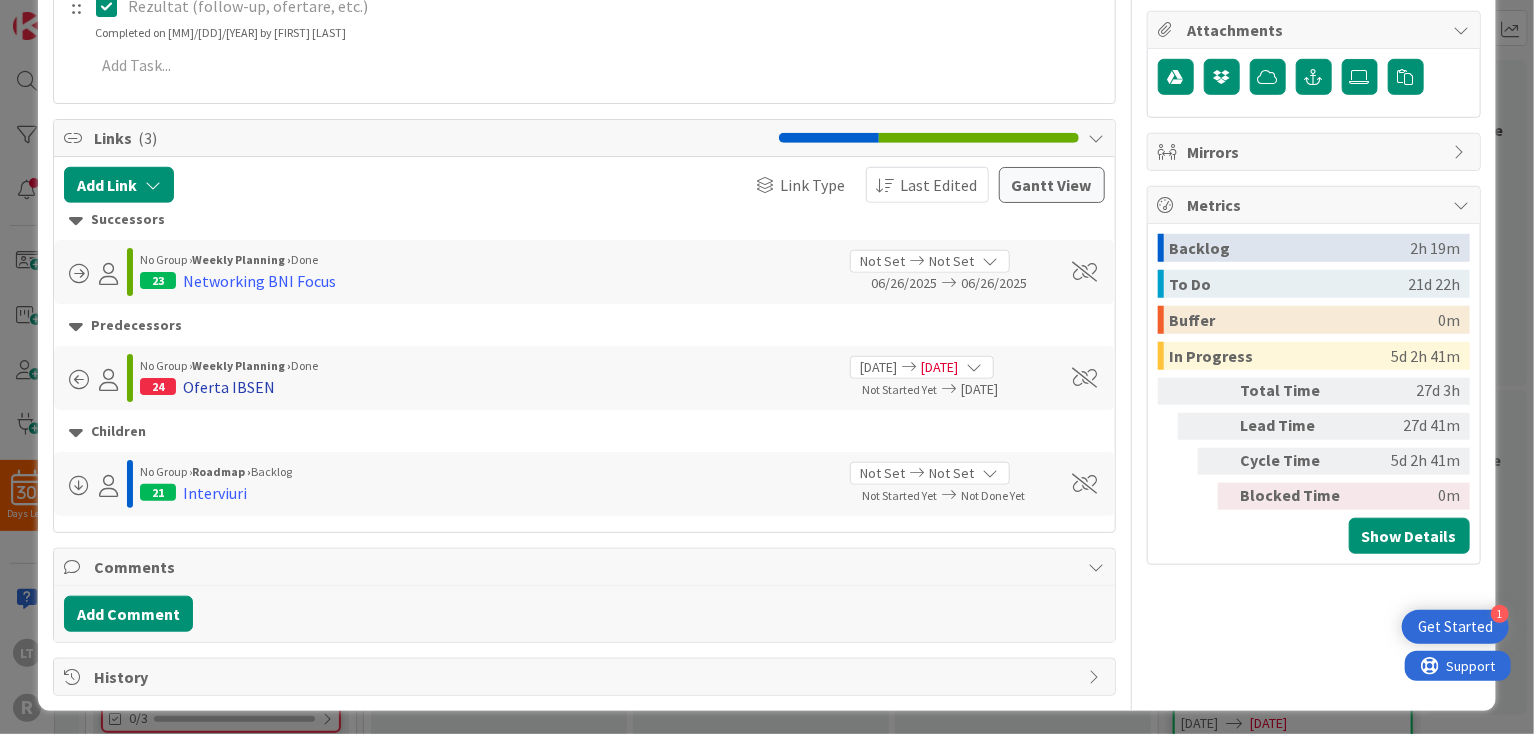 click on "Oferta IBSEN" at bounding box center (229, 387) 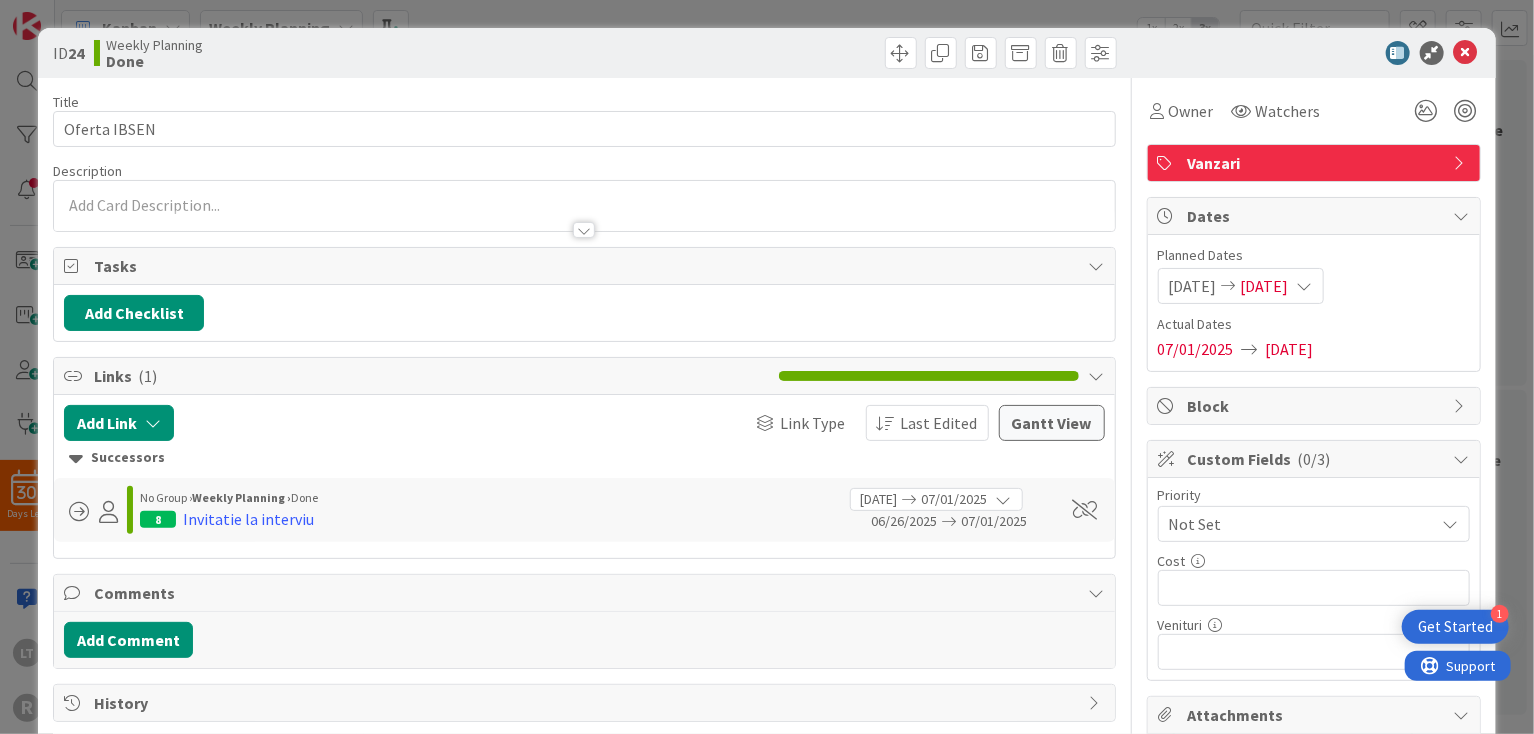 scroll, scrollTop: 0, scrollLeft: 0, axis: both 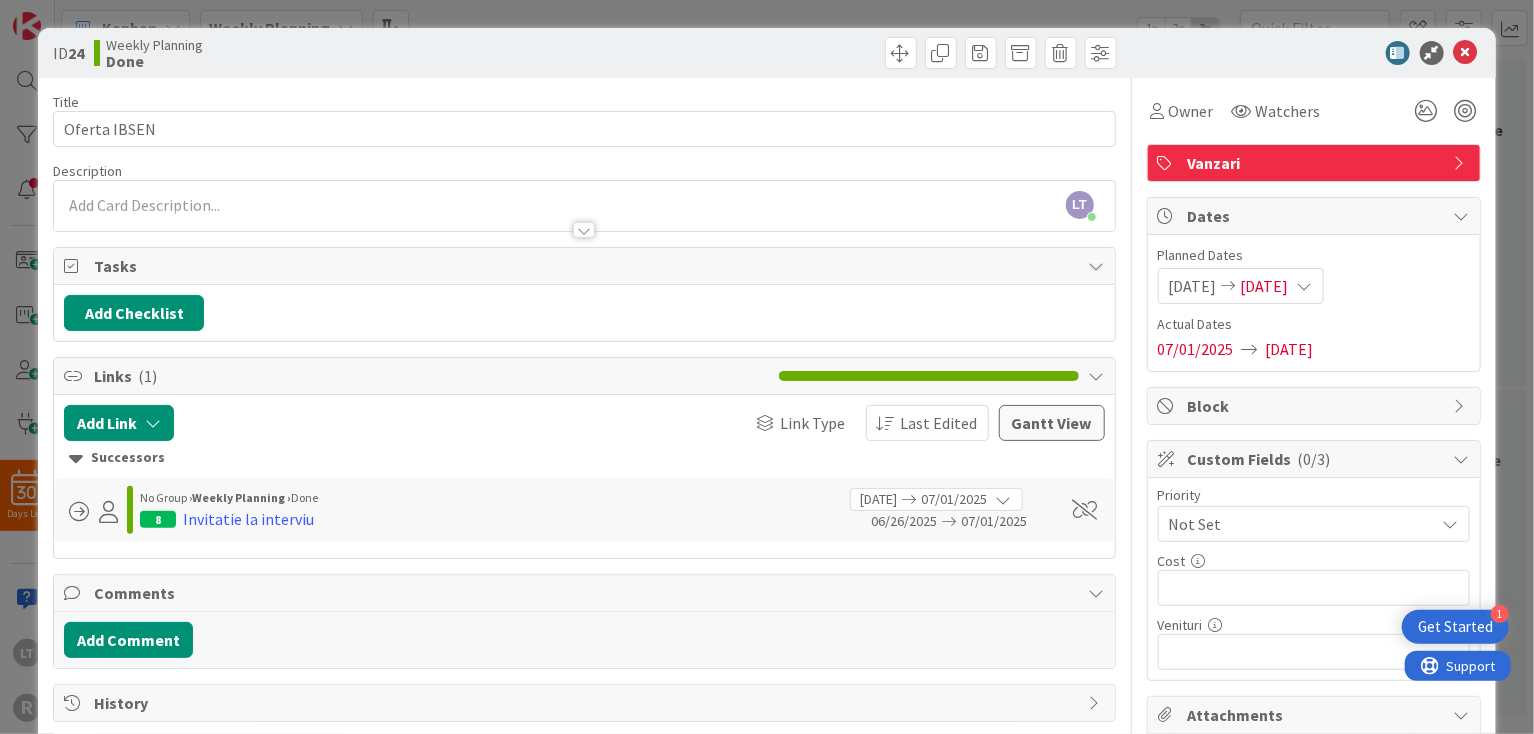 click on "Links ( 1 )" at bounding box center [431, 376] 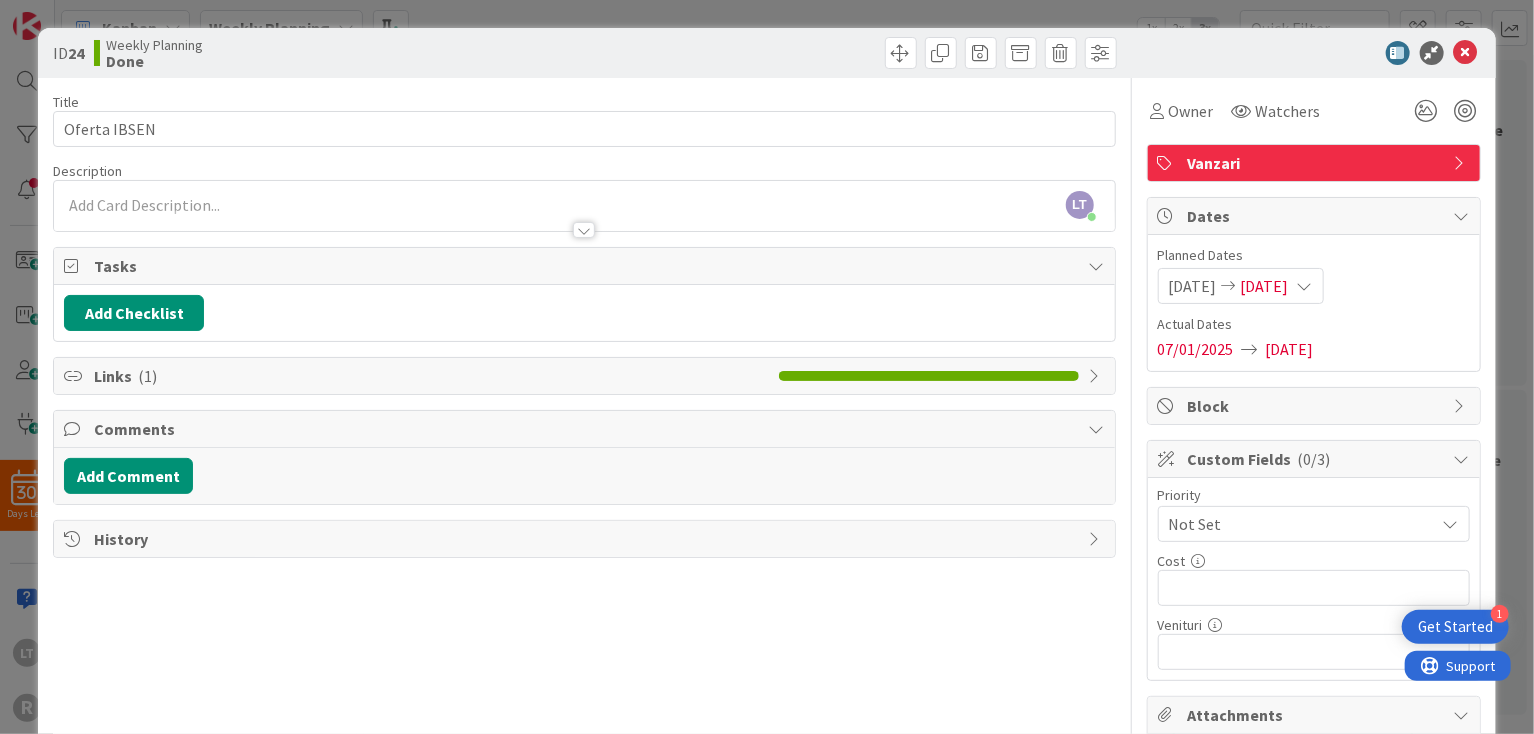 click on "Links ( 1 )" at bounding box center (431, 376) 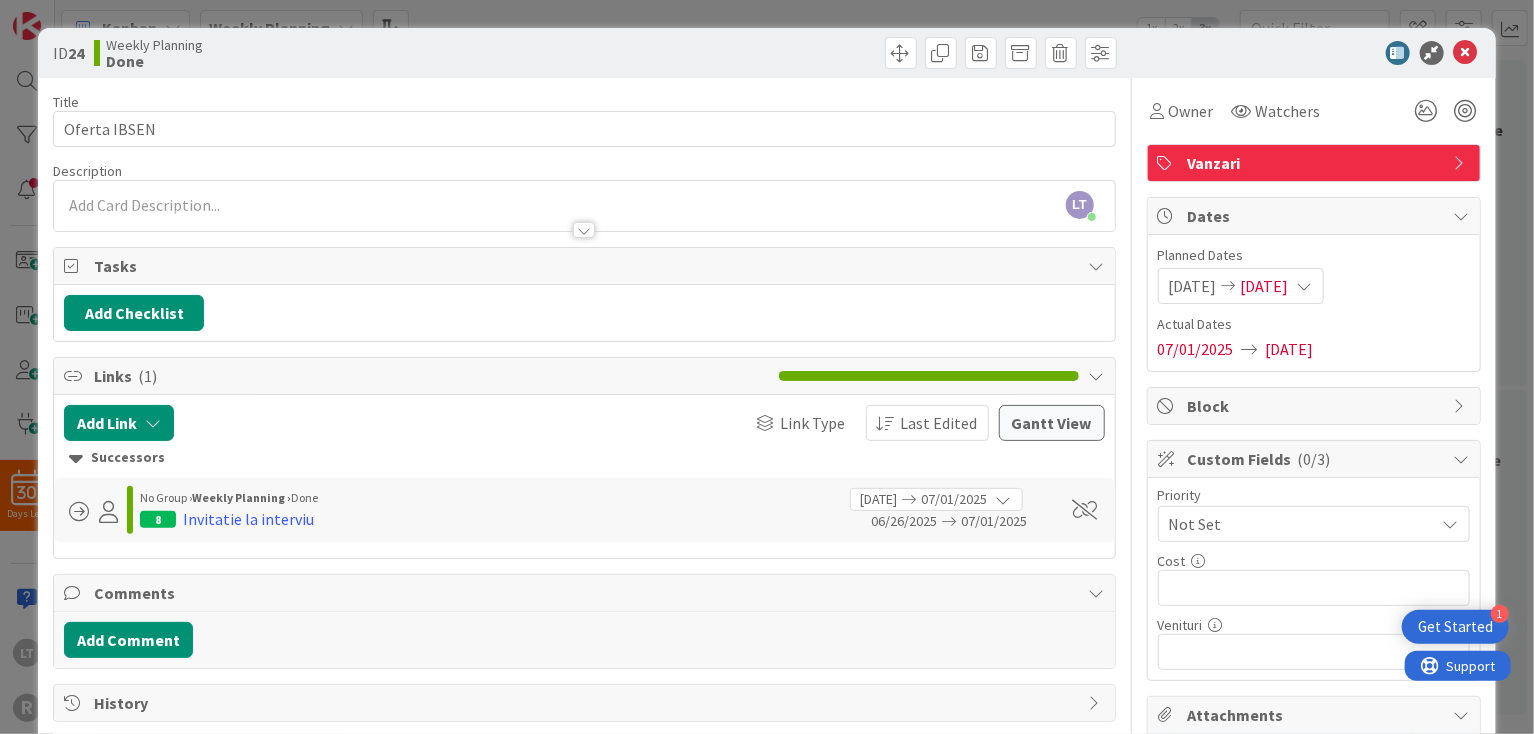 click at bounding box center (929, 376) 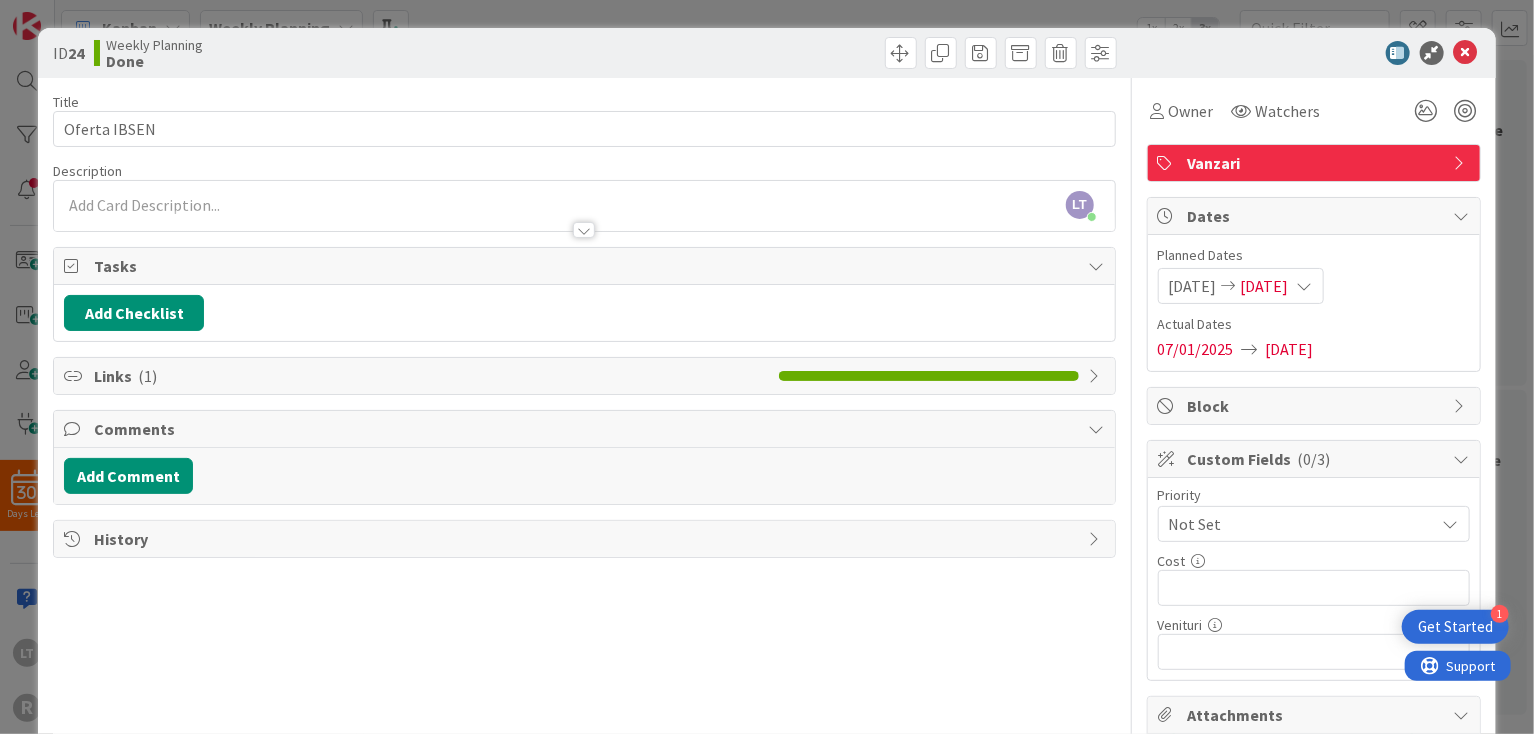 click at bounding box center (929, 376) 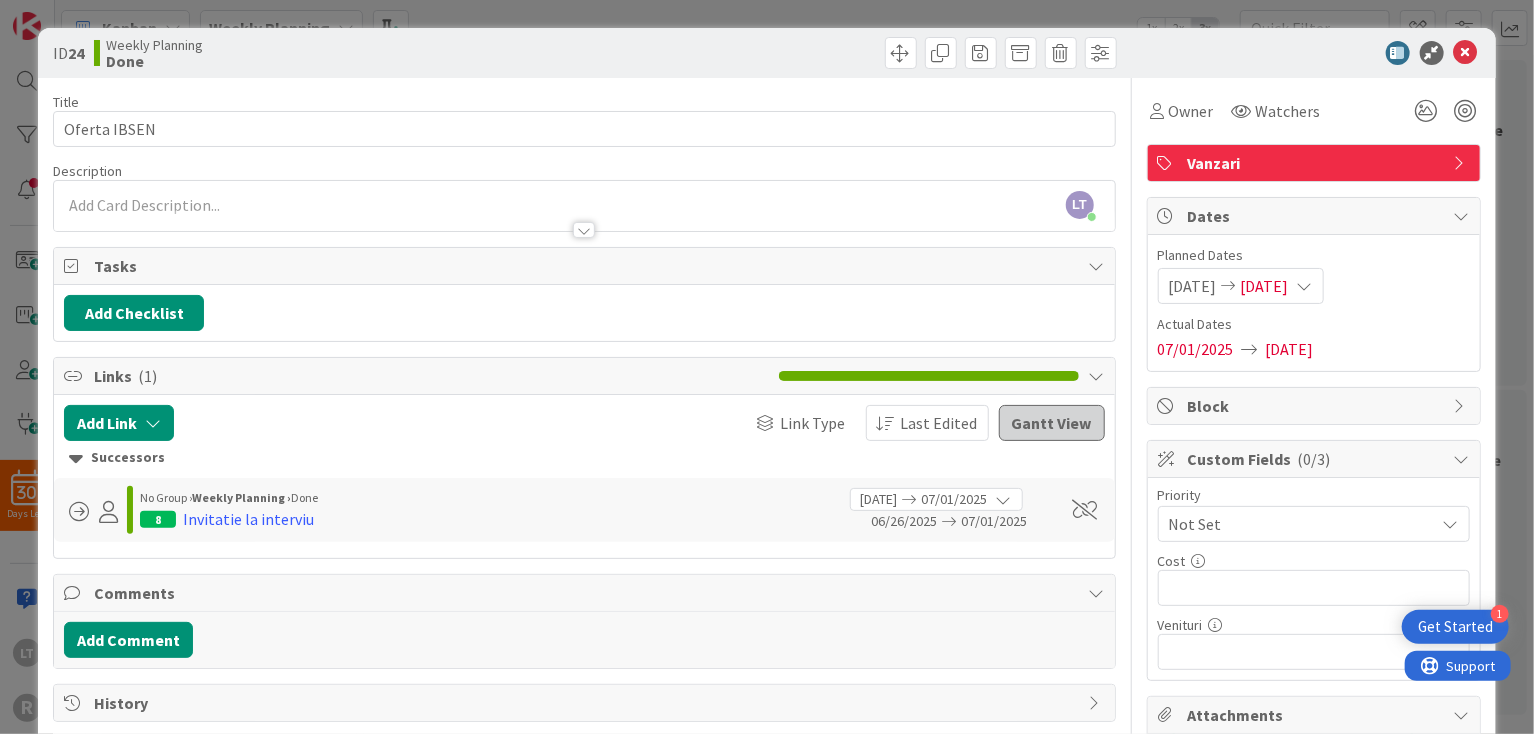 click on "Gantt View" at bounding box center (1052, 423) 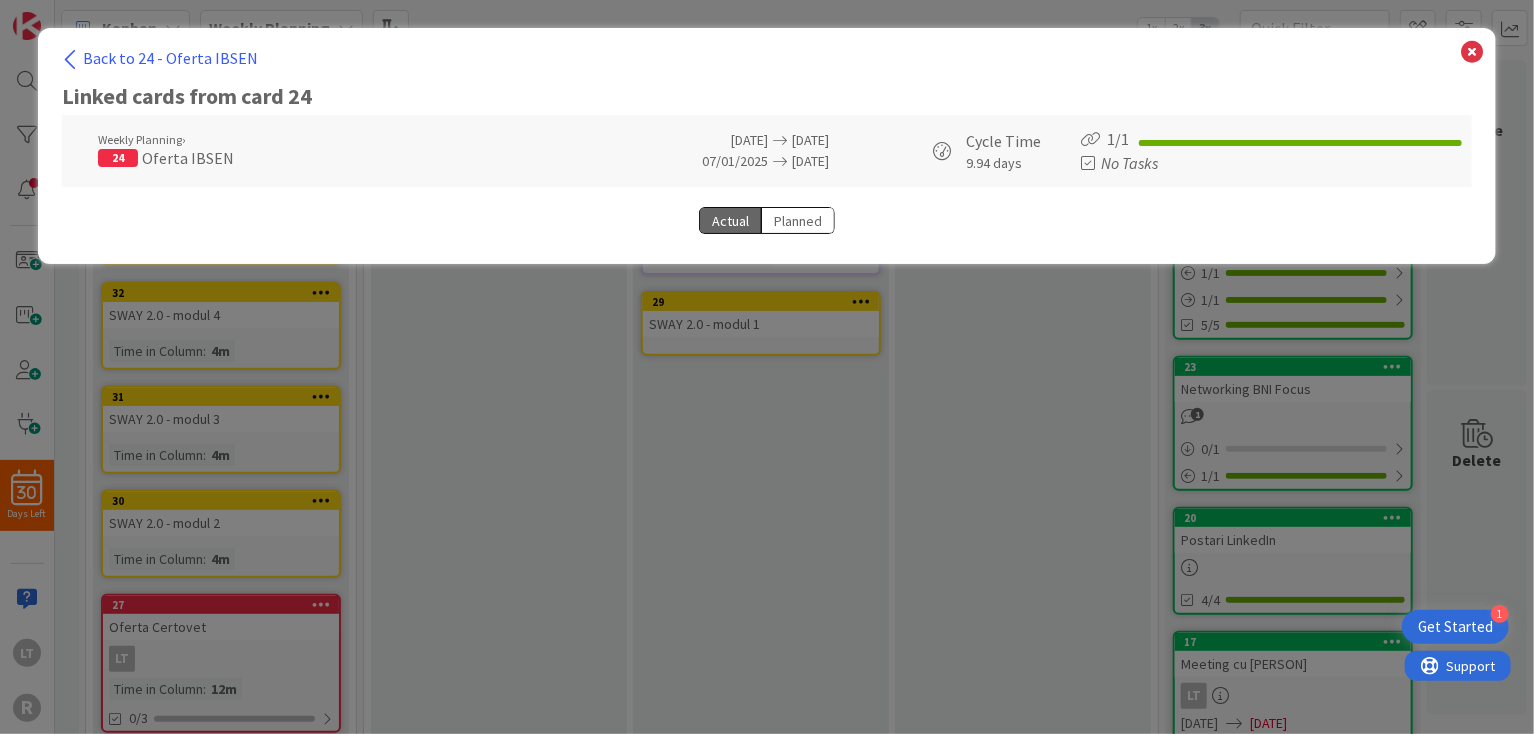 scroll, scrollTop: 0, scrollLeft: 0, axis: both 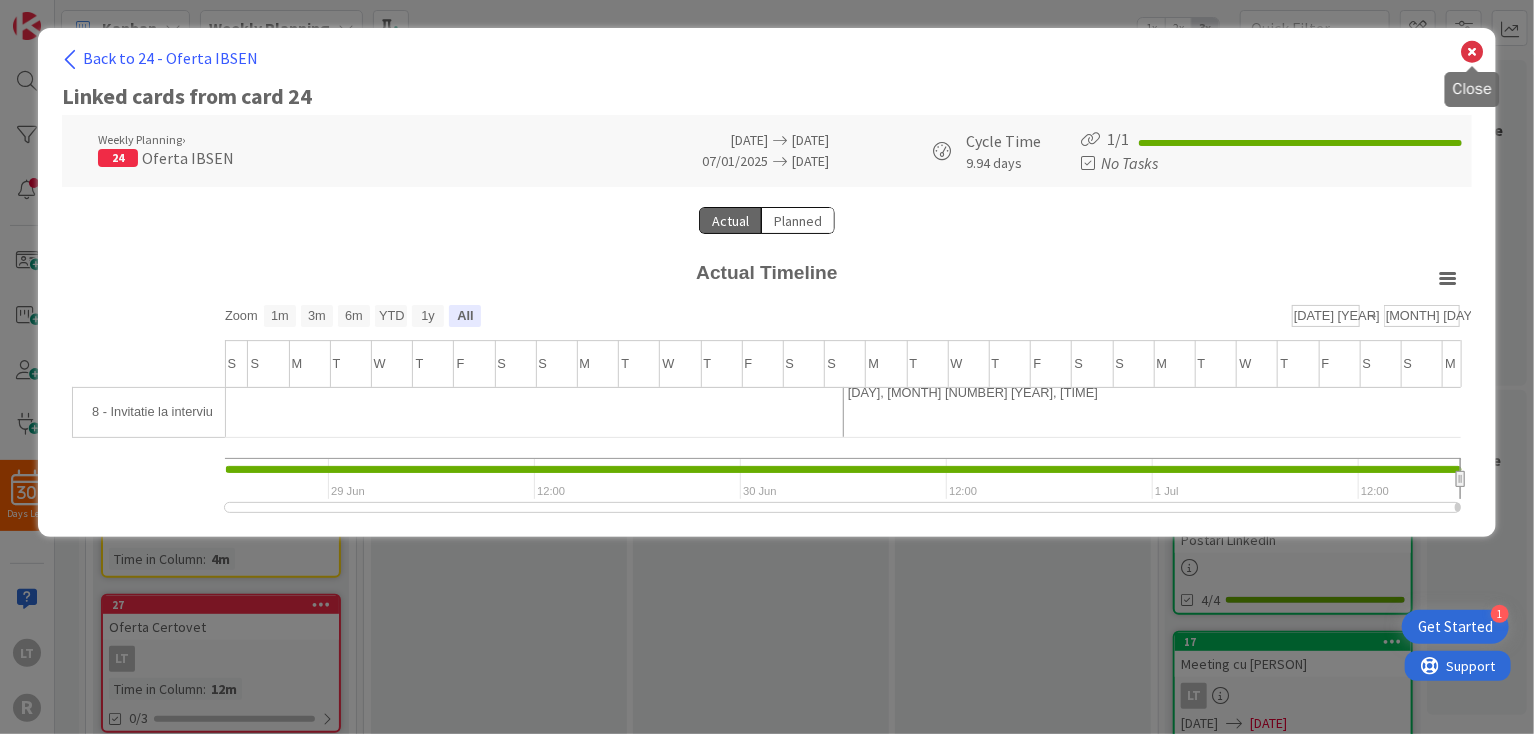 click at bounding box center (1473, 52) 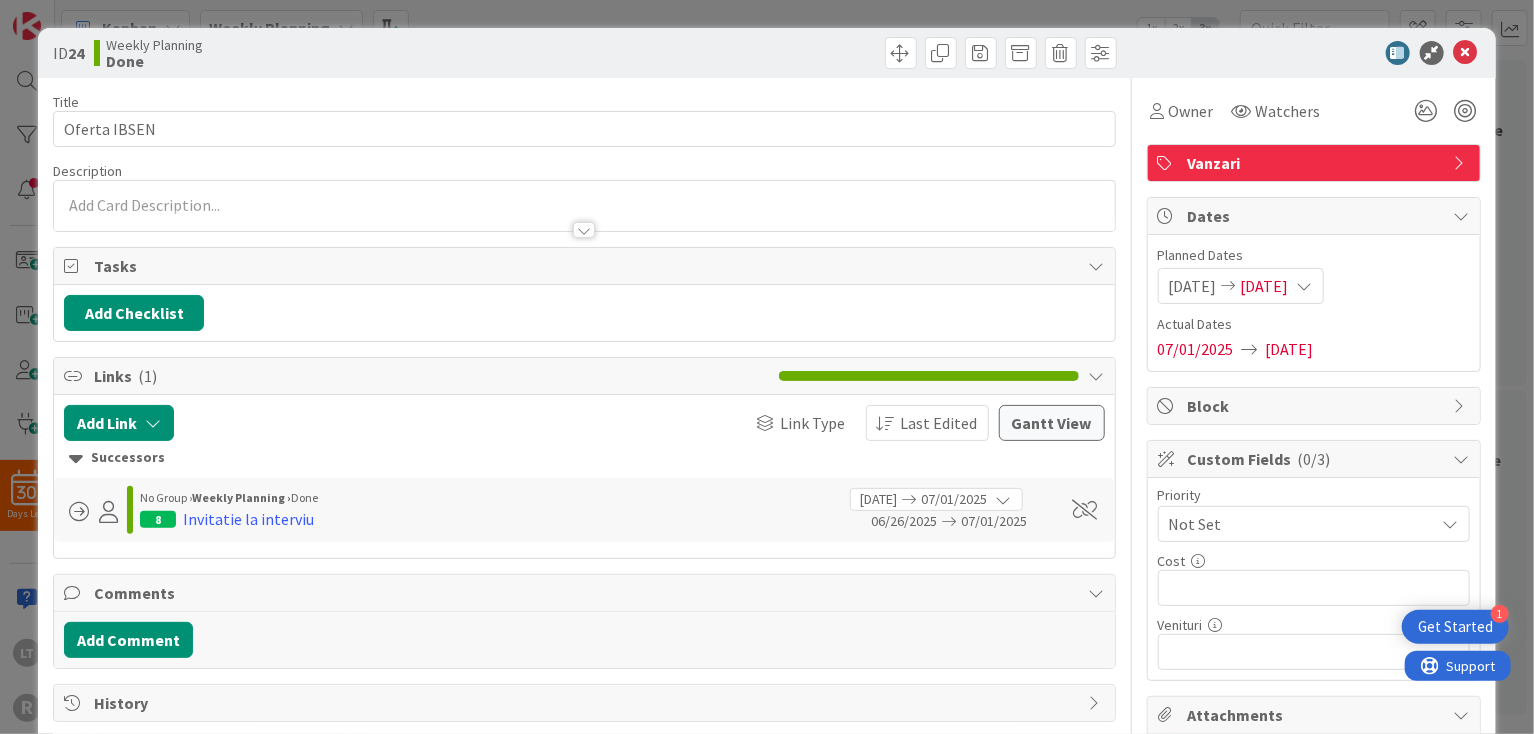 scroll, scrollTop: 0, scrollLeft: 0, axis: both 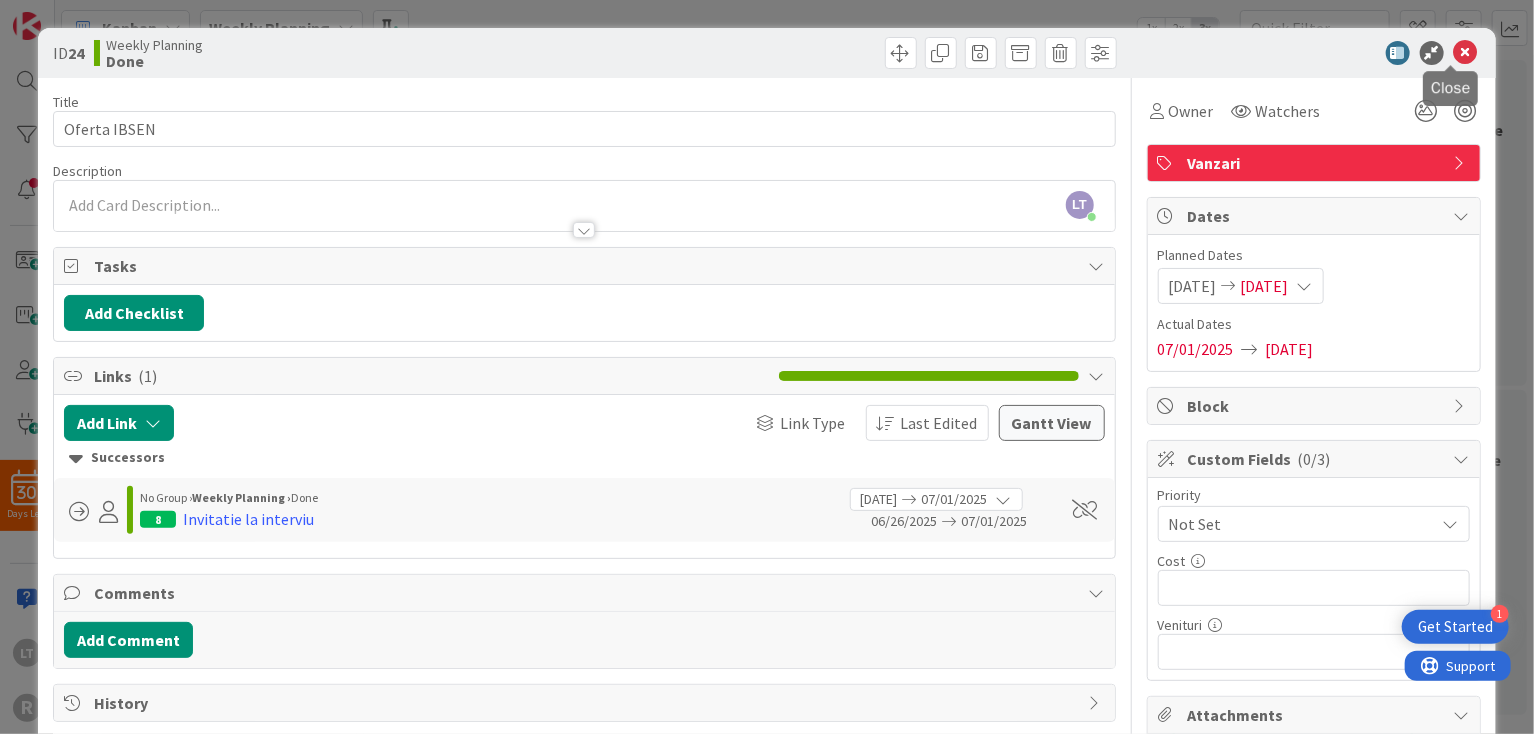 click at bounding box center (1466, 53) 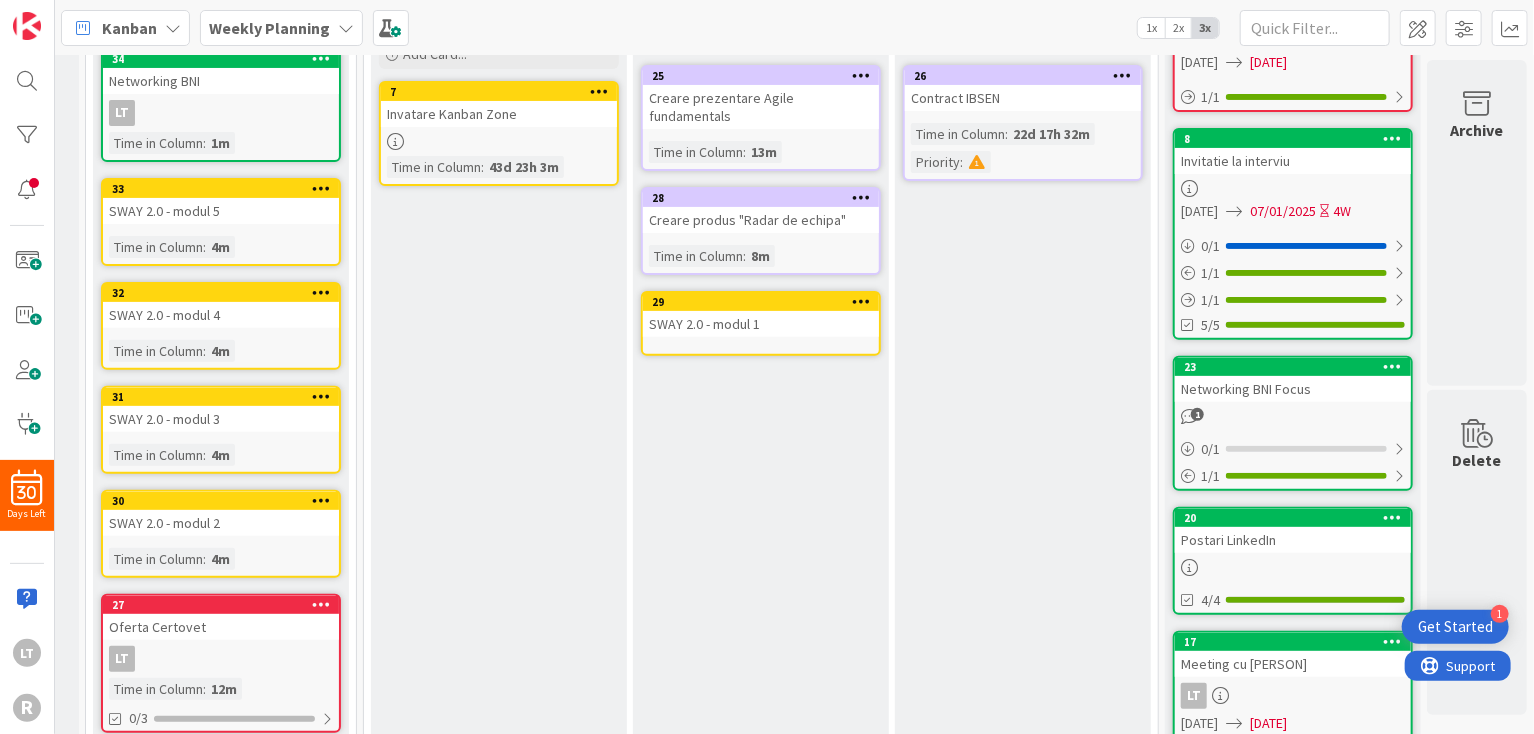 scroll, scrollTop: 0, scrollLeft: 0, axis: both 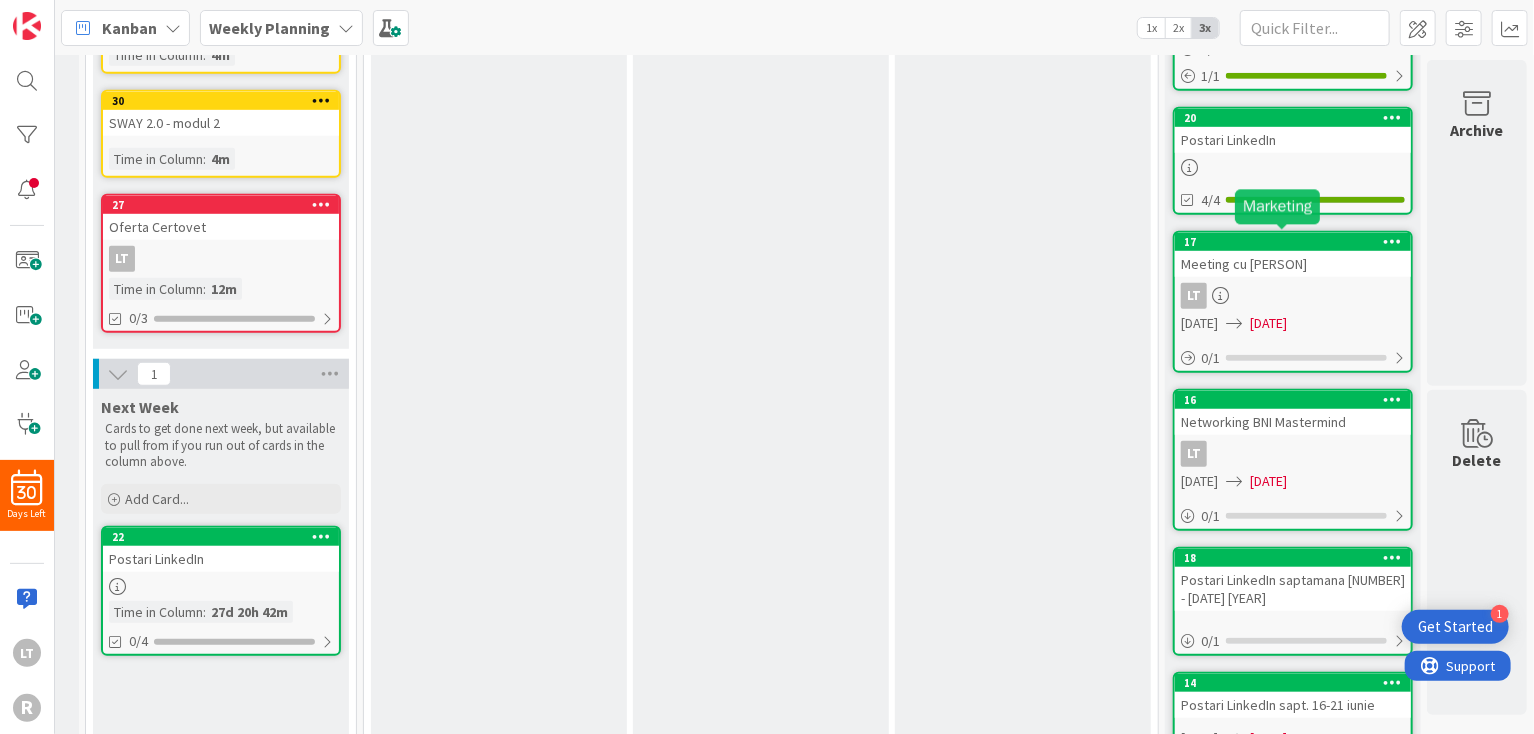 click on "17" at bounding box center [1297, 242] 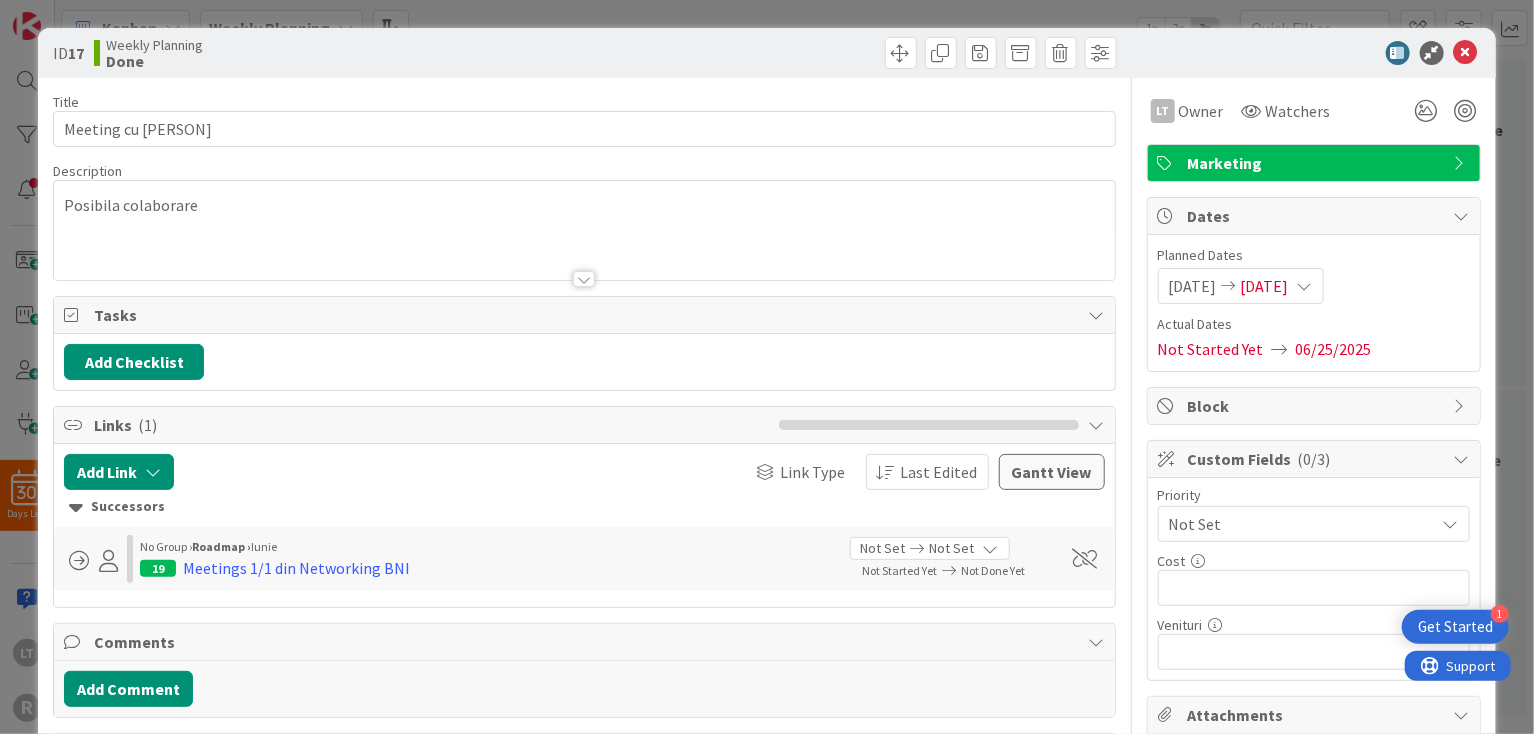 scroll, scrollTop: 0, scrollLeft: 0, axis: both 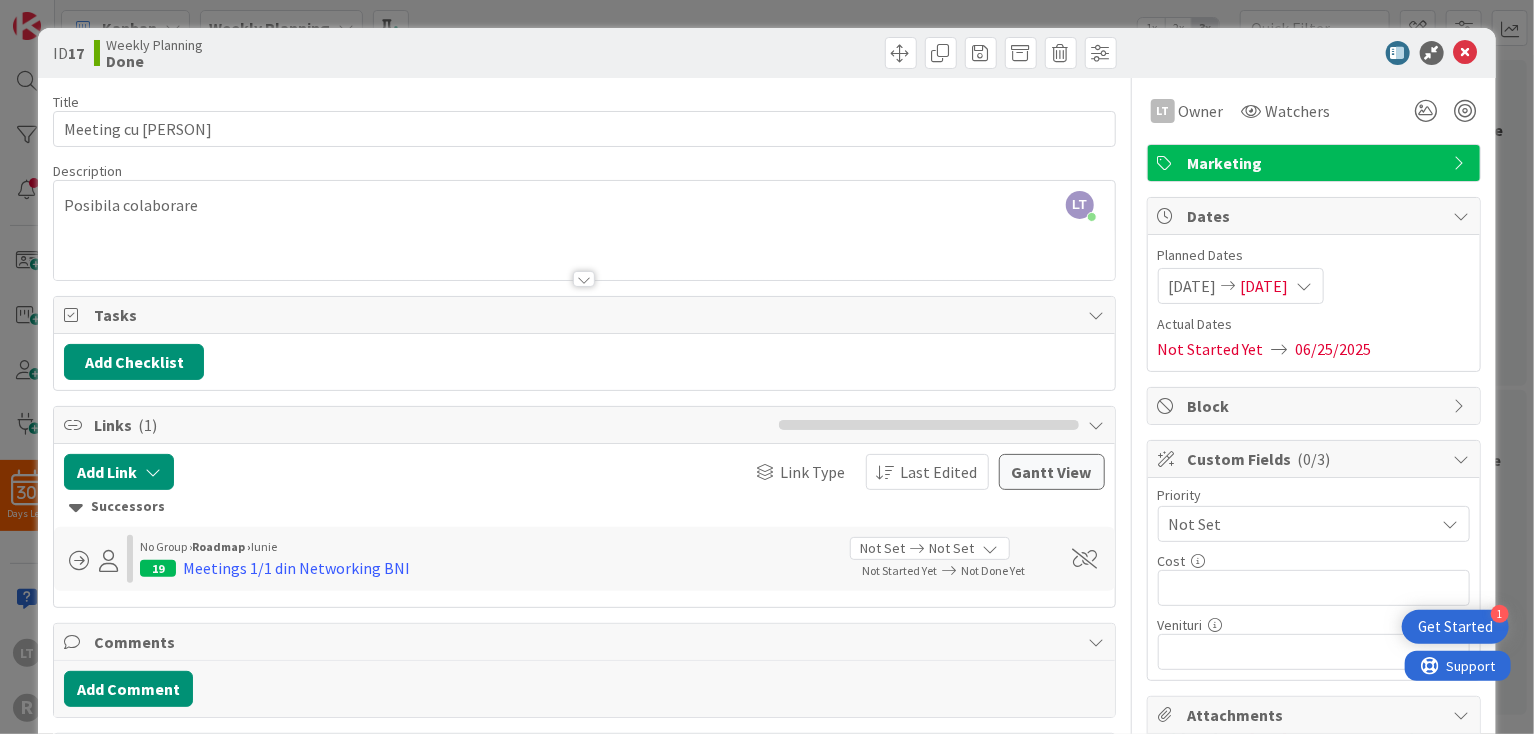 click on "Links ( 1 )" at bounding box center [431, 425] 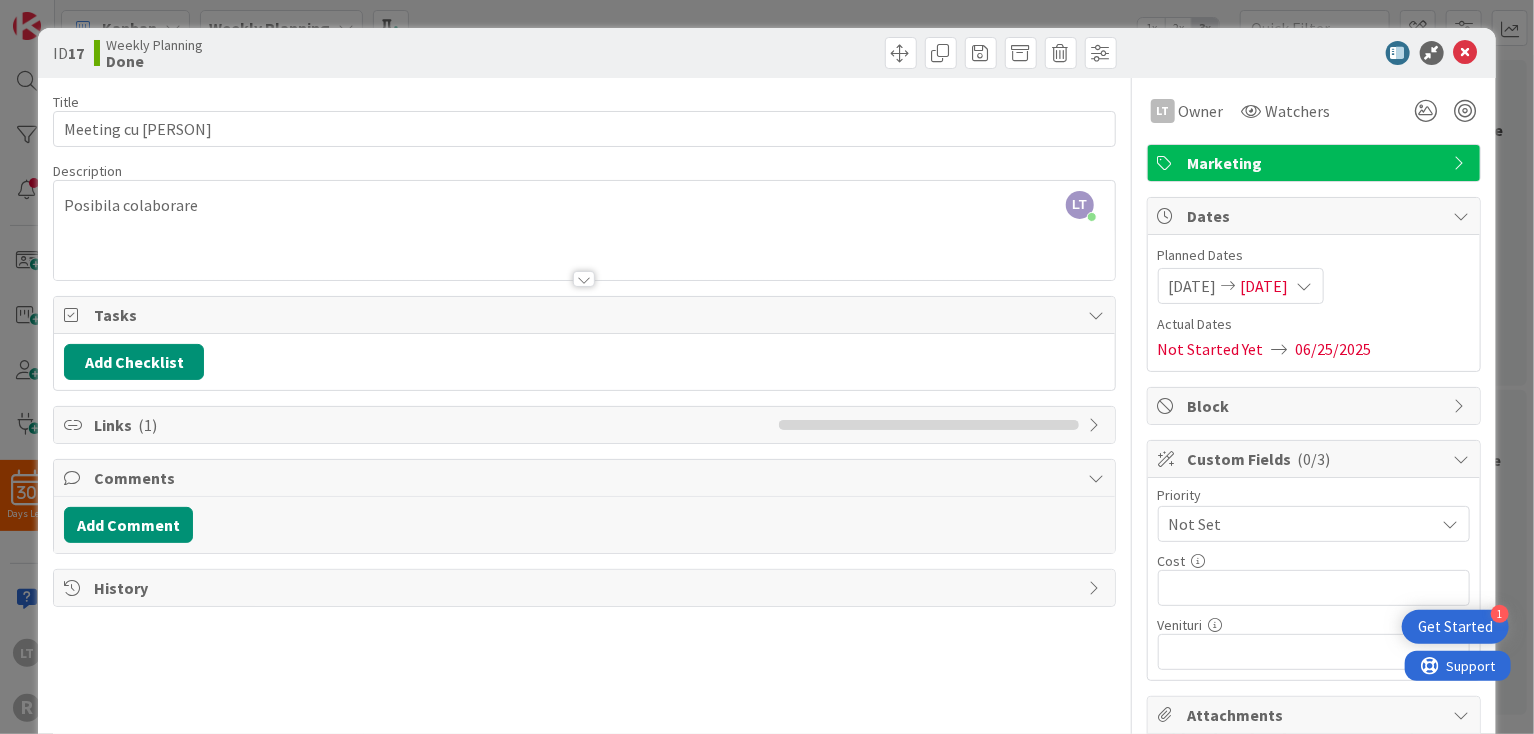 click on "Links ( 1 )" at bounding box center (431, 425) 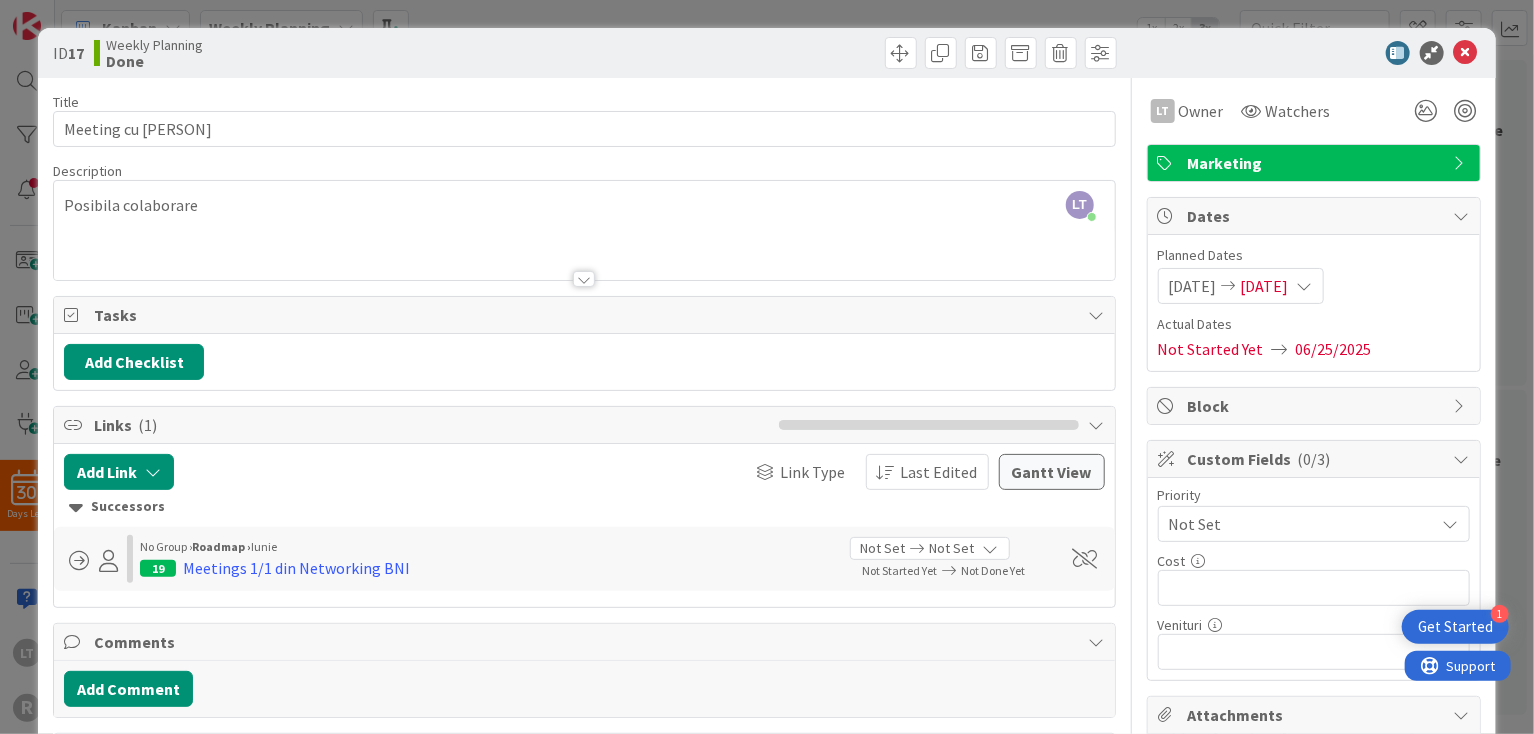 click on "Successors" at bounding box center [584, 507] 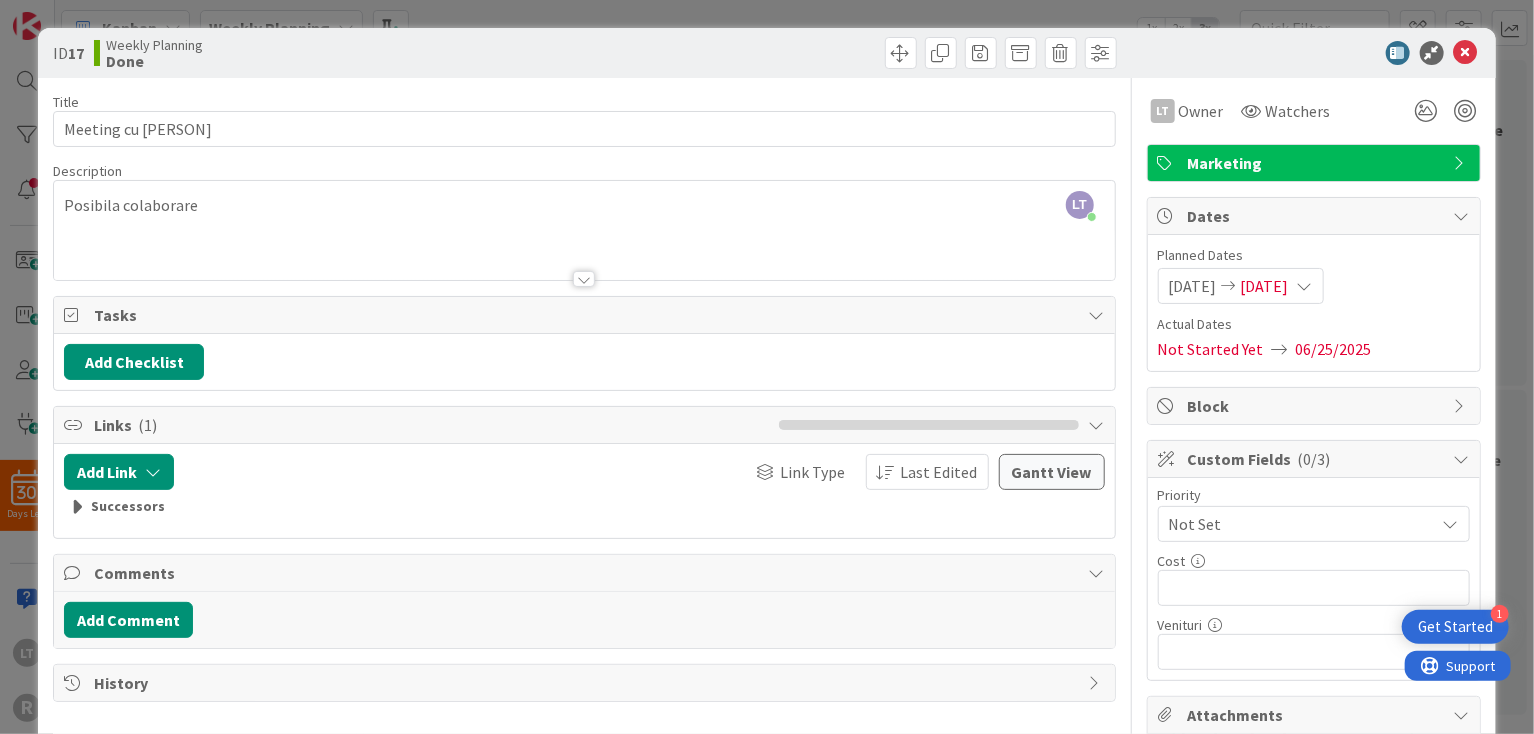 click on "Successors" at bounding box center [584, 507] 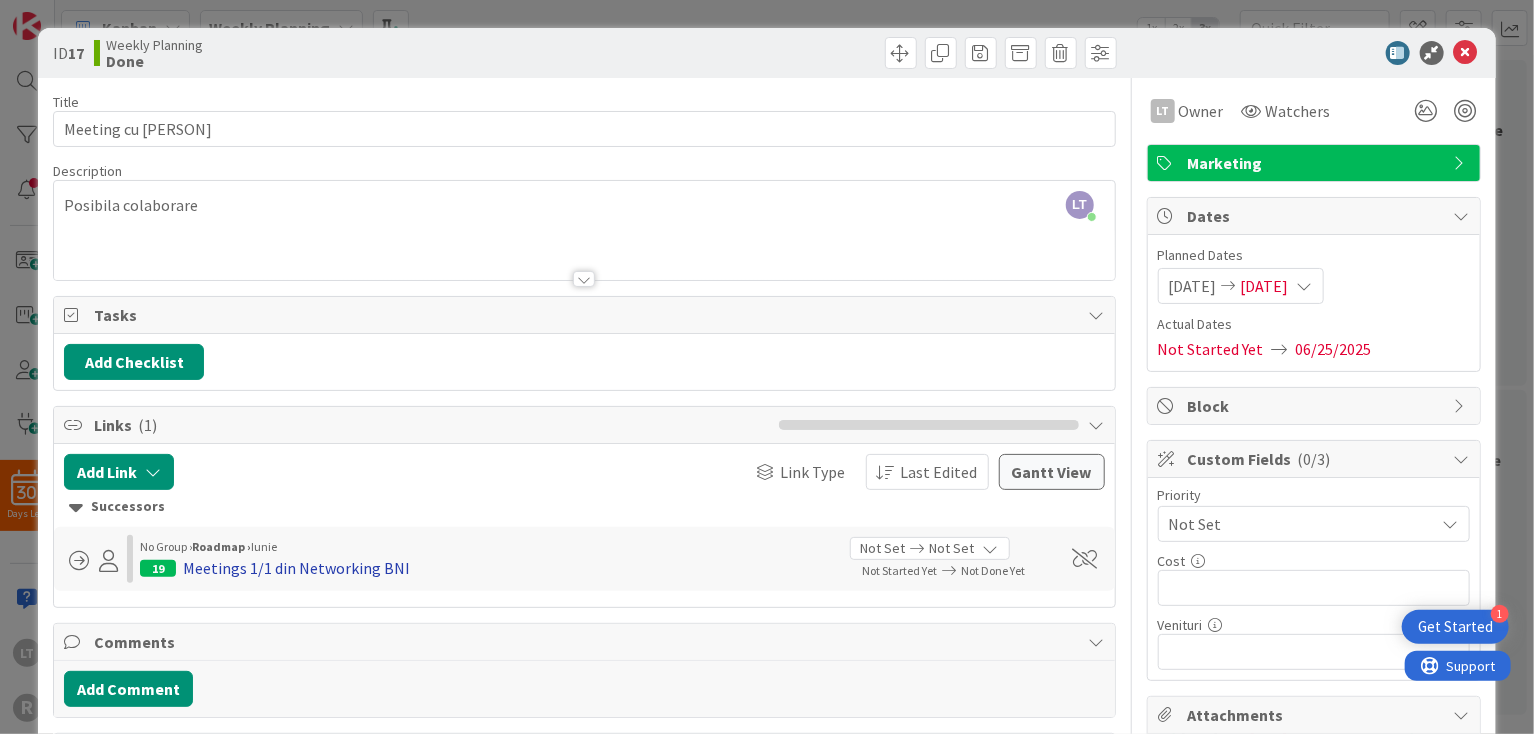 click on "Meetings 1/1 din Networking BNI" at bounding box center [296, 568] 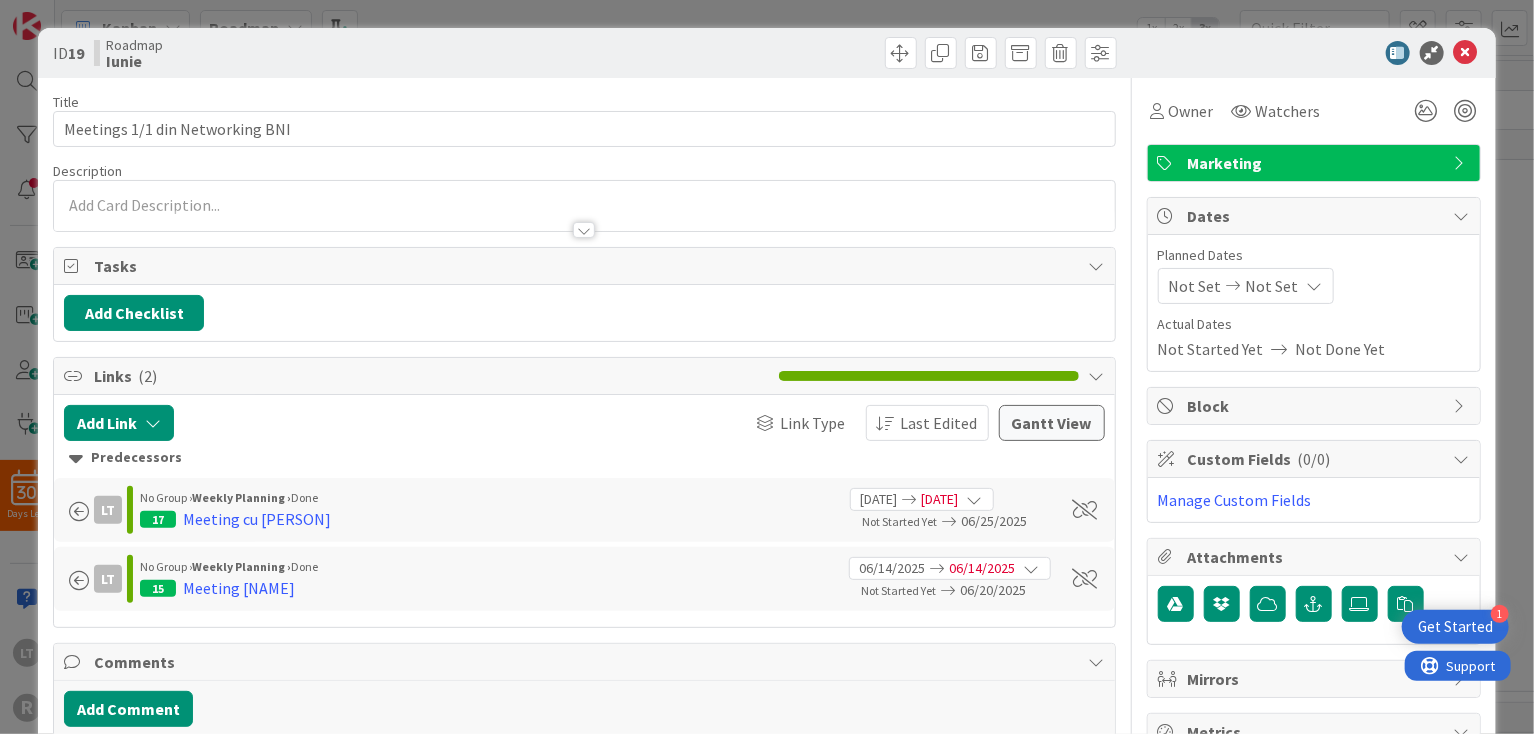 scroll, scrollTop: 0, scrollLeft: 0, axis: both 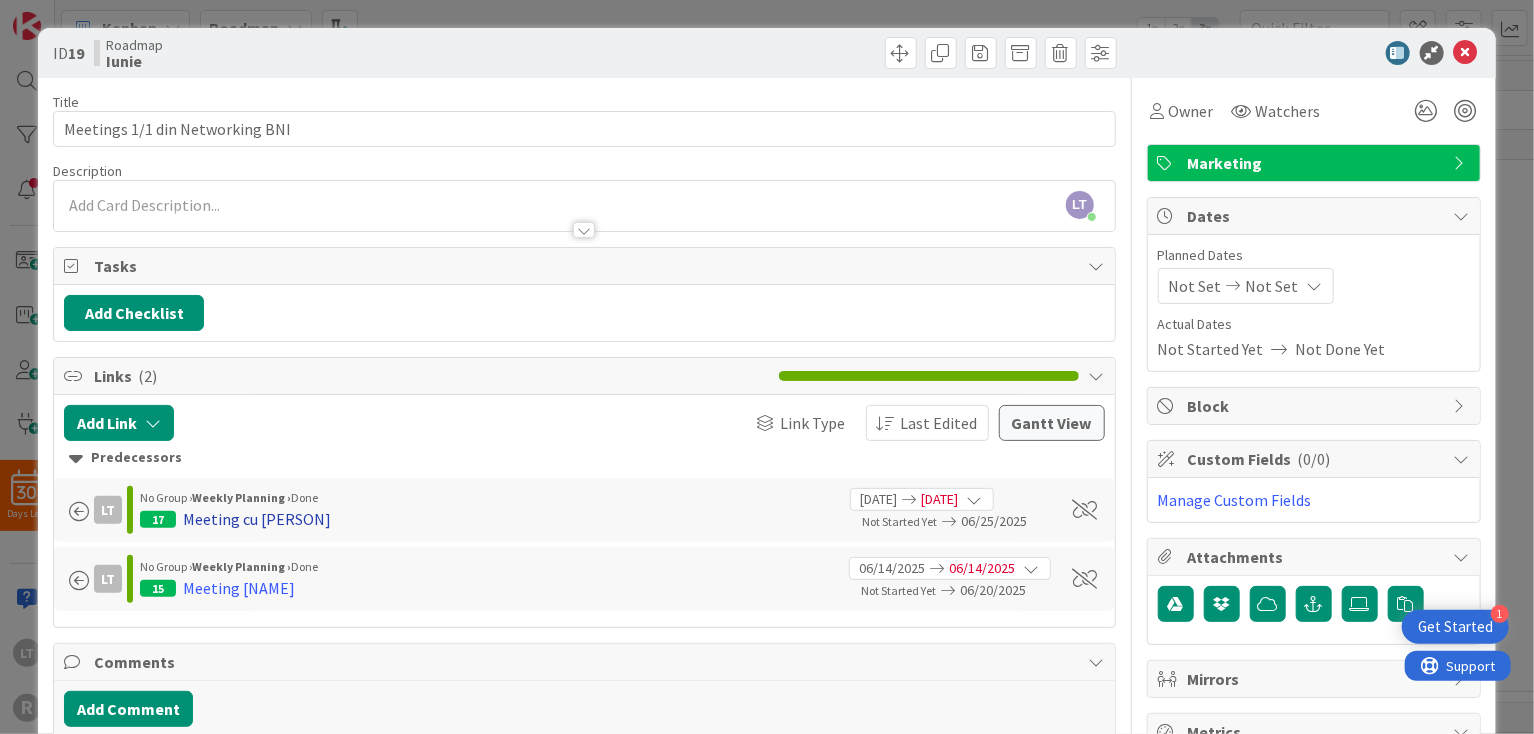 click on "Meeting cu [PERSON]" at bounding box center (257, 519) 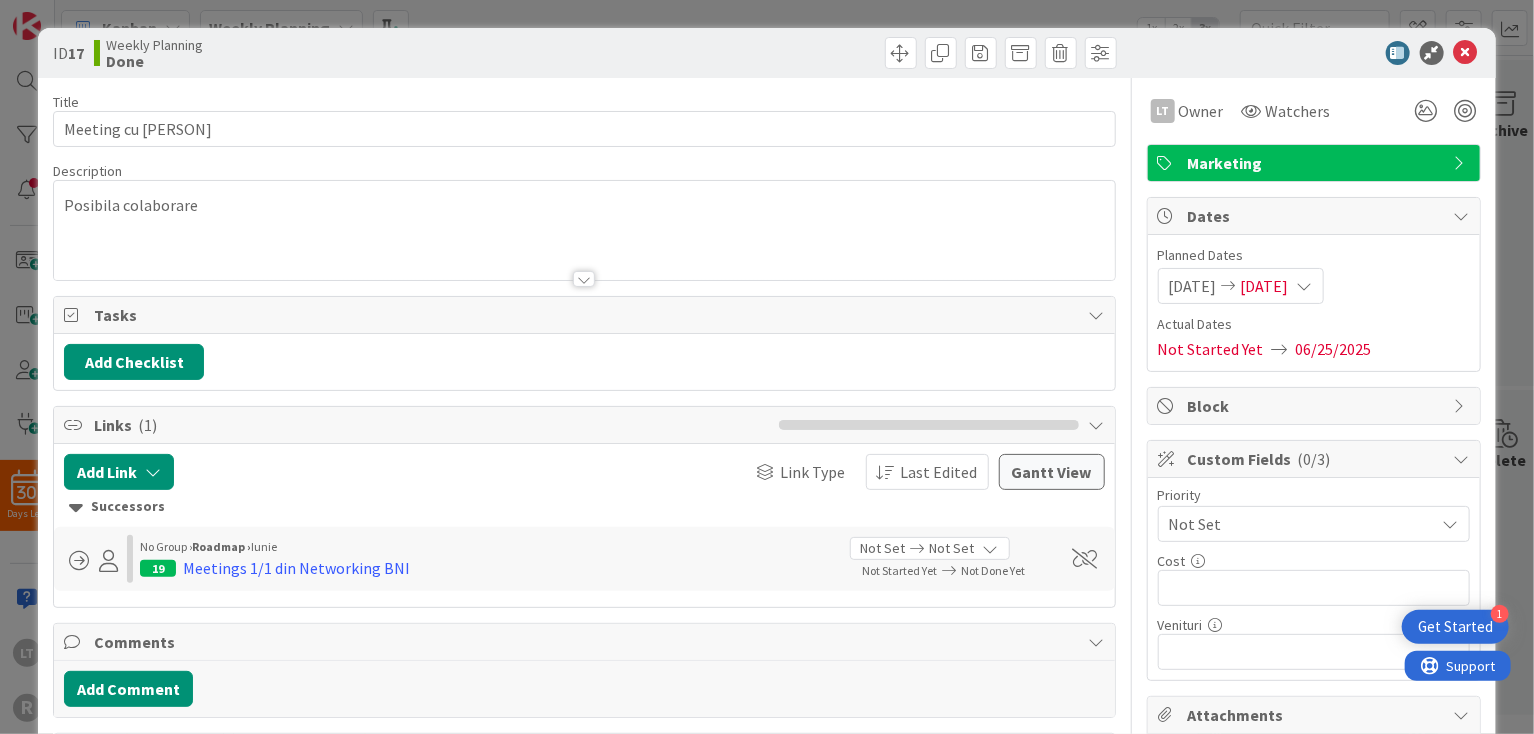 scroll, scrollTop: 0, scrollLeft: 0, axis: both 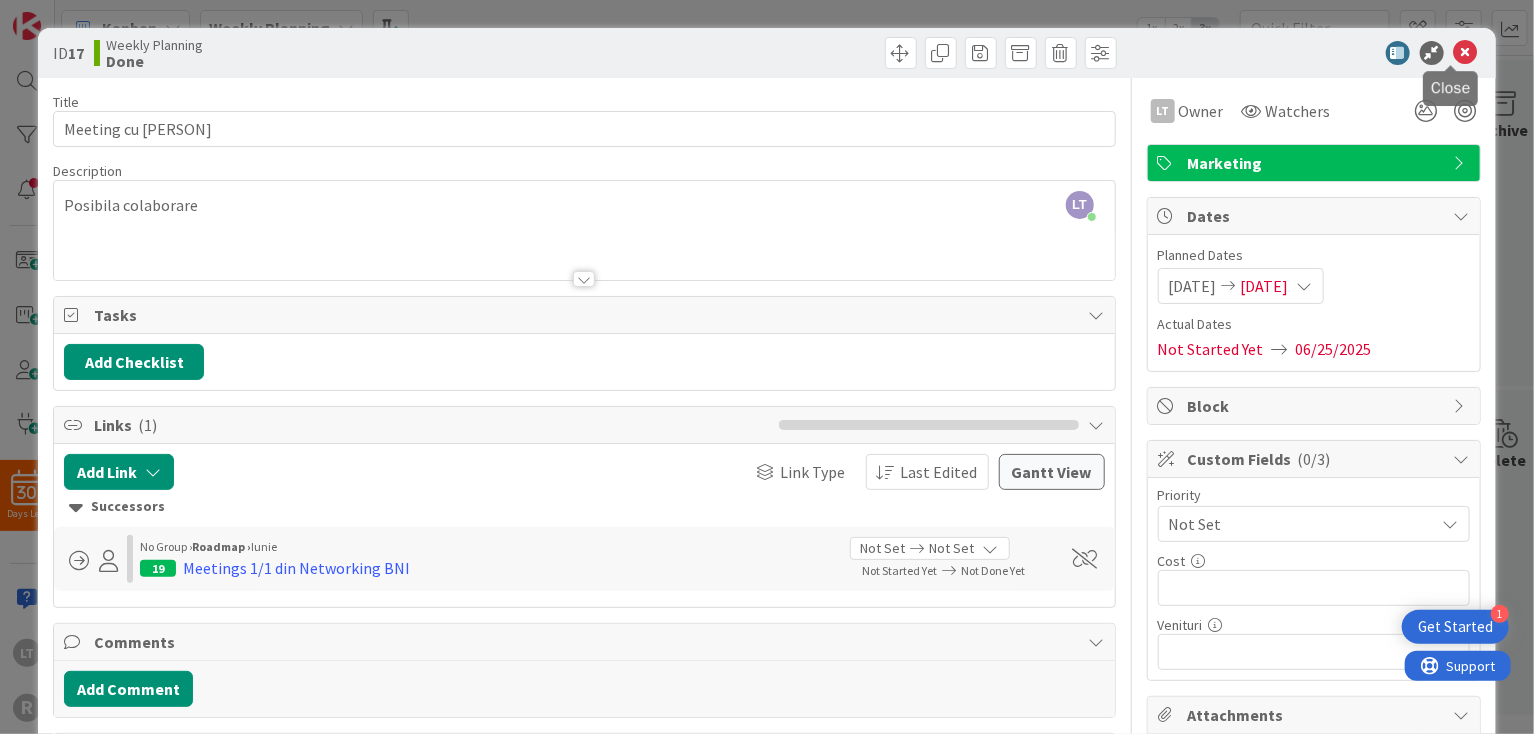 click at bounding box center (1466, 53) 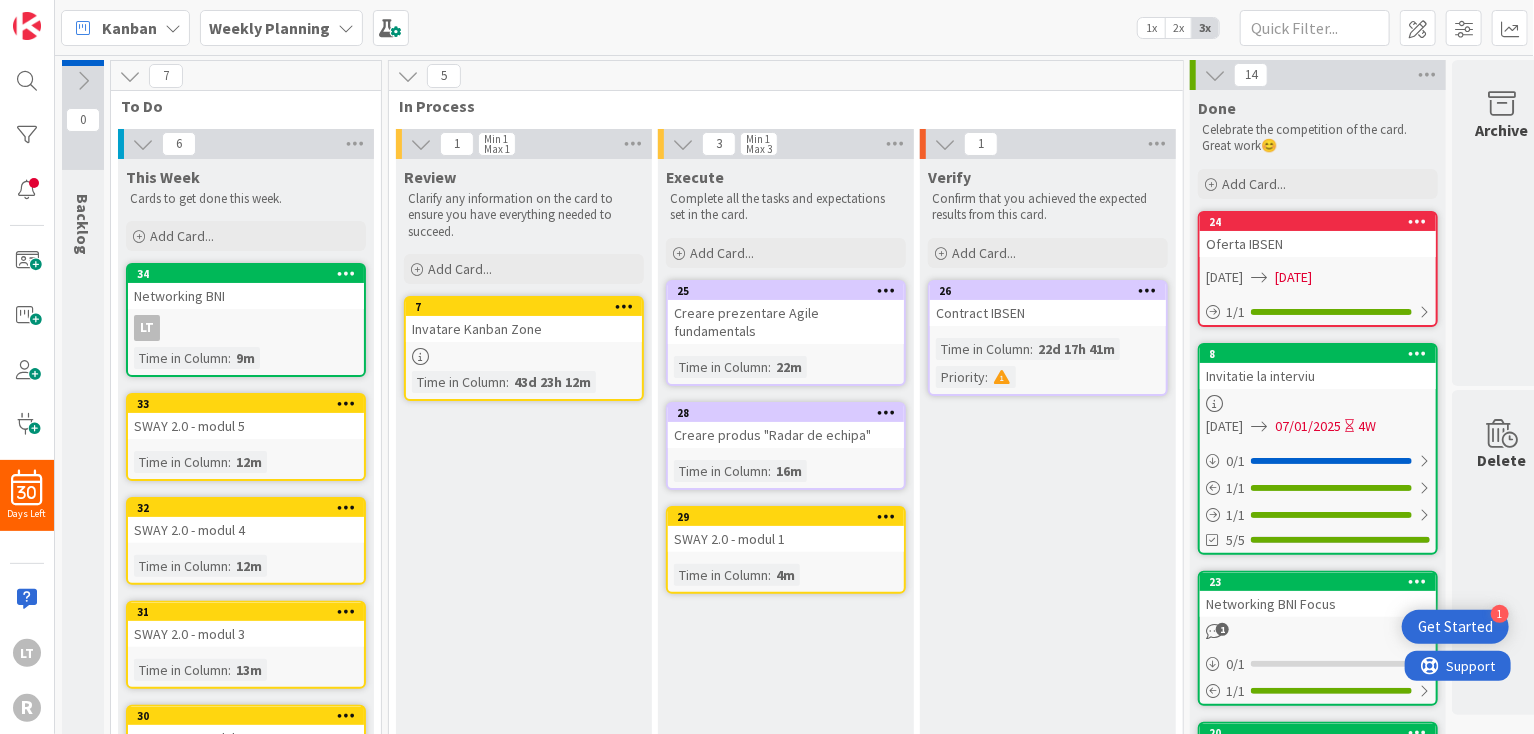 scroll, scrollTop: 0, scrollLeft: 0, axis: both 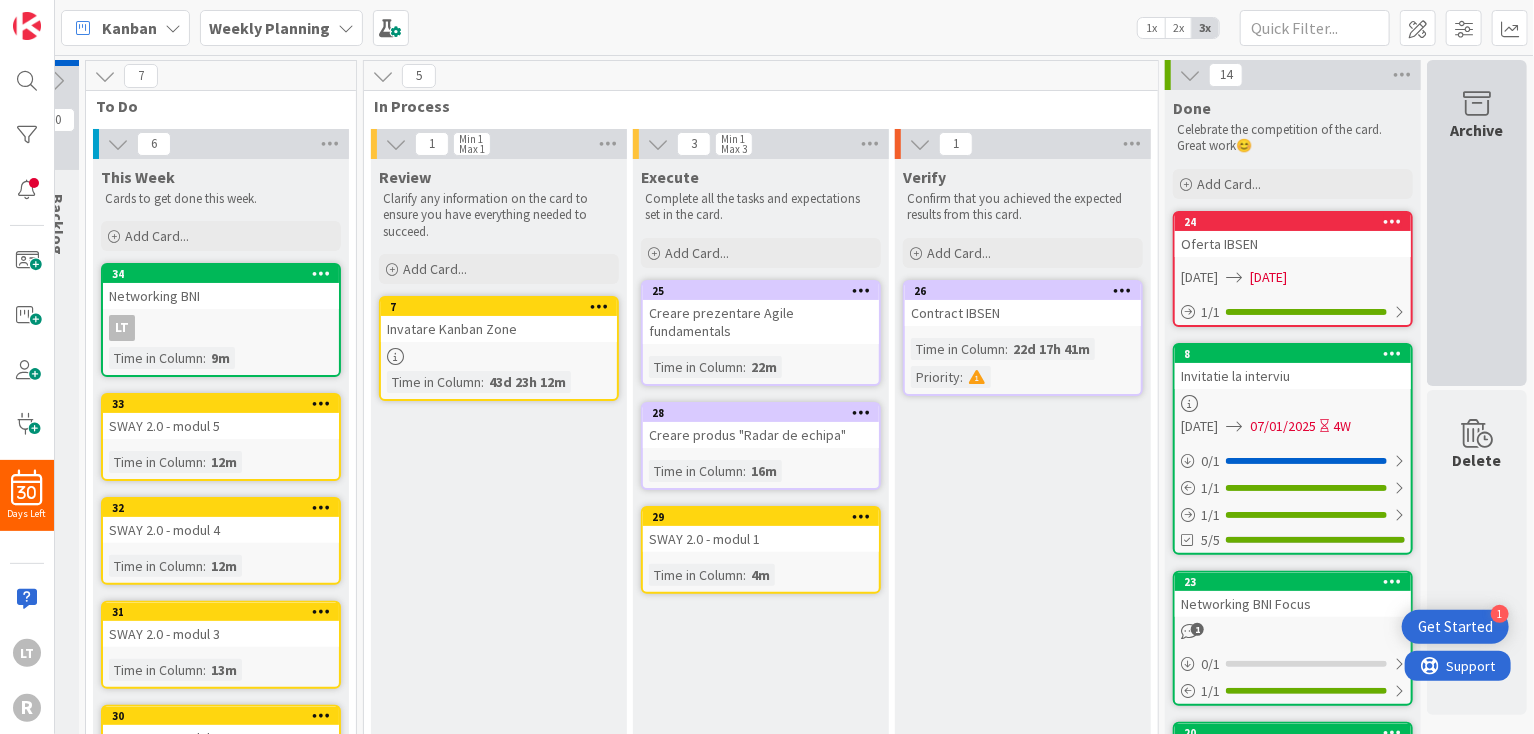 click on "Archive" at bounding box center [1477, 223] 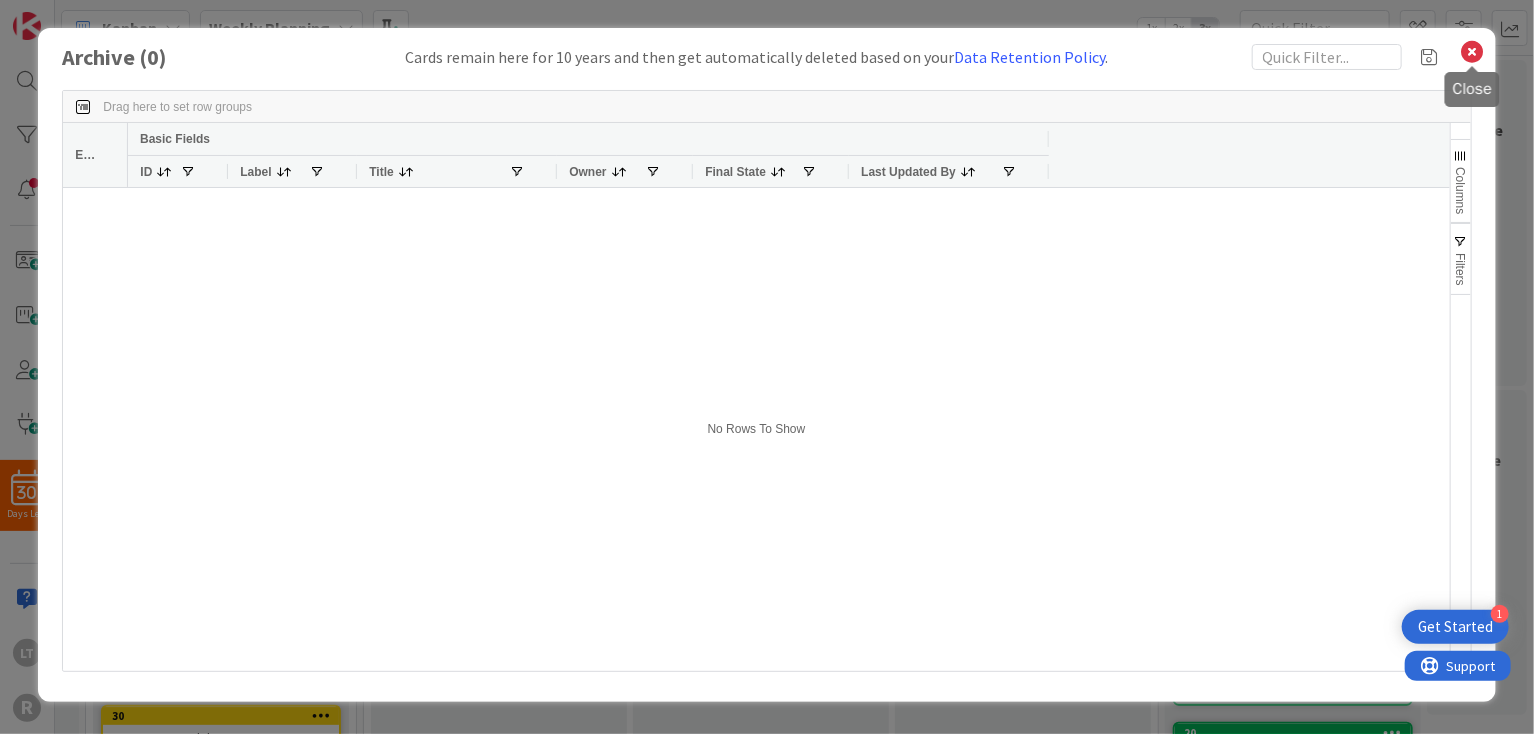 click at bounding box center (1473, 52) 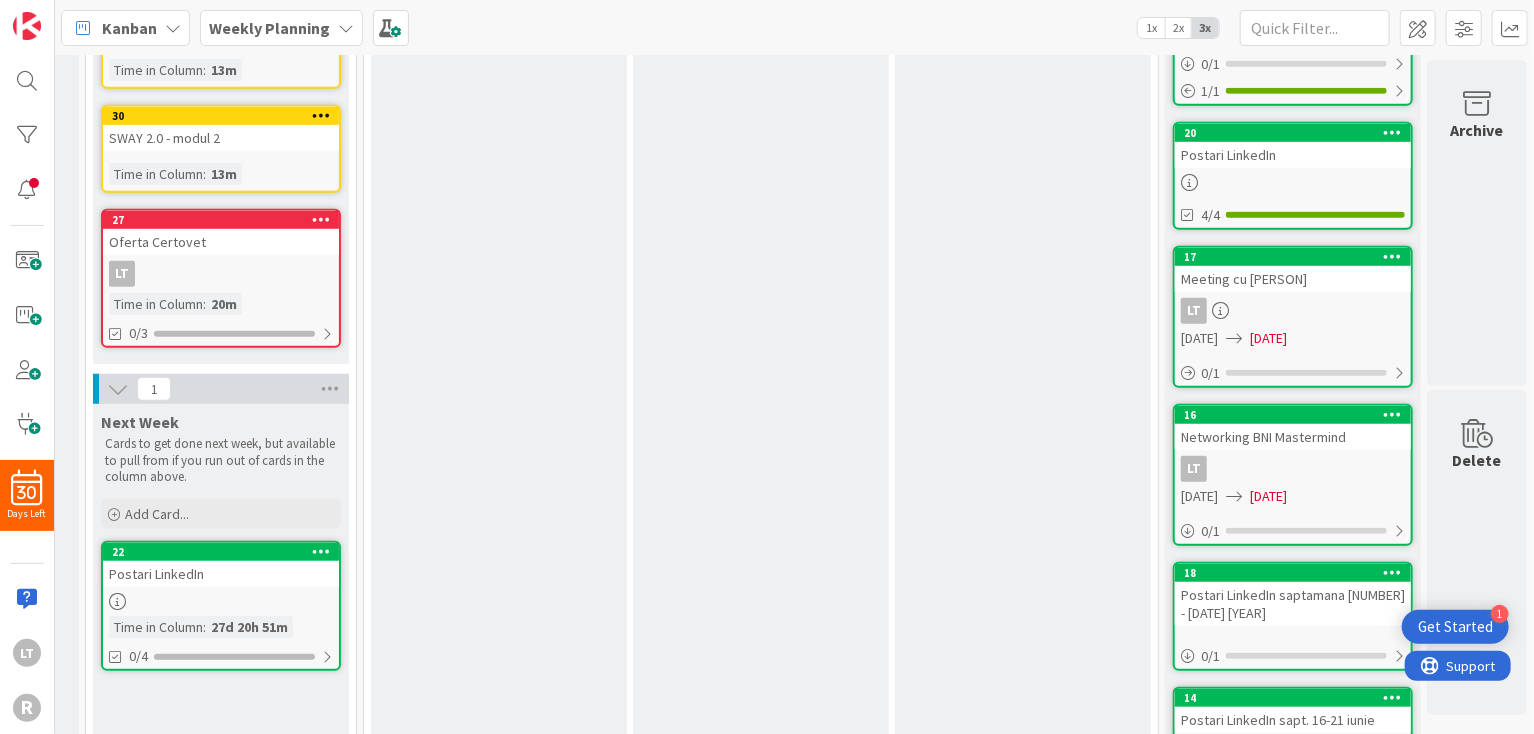 scroll, scrollTop: 1015, scrollLeft: 39, axis: both 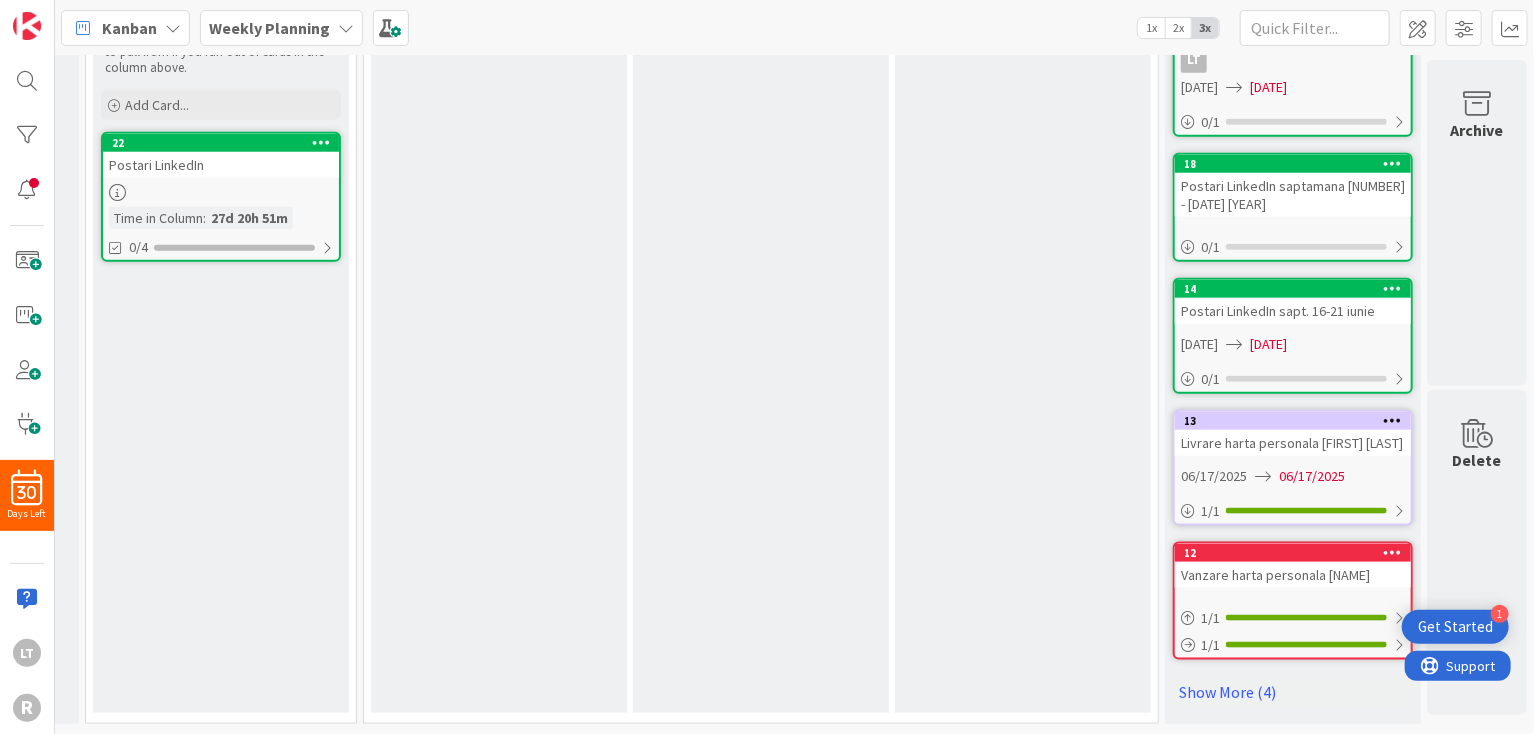 click on "12" at bounding box center [1293, 553] 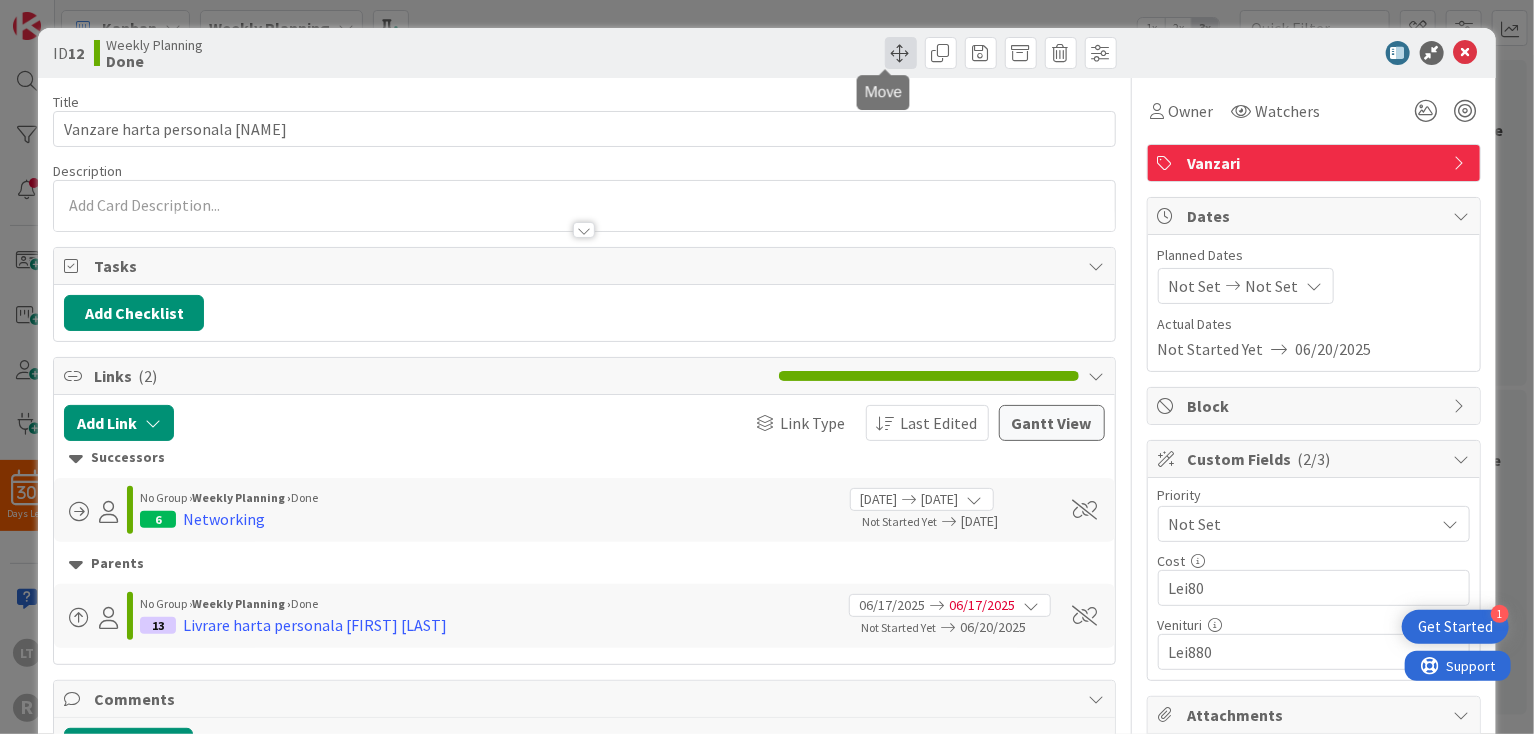 scroll, scrollTop: 0, scrollLeft: 0, axis: both 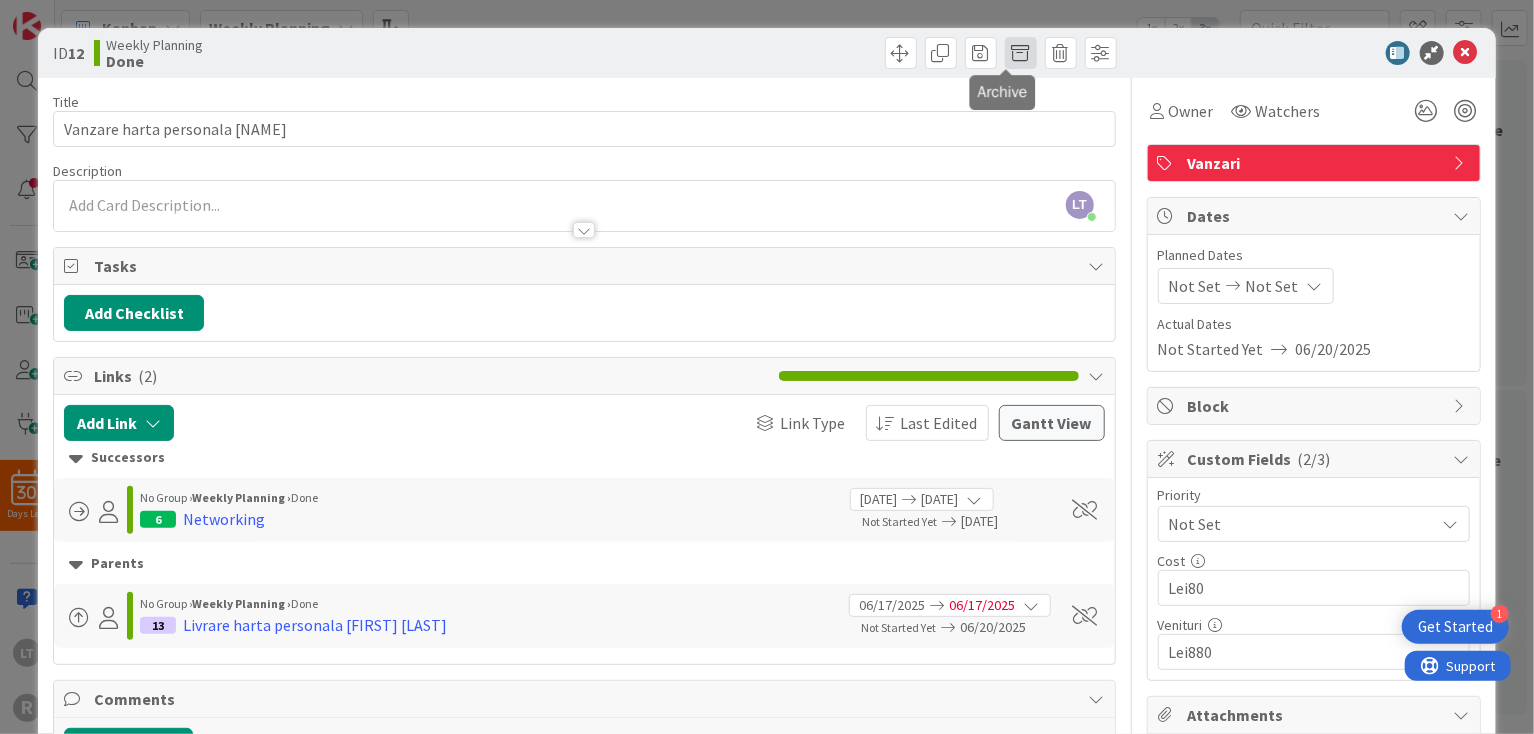 click at bounding box center (1021, 53) 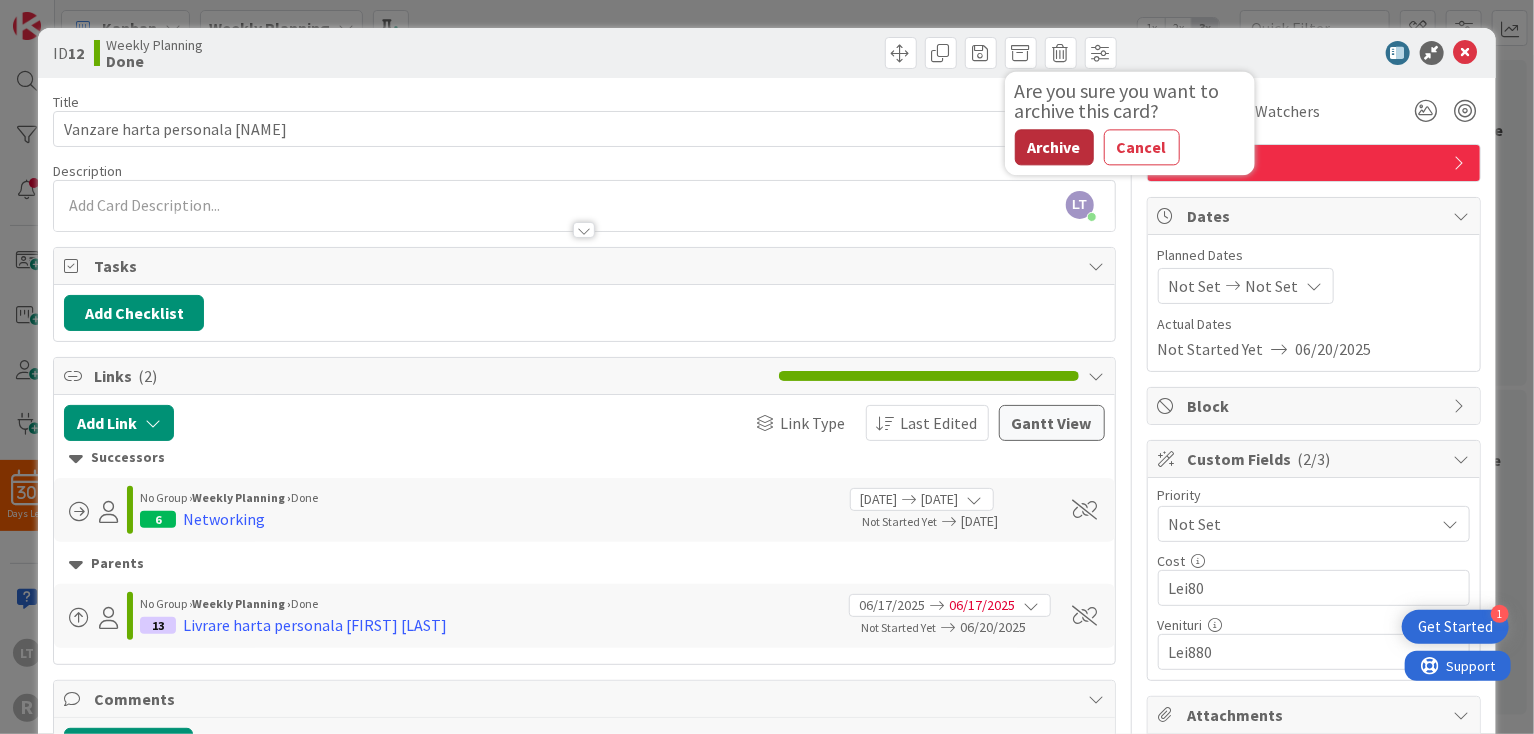 click on "Archive" at bounding box center [1054, 147] 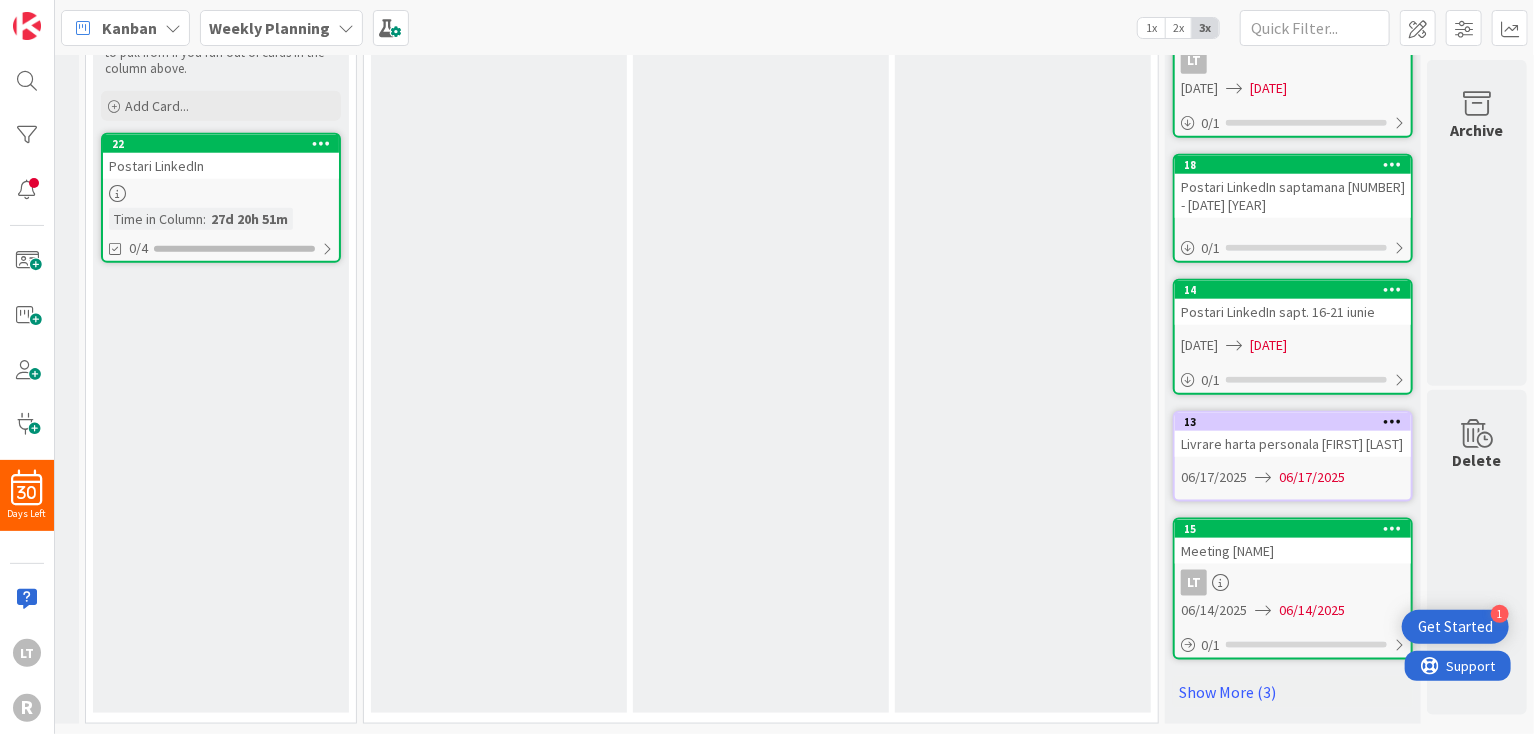 scroll, scrollTop: 1014, scrollLeft: 39, axis: both 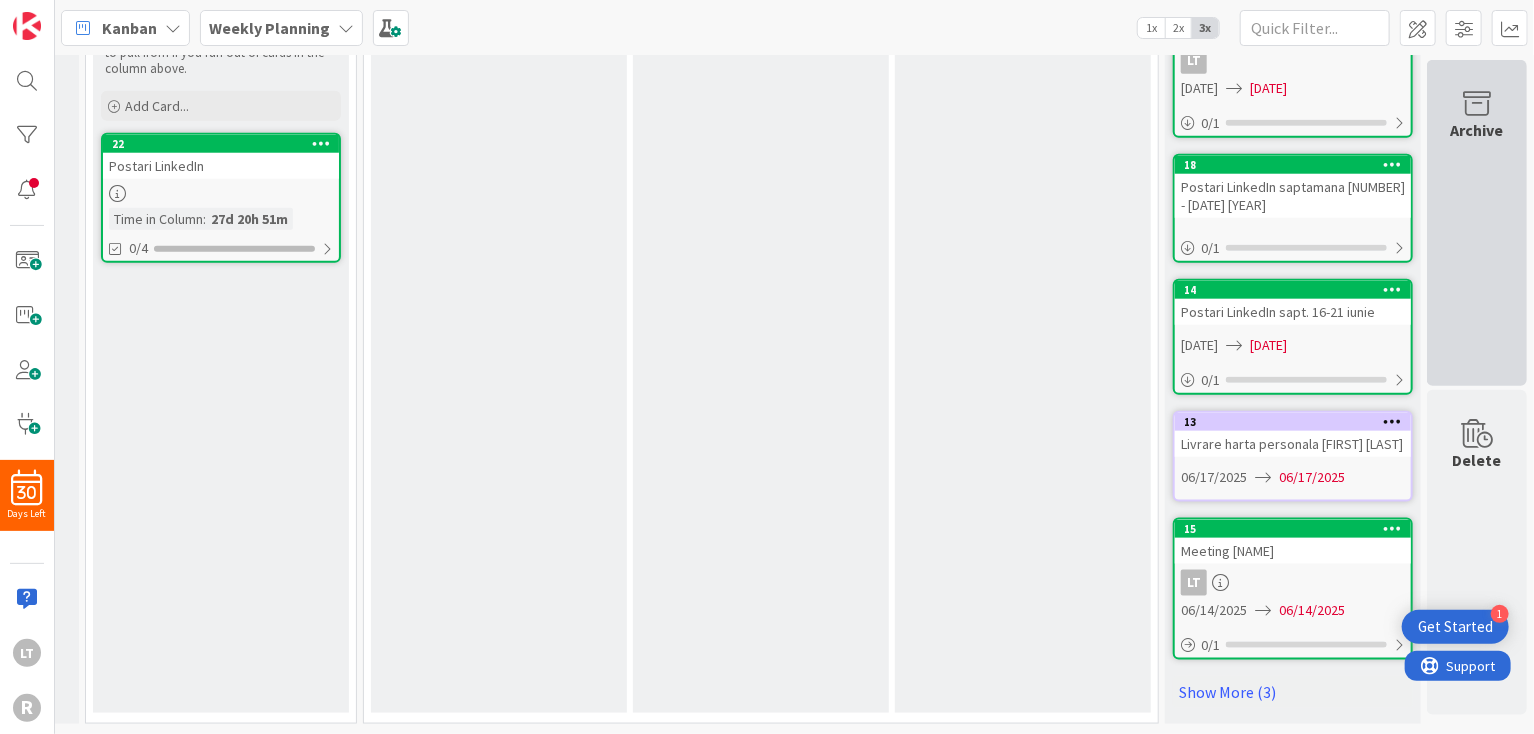 click on "Archive" at bounding box center [1477, 130] 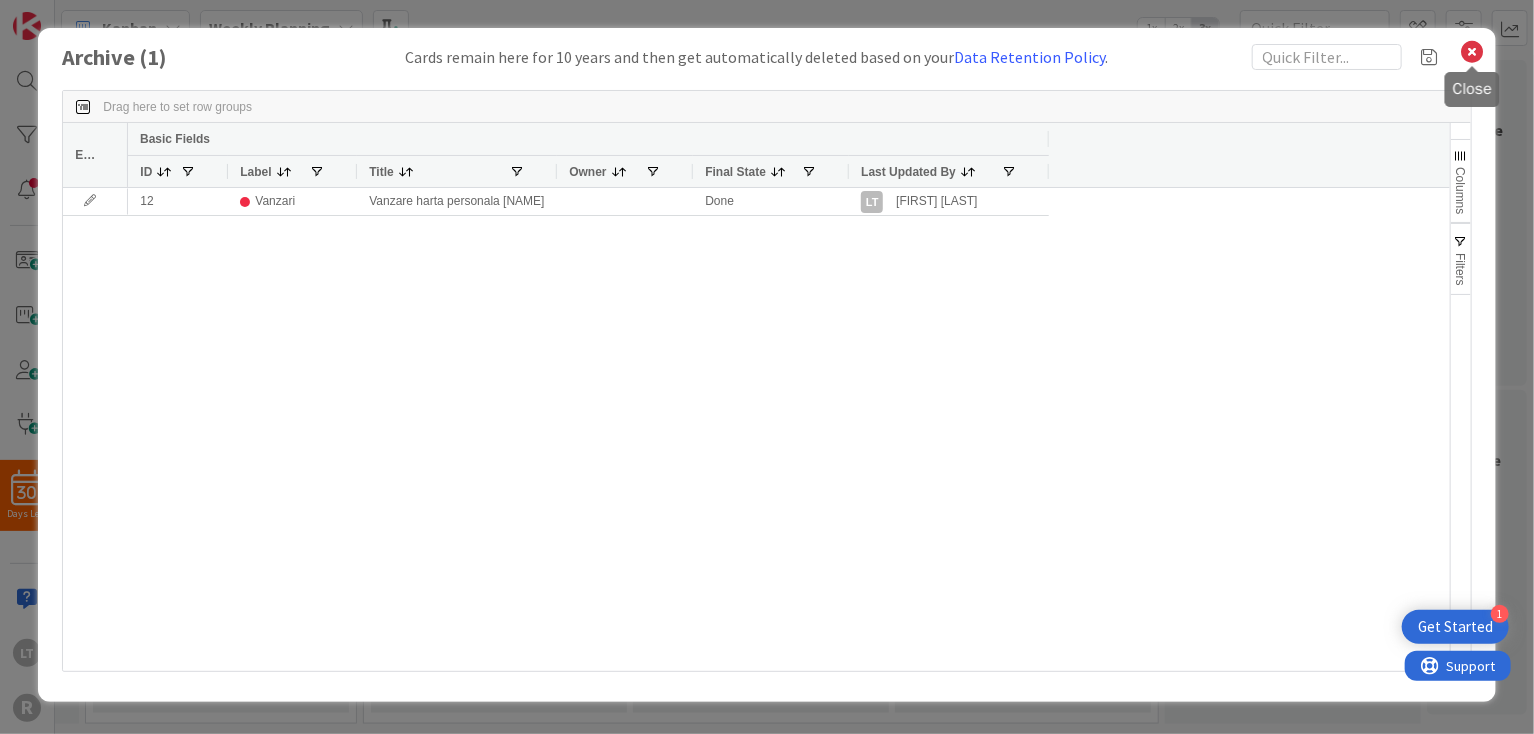 click at bounding box center [1473, 52] 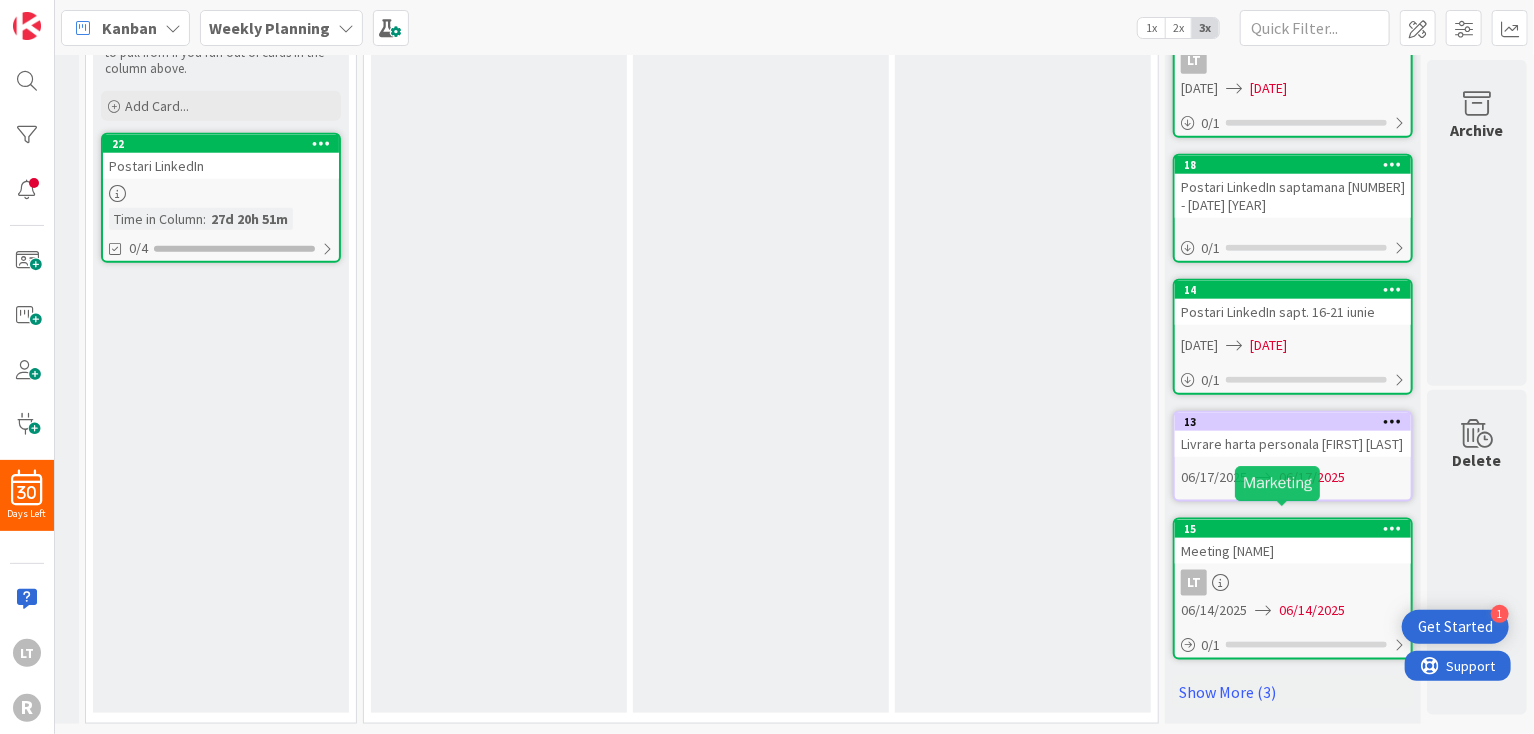 click on "15" at bounding box center (1297, 529) 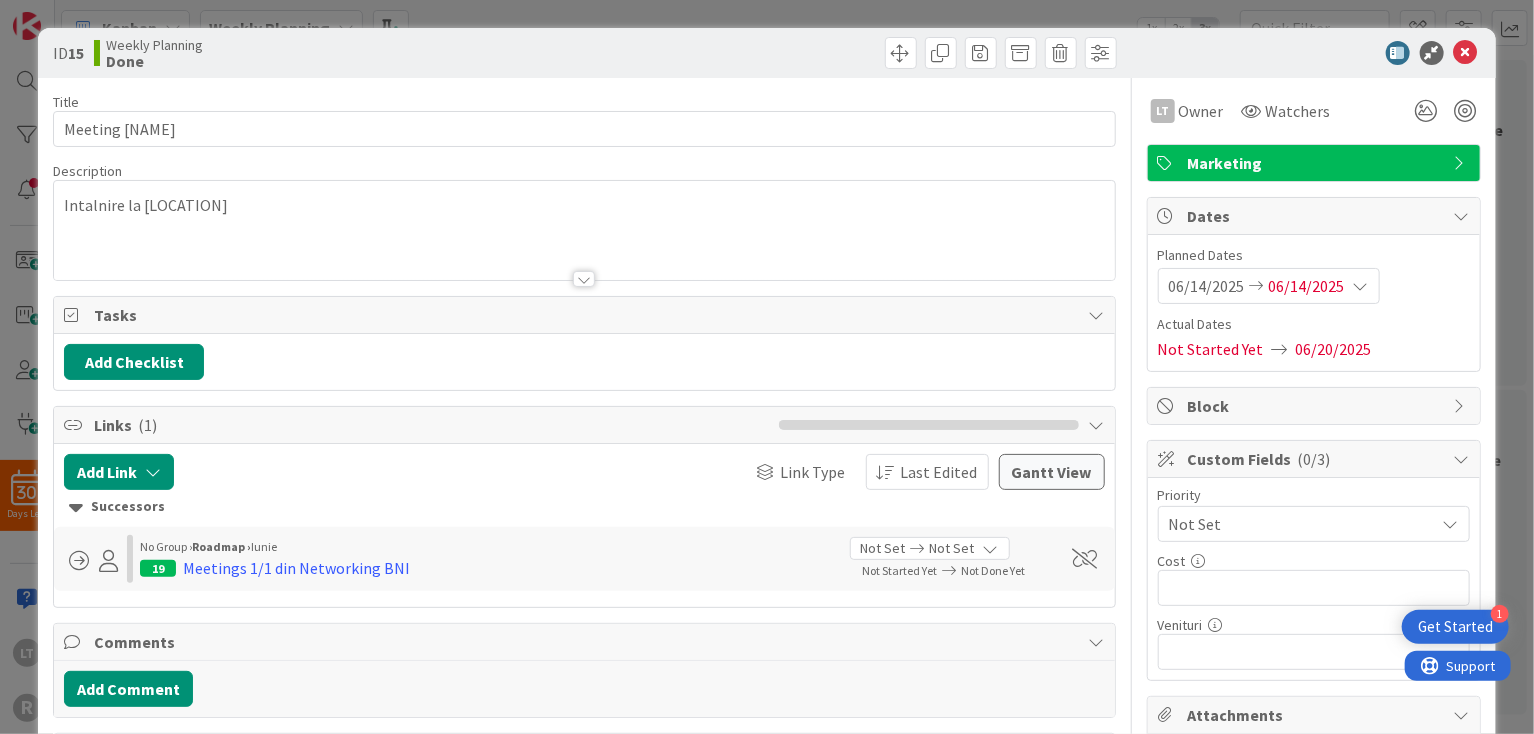 scroll, scrollTop: 0, scrollLeft: 0, axis: both 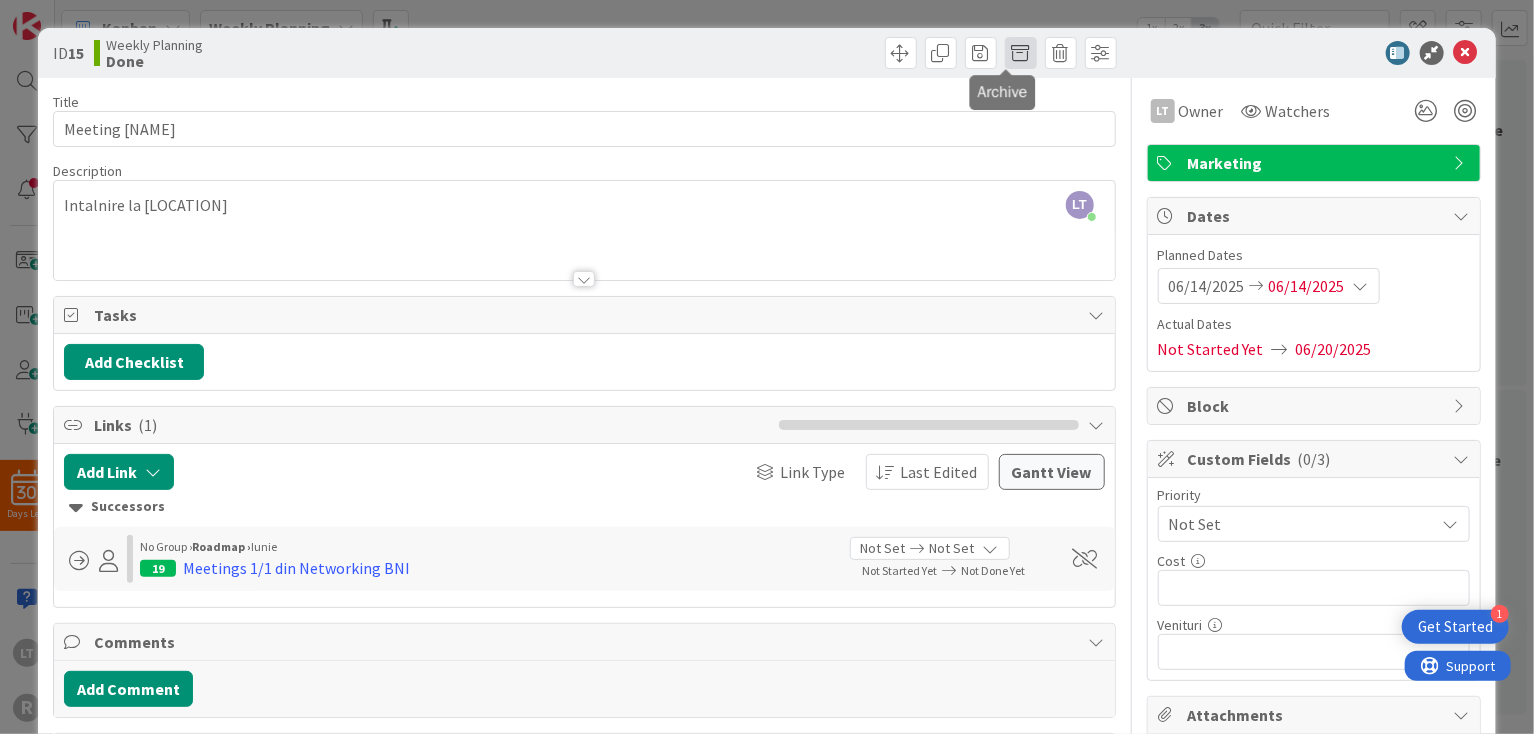 click at bounding box center (1021, 53) 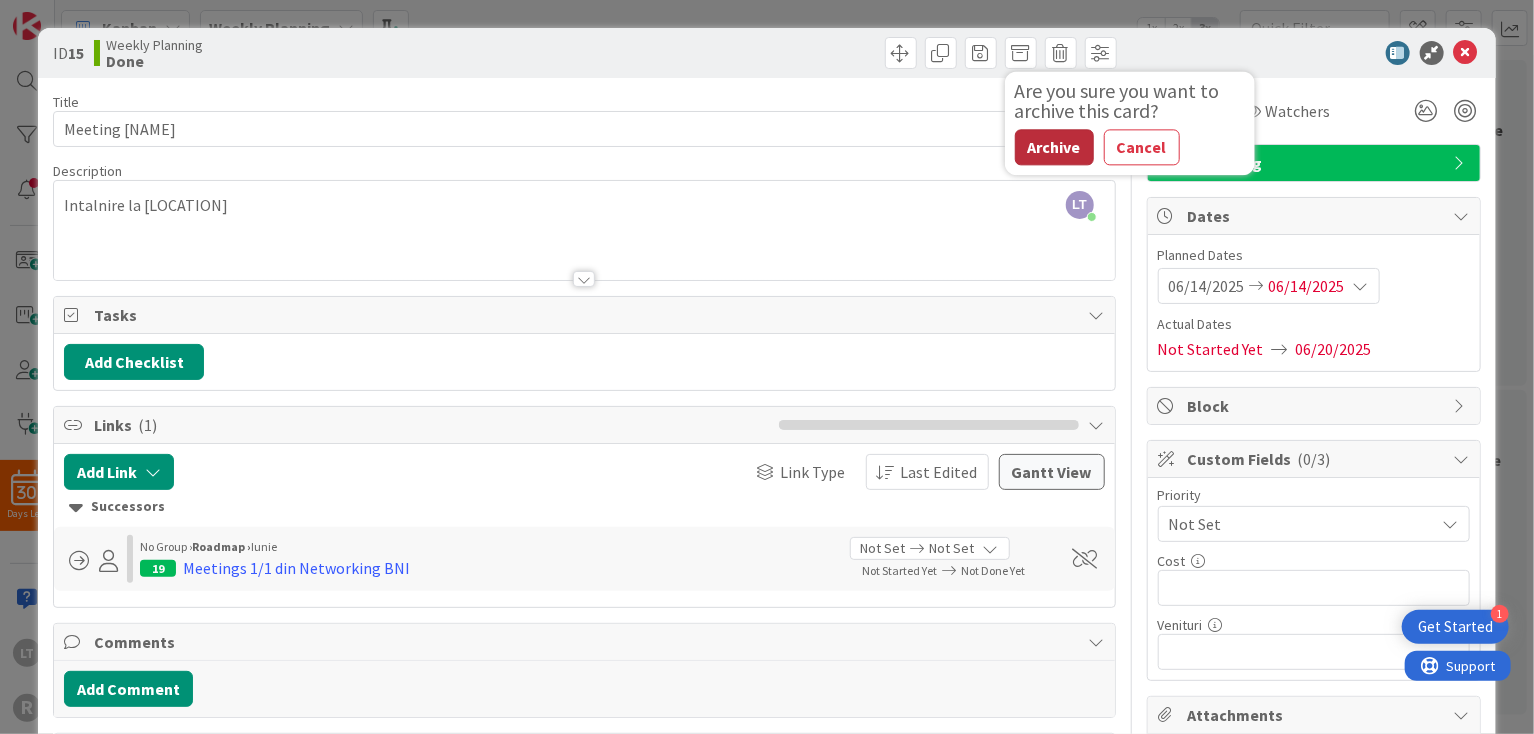 click on "Archive" at bounding box center (1054, 147) 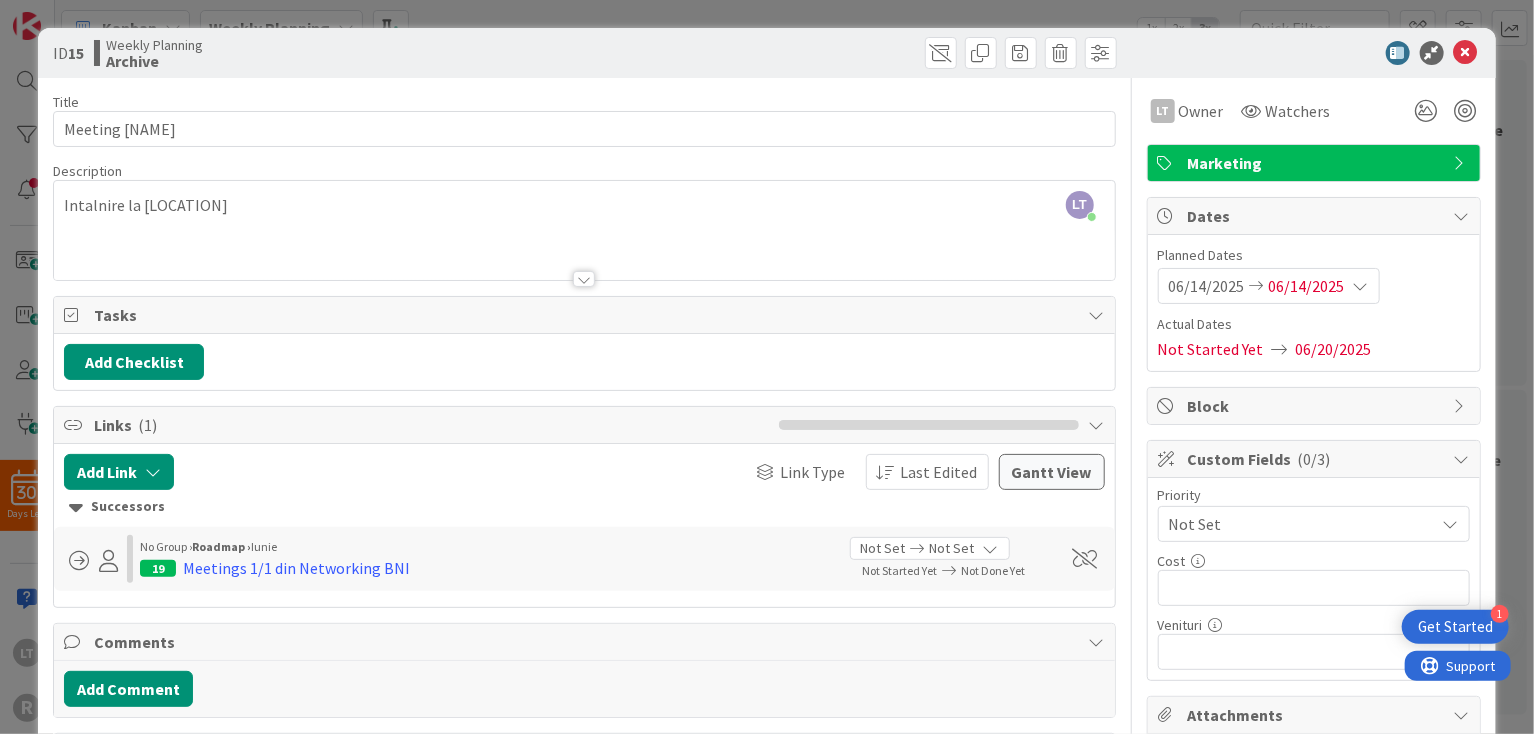 scroll, scrollTop: 988, scrollLeft: 39, axis: both 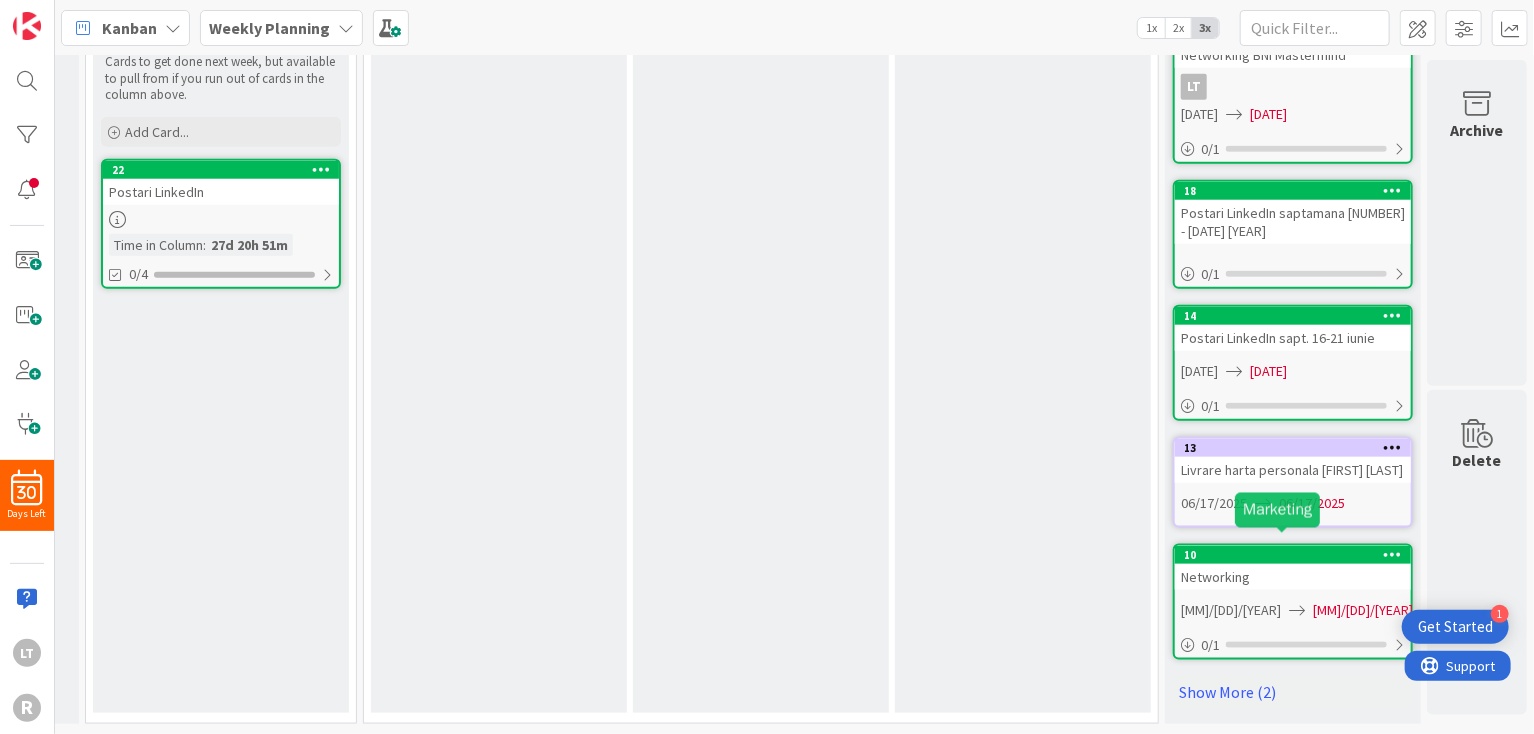 click on "10" at bounding box center (1297, 555) 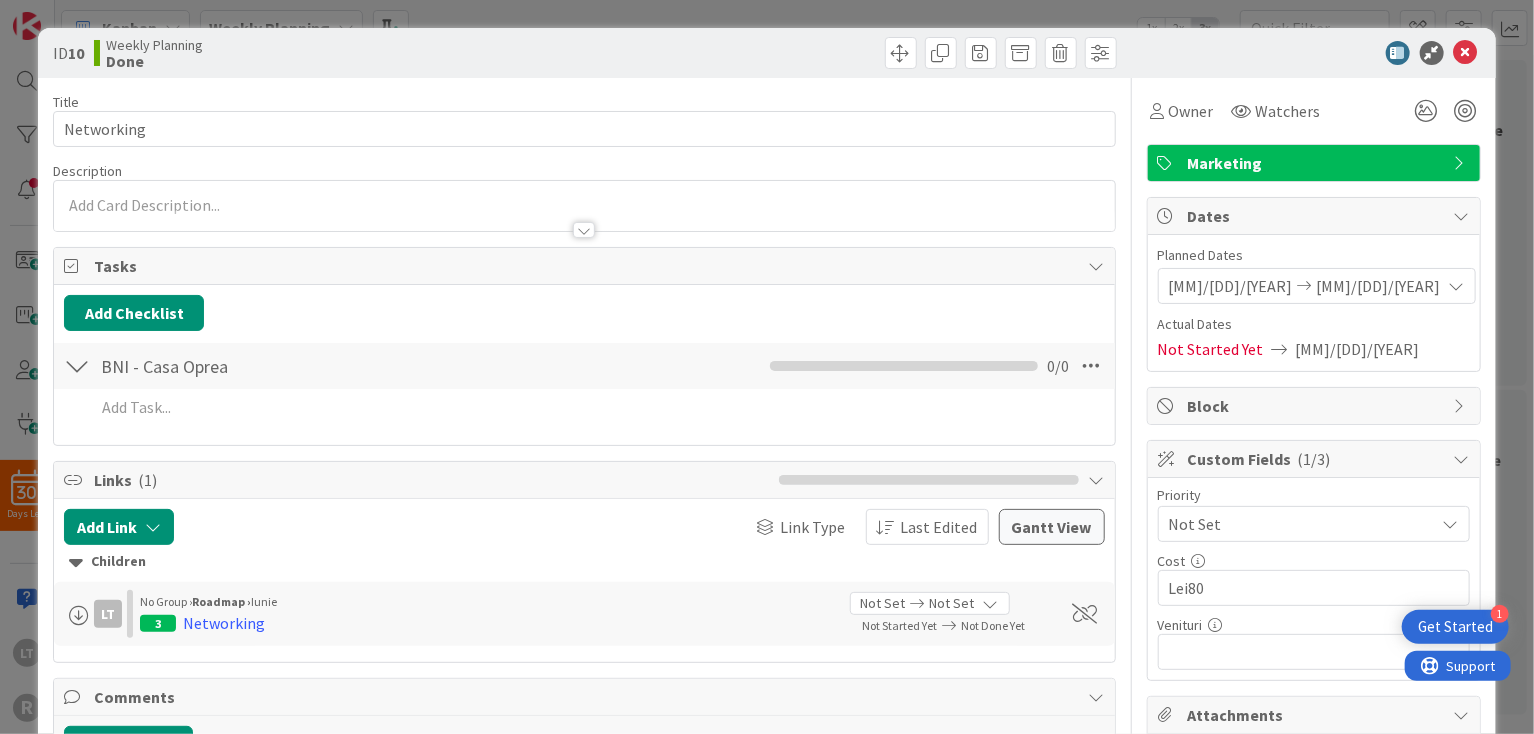 scroll, scrollTop: 0, scrollLeft: 0, axis: both 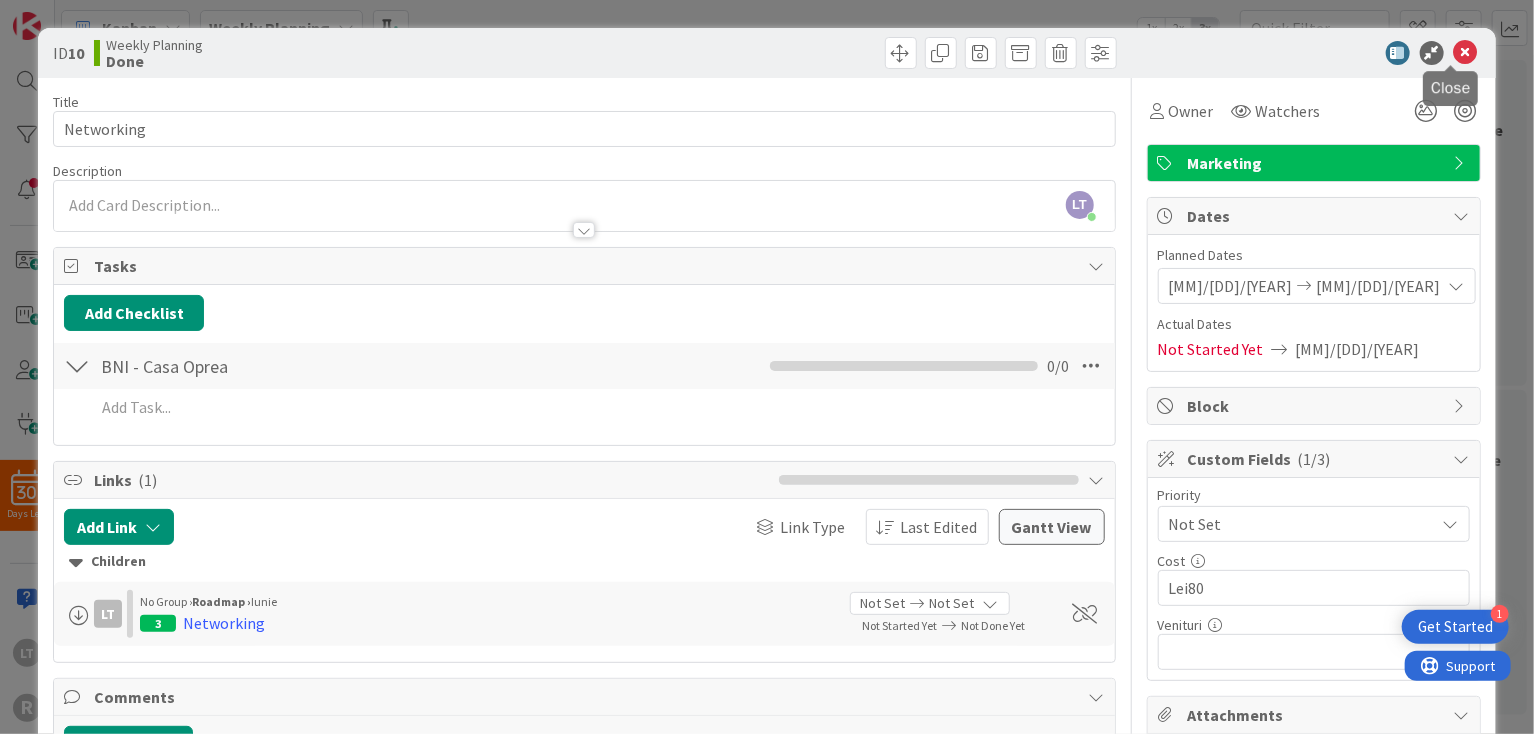 click at bounding box center [1466, 53] 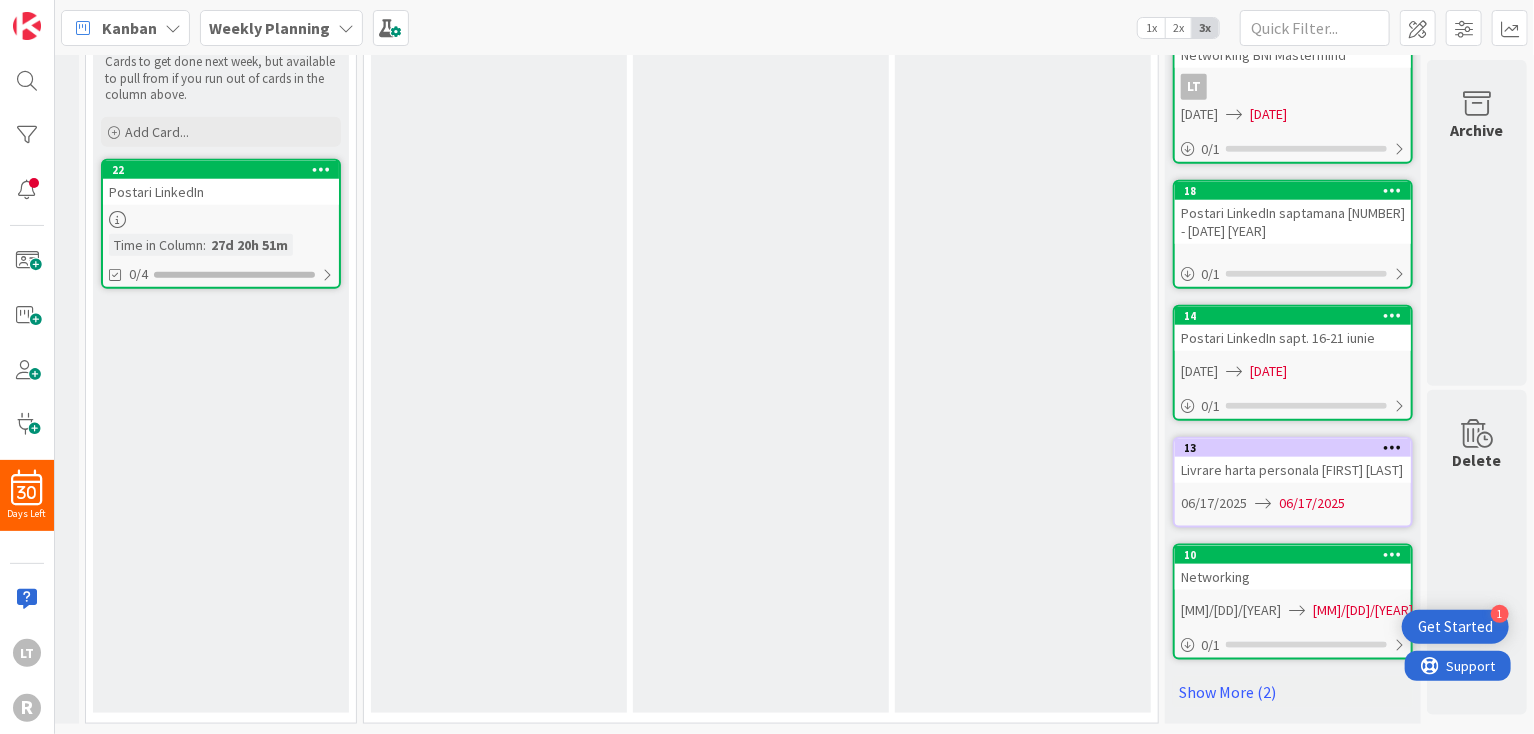 scroll, scrollTop: 0, scrollLeft: 0, axis: both 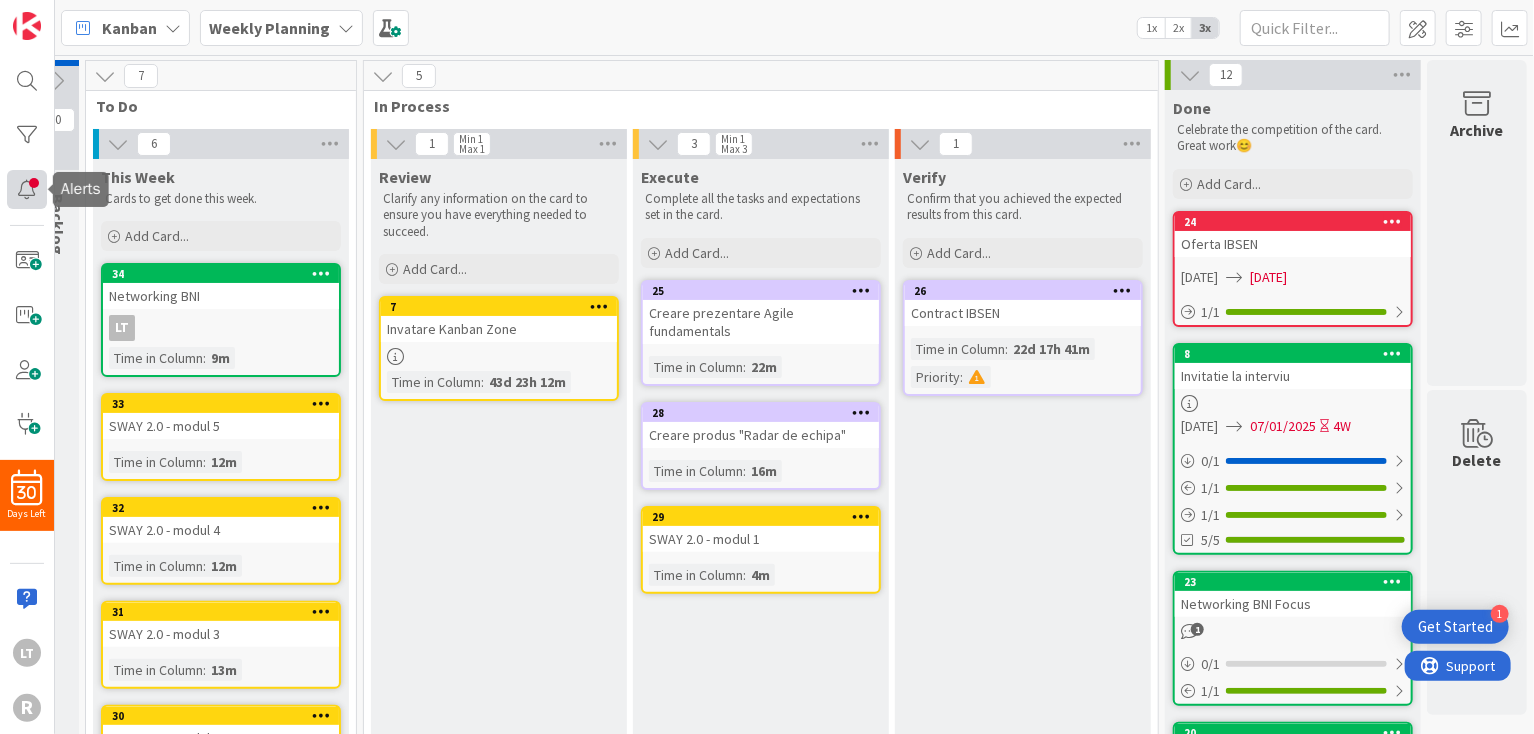 click at bounding box center [27, 189] 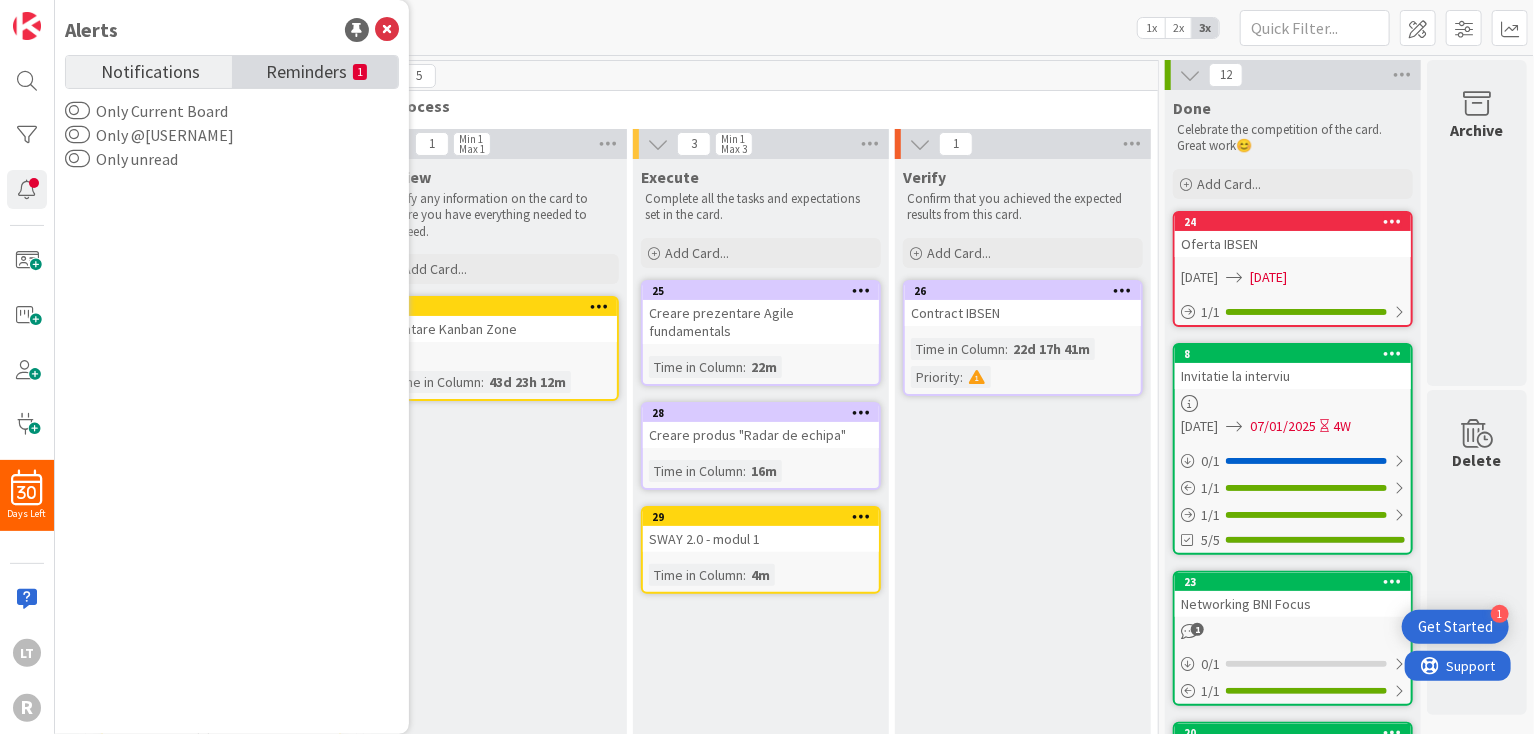 click on "Reminders" at bounding box center [306, 70] 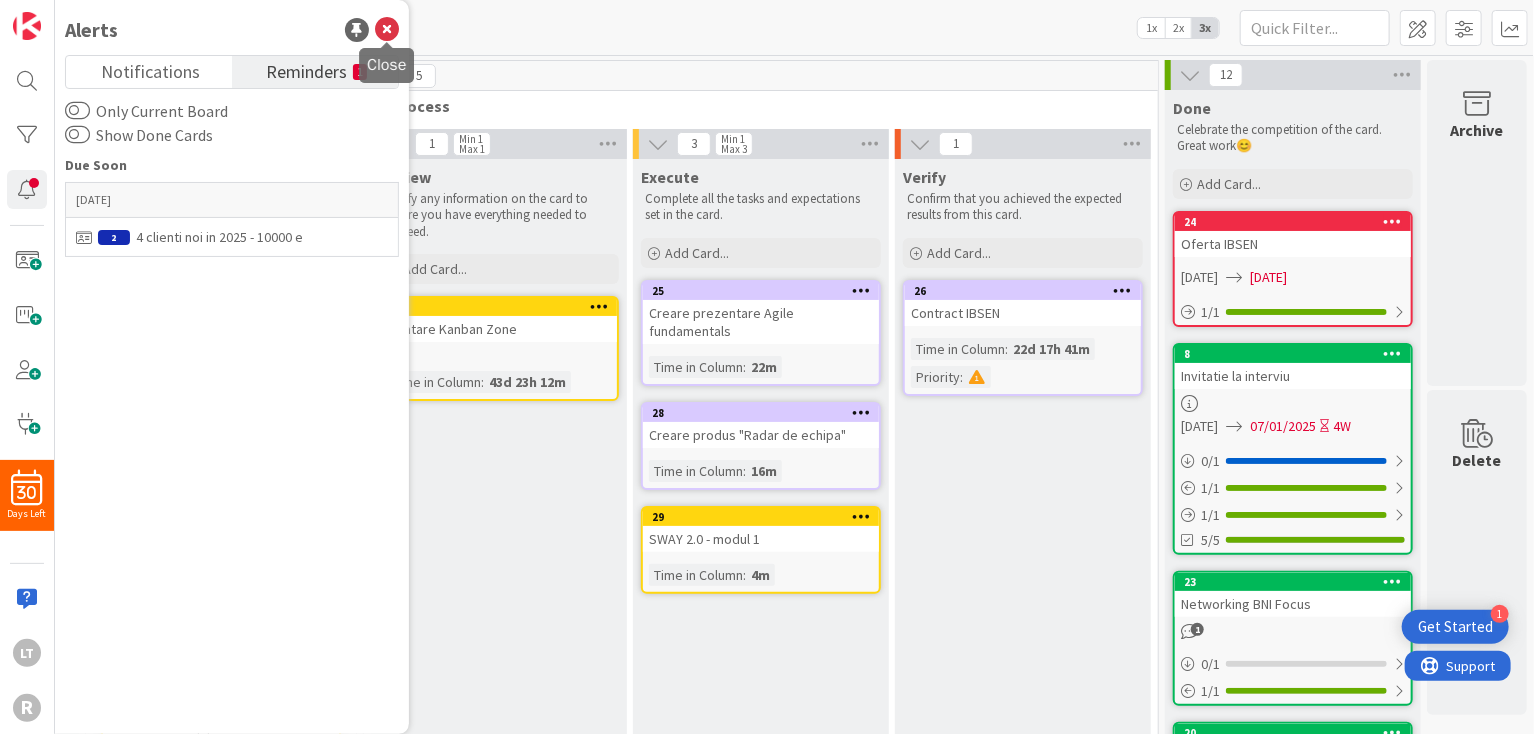 click at bounding box center (387, 30) 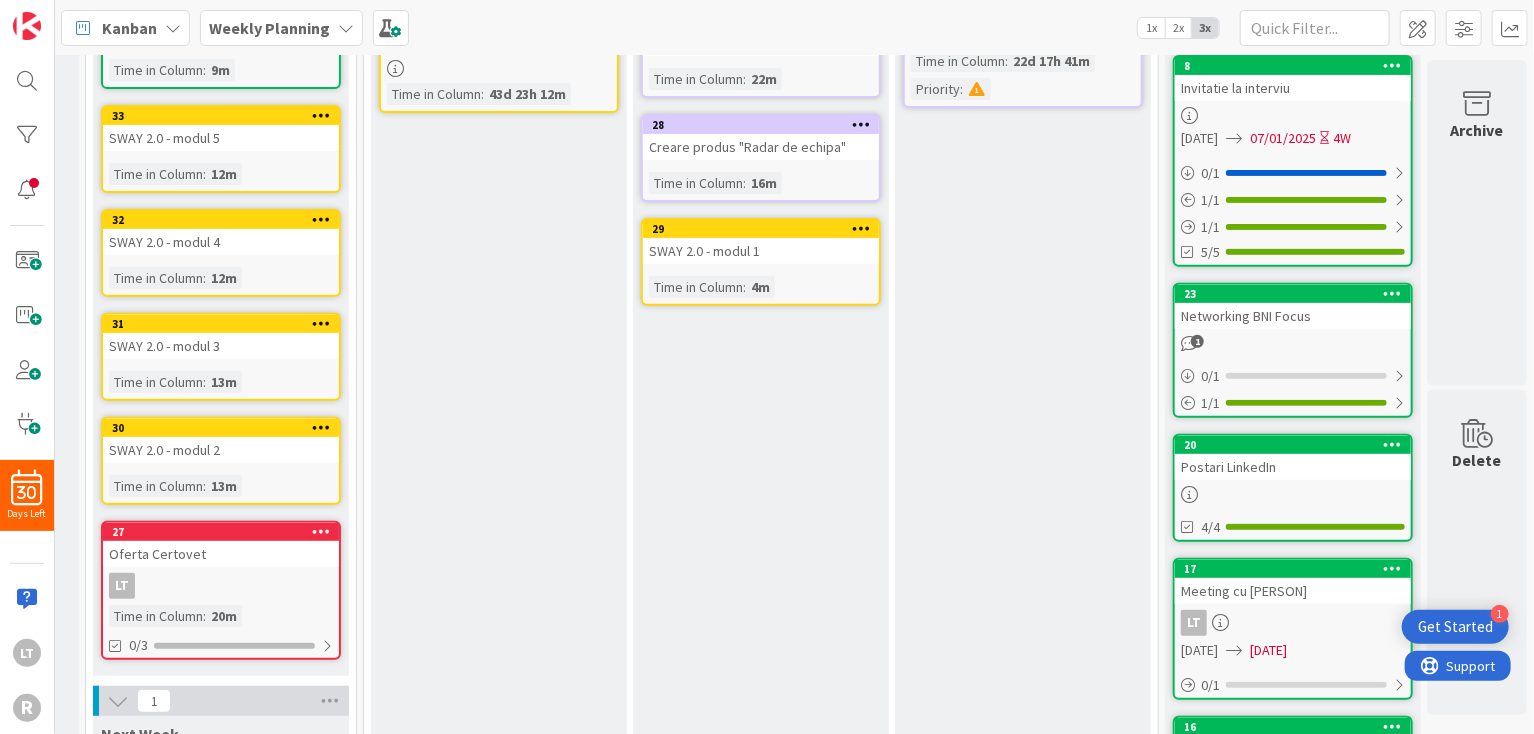 scroll, scrollTop: 0, scrollLeft: 39, axis: horizontal 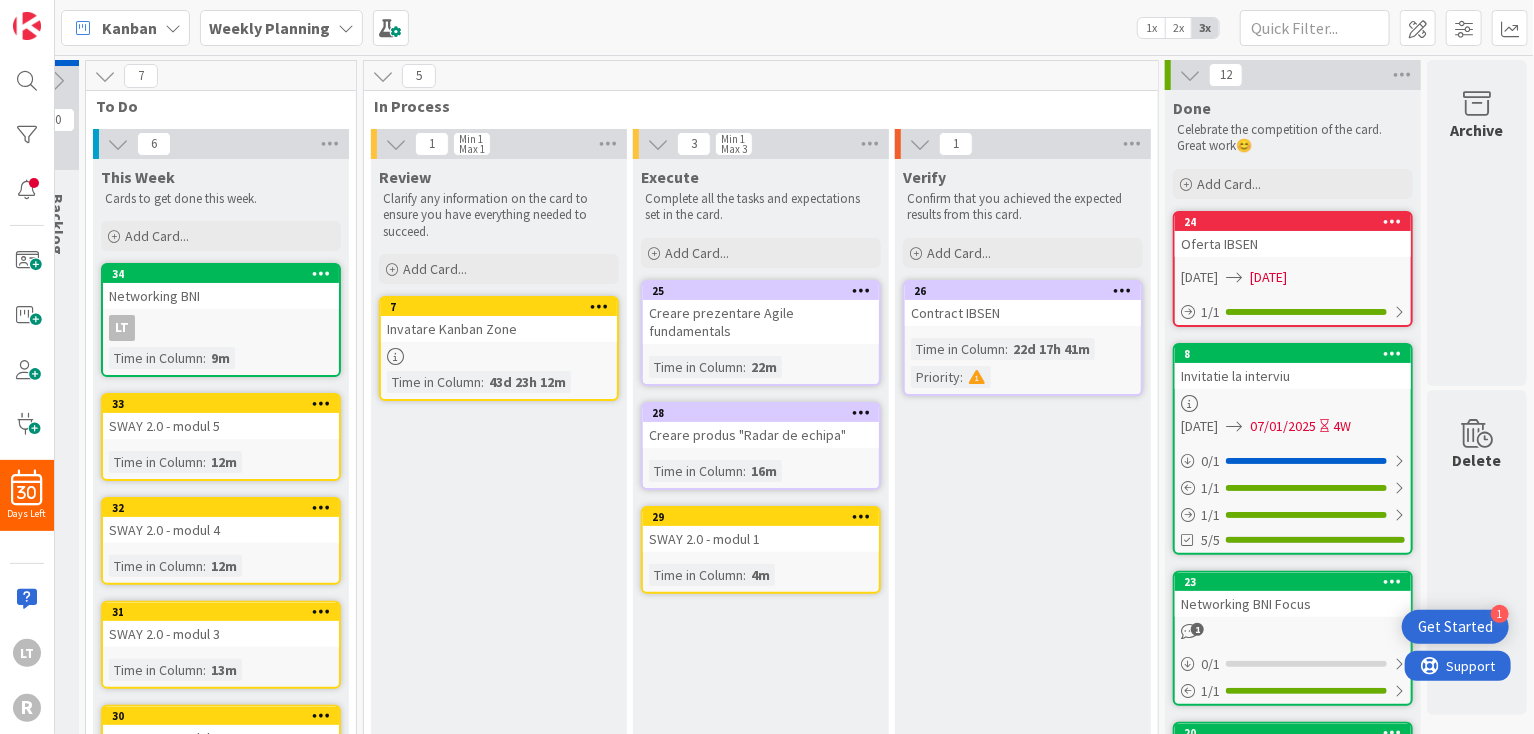 click on "Kanban" at bounding box center [129, 28] 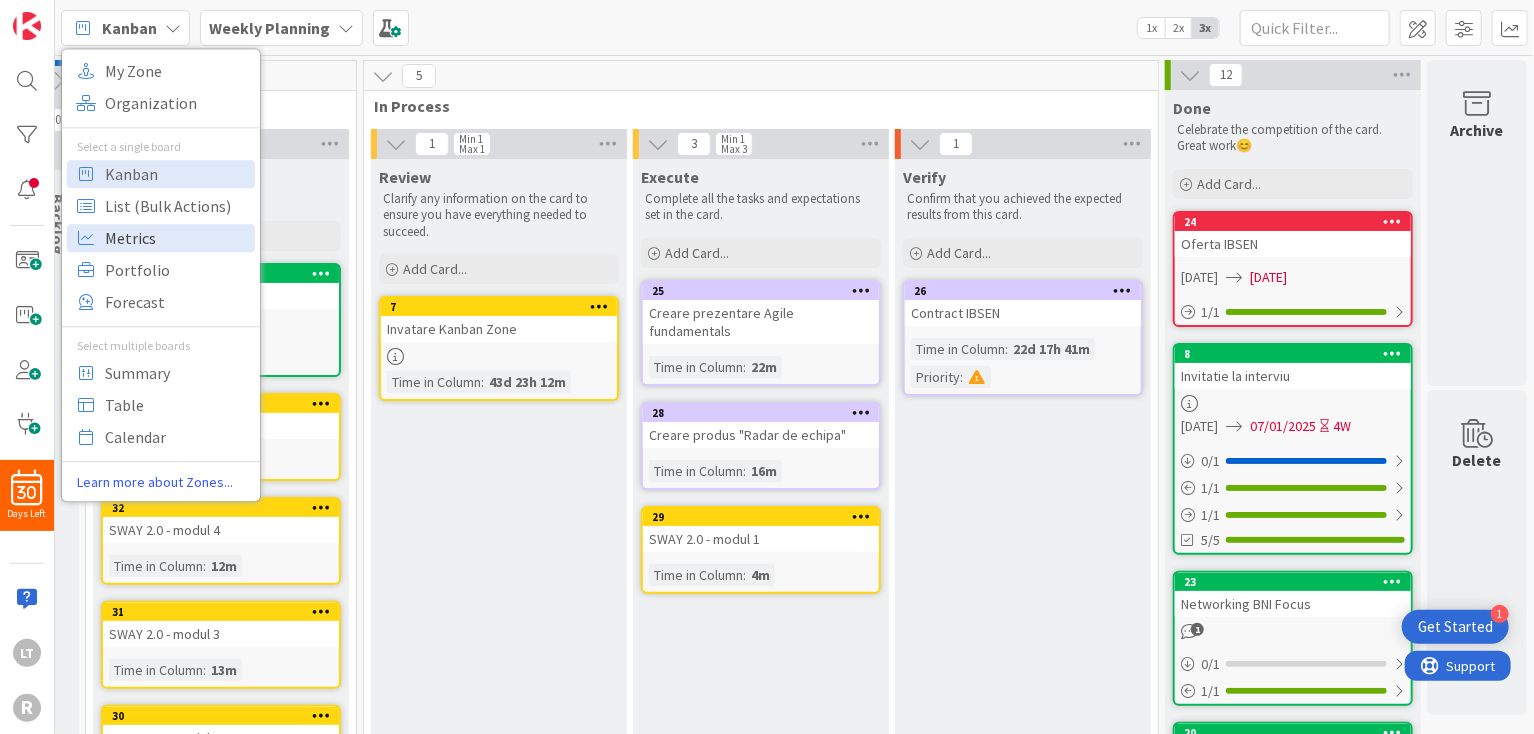 click on "Metrics" at bounding box center [177, 238] 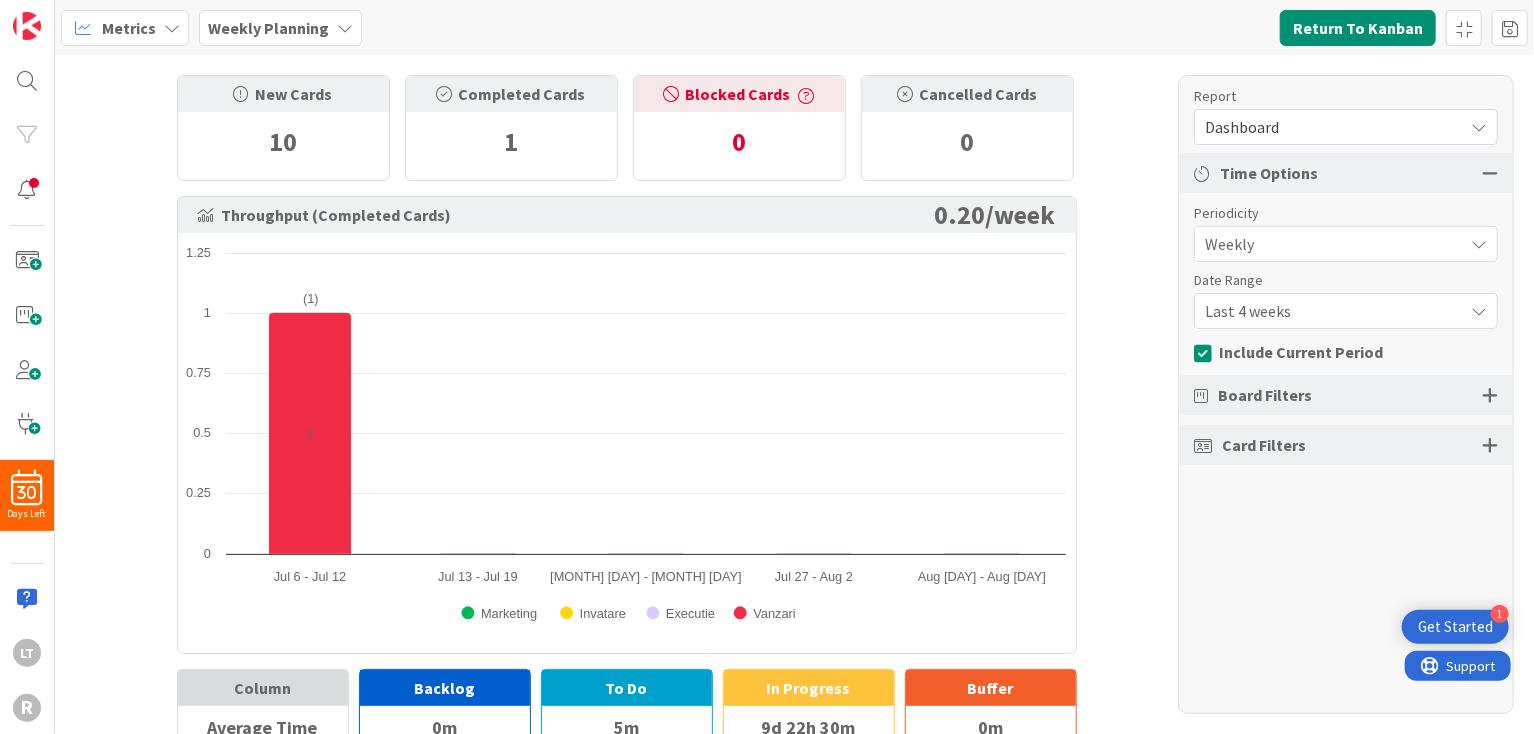 scroll, scrollTop: 0, scrollLeft: 0, axis: both 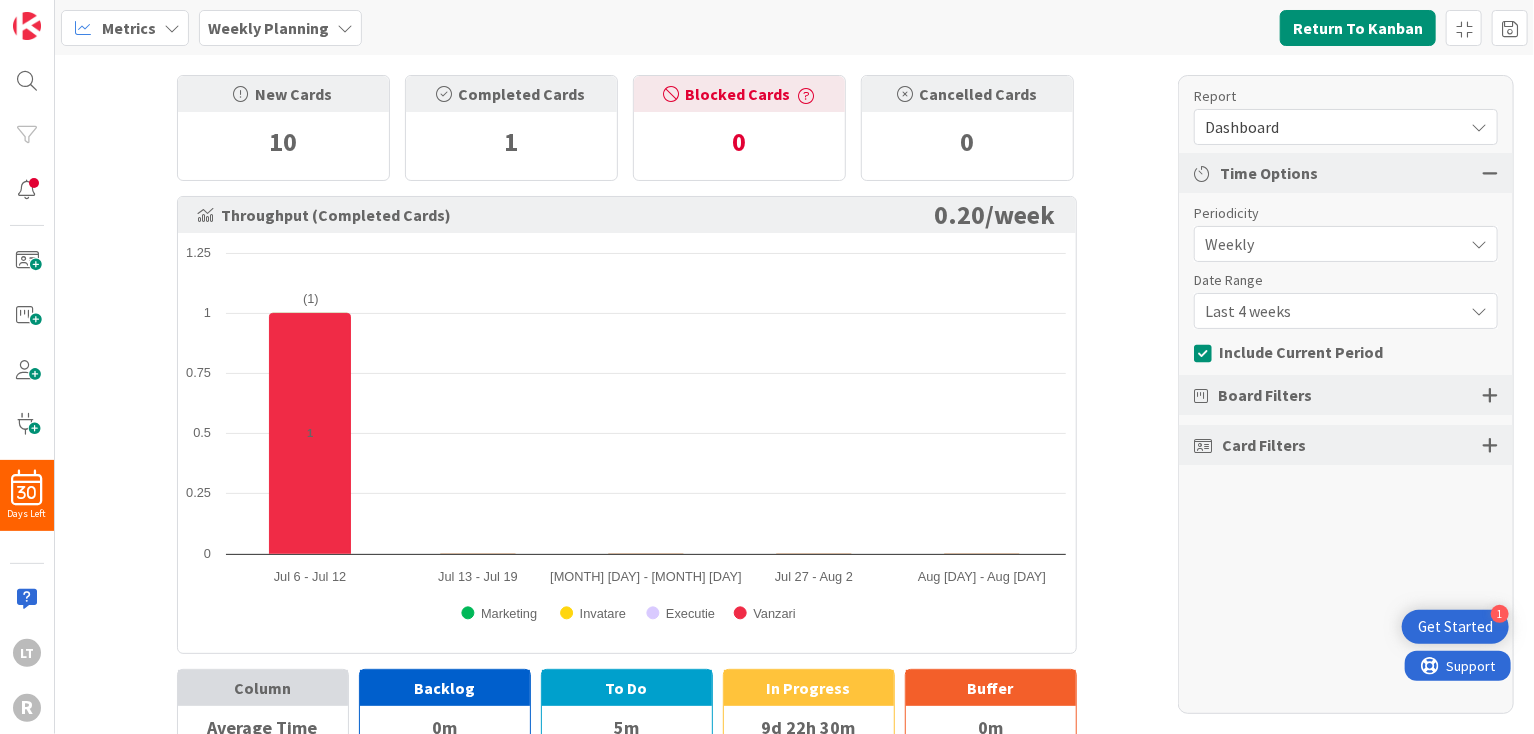 click at bounding box center (172, 28) 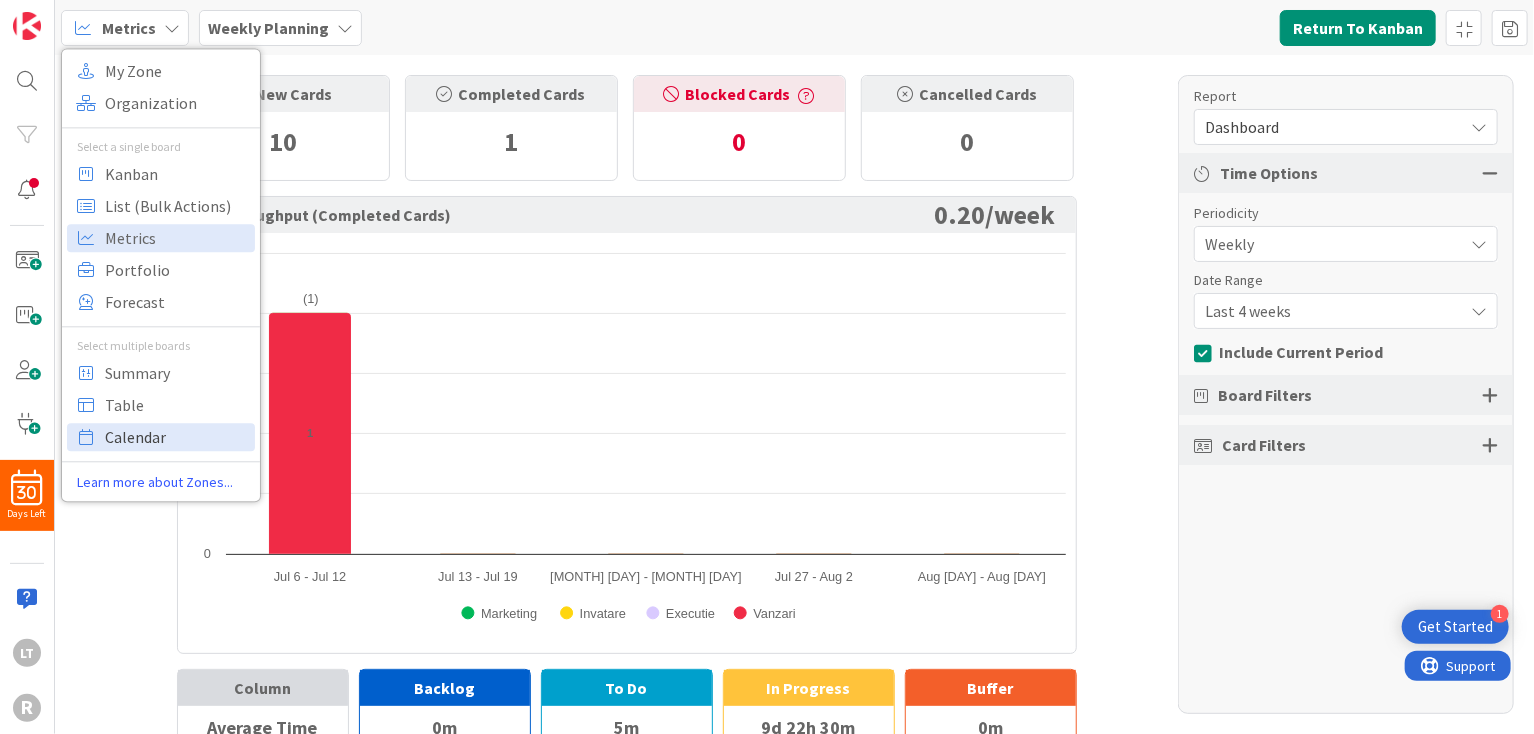 click on "Calendar" at bounding box center (177, 437) 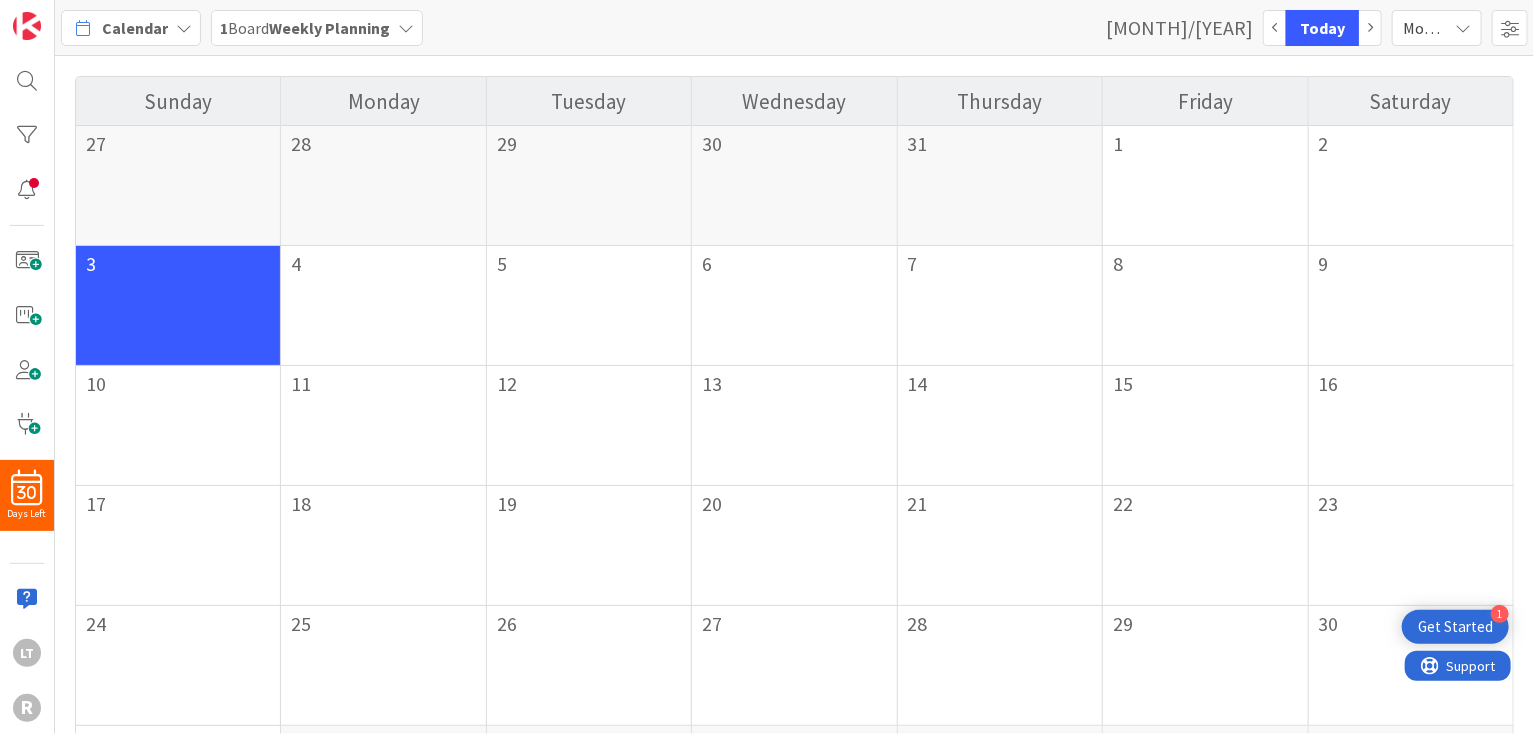 scroll, scrollTop: 0, scrollLeft: 0, axis: both 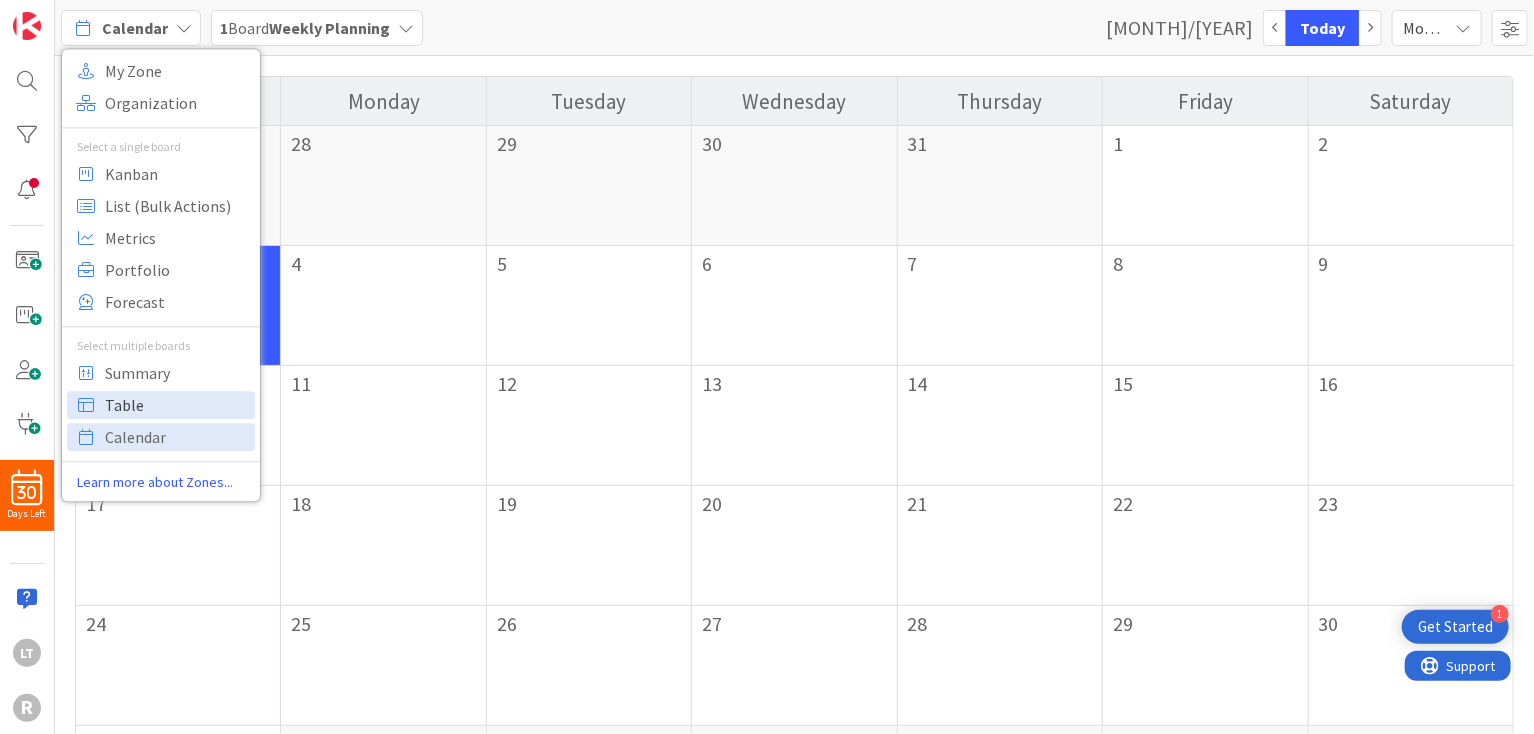 click on "Table" at bounding box center (177, 405) 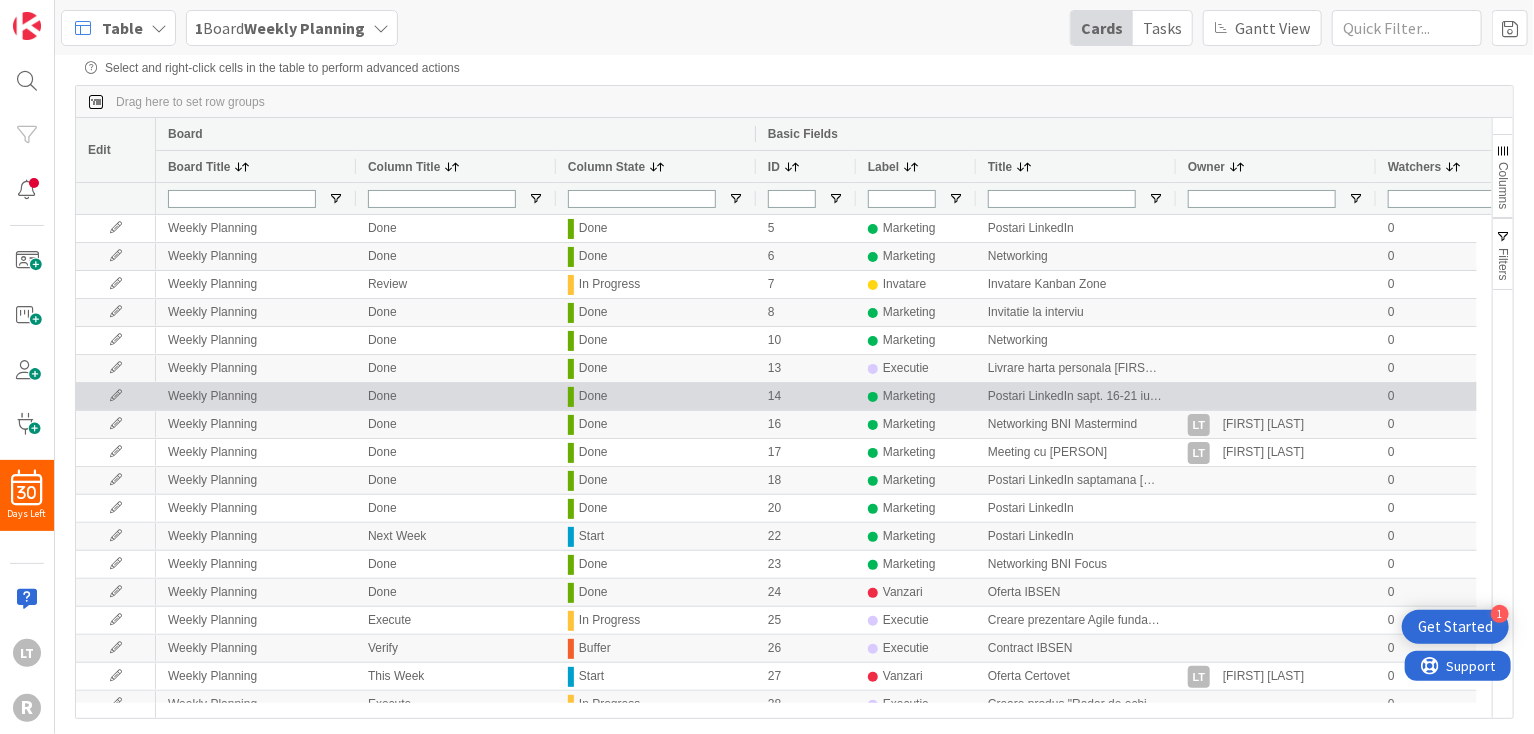 scroll, scrollTop: 0, scrollLeft: 0, axis: both 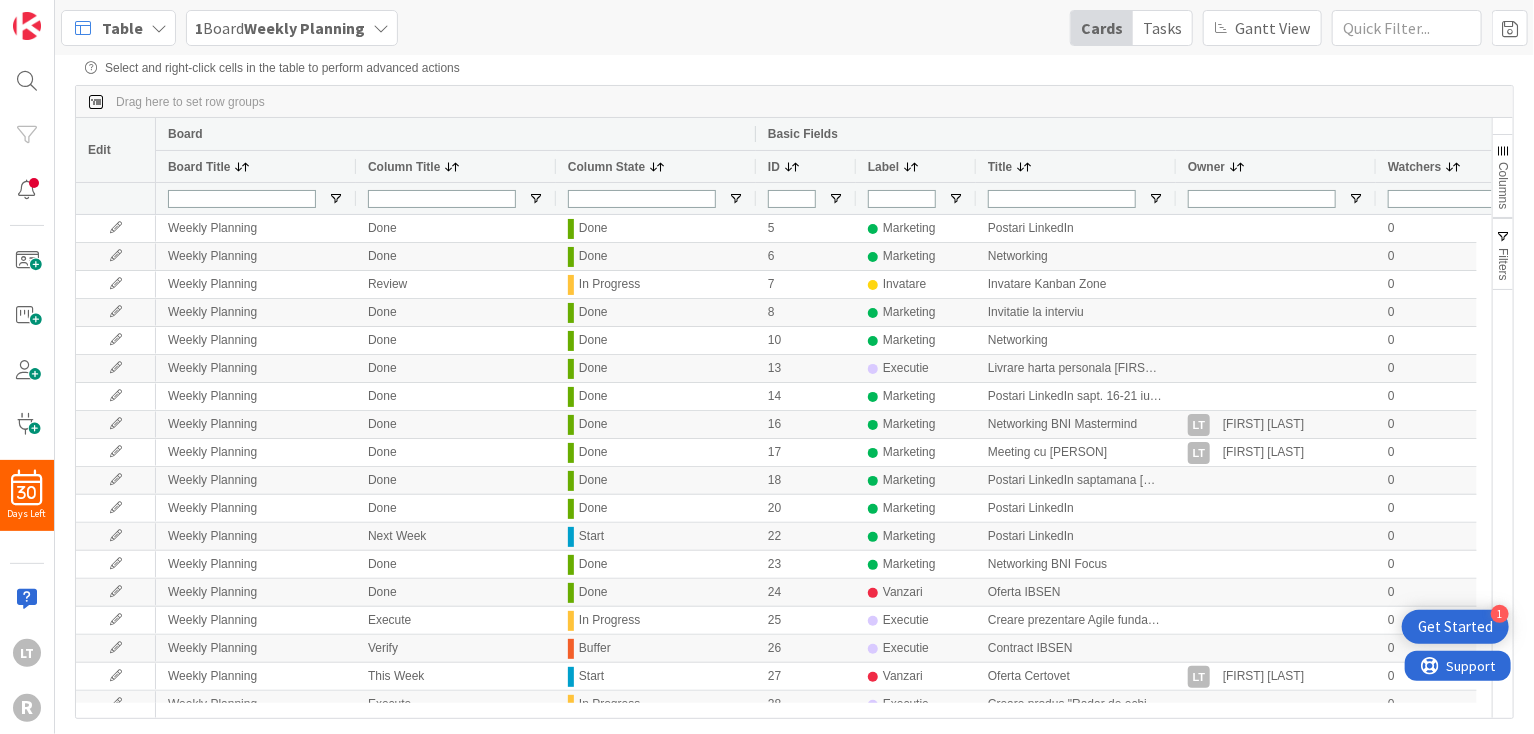 click on "Table" at bounding box center [118, 28] 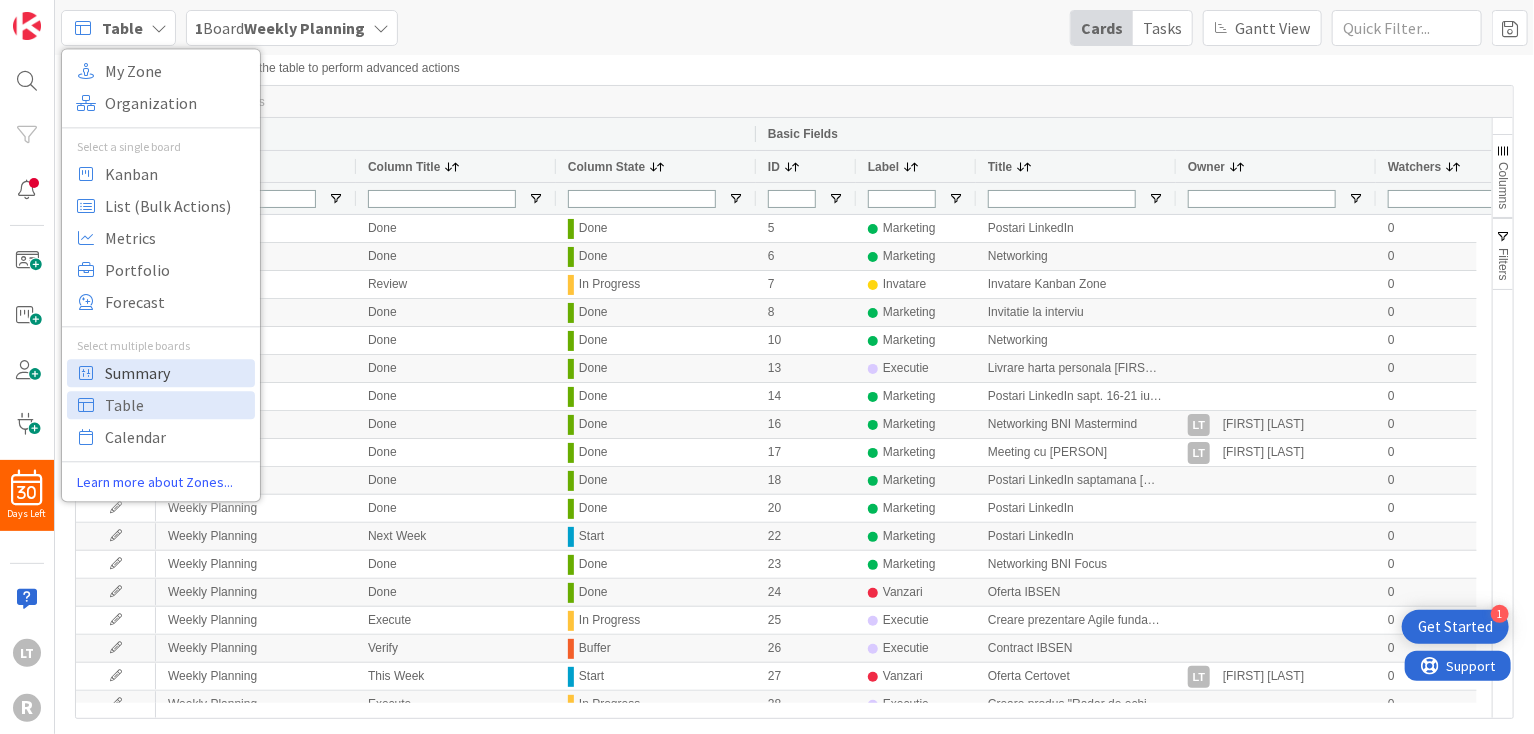 click on "Summary" at bounding box center [177, 373] 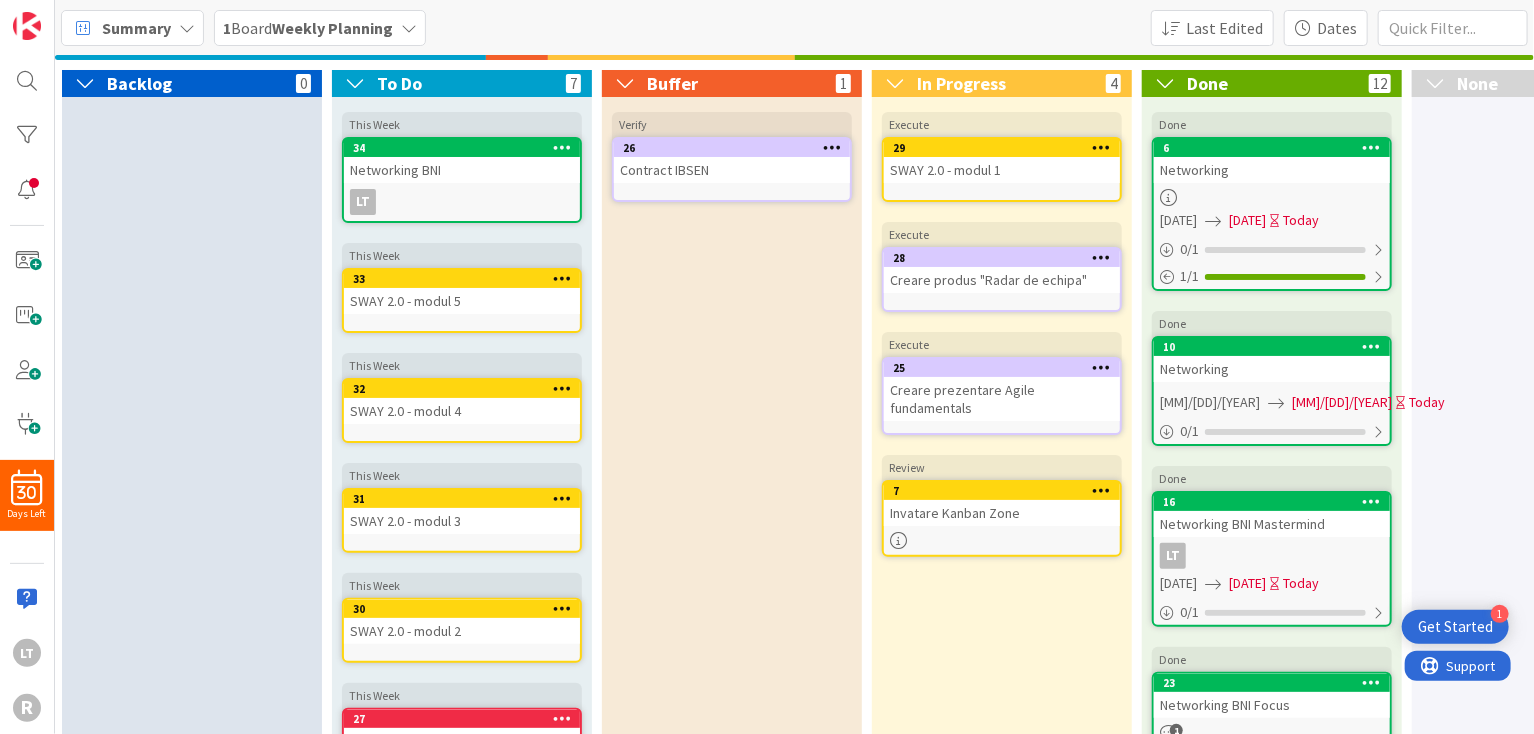 scroll, scrollTop: 0, scrollLeft: 0, axis: both 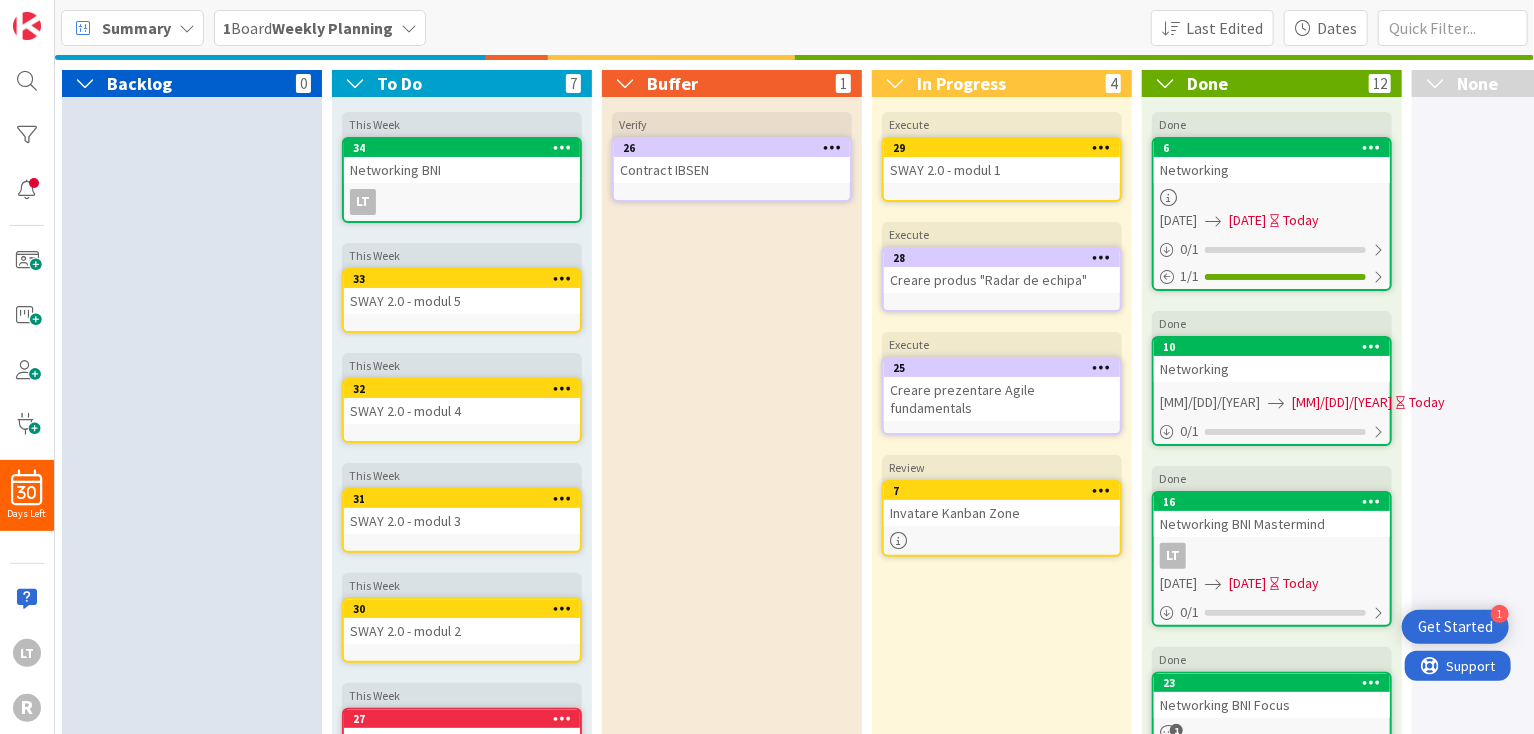 click on "Summary" at bounding box center (136, 28) 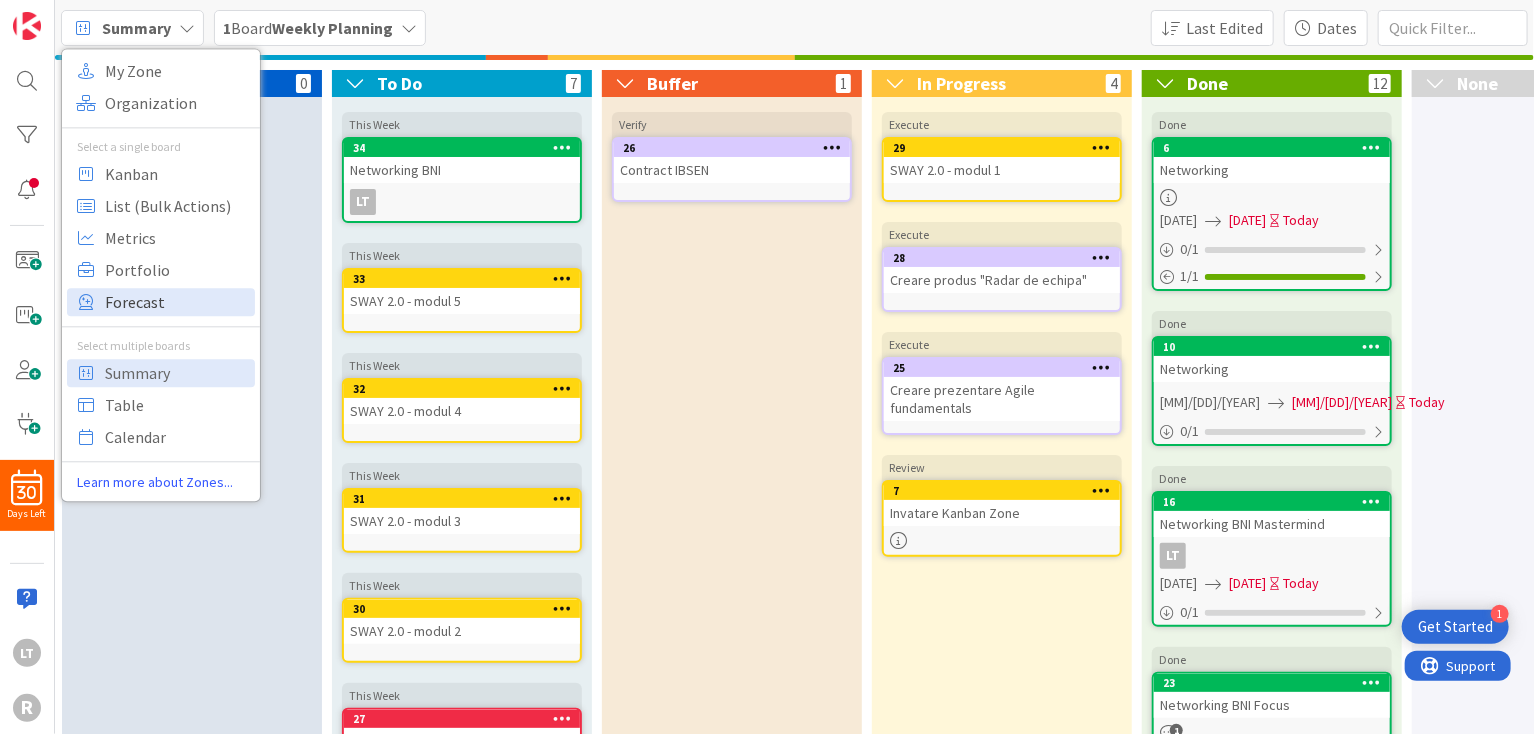 click on "Forecast" at bounding box center (177, 302) 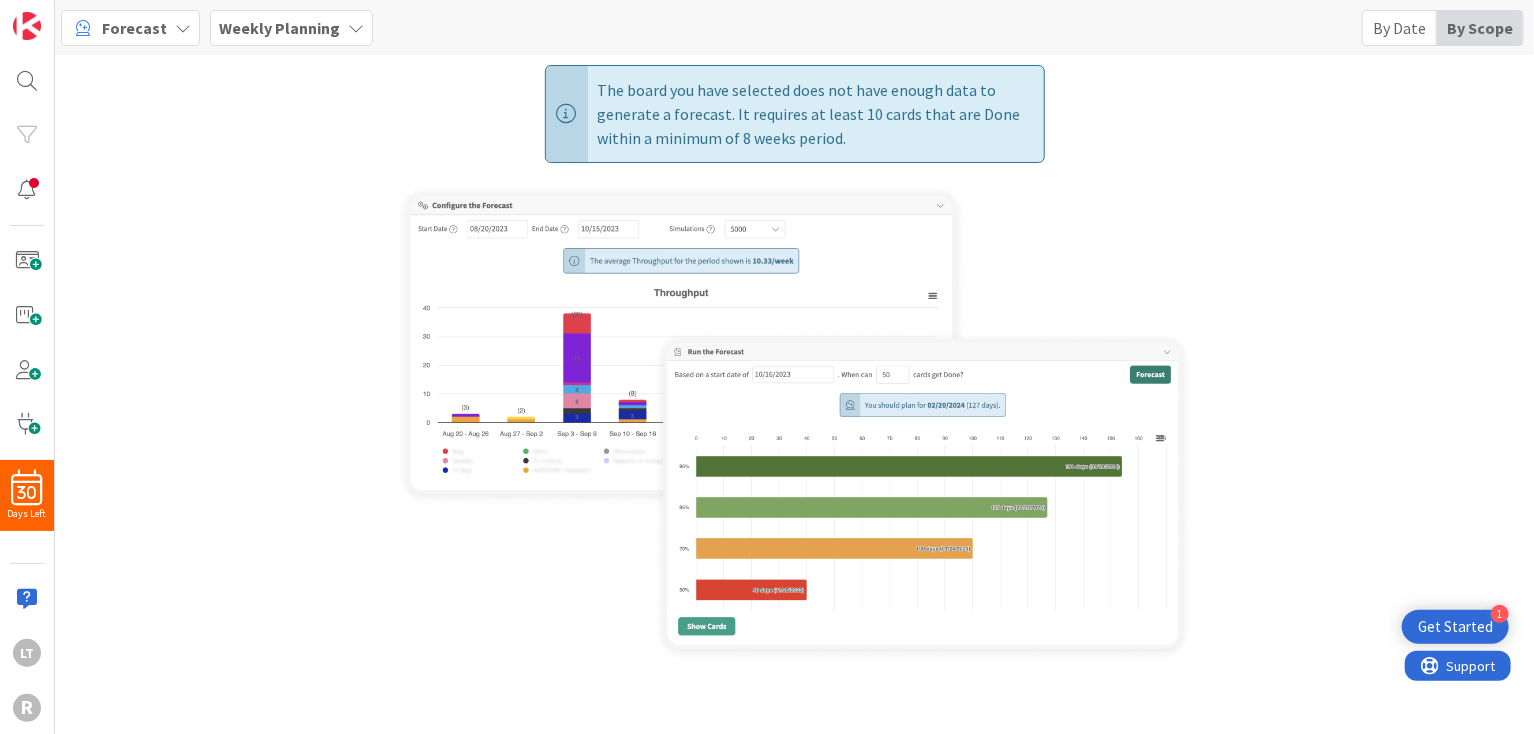 scroll, scrollTop: 0, scrollLeft: 0, axis: both 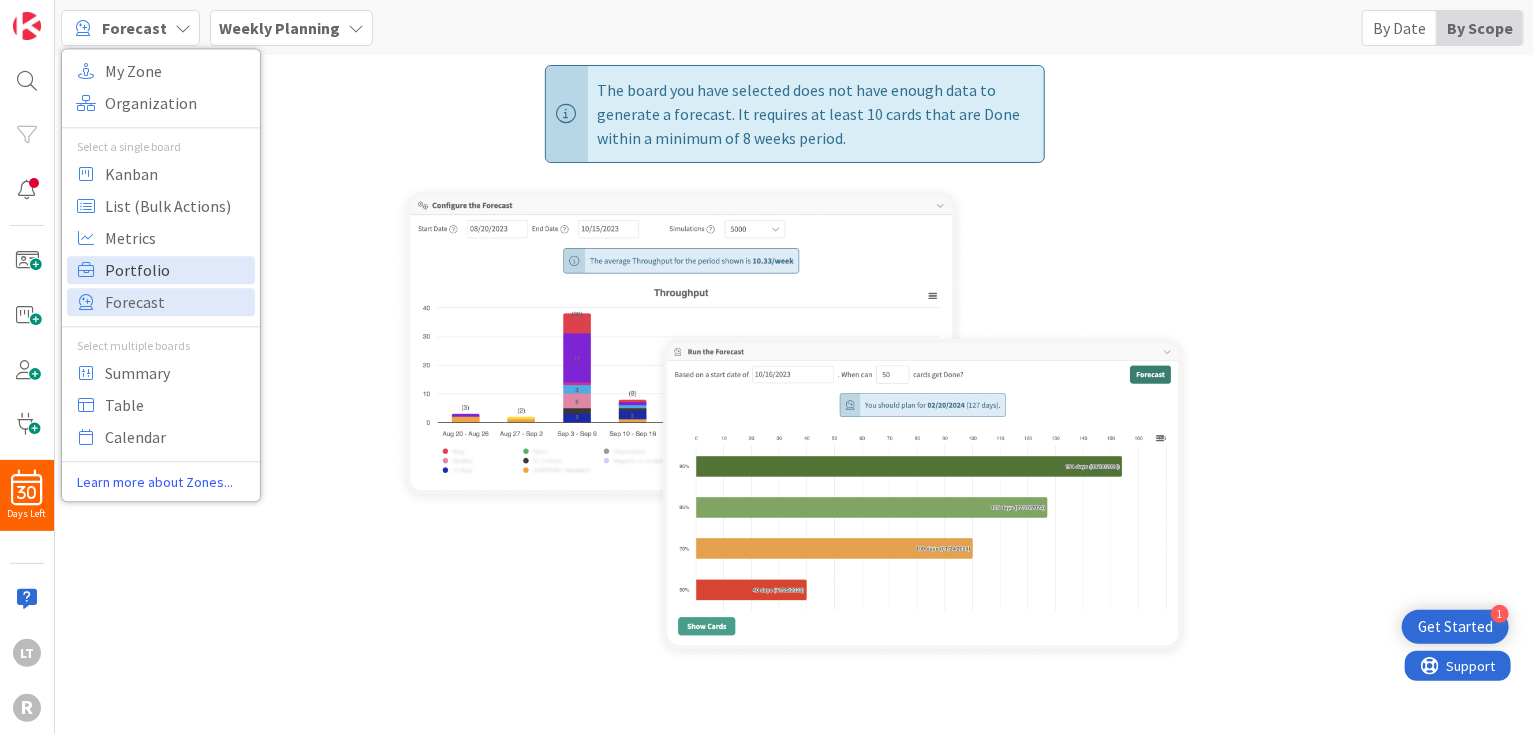 click on "Portfolio" at bounding box center (177, 270) 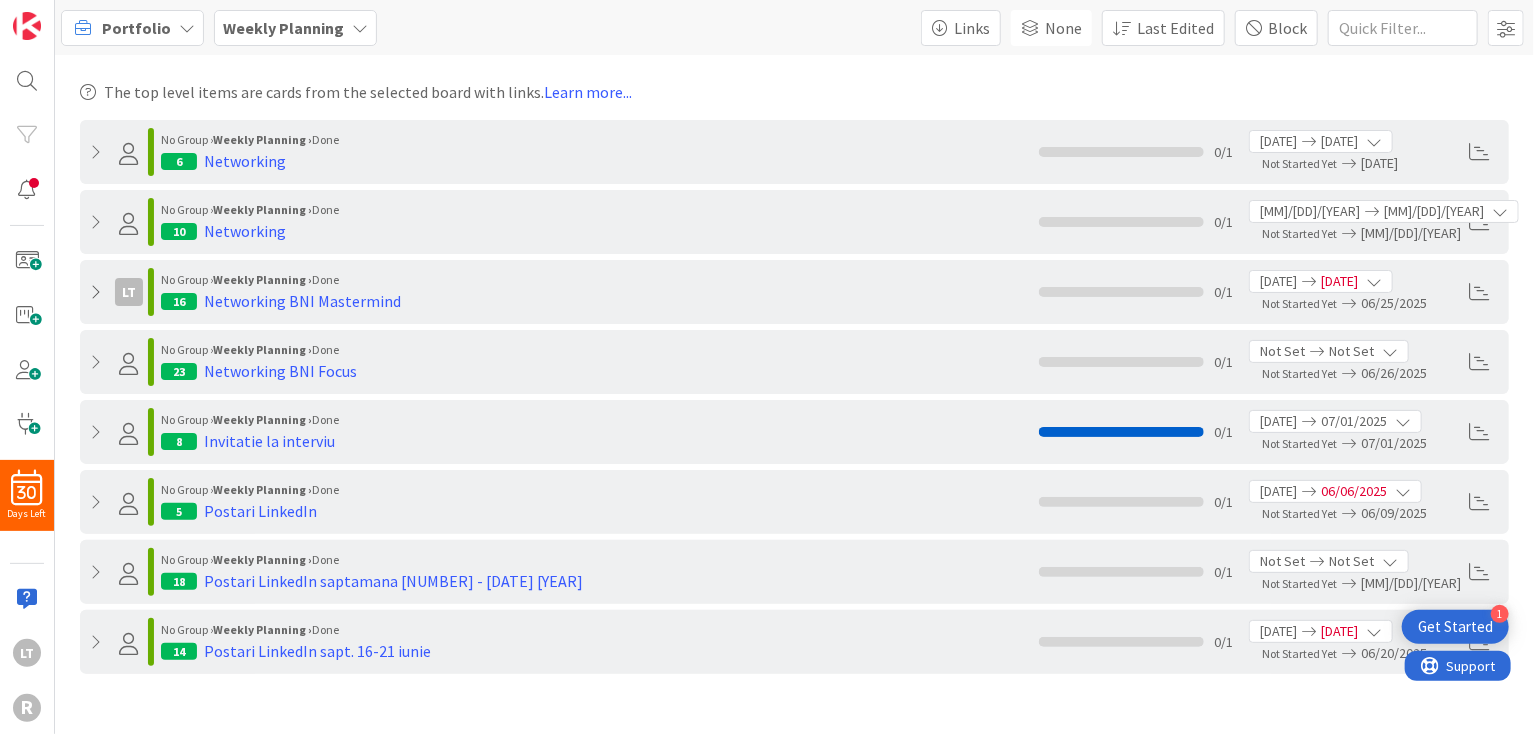 scroll, scrollTop: 0, scrollLeft: 0, axis: both 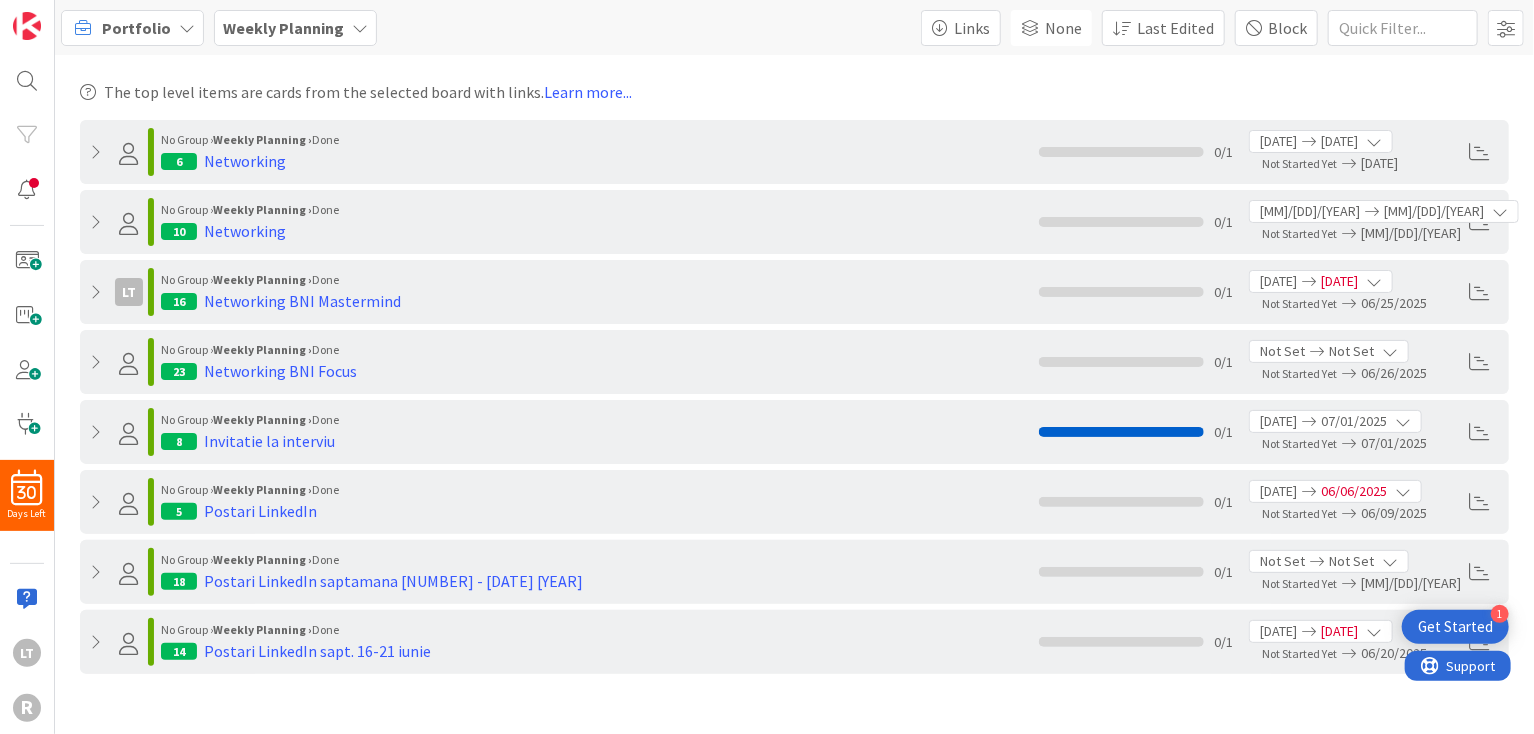 click on "Portfolio" at bounding box center [136, 28] 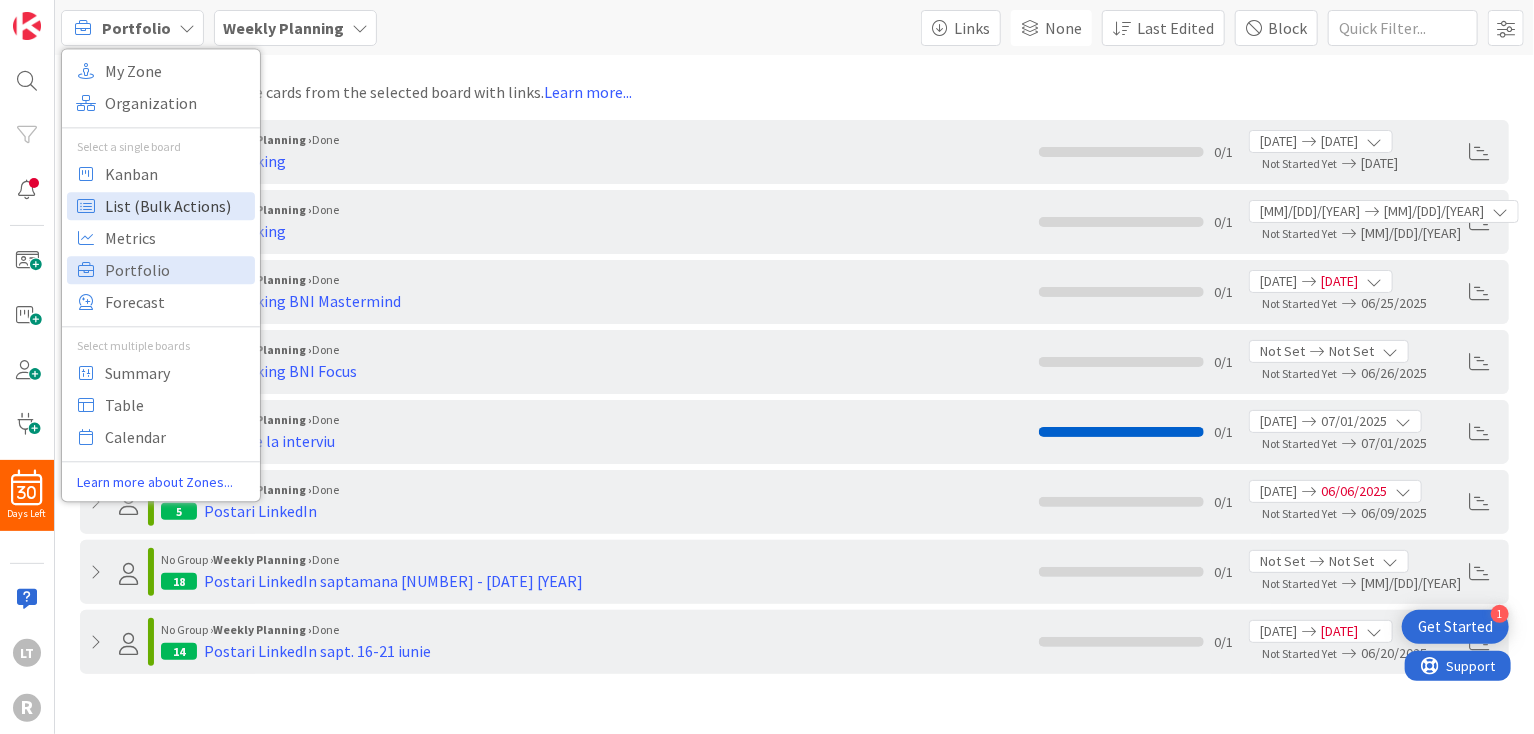 click on "List (Bulk Actions)" at bounding box center [177, 206] 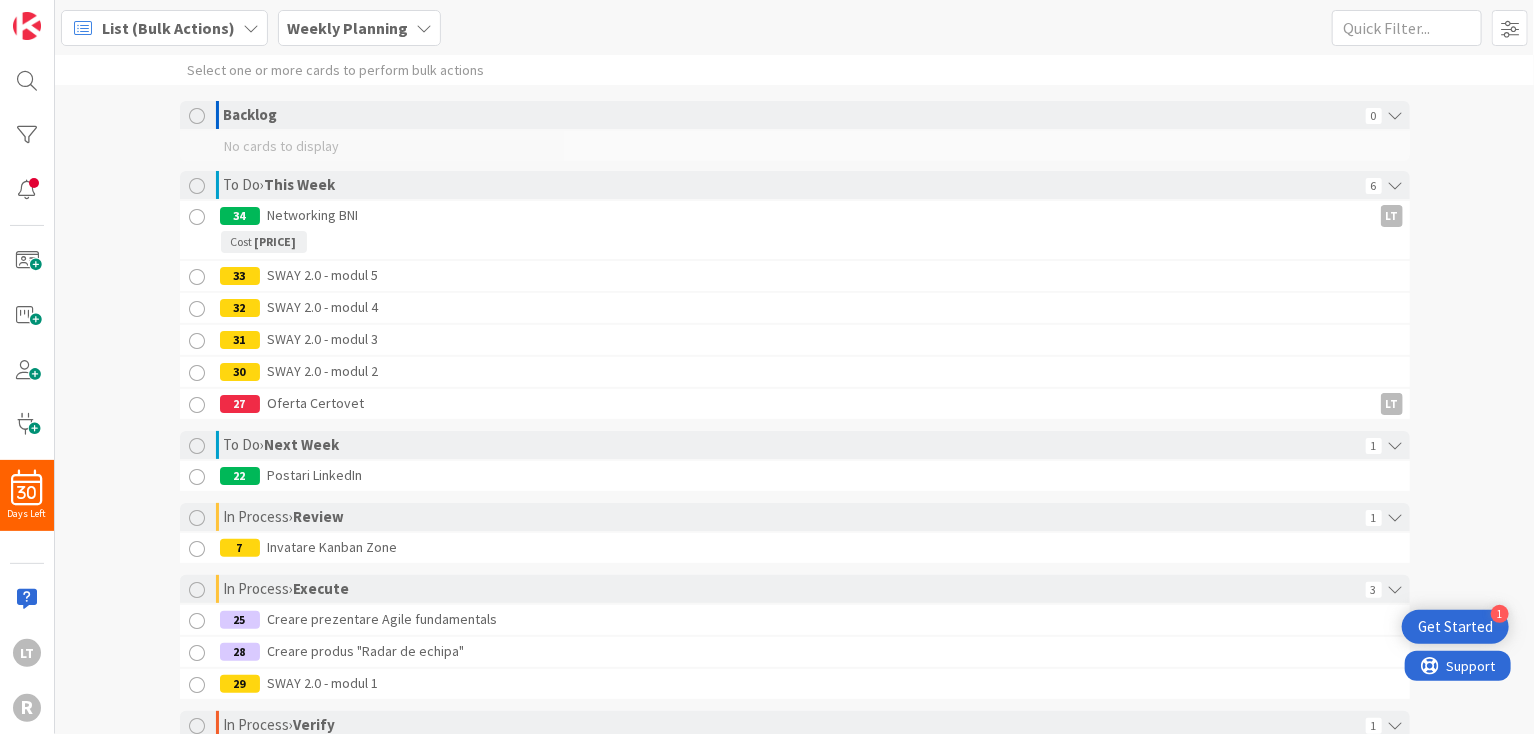 scroll, scrollTop: 0, scrollLeft: 0, axis: both 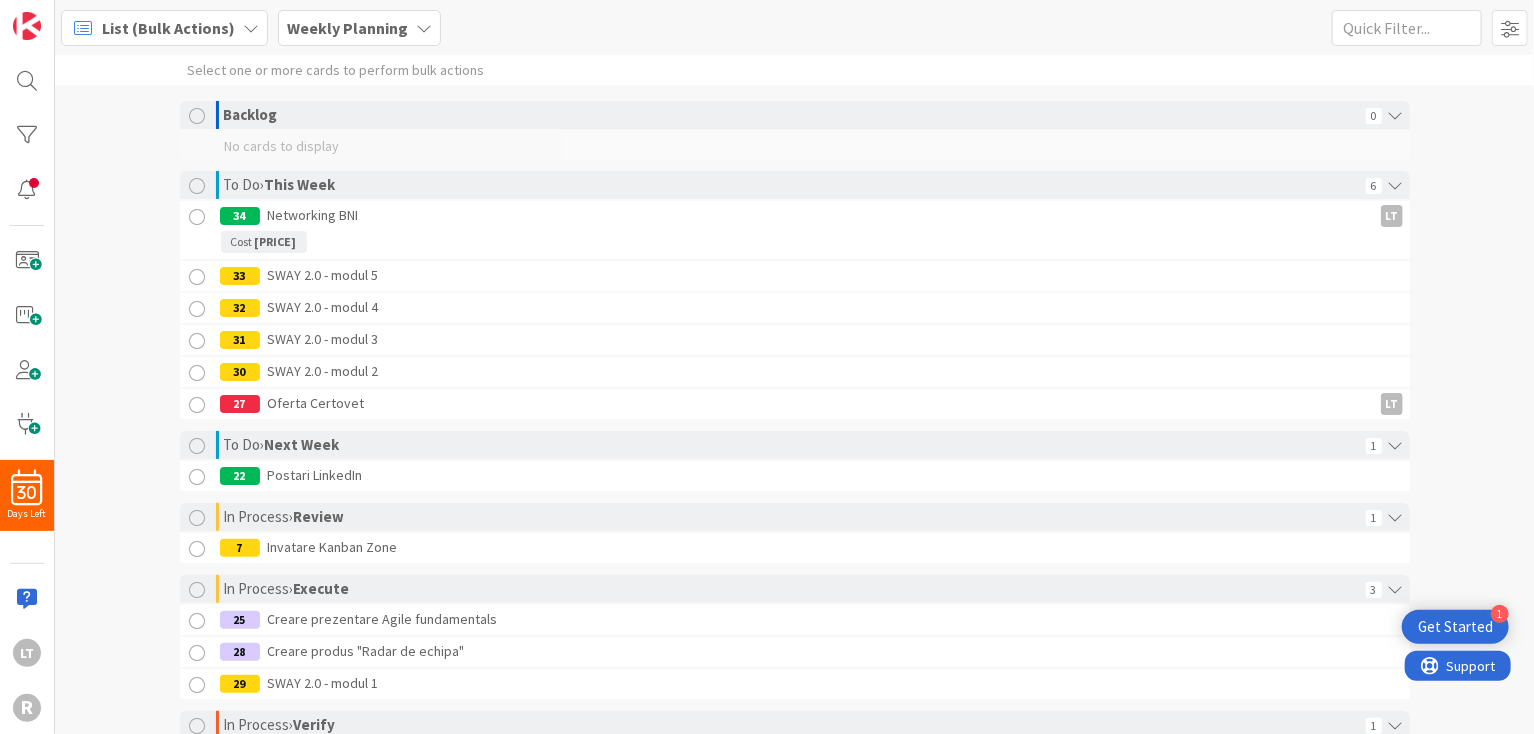 click on "List (Bulk Actions)" at bounding box center (168, 28) 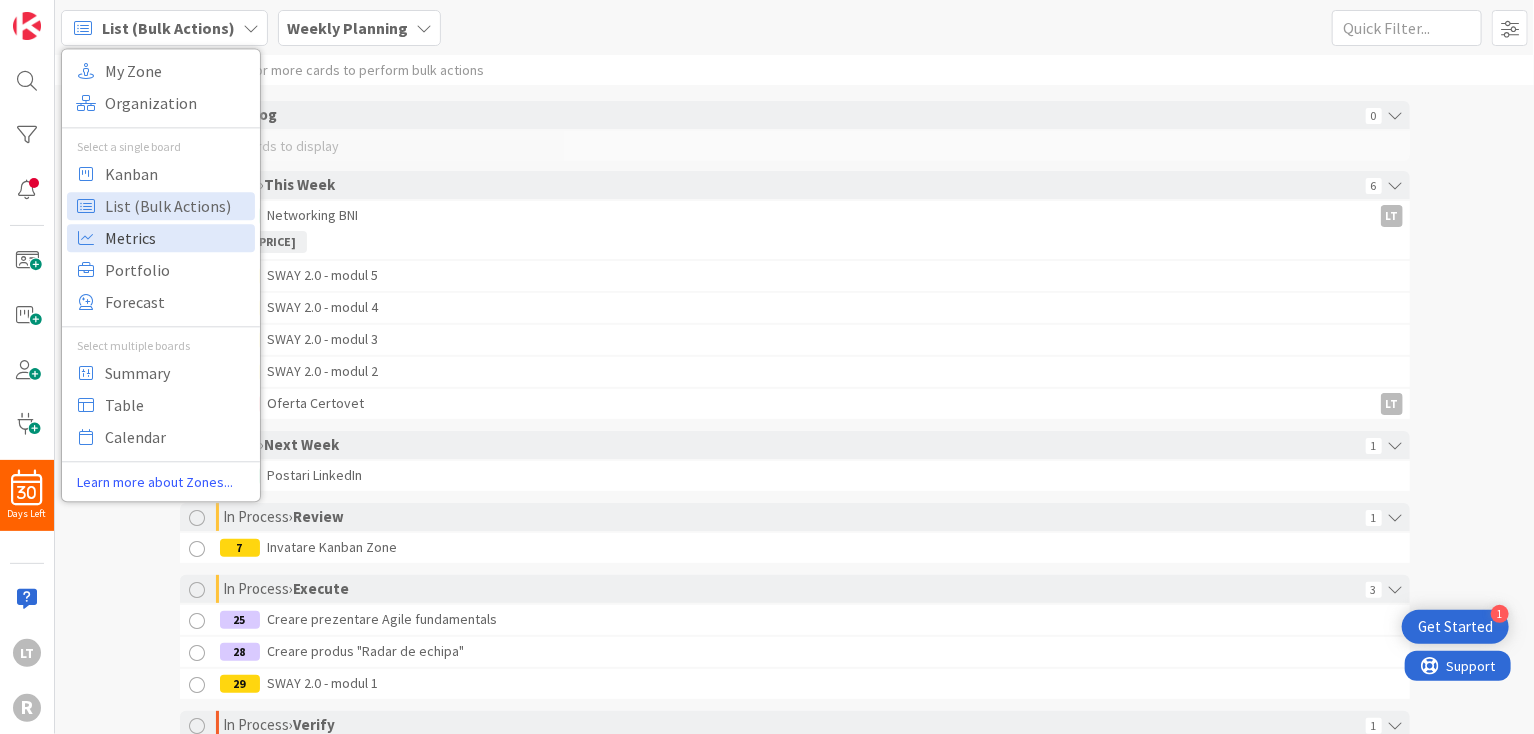 click on "Metrics" at bounding box center (177, 238) 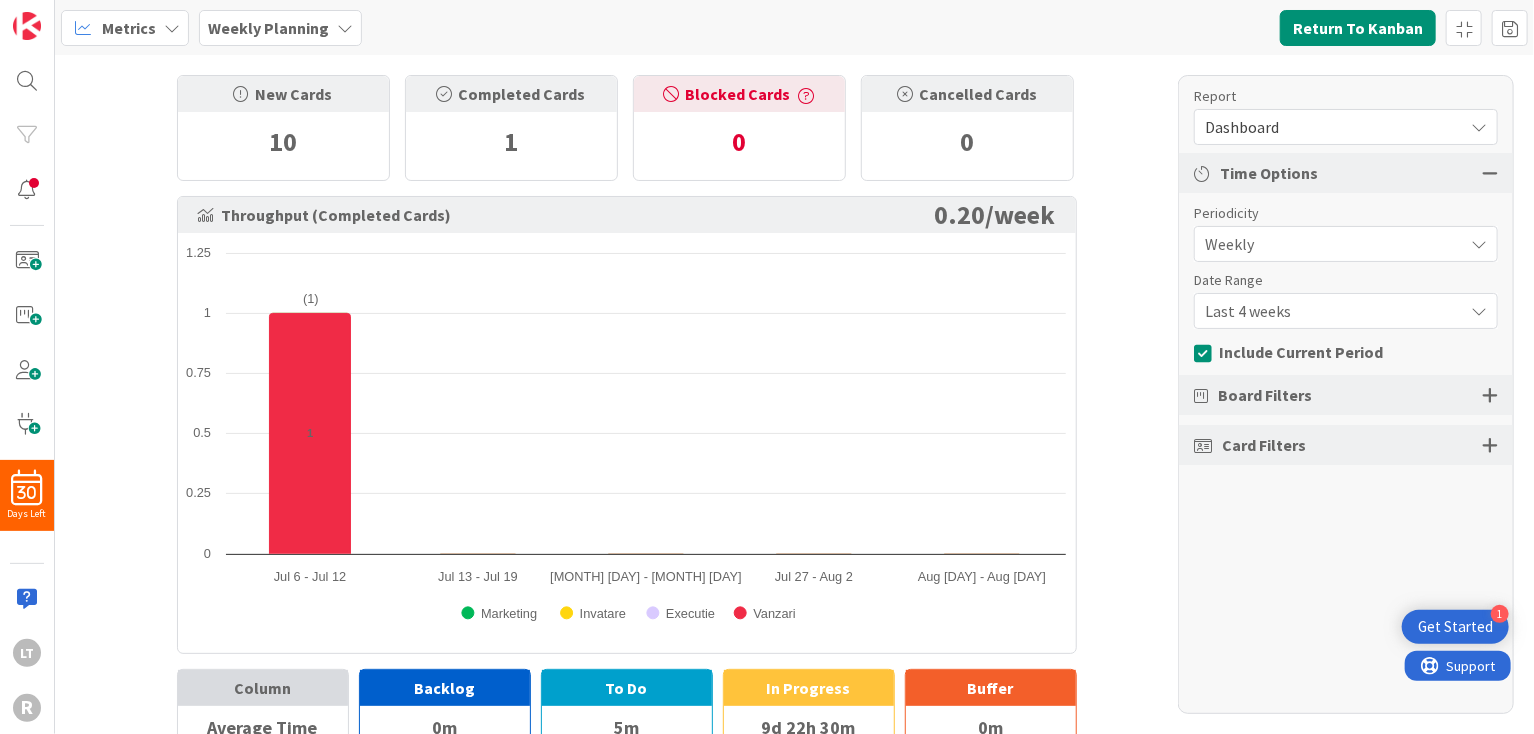 scroll, scrollTop: 0, scrollLeft: 0, axis: both 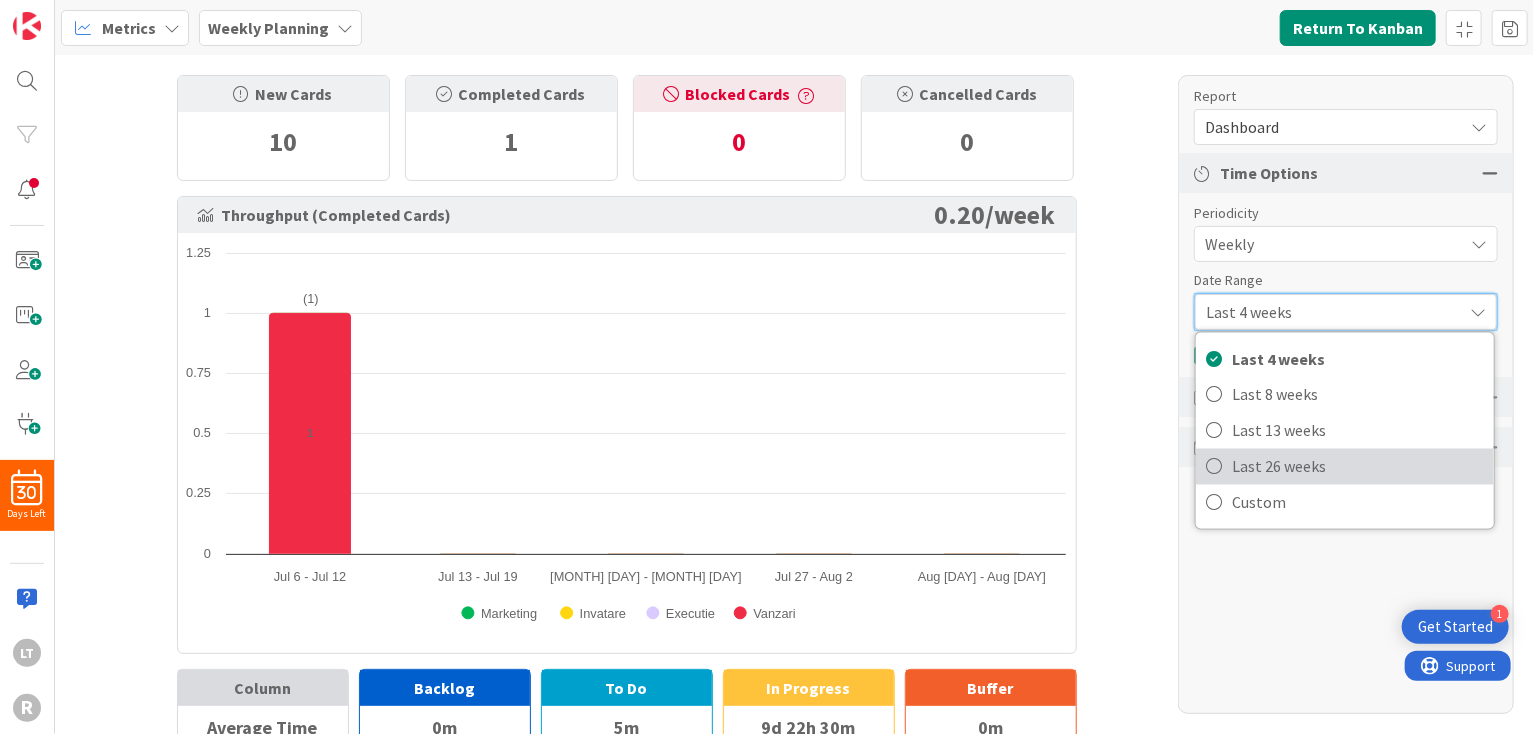 click on "Last 26 weeks" at bounding box center (1358, 467) 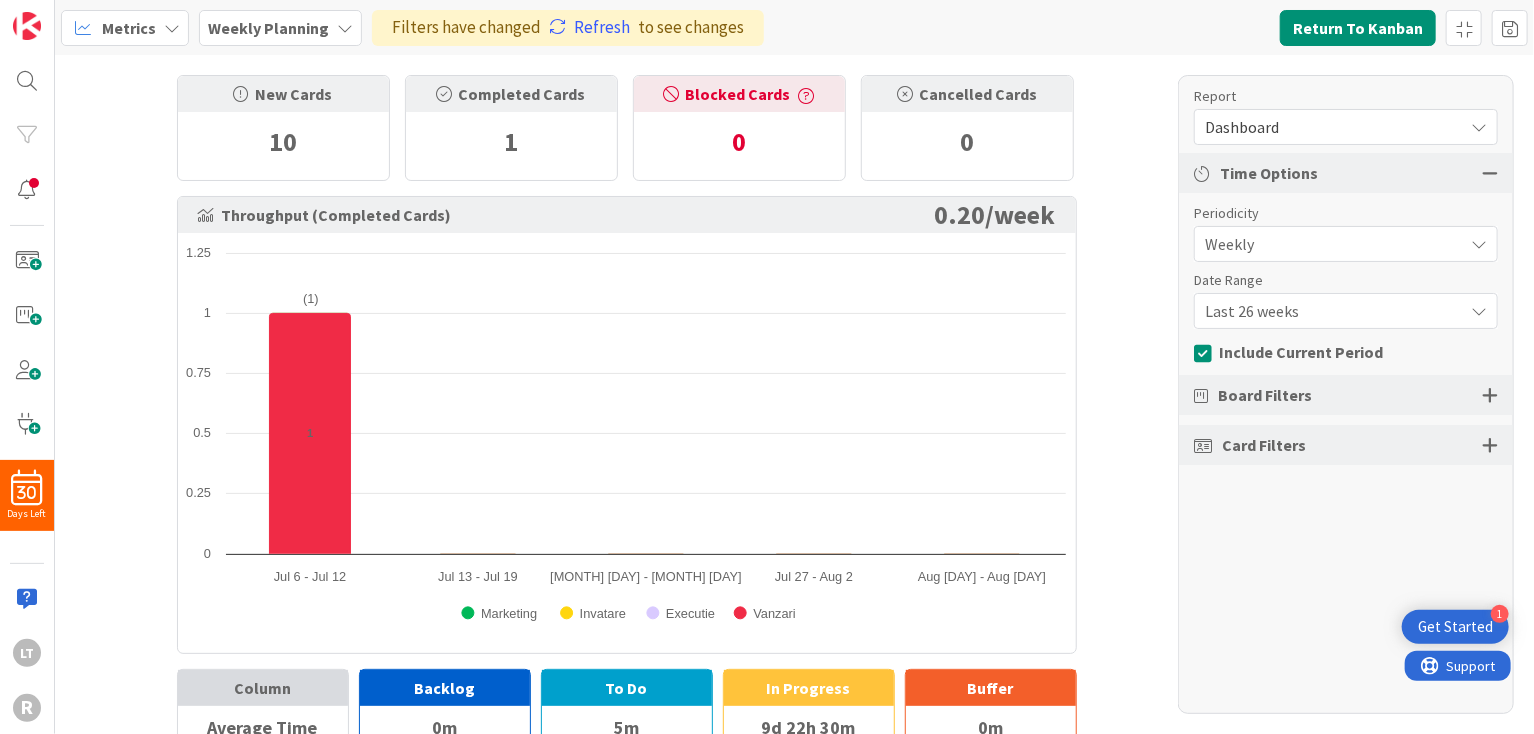 click on "Dashboard" at bounding box center (1329, 127) 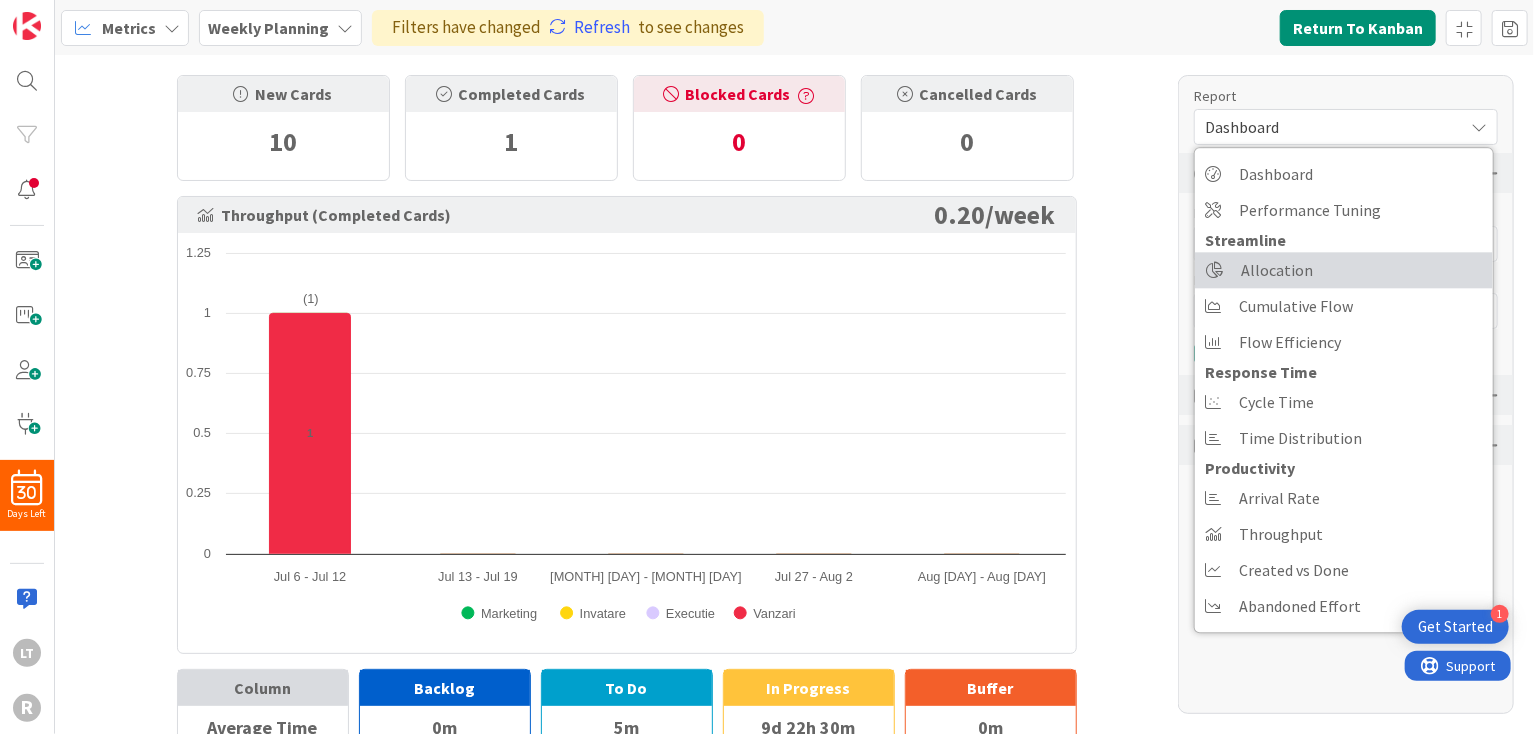 click on "Allocation" at bounding box center (1277, 270) 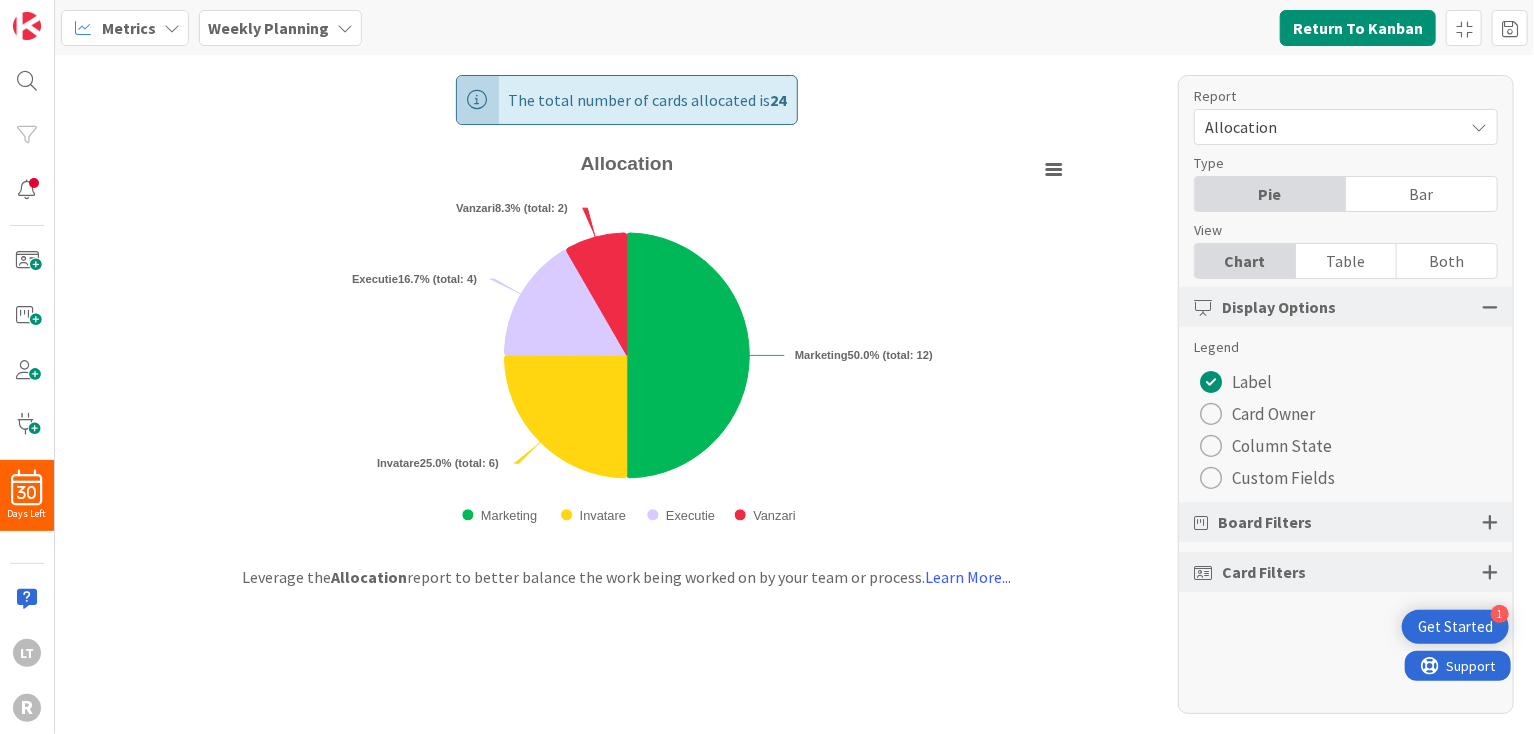 scroll, scrollTop: 0, scrollLeft: 0, axis: both 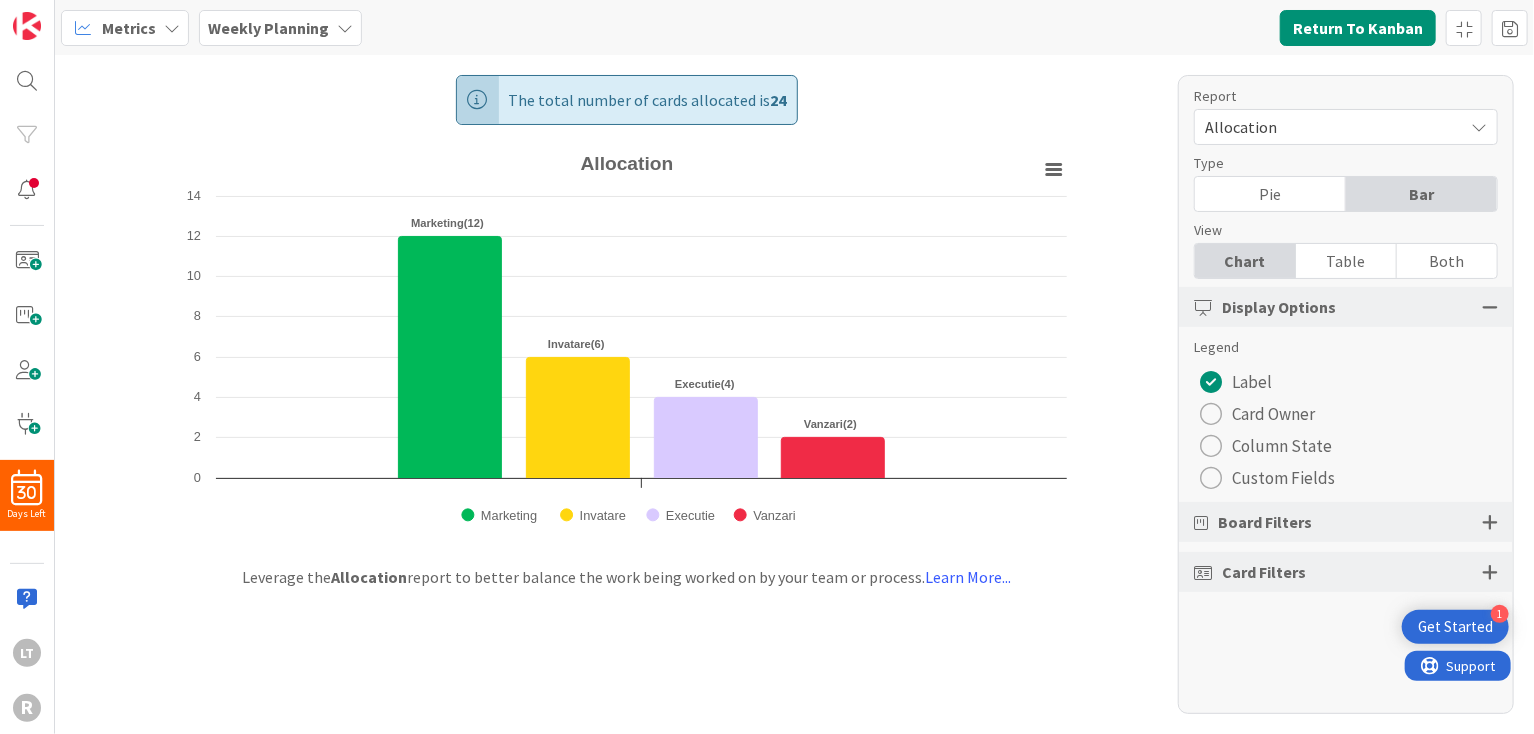 click on "Pie" at bounding box center (1270, 194) 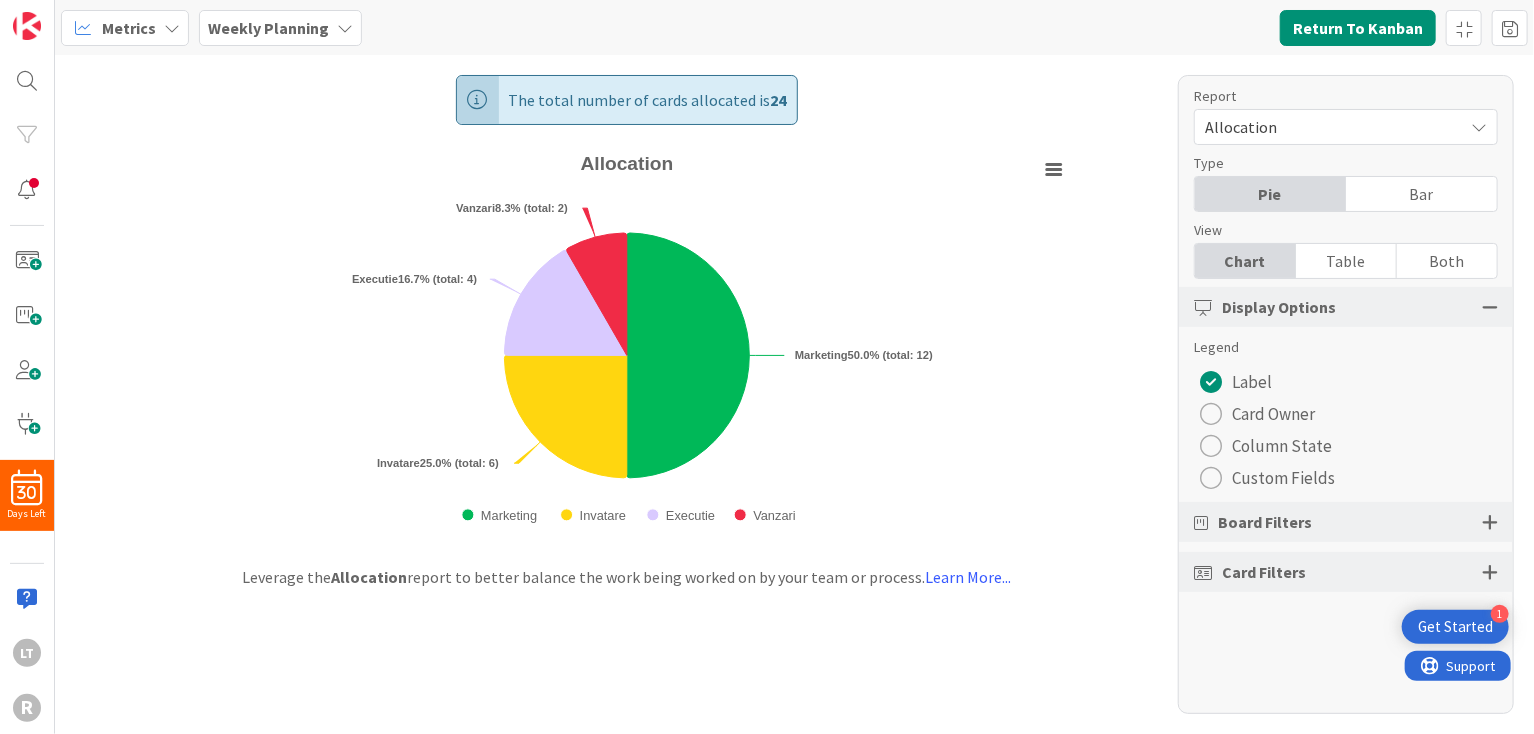 click on "Allocation" at bounding box center [1329, 127] 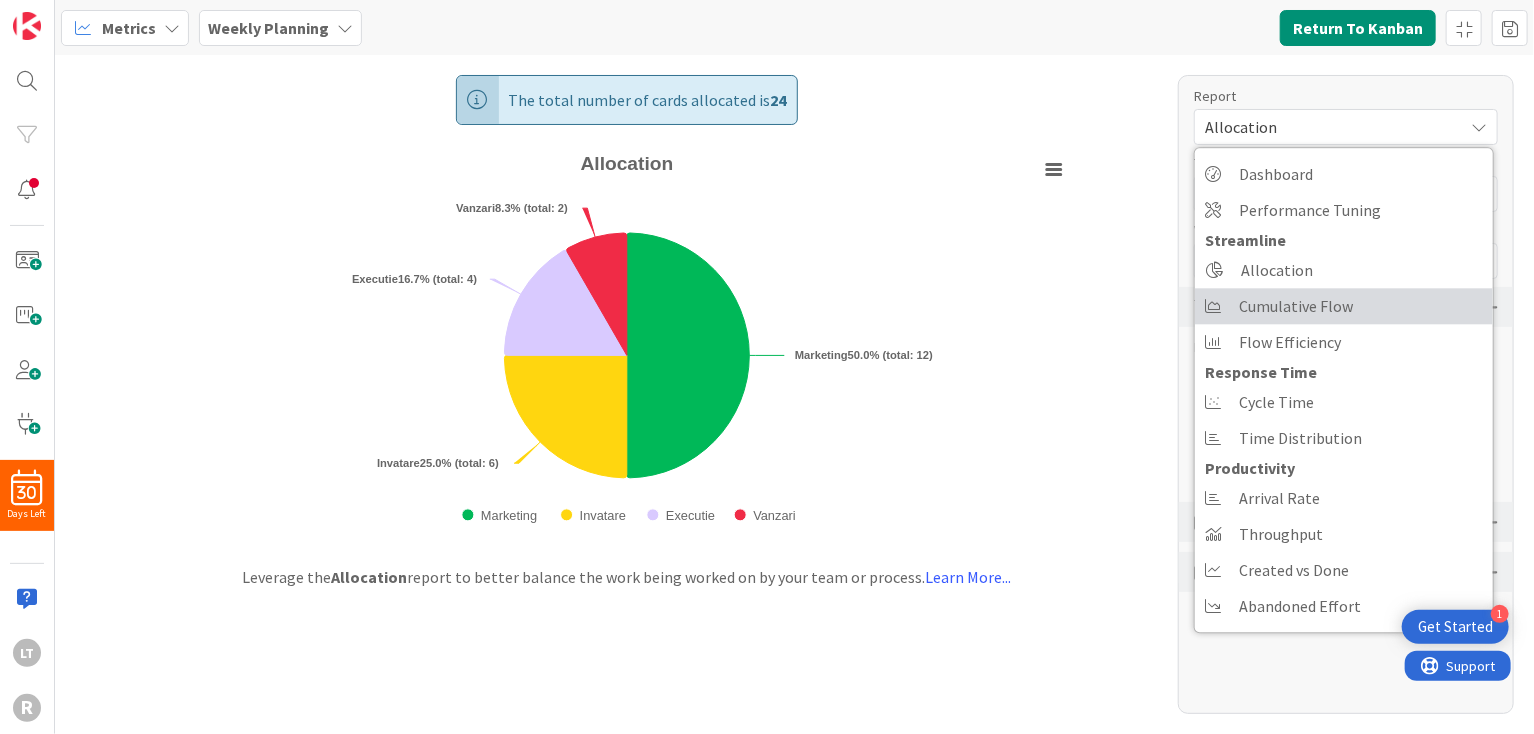 click on "Cumulative Flow" at bounding box center (1296, 306) 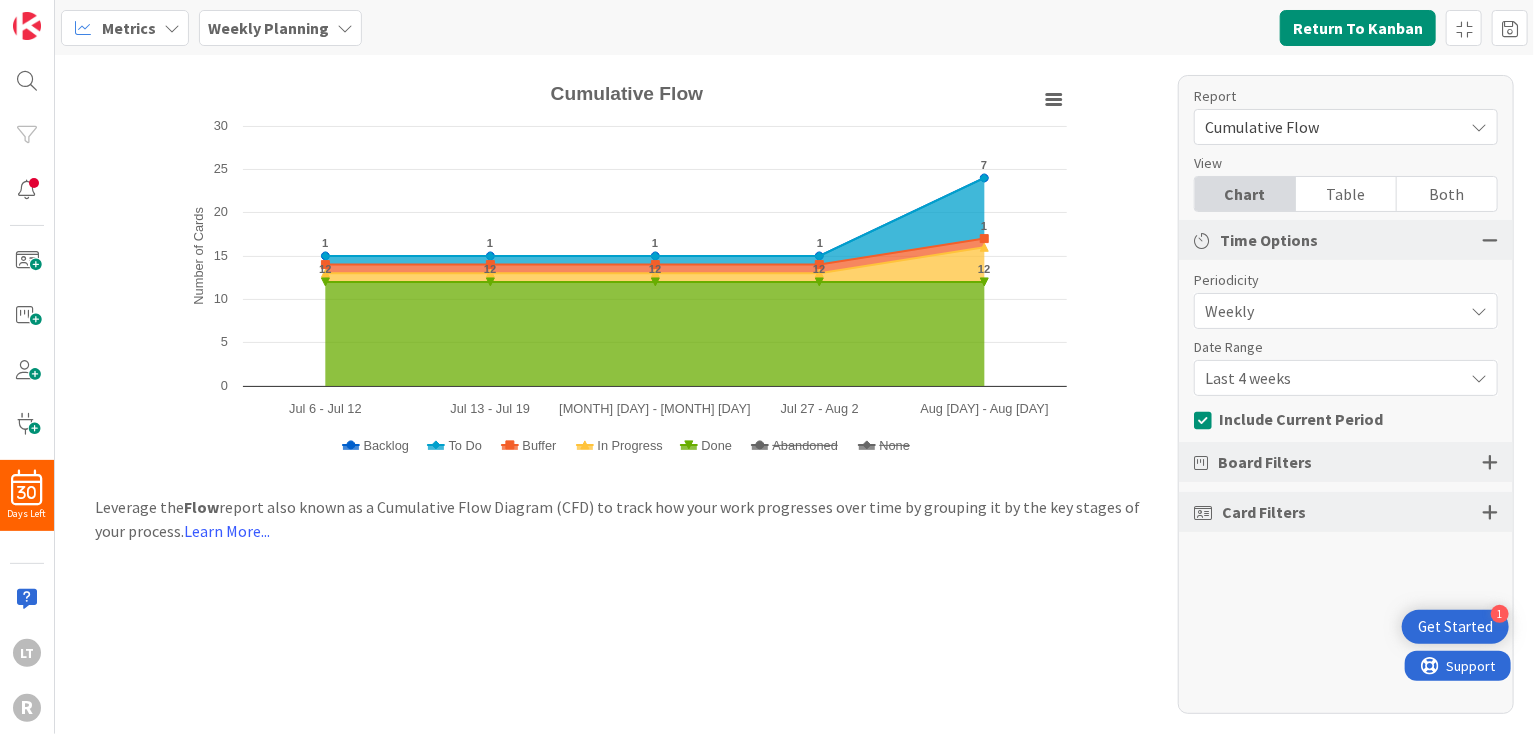 scroll, scrollTop: 0, scrollLeft: 0, axis: both 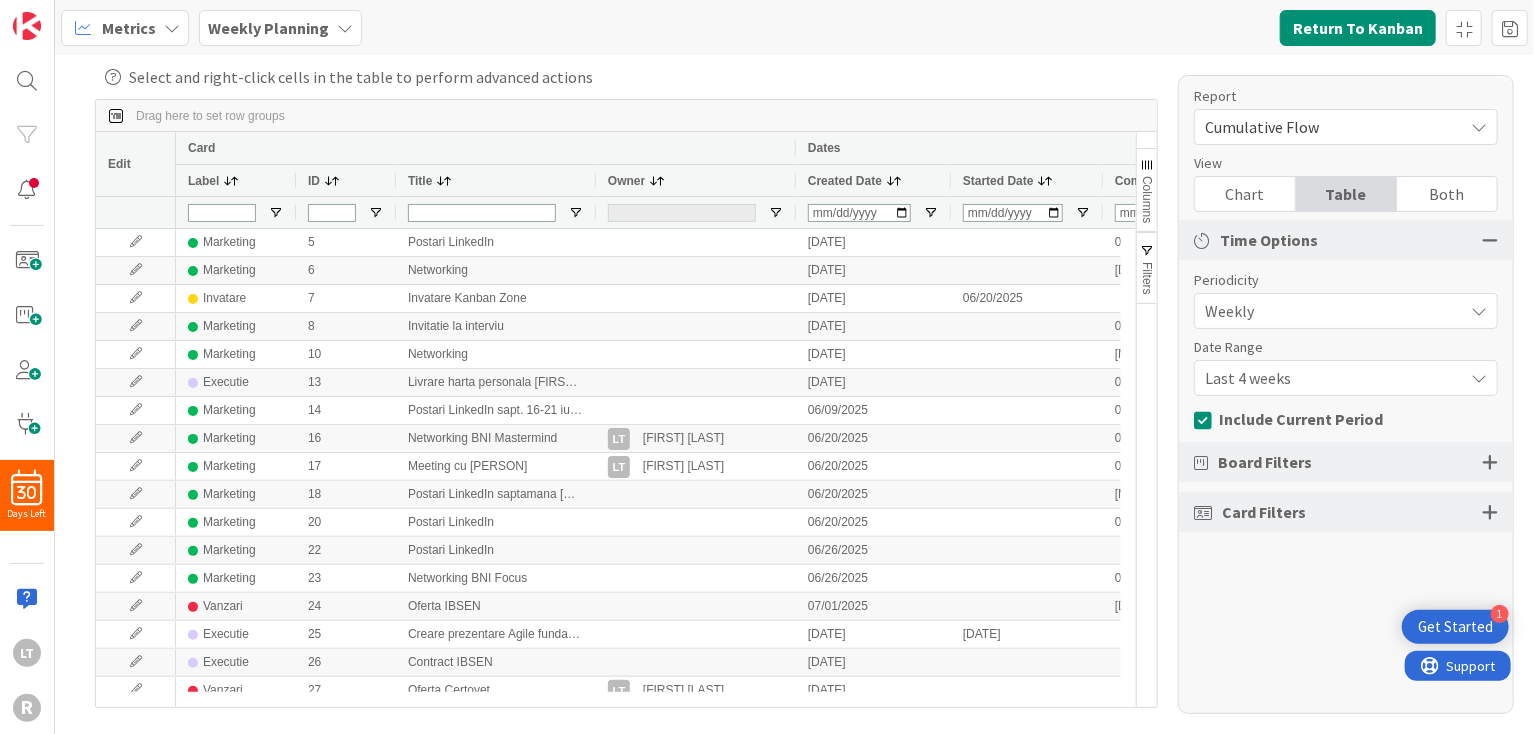 click on "Both" at bounding box center [1447, 194] 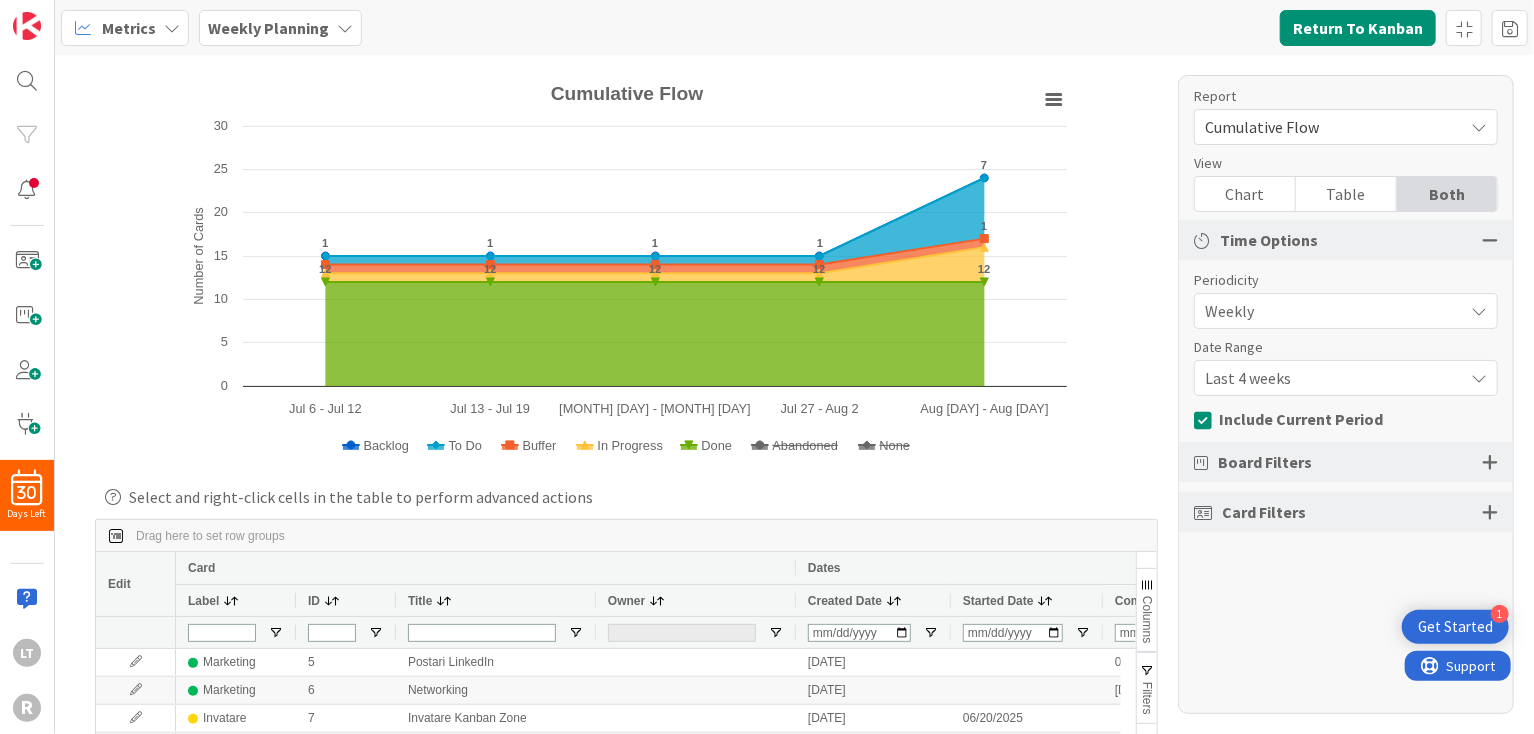 click on "Cumulative Flow" at bounding box center [1329, 127] 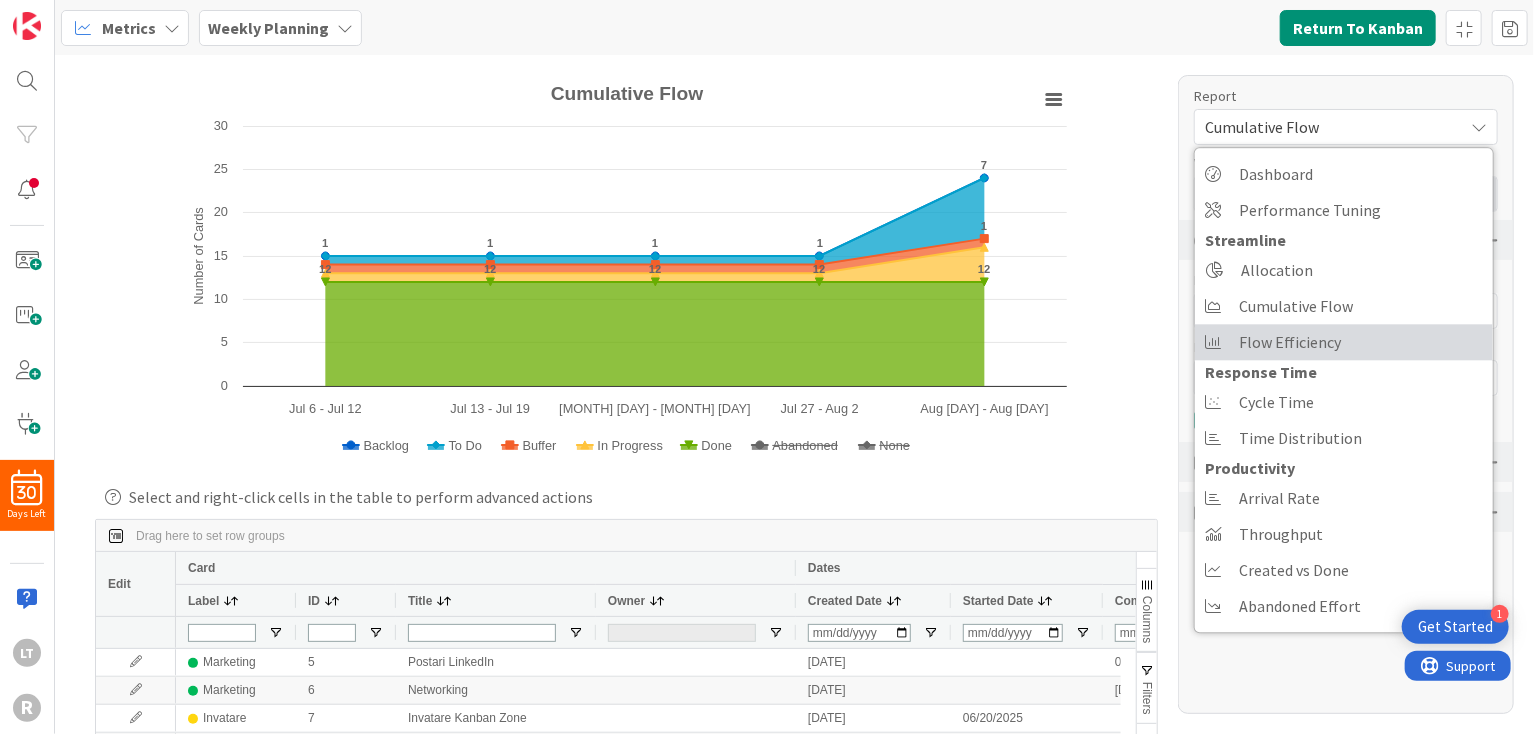 click on "Flow Efficiency" at bounding box center [1290, 342] 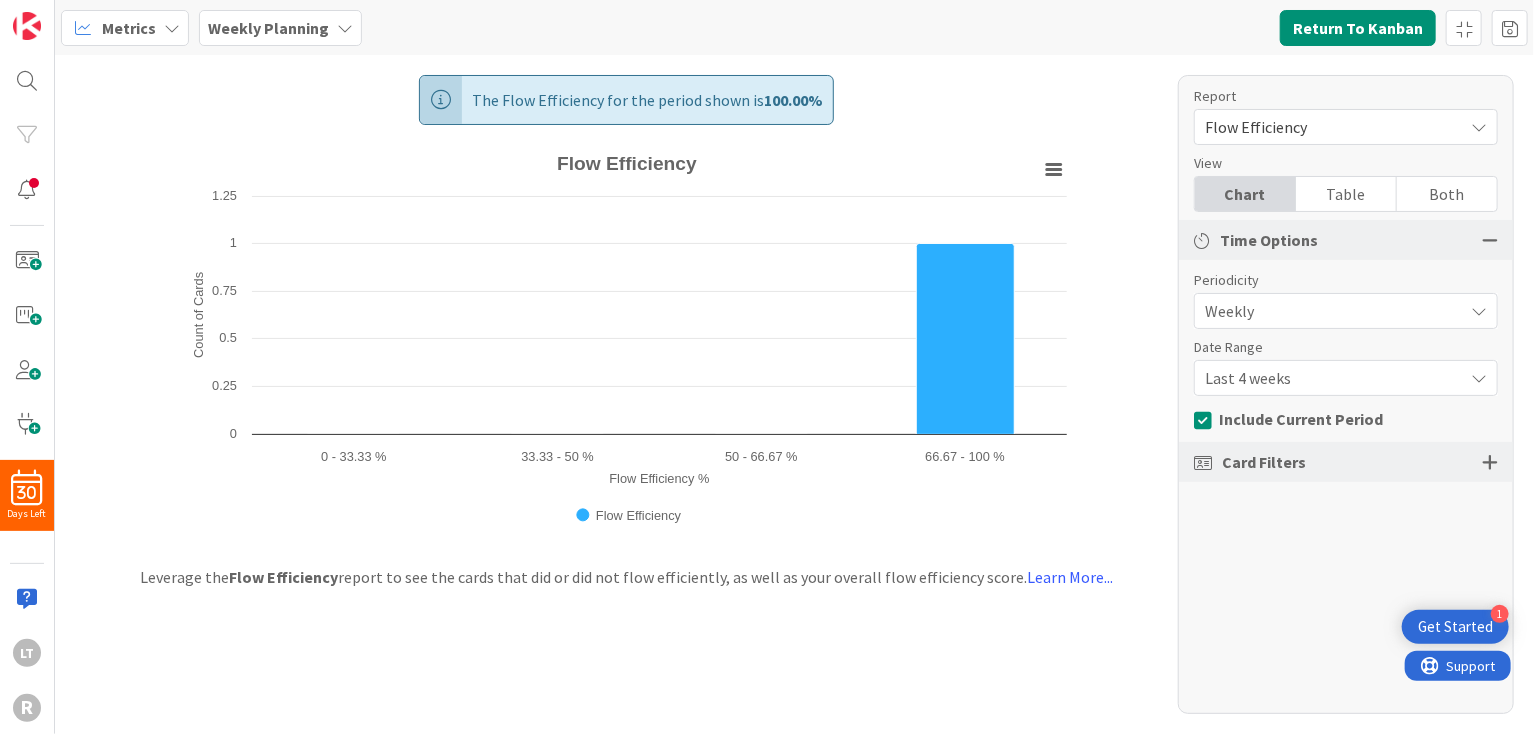 scroll, scrollTop: 0, scrollLeft: 0, axis: both 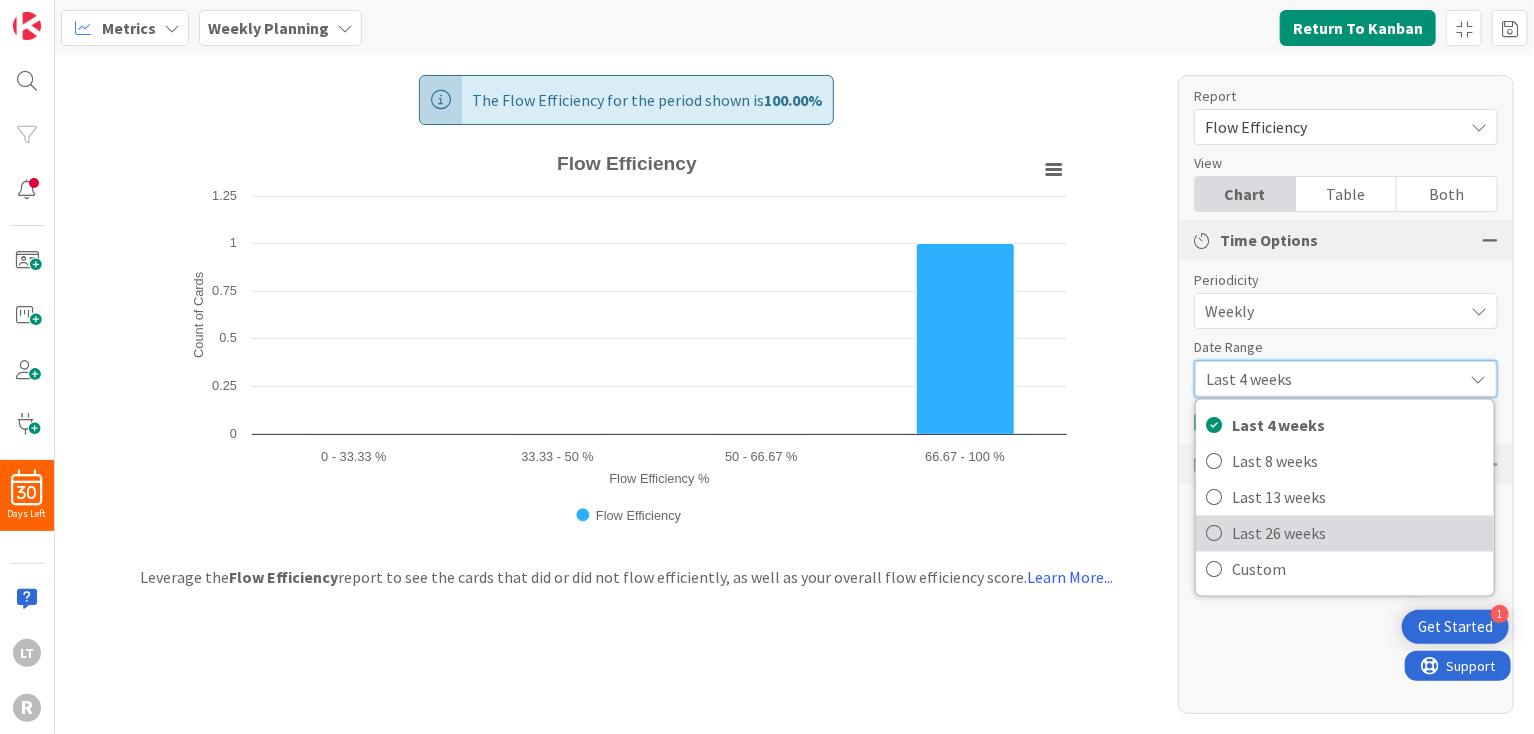 click on "Last 26 weeks" at bounding box center [1358, 534] 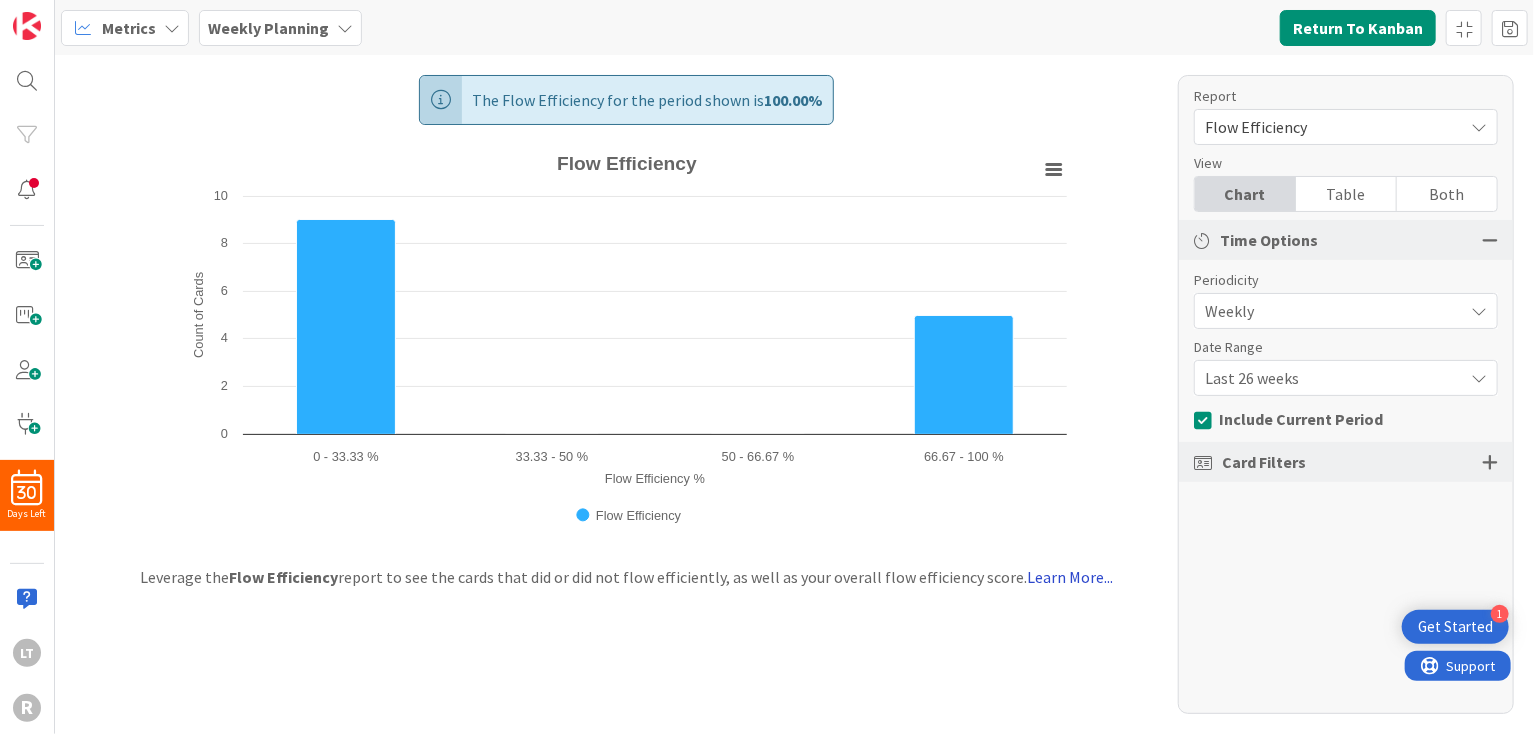 click on "Learn More..." at bounding box center [1070, 577] 